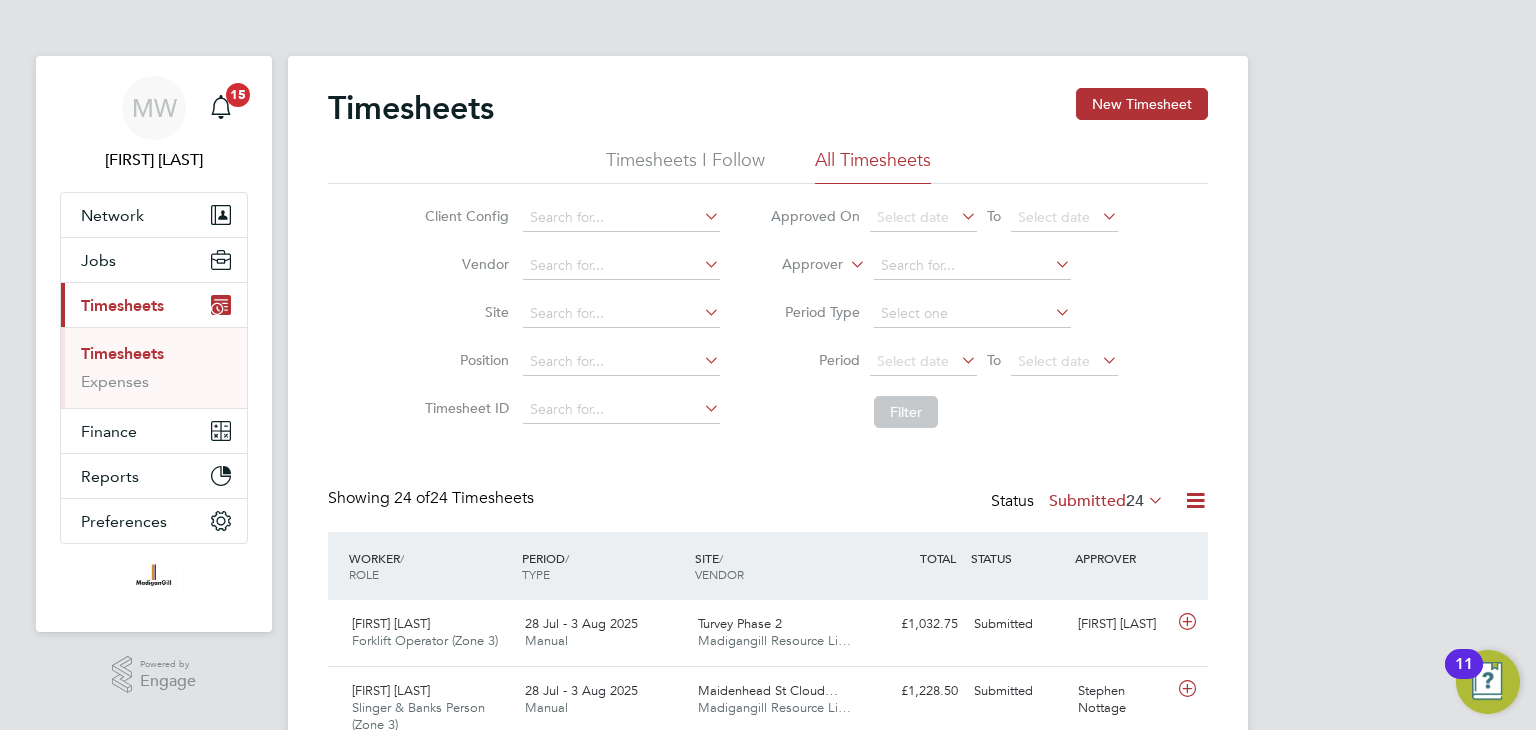 scroll, scrollTop: 0, scrollLeft: 0, axis: both 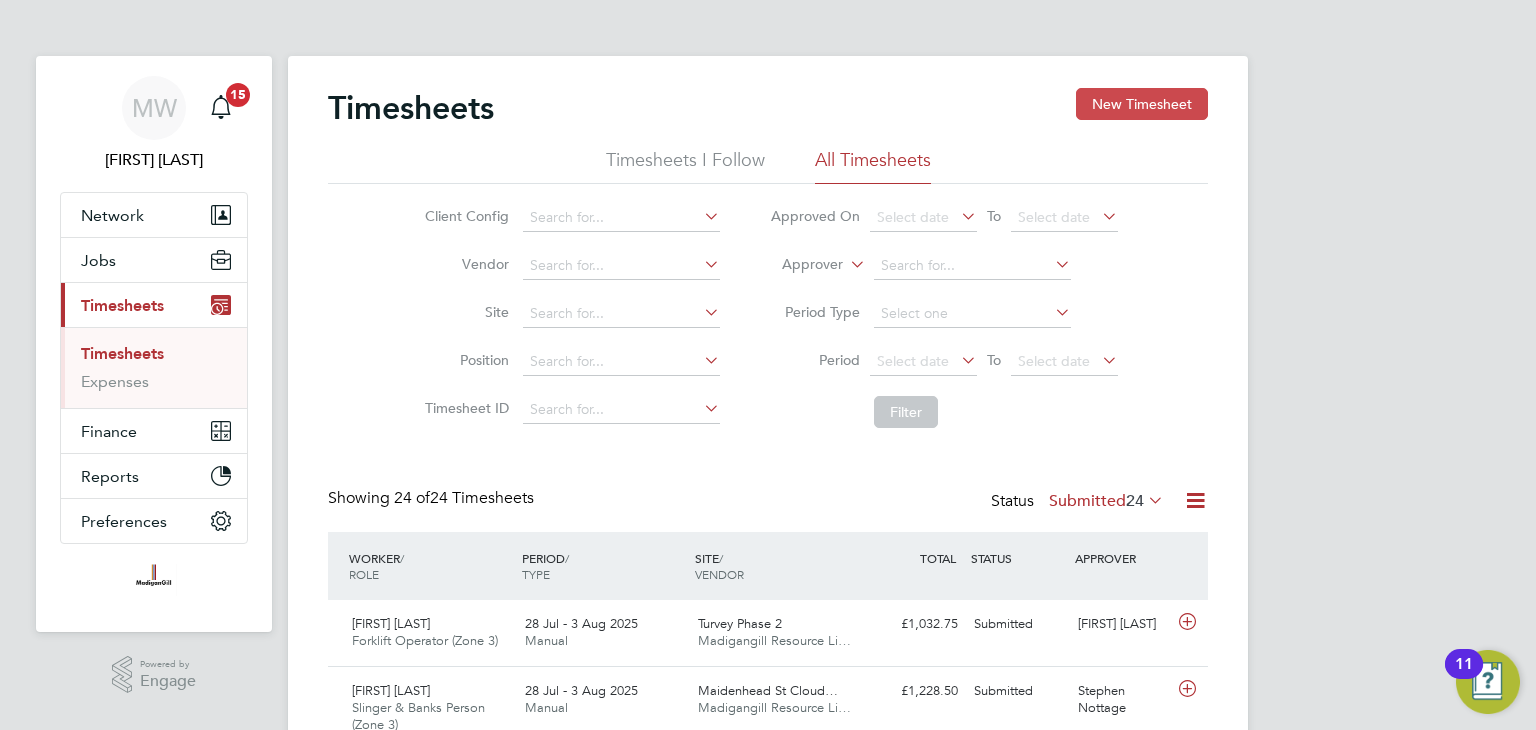 click on "New Timesheet" 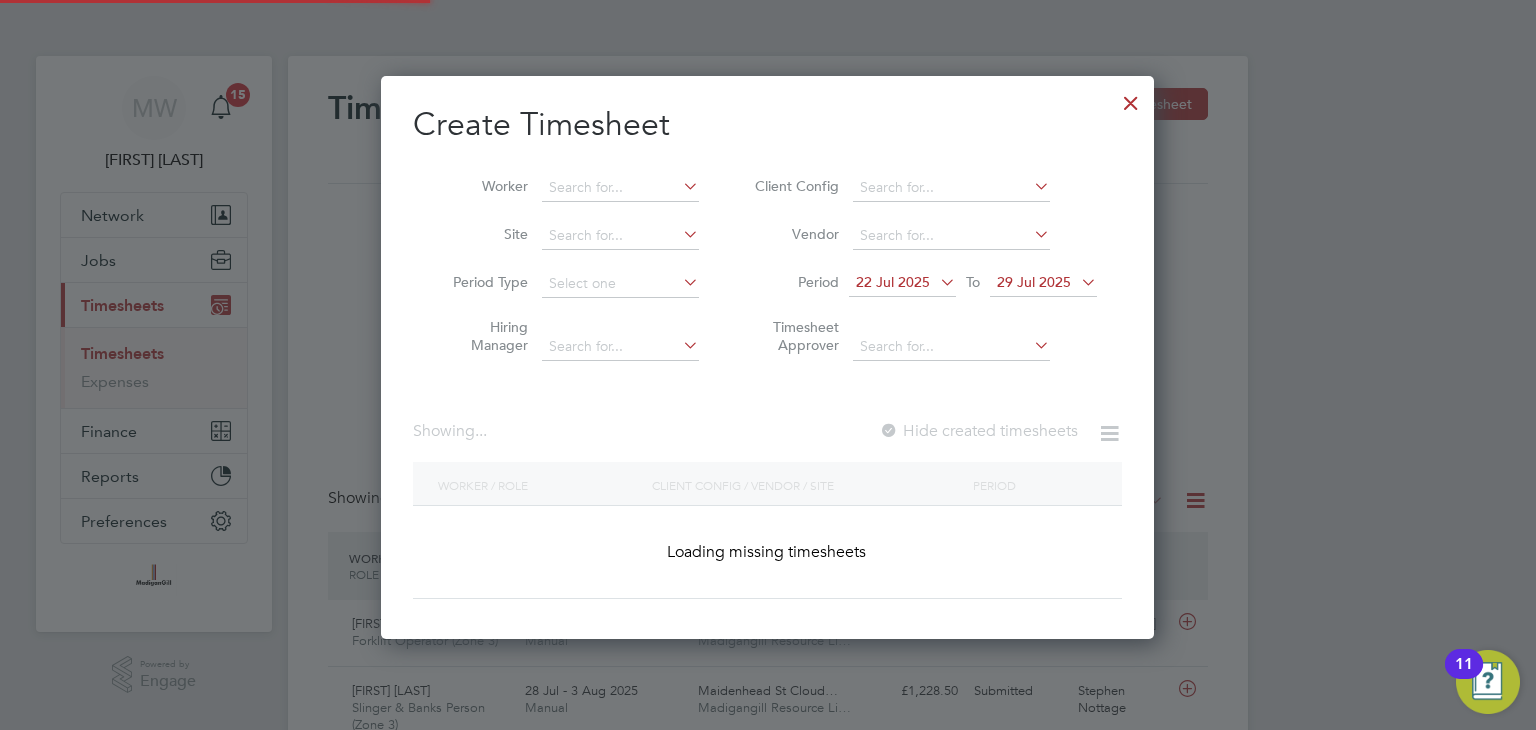 scroll, scrollTop: 9, scrollLeft: 10, axis: both 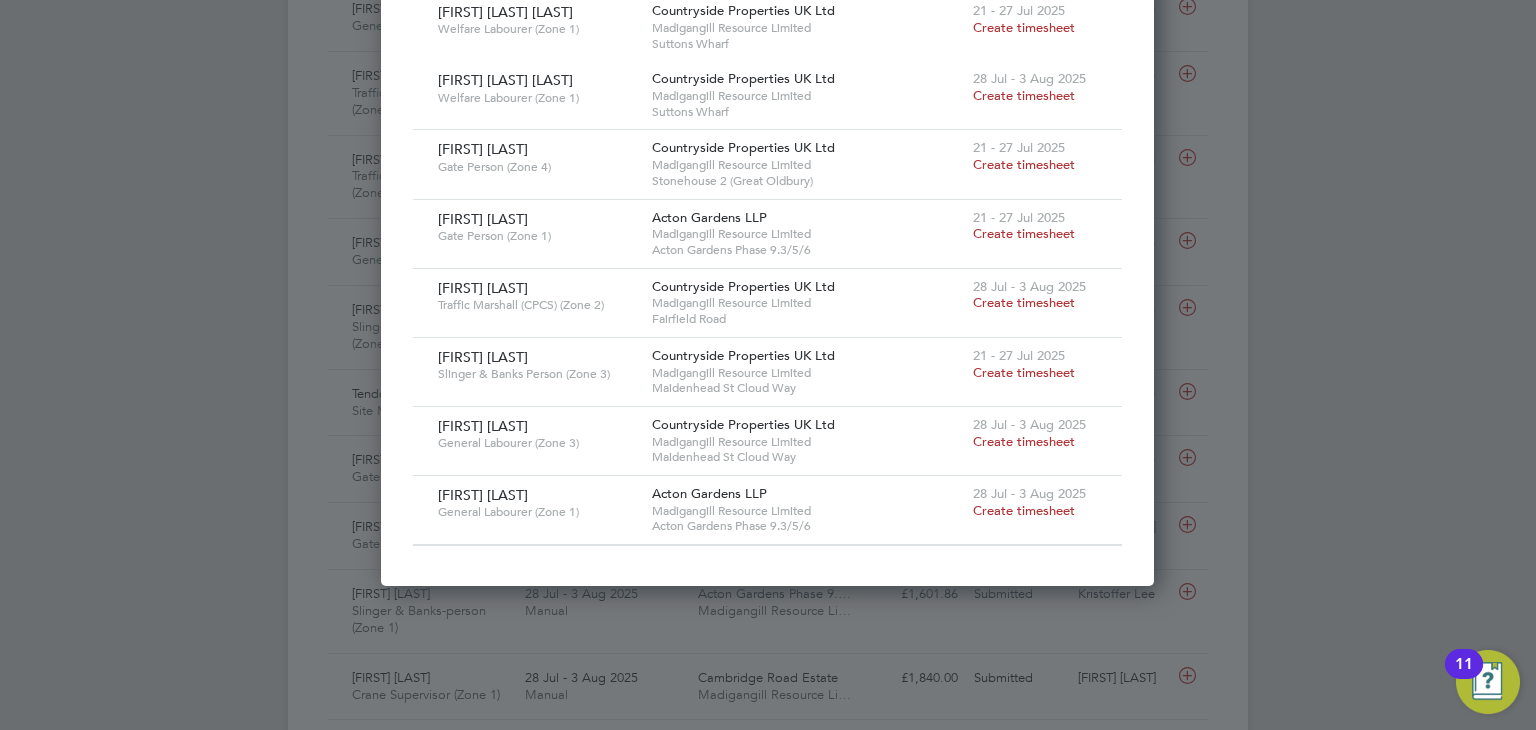click on "Create timesheet" at bounding box center [1024, 441] 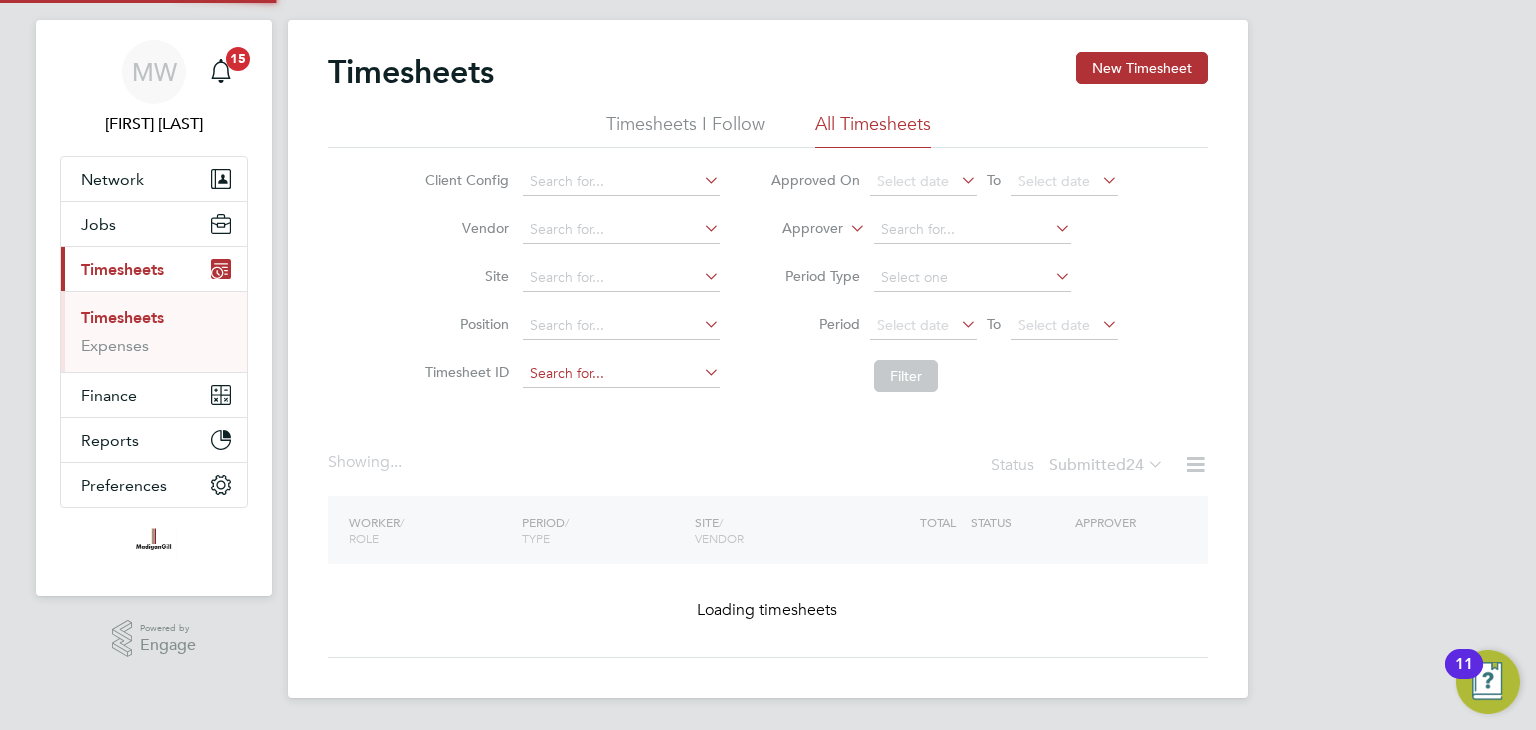 scroll, scrollTop: 3, scrollLeft: 0, axis: vertical 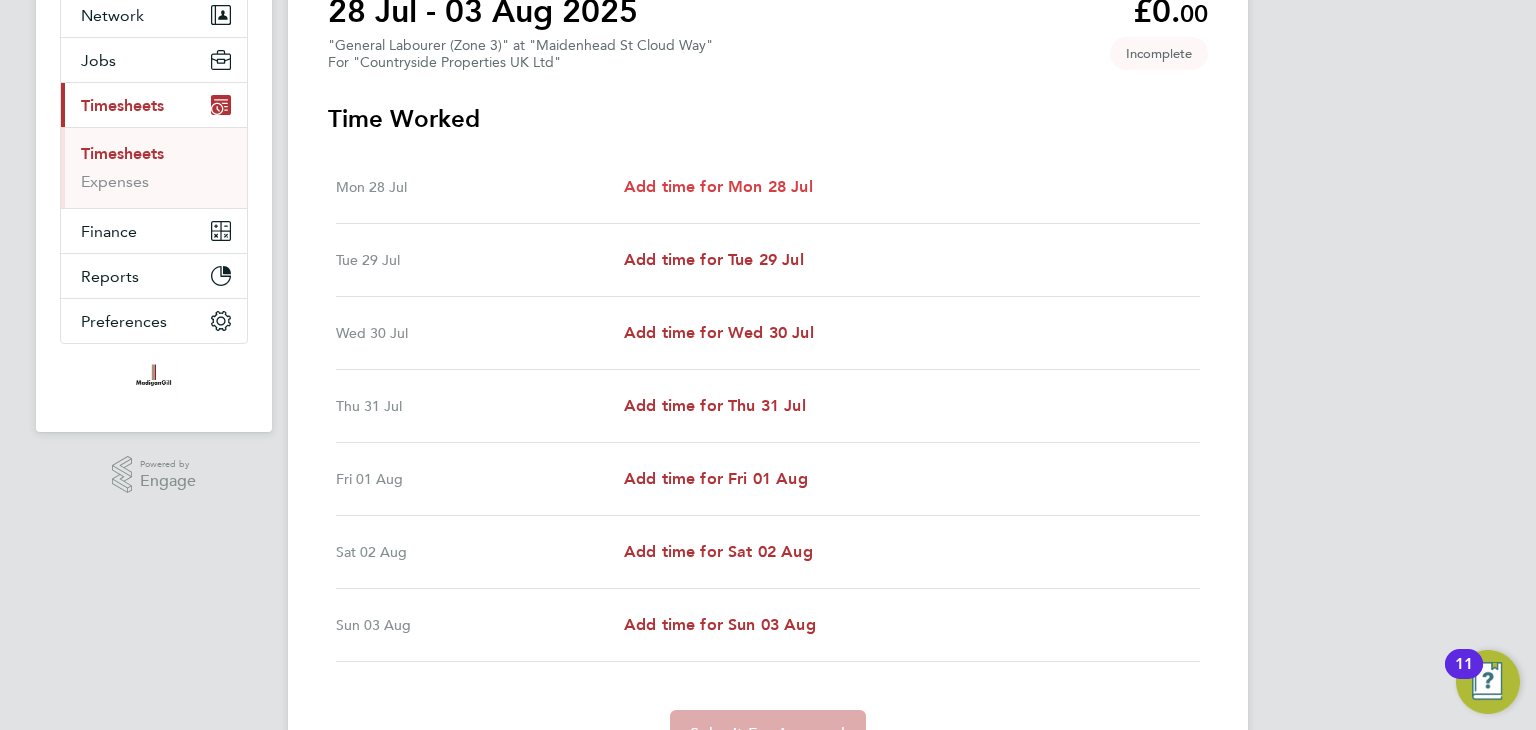 click on "Add time for Mon 28 Jul" at bounding box center [718, 186] 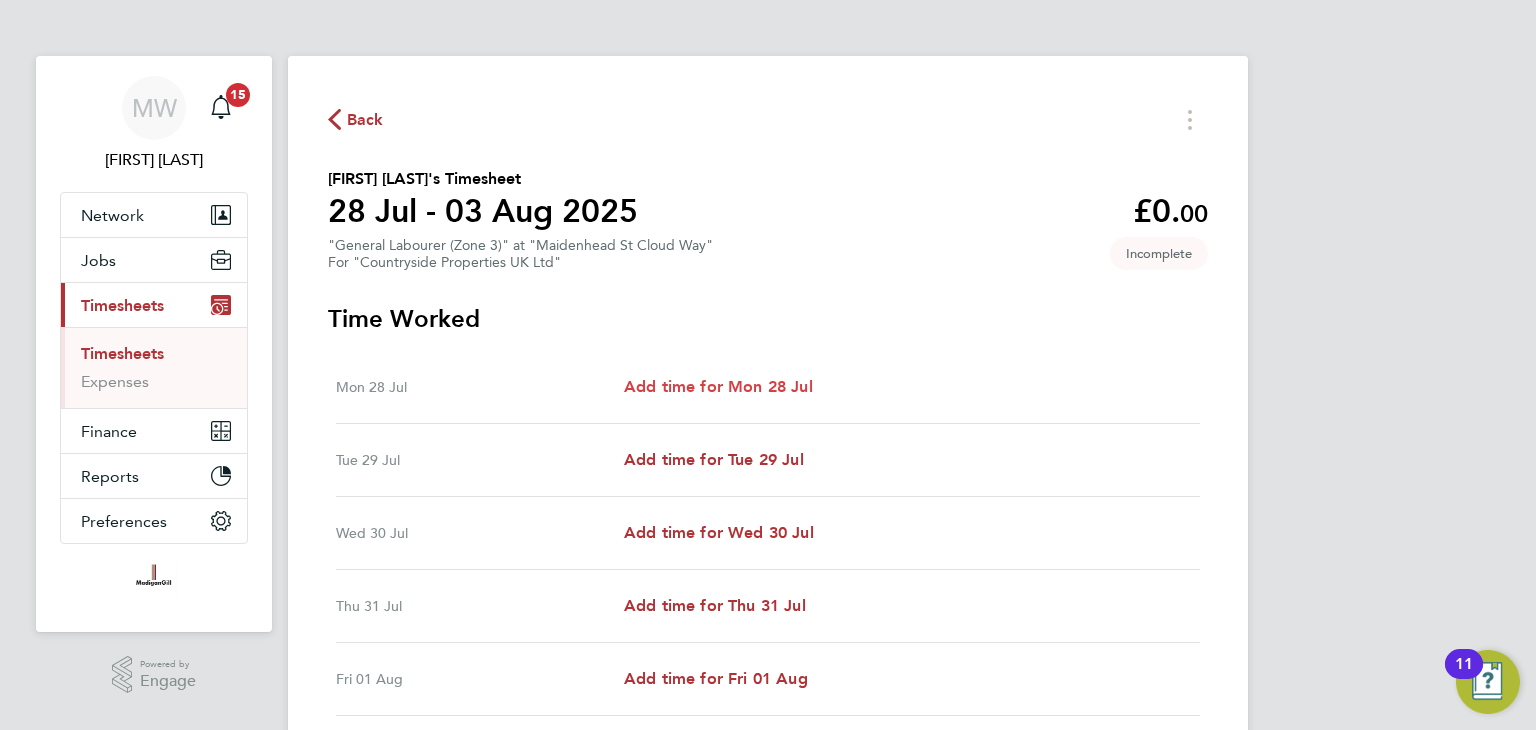 select on "30" 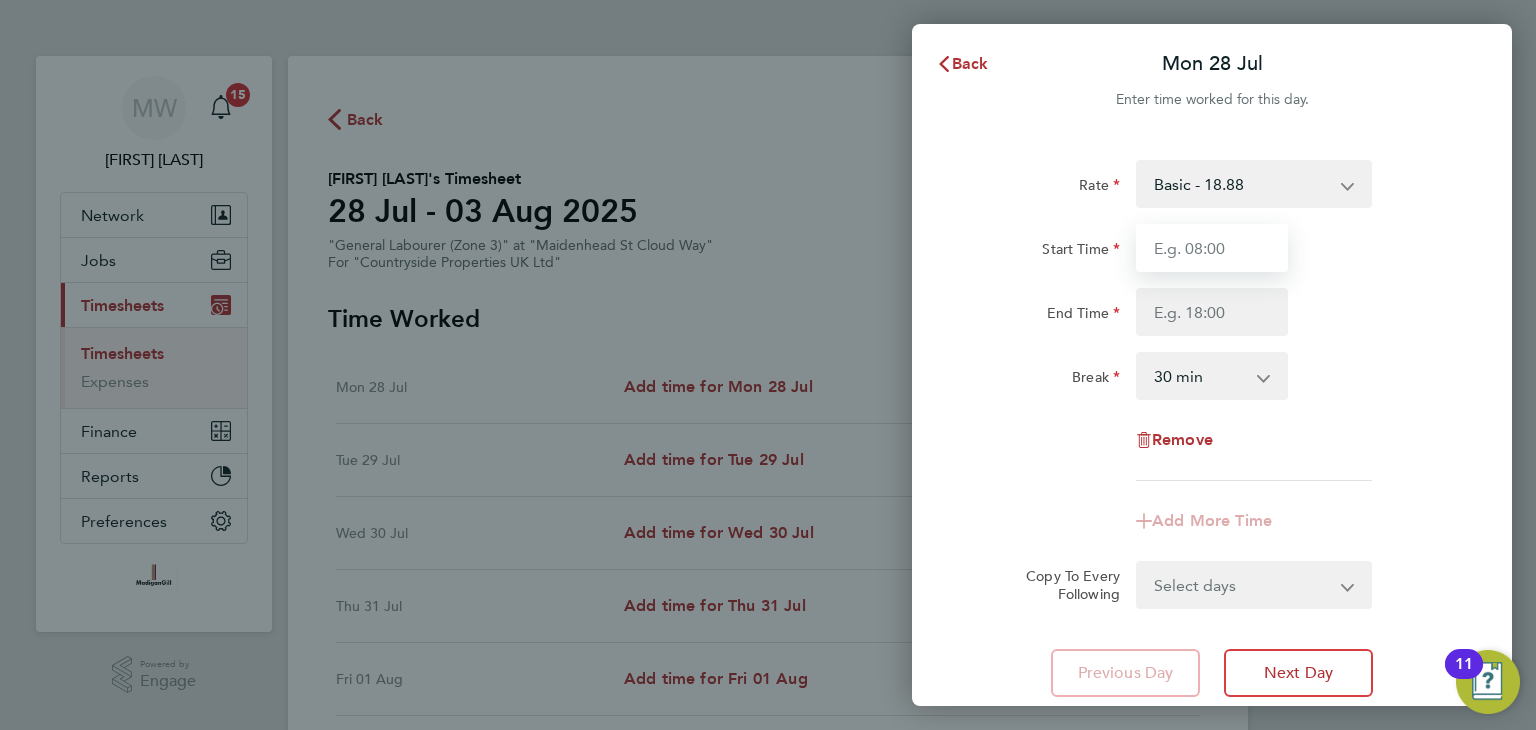 click on "Start Time" at bounding box center [1212, 248] 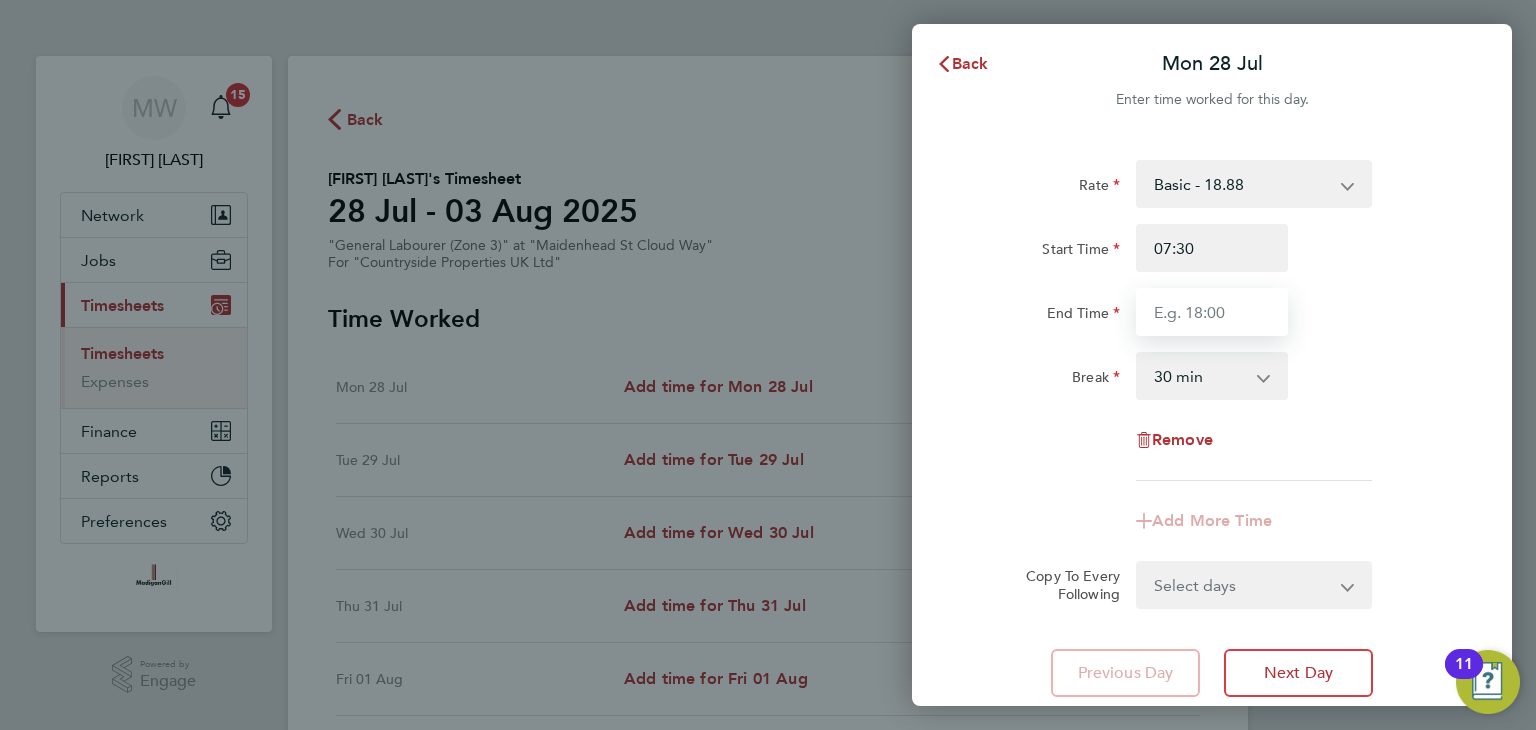 click on "End Time" at bounding box center [1212, 312] 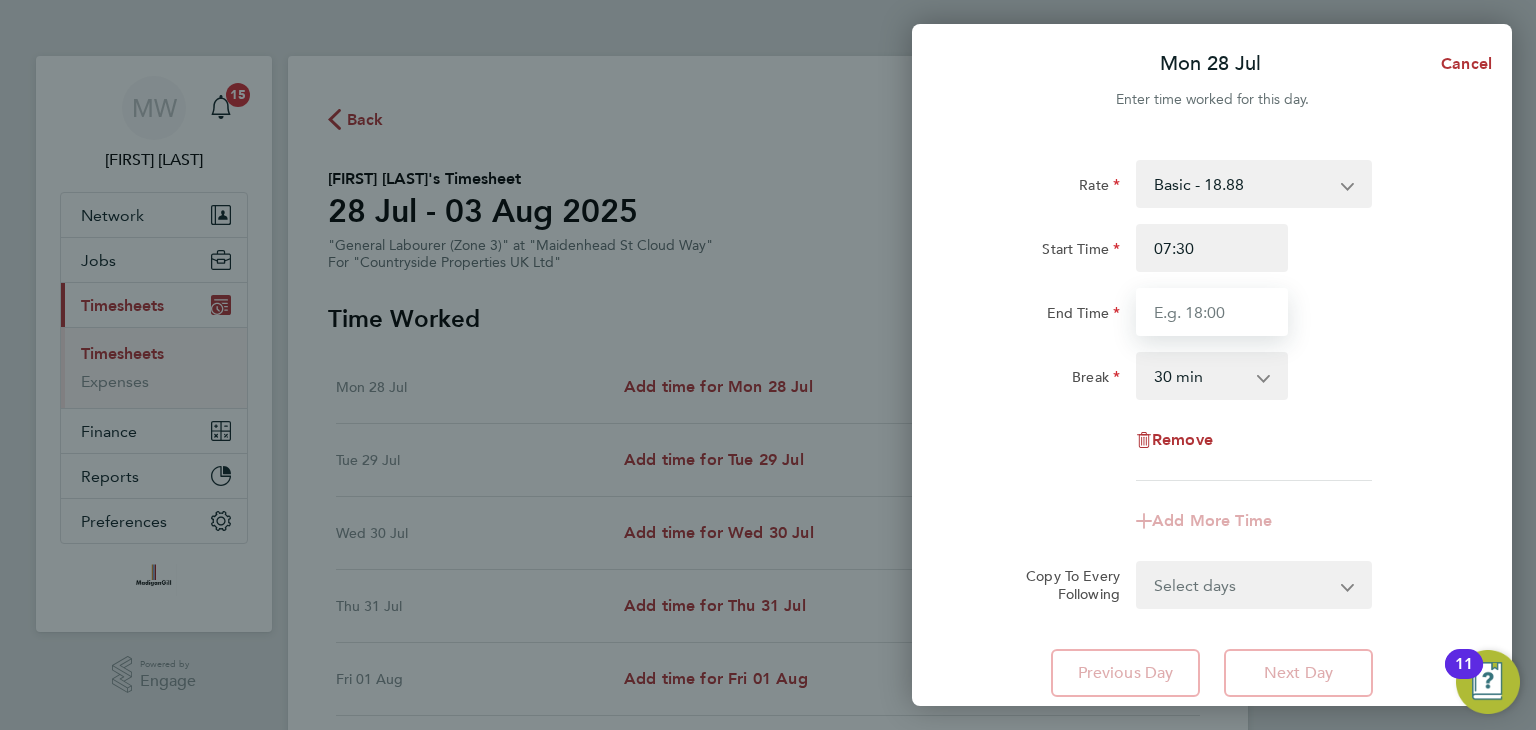 type on "16:00" 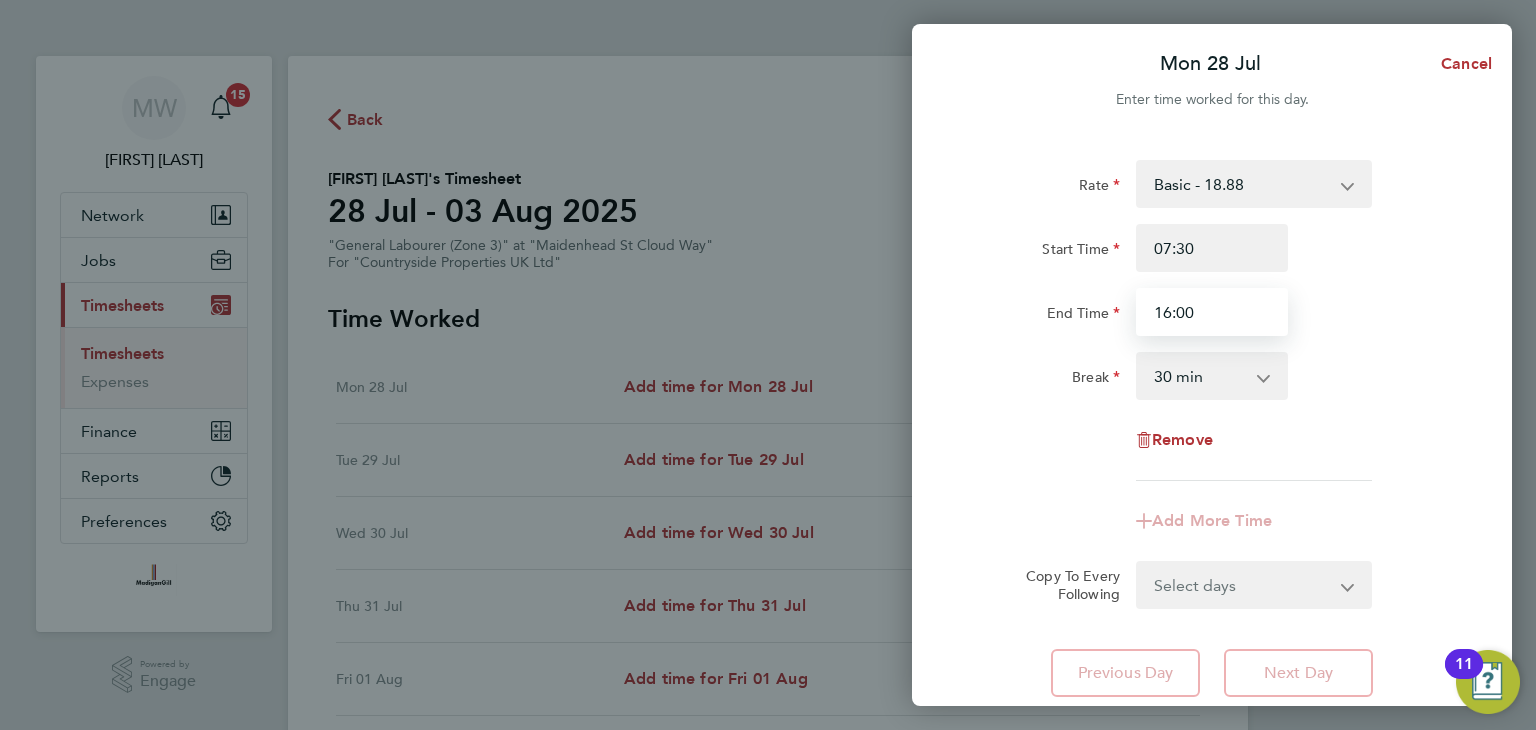 scroll, scrollTop: 142, scrollLeft: 0, axis: vertical 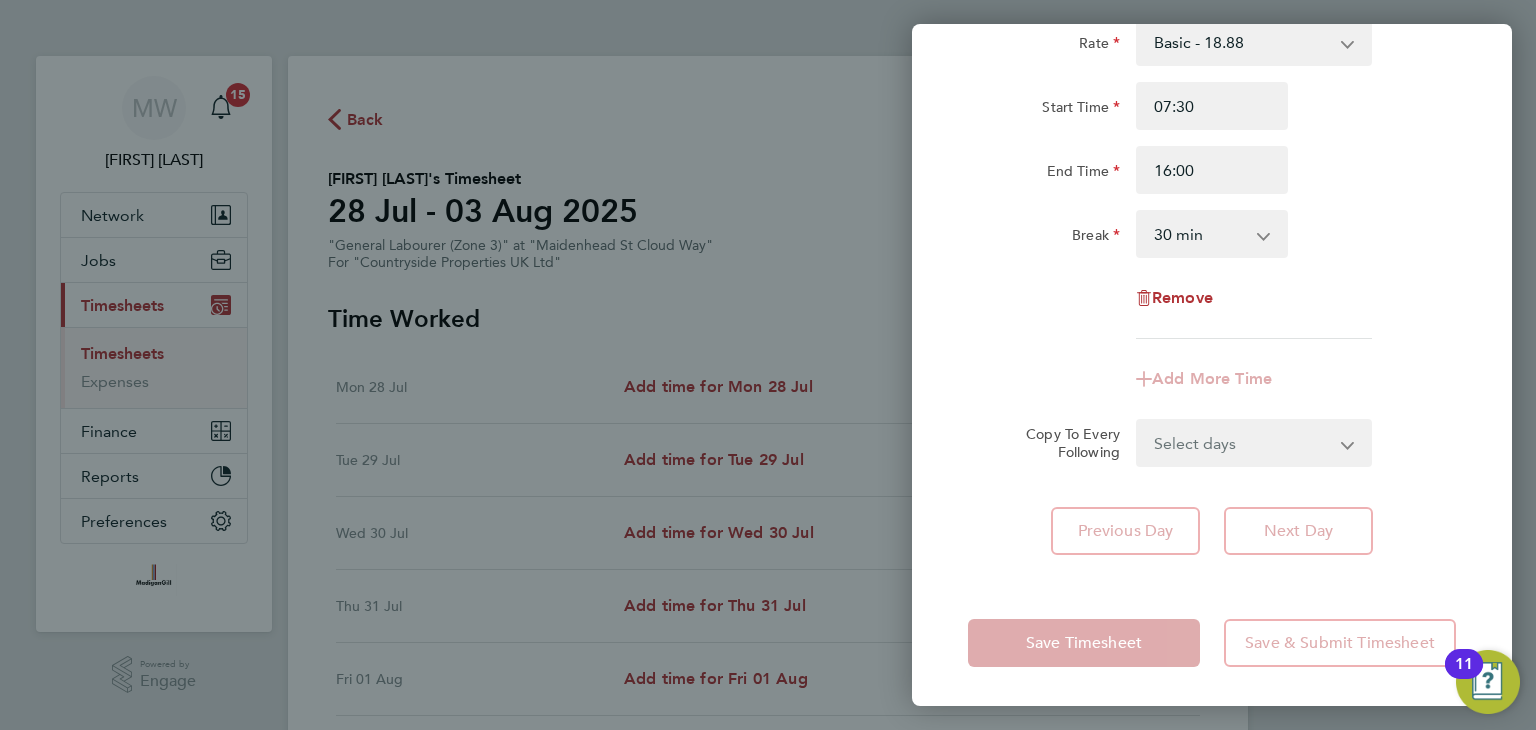 click on "Rate  Basic - 18.88
Start Time 07:30 End Time 16:00 Break  0 min   15 min   30 min   45 min   60 min   75 min   90 min
Remove
Add More Time  Copy To Every Following  Select days   Day   Weekday (Mon-Fri)   Weekend (Sat-Sun)   Tuesday   Wednesday   Thursday   Friday   Saturday   Sunday" 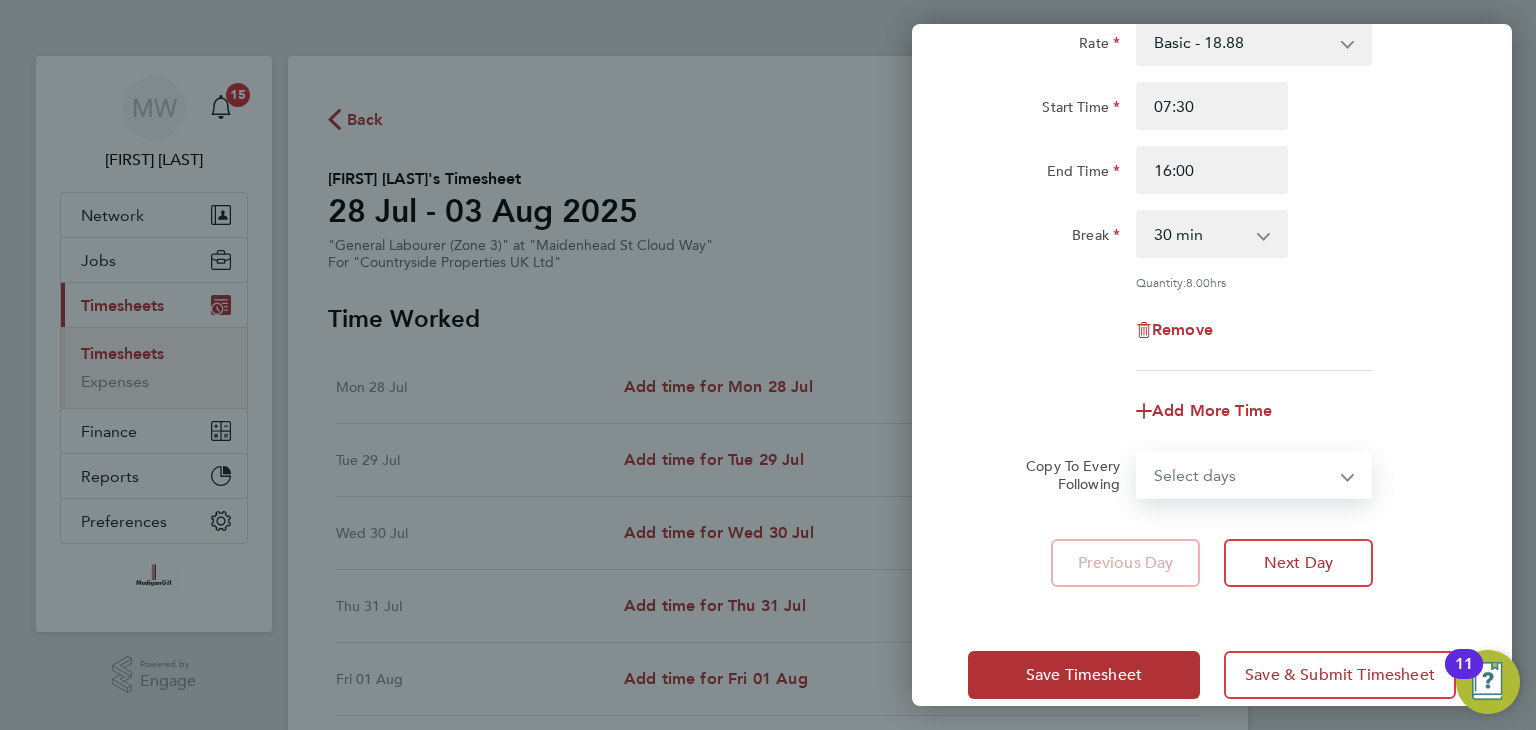 click on "Quantity:  8.00  hrs" 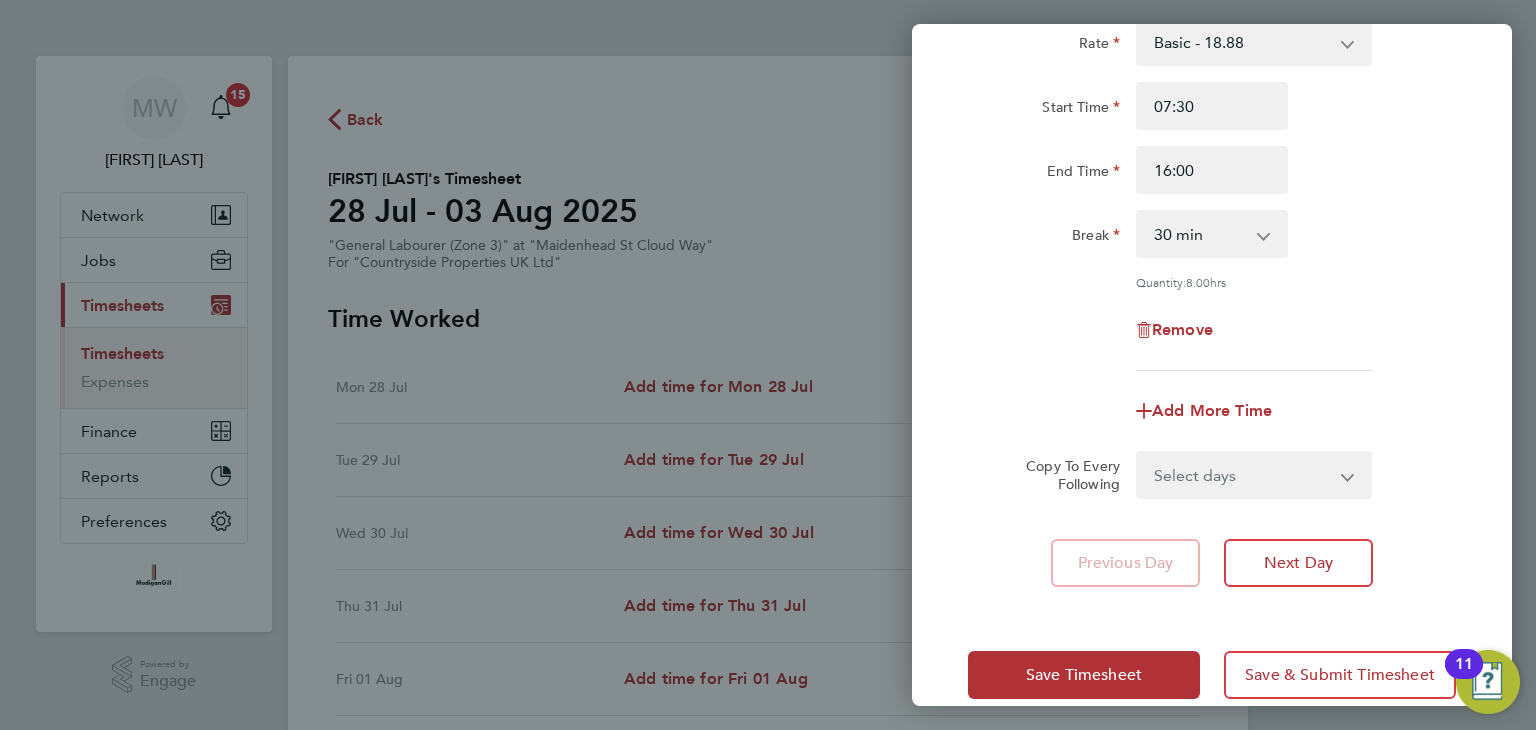 scroll, scrollTop: 172, scrollLeft: 0, axis: vertical 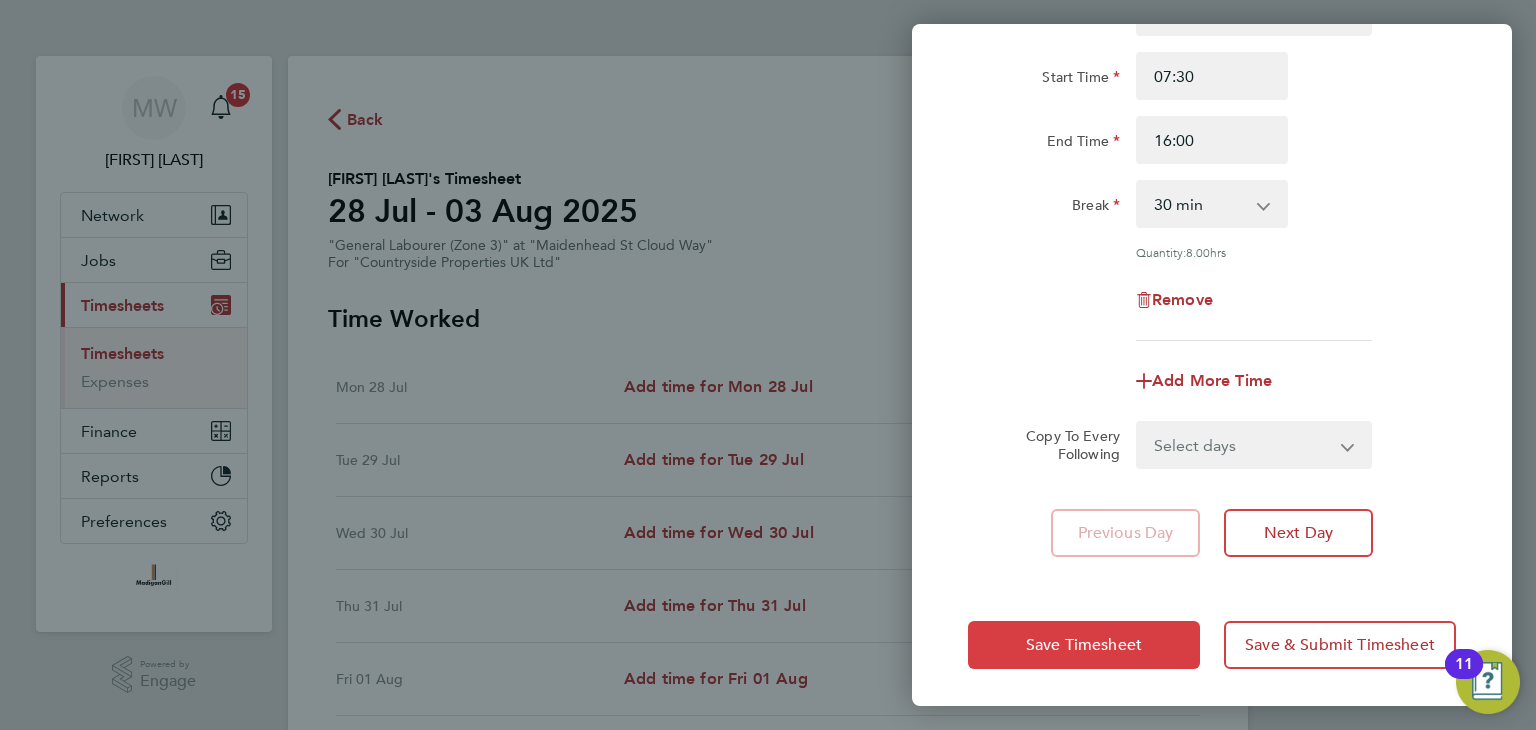 click on "Save Timesheet" 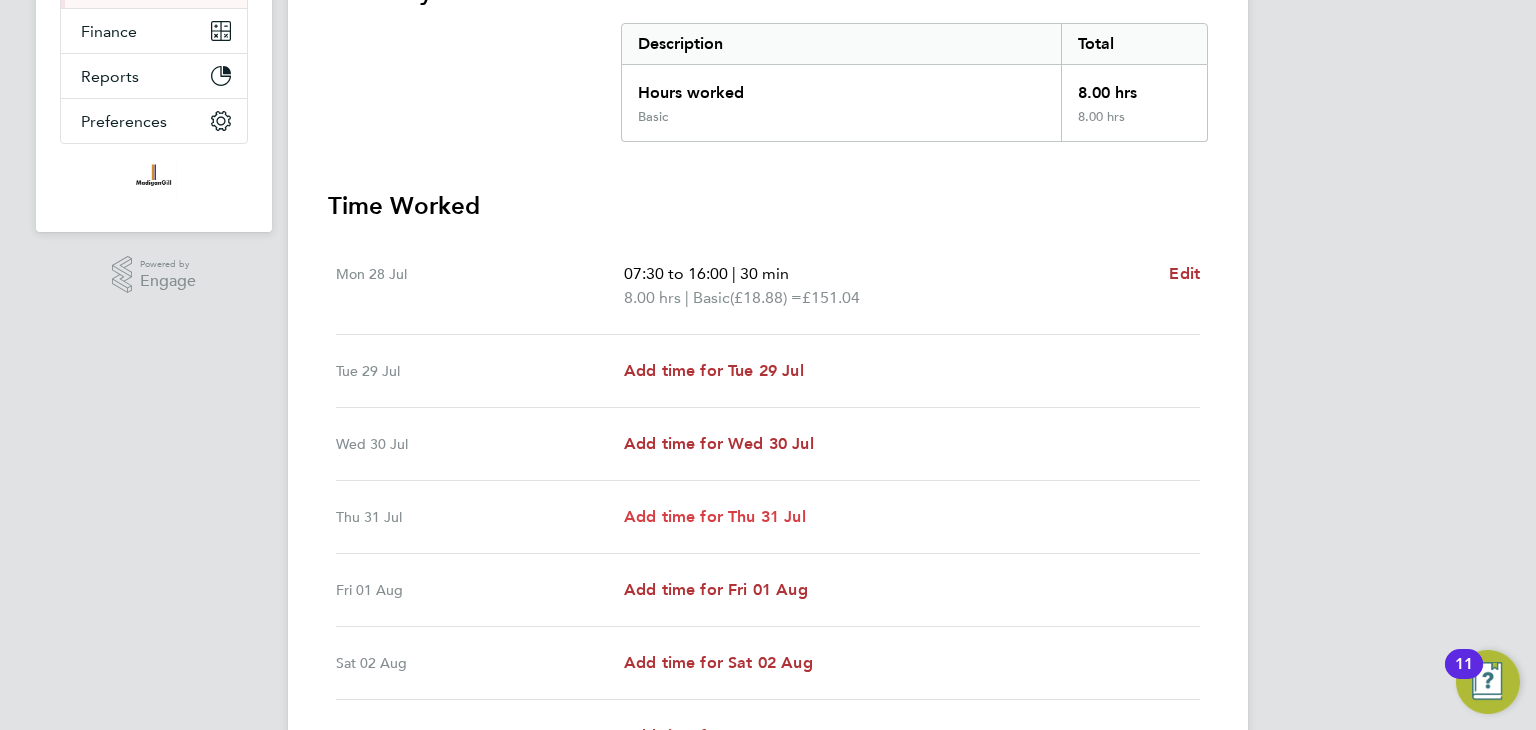 scroll, scrollTop: 500, scrollLeft: 0, axis: vertical 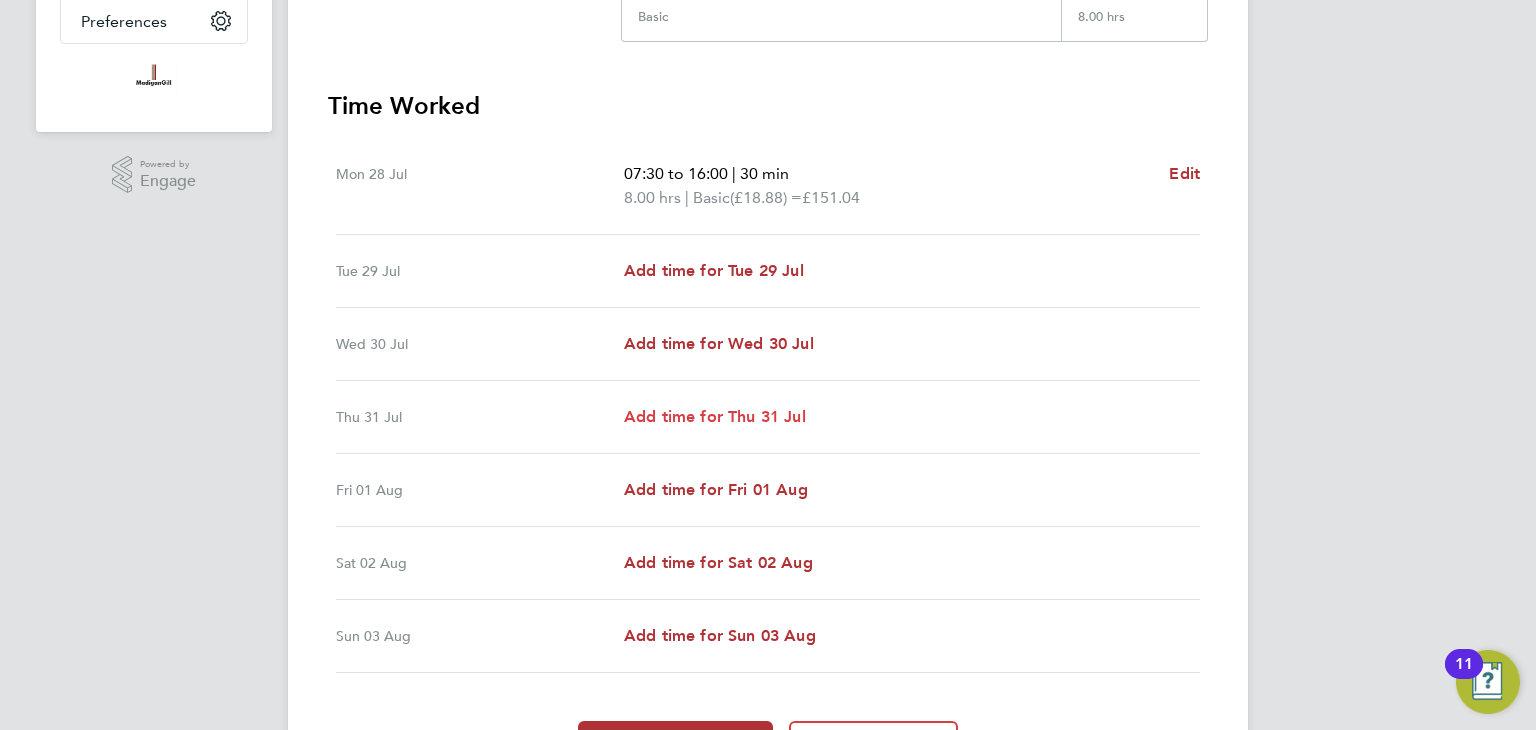 click on "Add time for Thu 31 Jul" at bounding box center [715, 416] 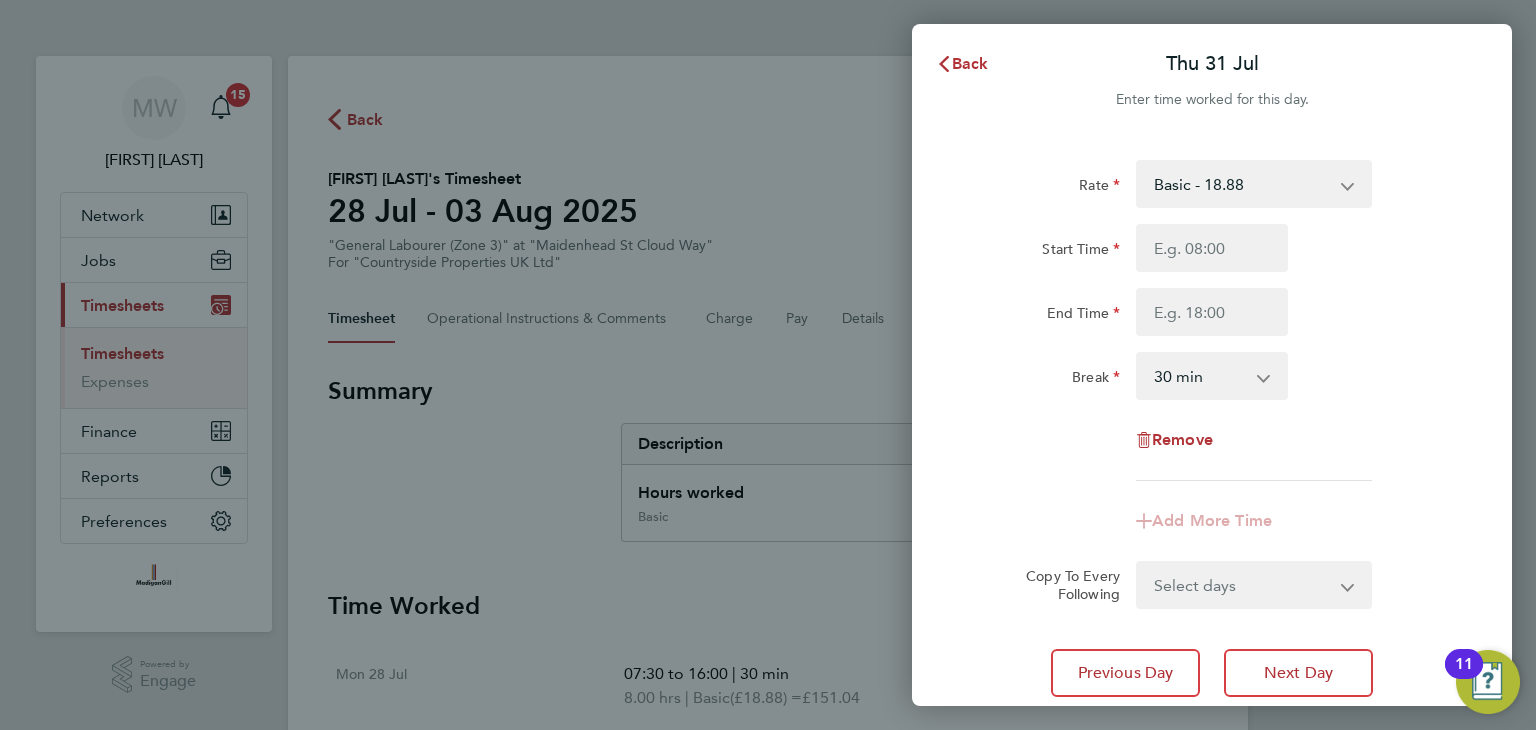 scroll, scrollTop: 0, scrollLeft: 0, axis: both 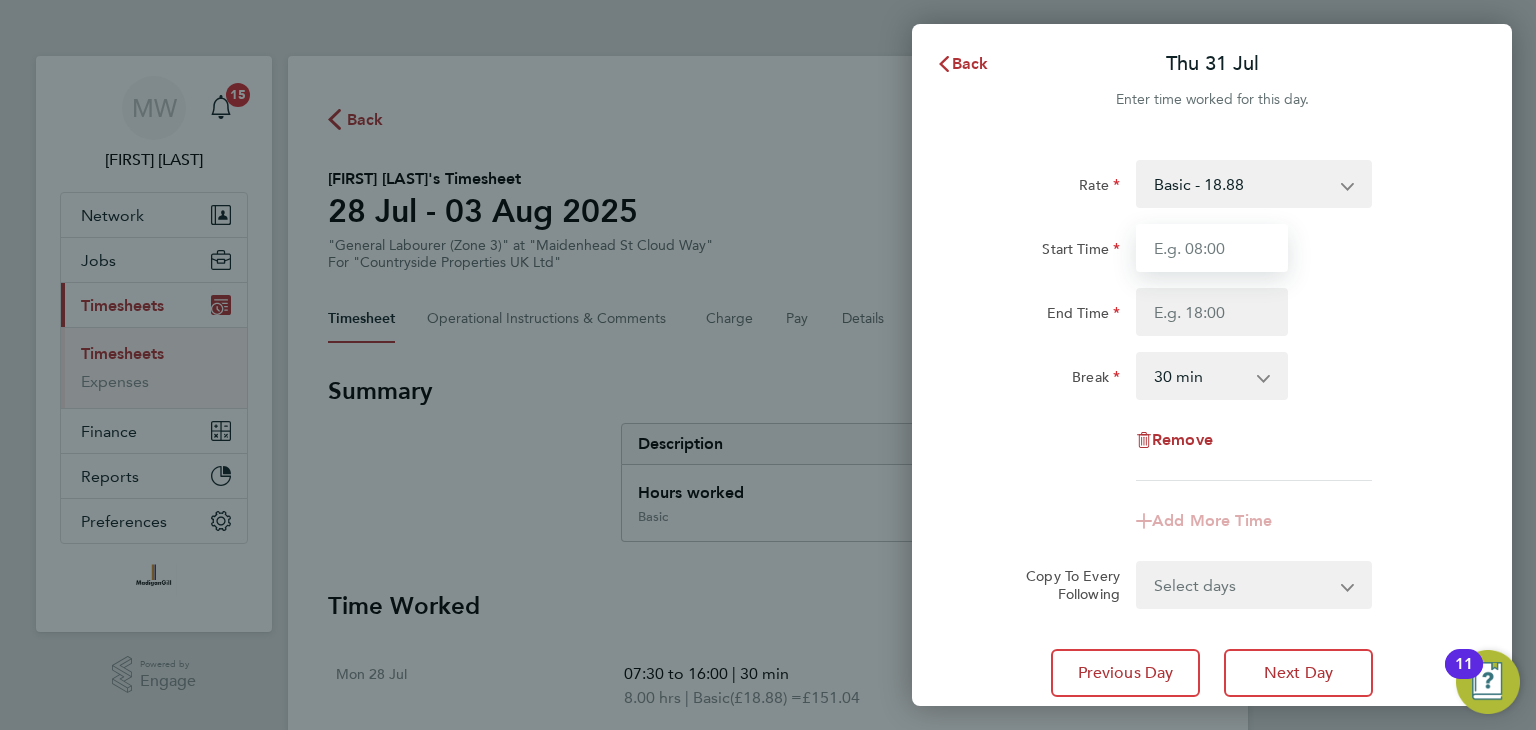 click on "Start Time" at bounding box center [1212, 248] 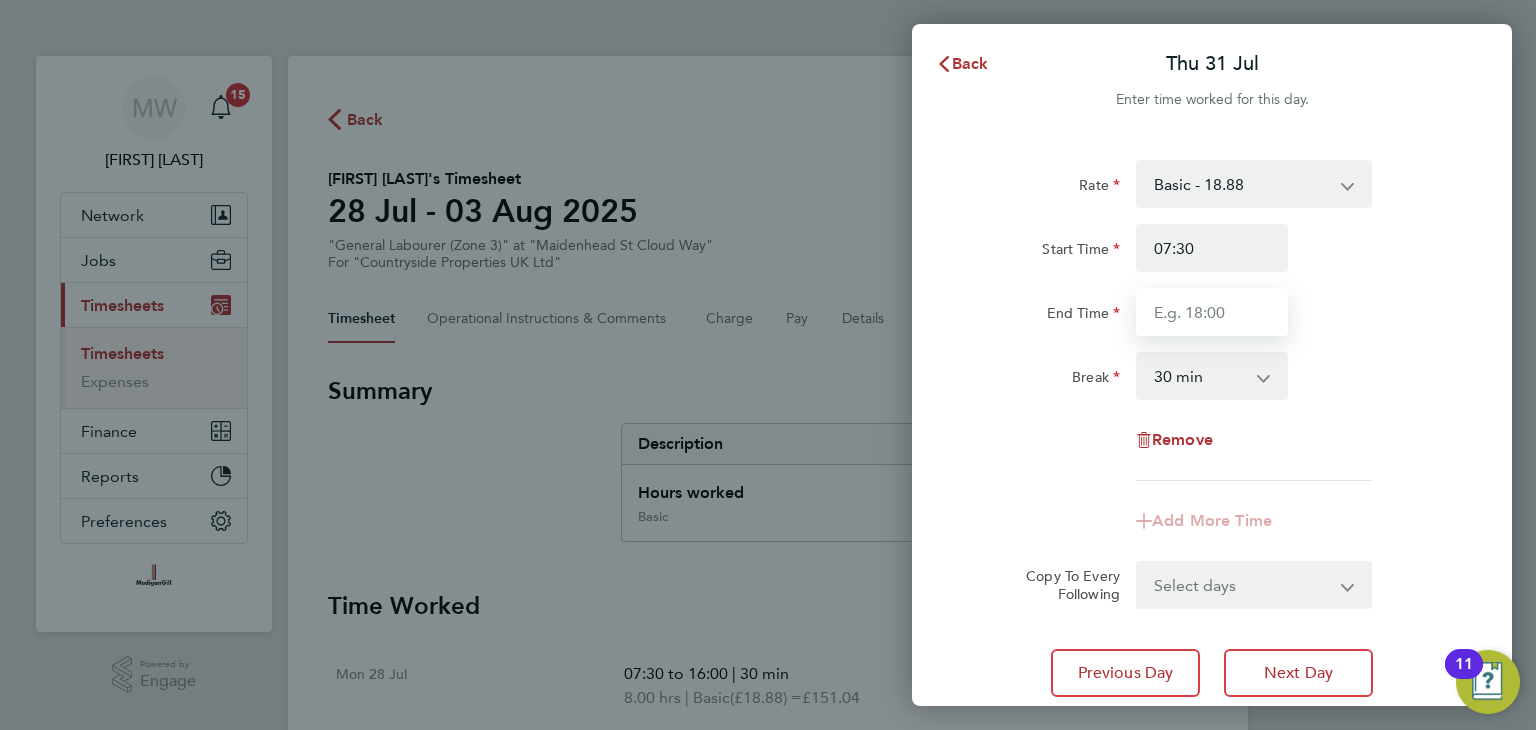 click on "End Time" at bounding box center (1212, 312) 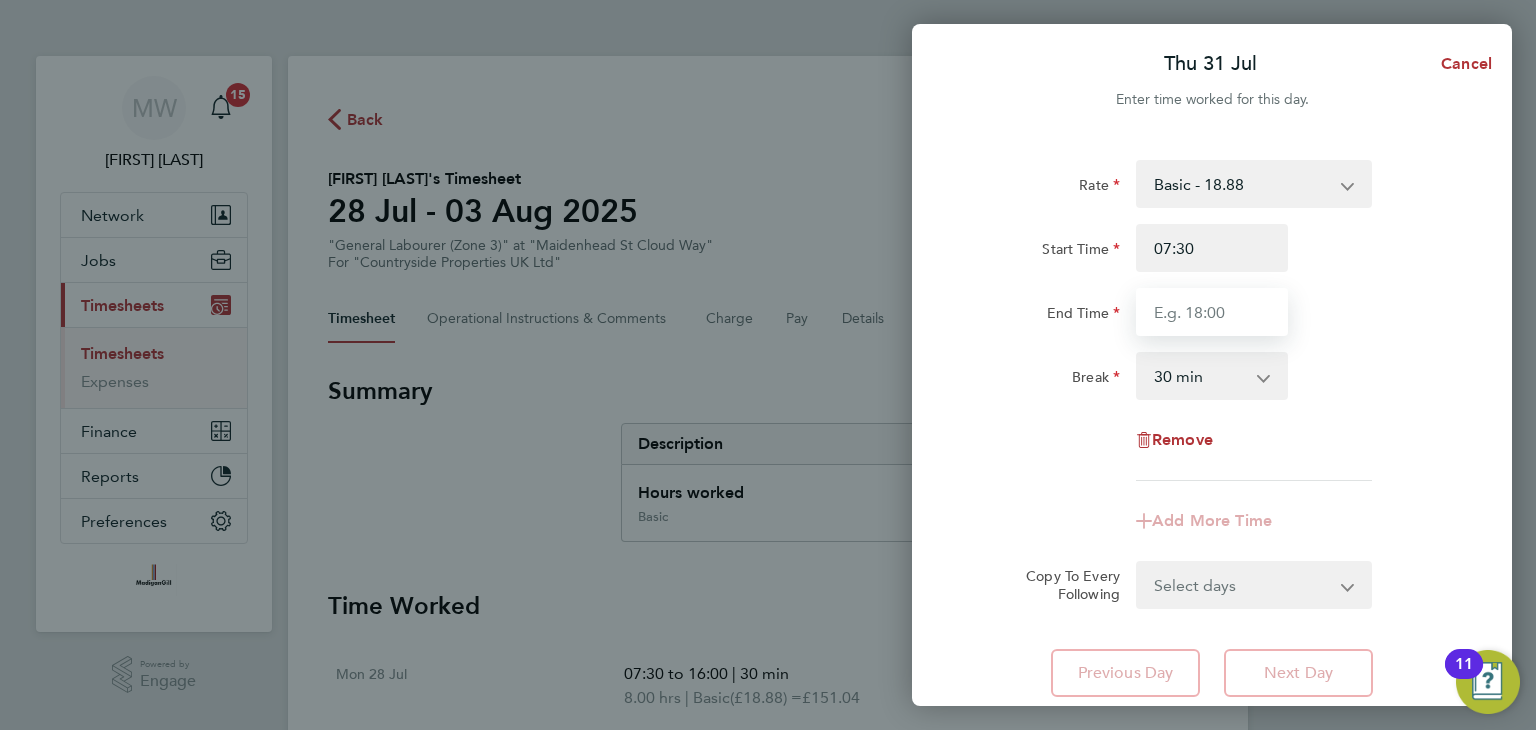 type on "16:00" 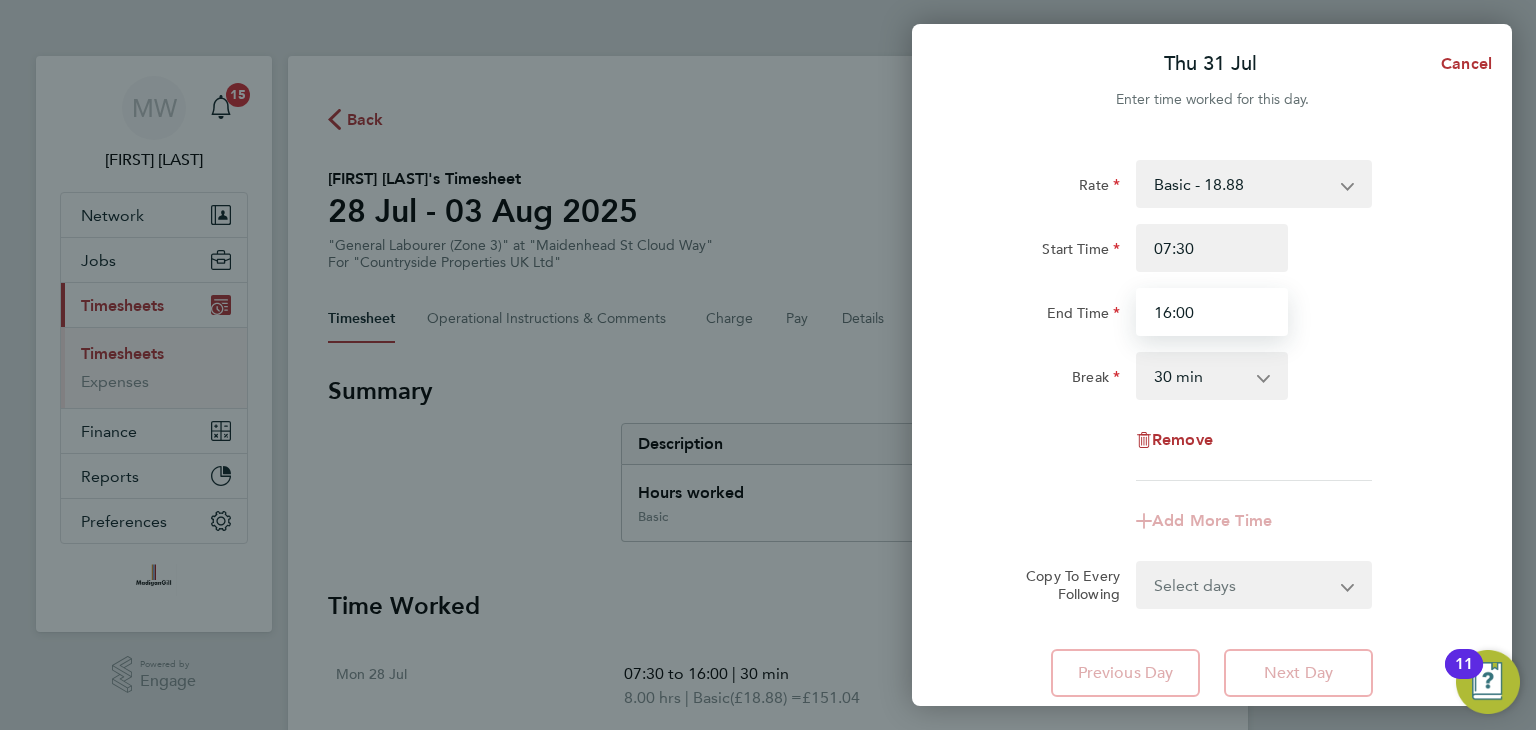 scroll, scrollTop: 142, scrollLeft: 0, axis: vertical 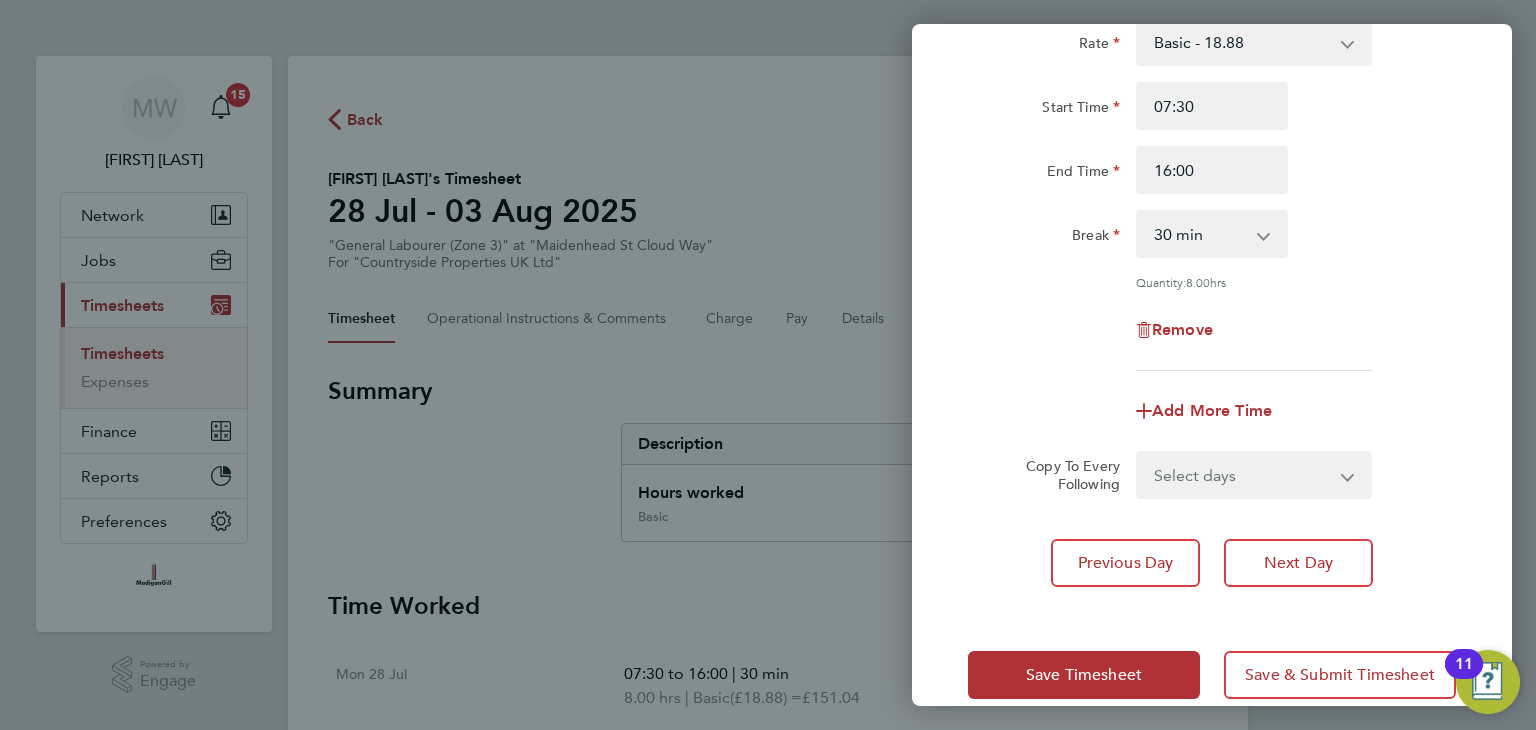 click on "Rate  Basic - 18.88
Start Time 07:30 End Time 16:00 Break  0 min   15 min   30 min   45 min   60 min   75 min   90 min
Quantity:  8.00  hrs
Remove" 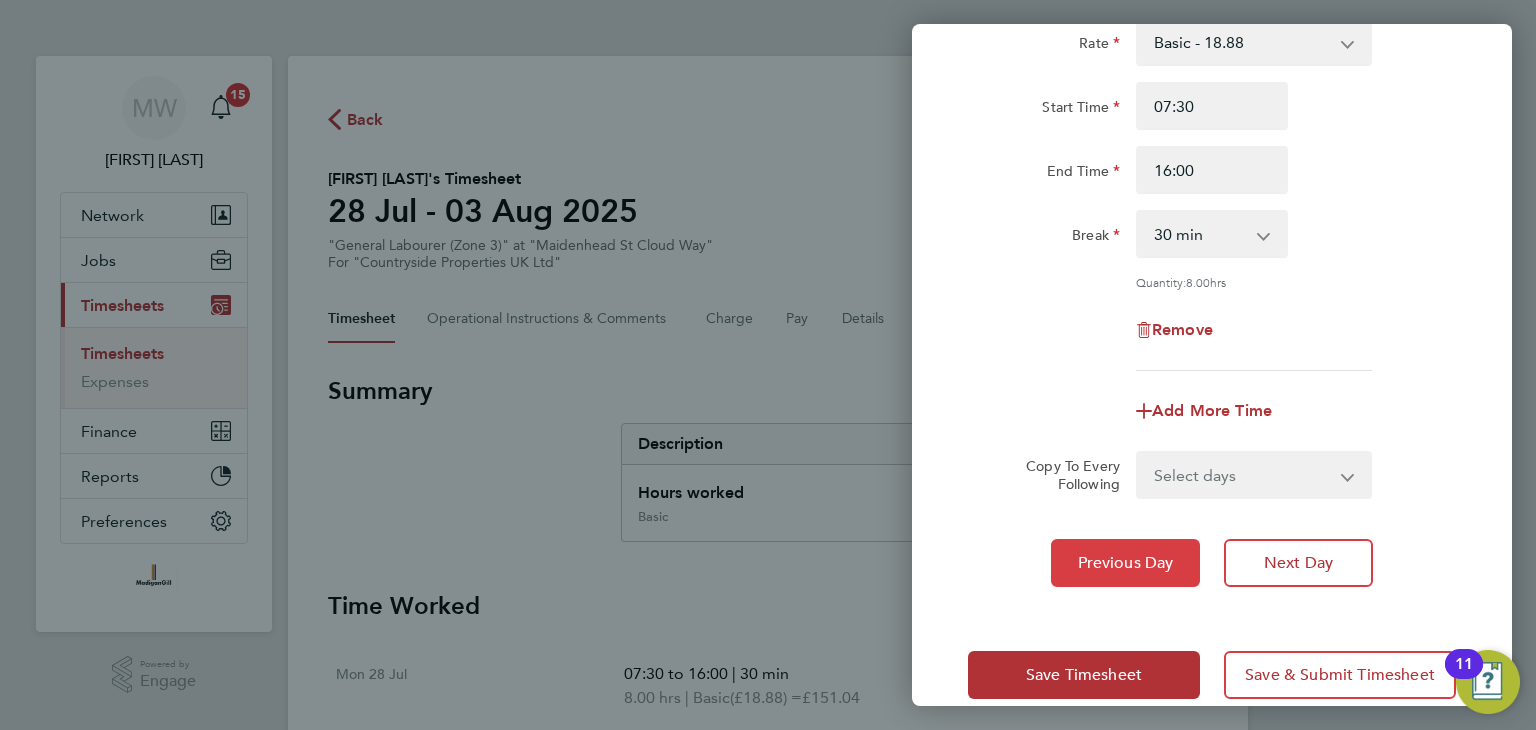 scroll, scrollTop: 172, scrollLeft: 0, axis: vertical 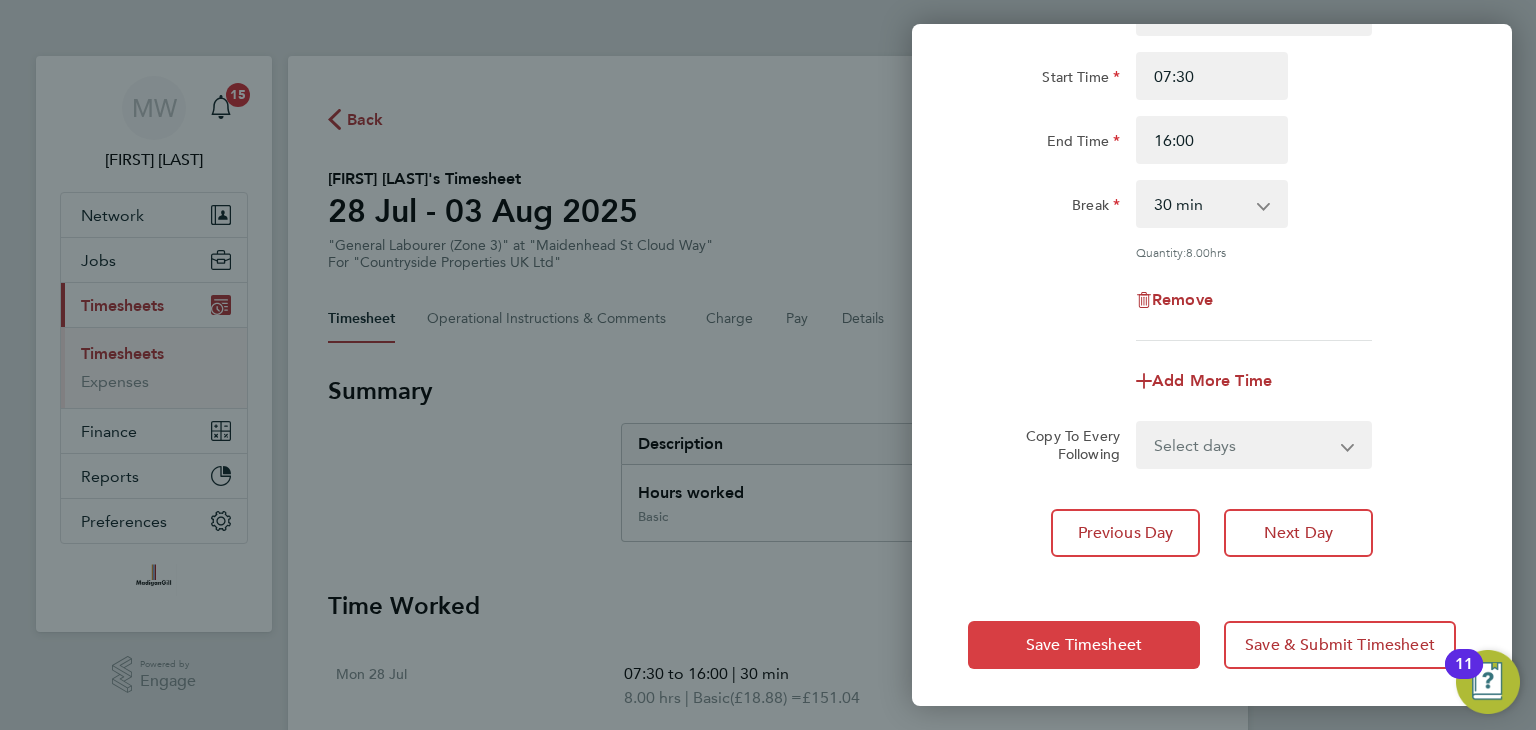 click on "Save Timesheet" 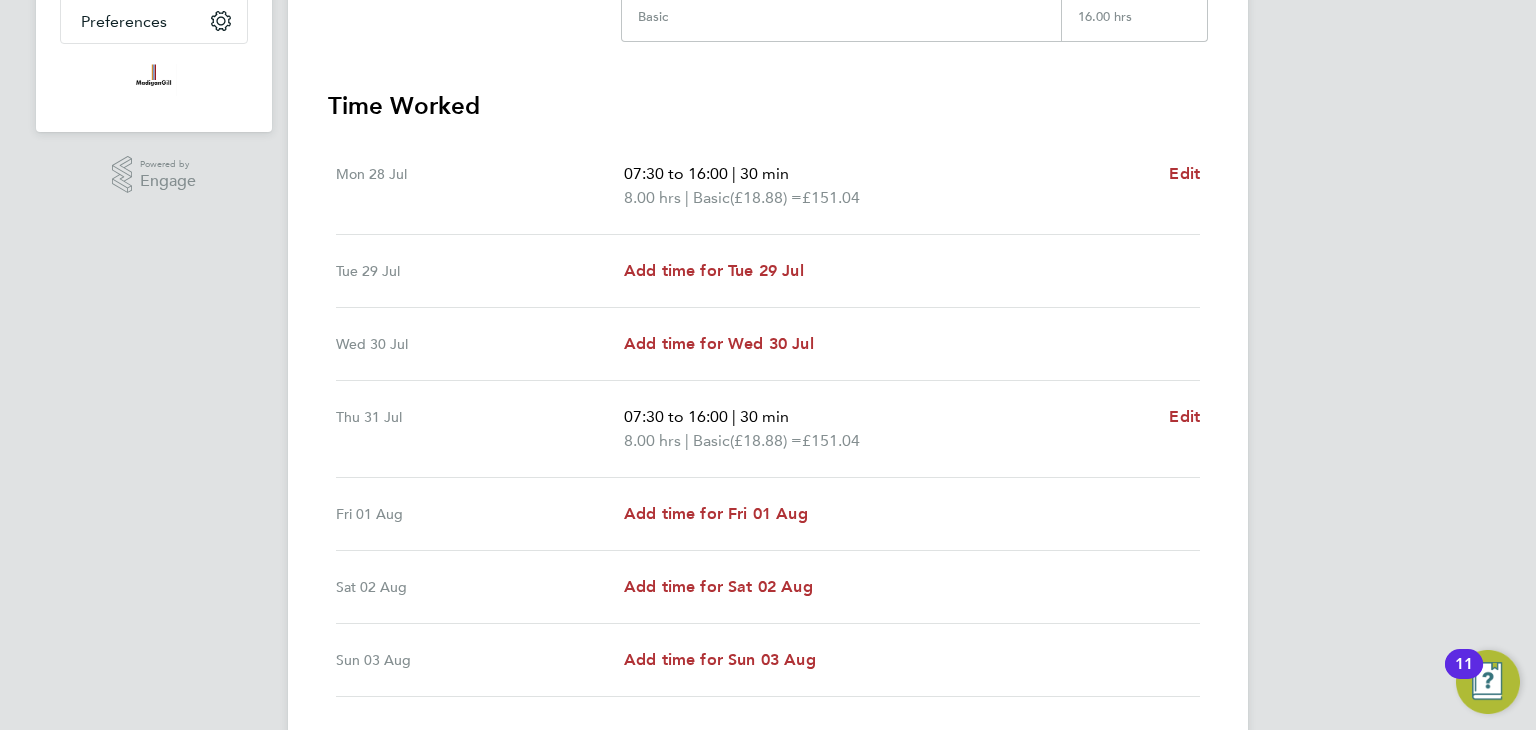 scroll, scrollTop: 640, scrollLeft: 0, axis: vertical 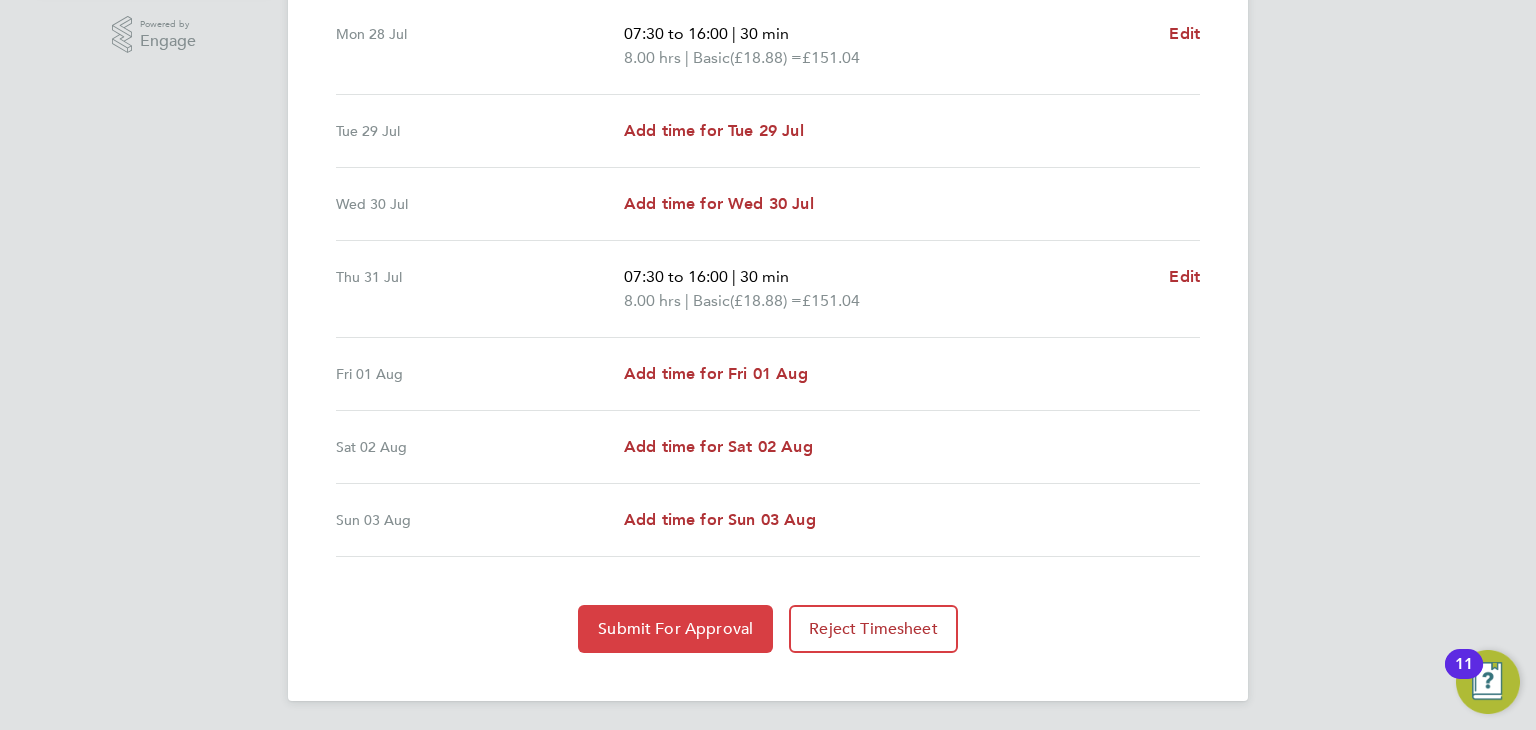 click on "Submit For Approval" 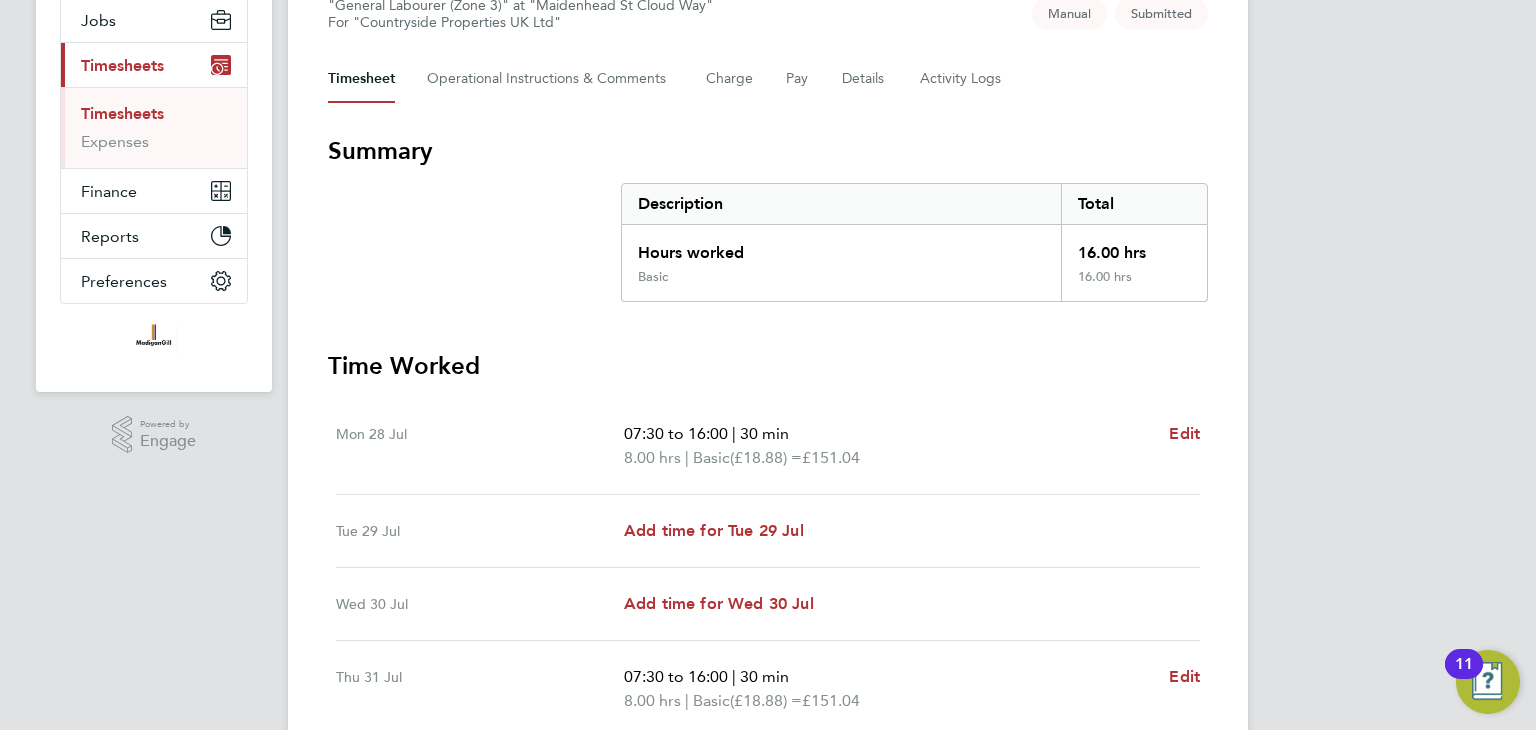 scroll, scrollTop: 0, scrollLeft: 0, axis: both 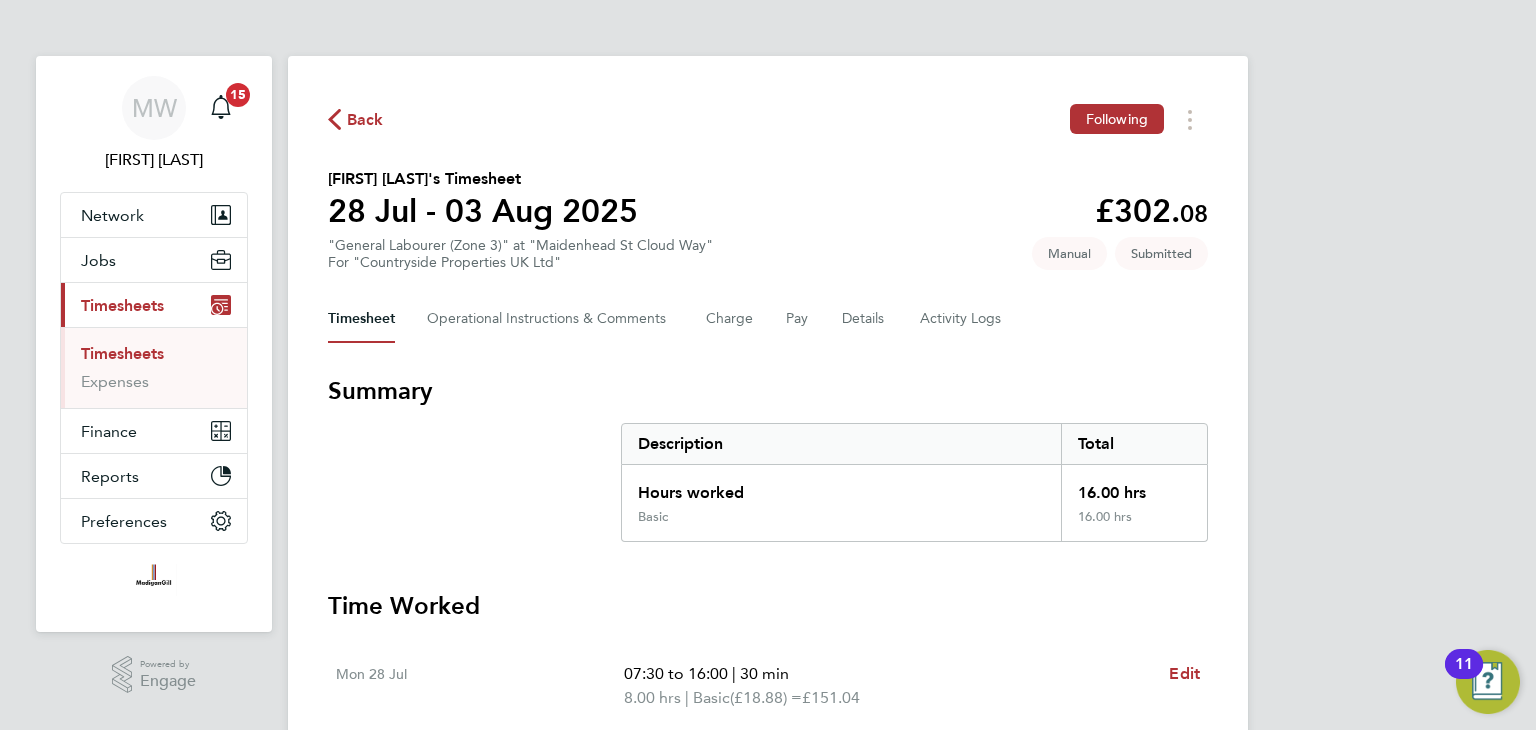 click on "Back" 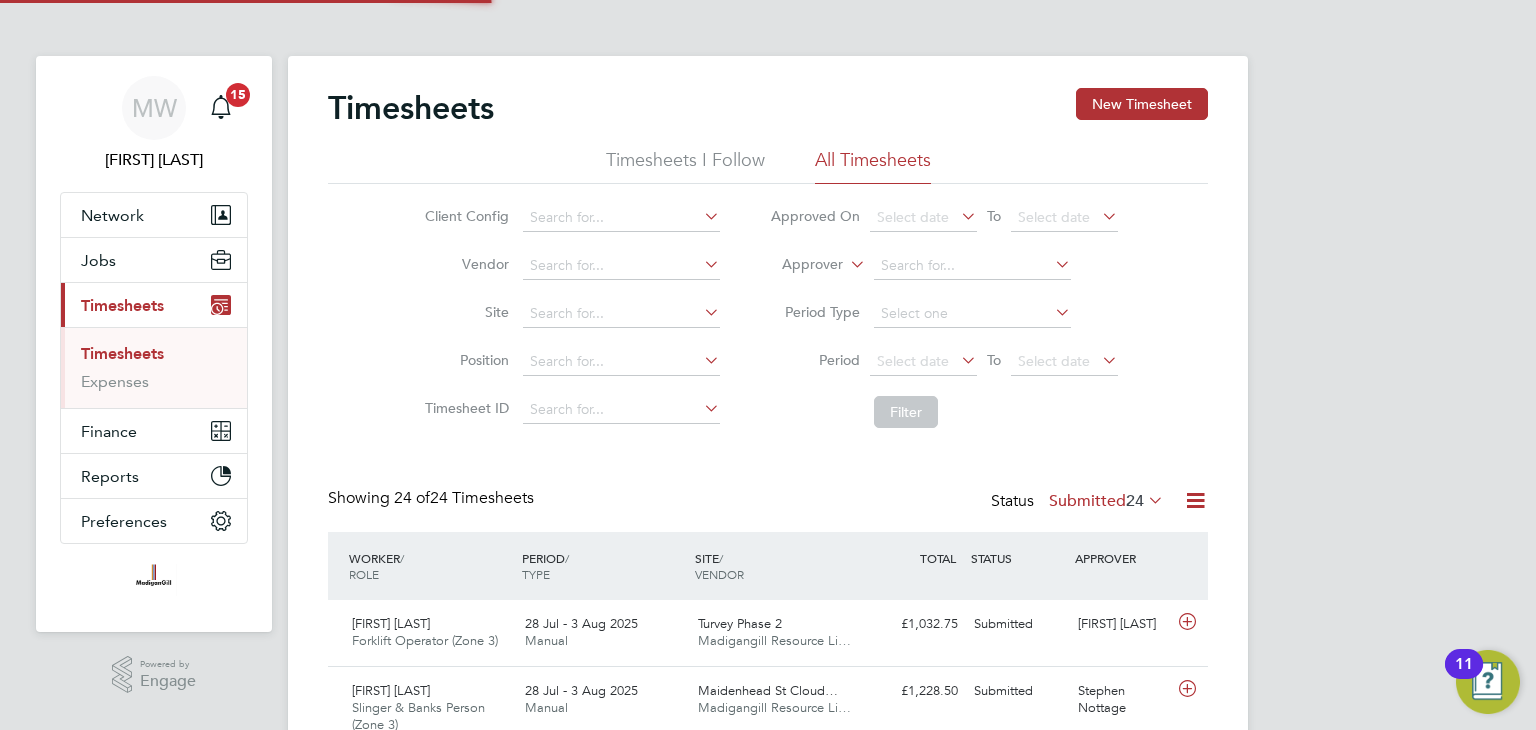 scroll, scrollTop: 9, scrollLeft: 10, axis: both 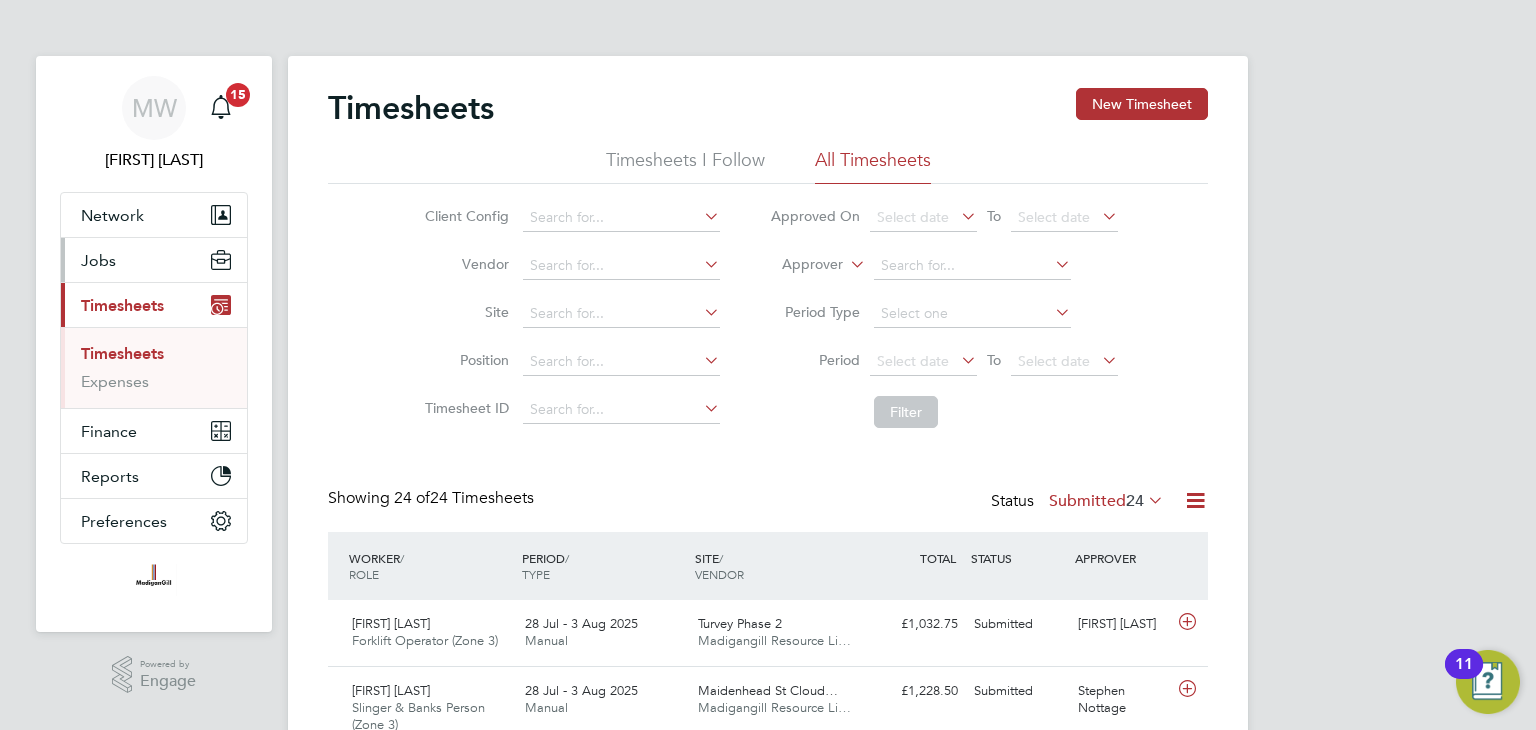 click on "Jobs" at bounding box center (154, 260) 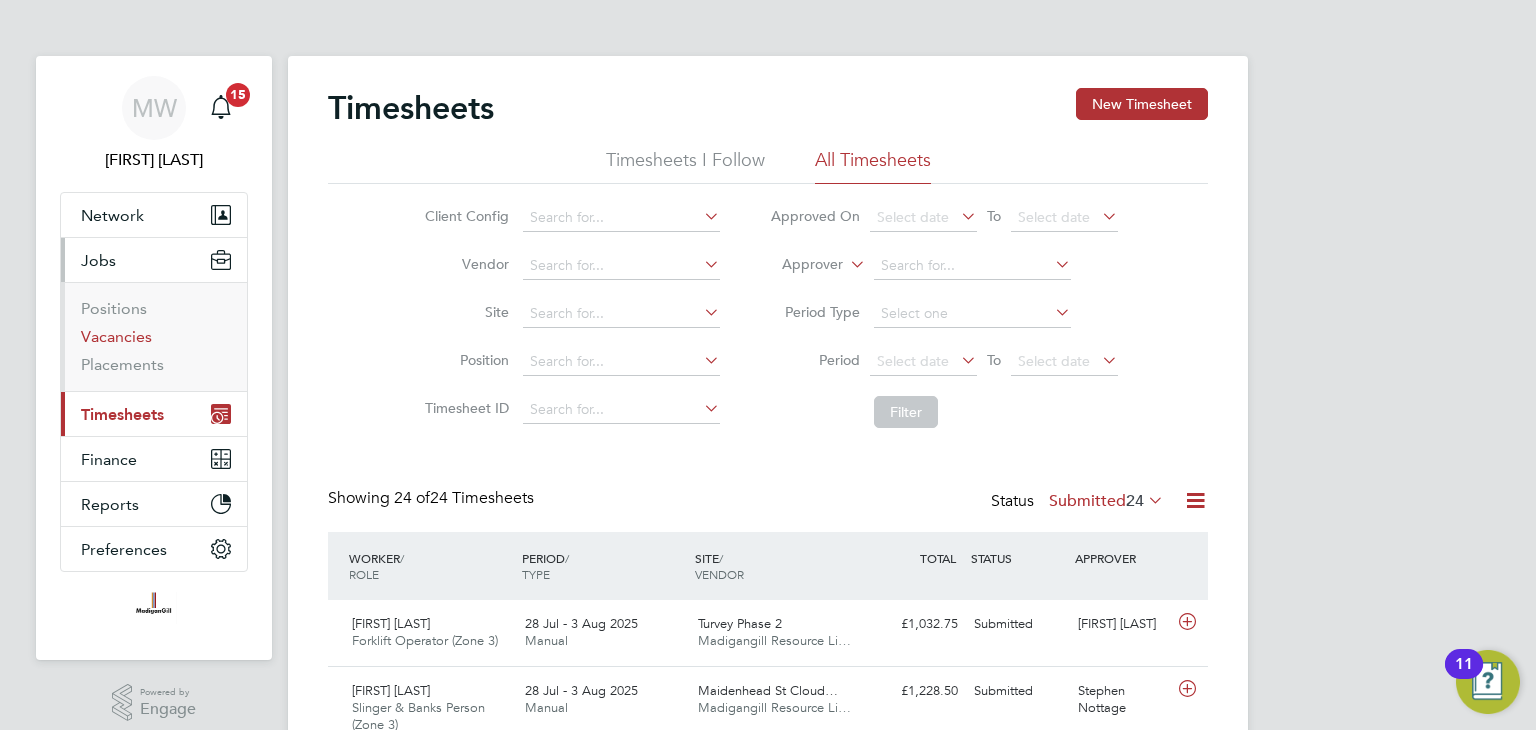 click on "Vacancies" at bounding box center [116, 336] 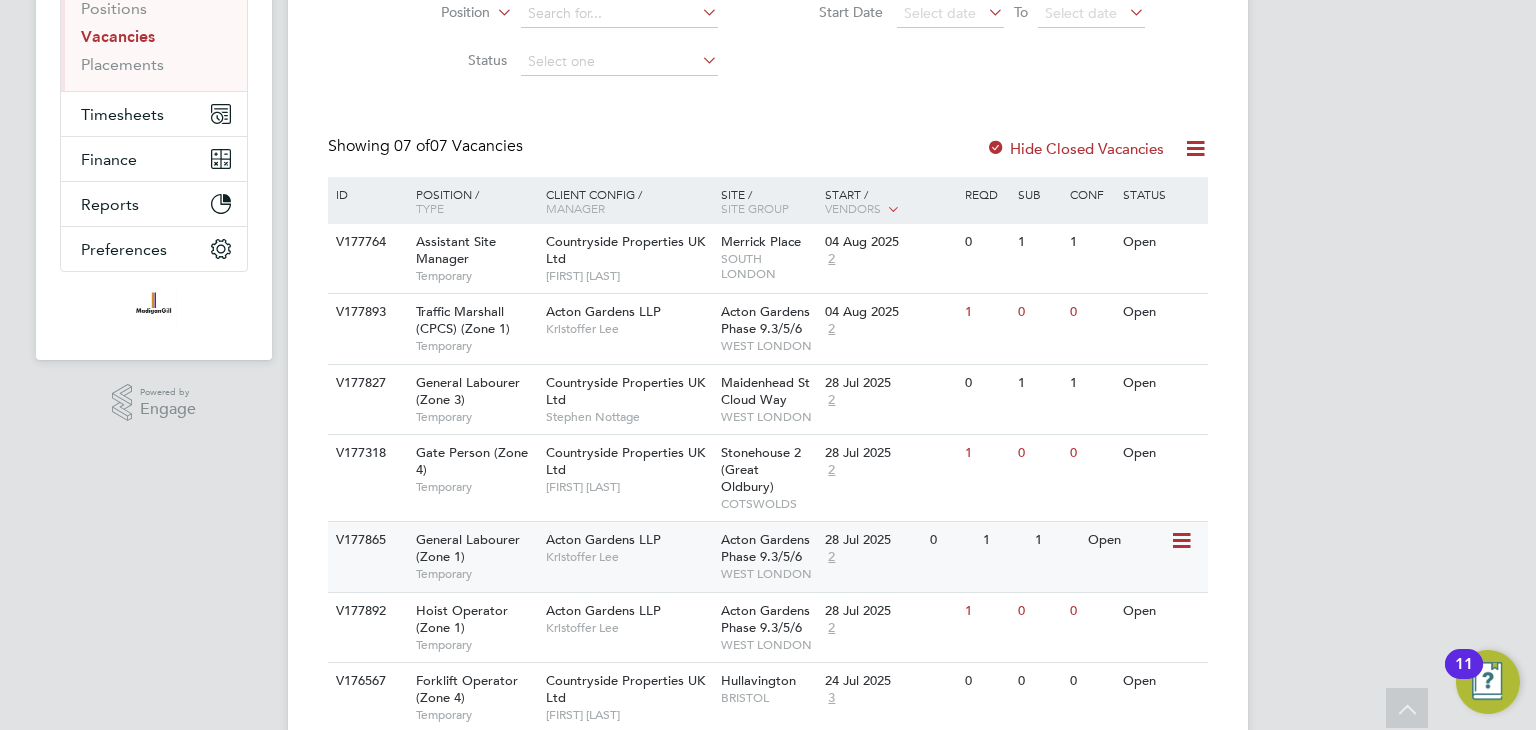 scroll, scrollTop: 357, scrollLeft: 0, axis: vertical 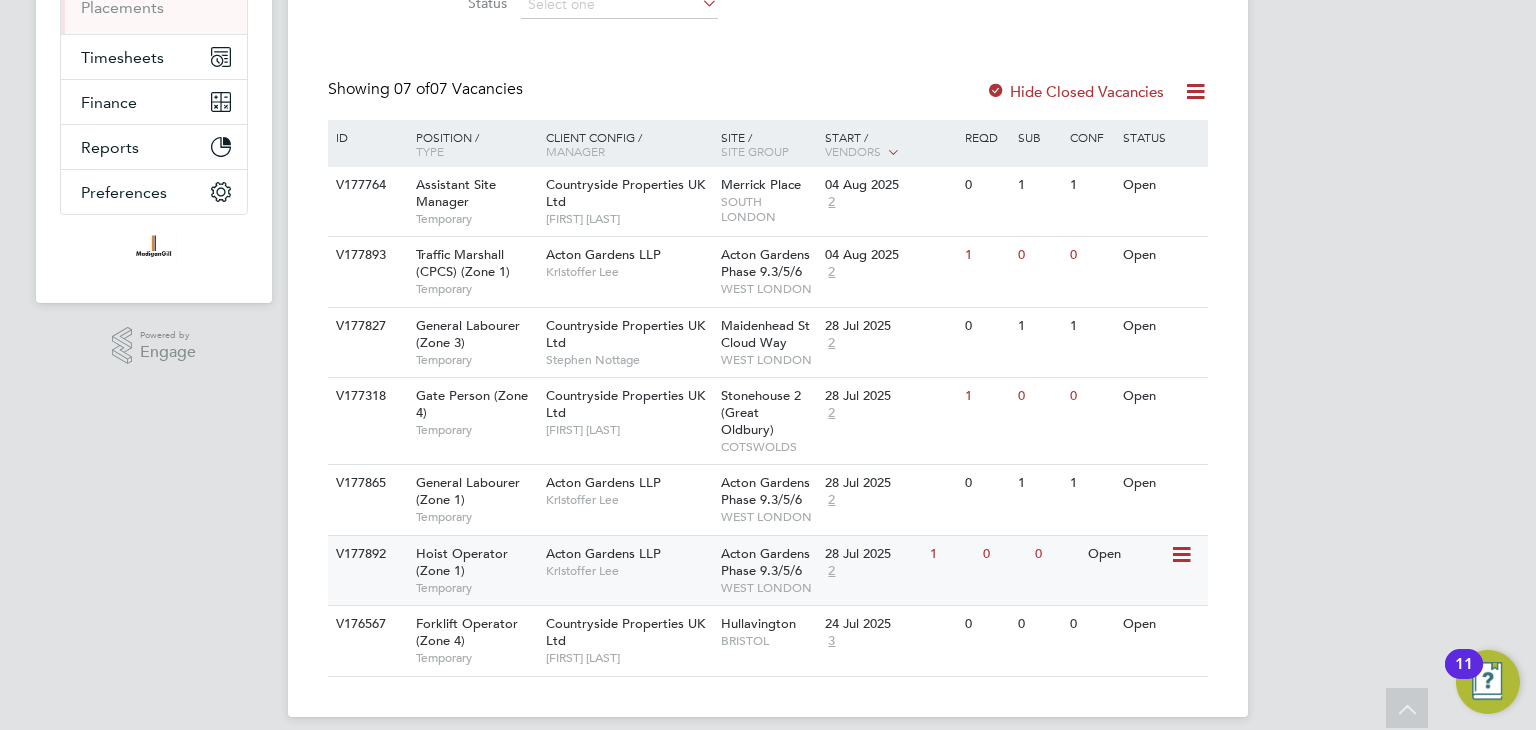click on "Kristoffer Lee" 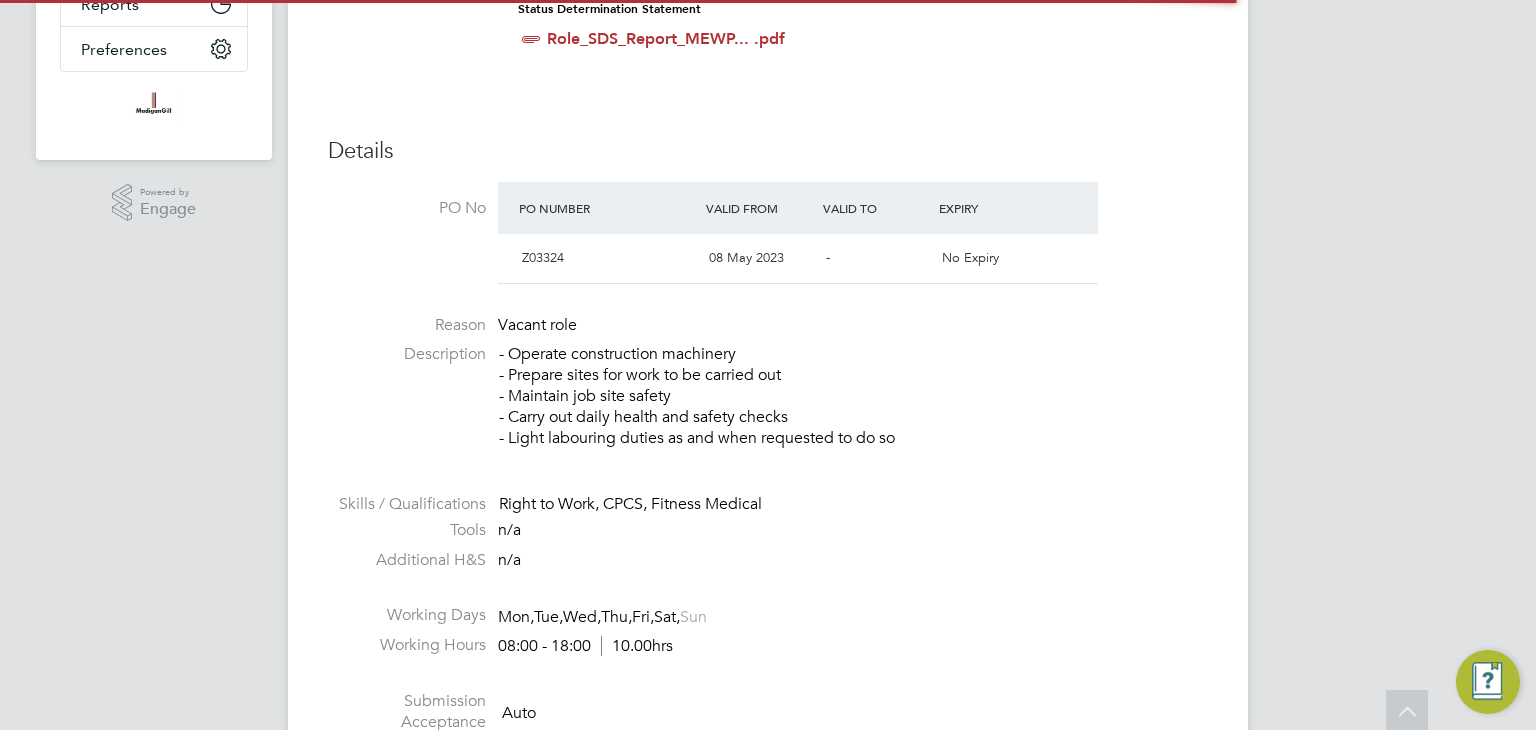 scroll, scrollTop: 608, scrollLeft: 0, axis: vertical 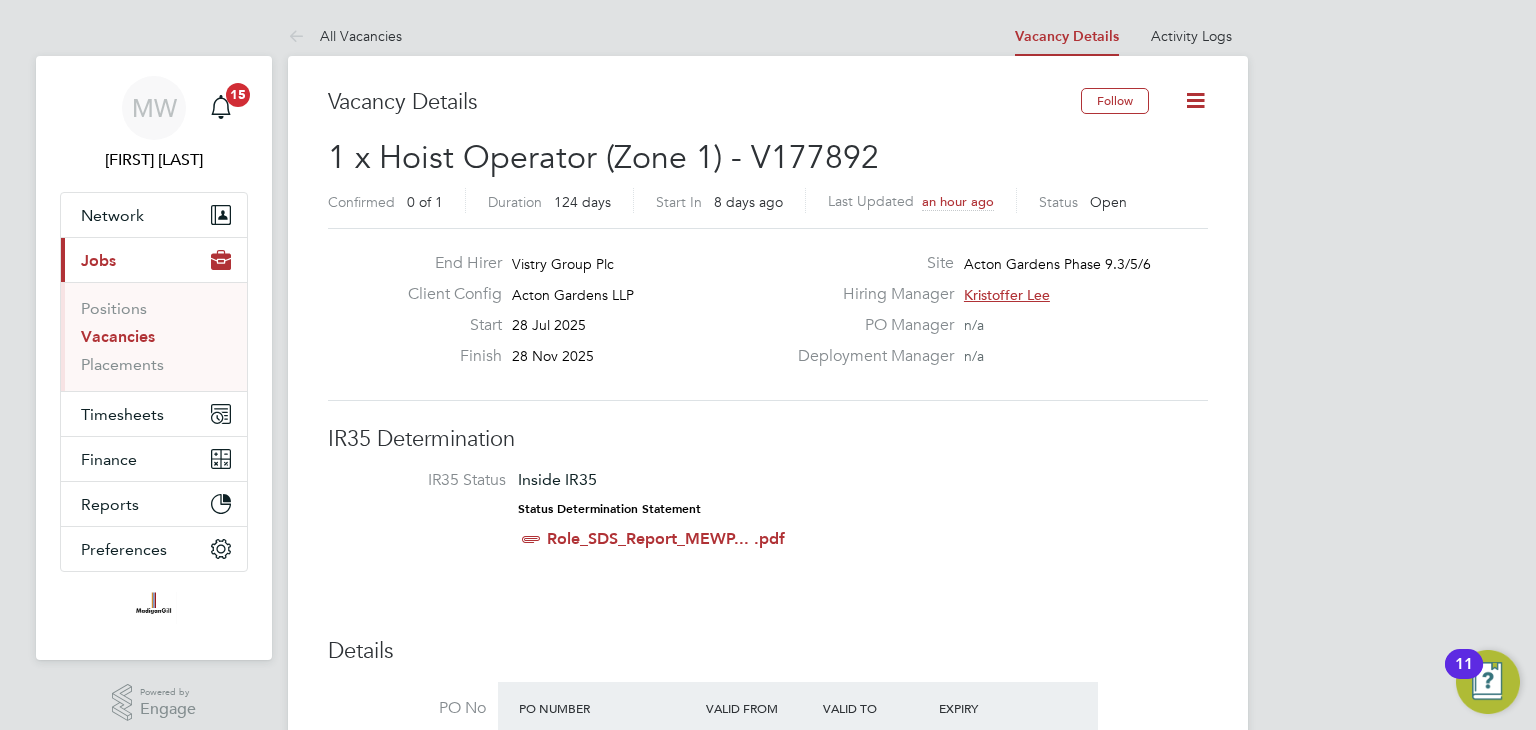 click on "All Vacancies" at bounding box center [345, 36] 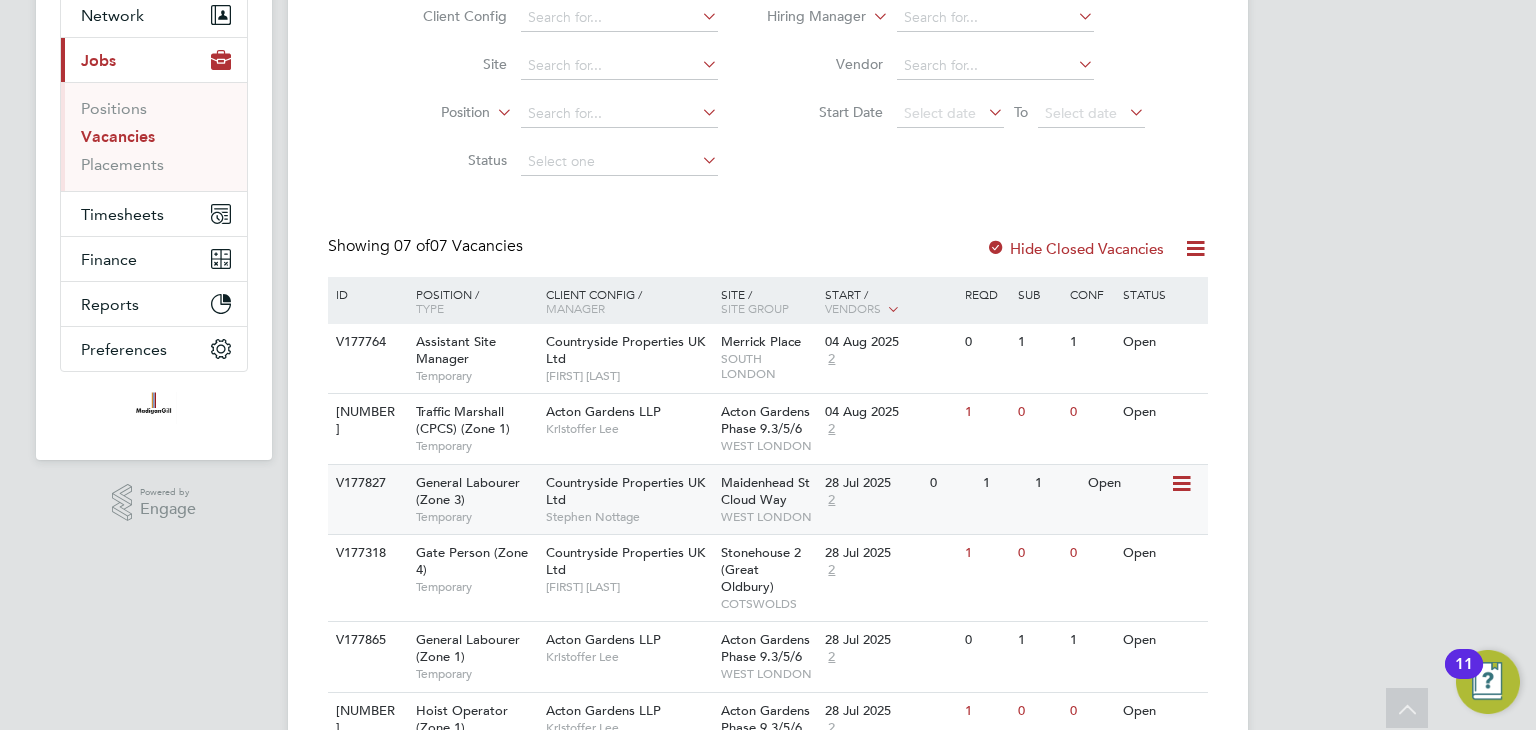 scroll, scrollTop: 300, scrollLeft: 0, axis: vertical 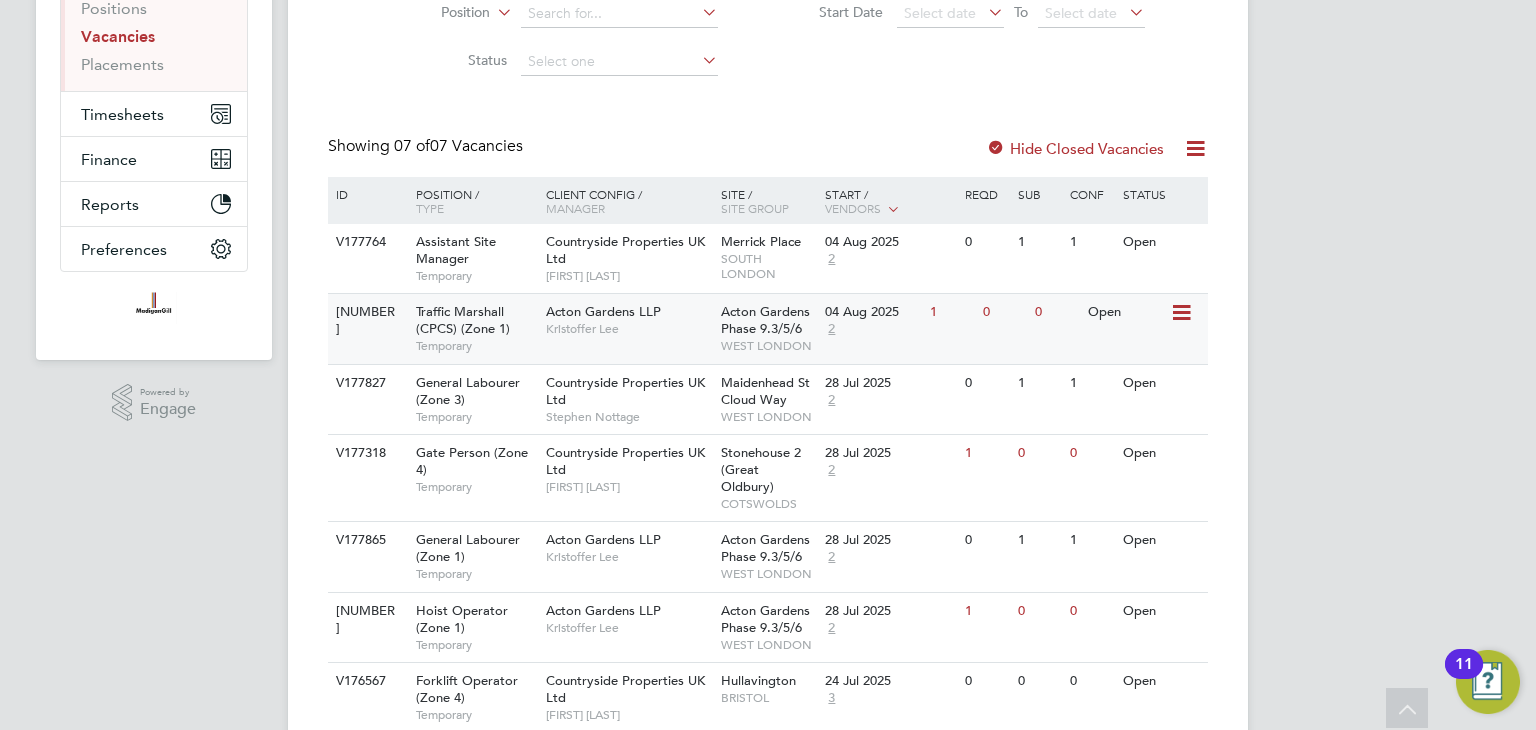 click on "Acton Gardens LLP   [FIRST] [LAST]" 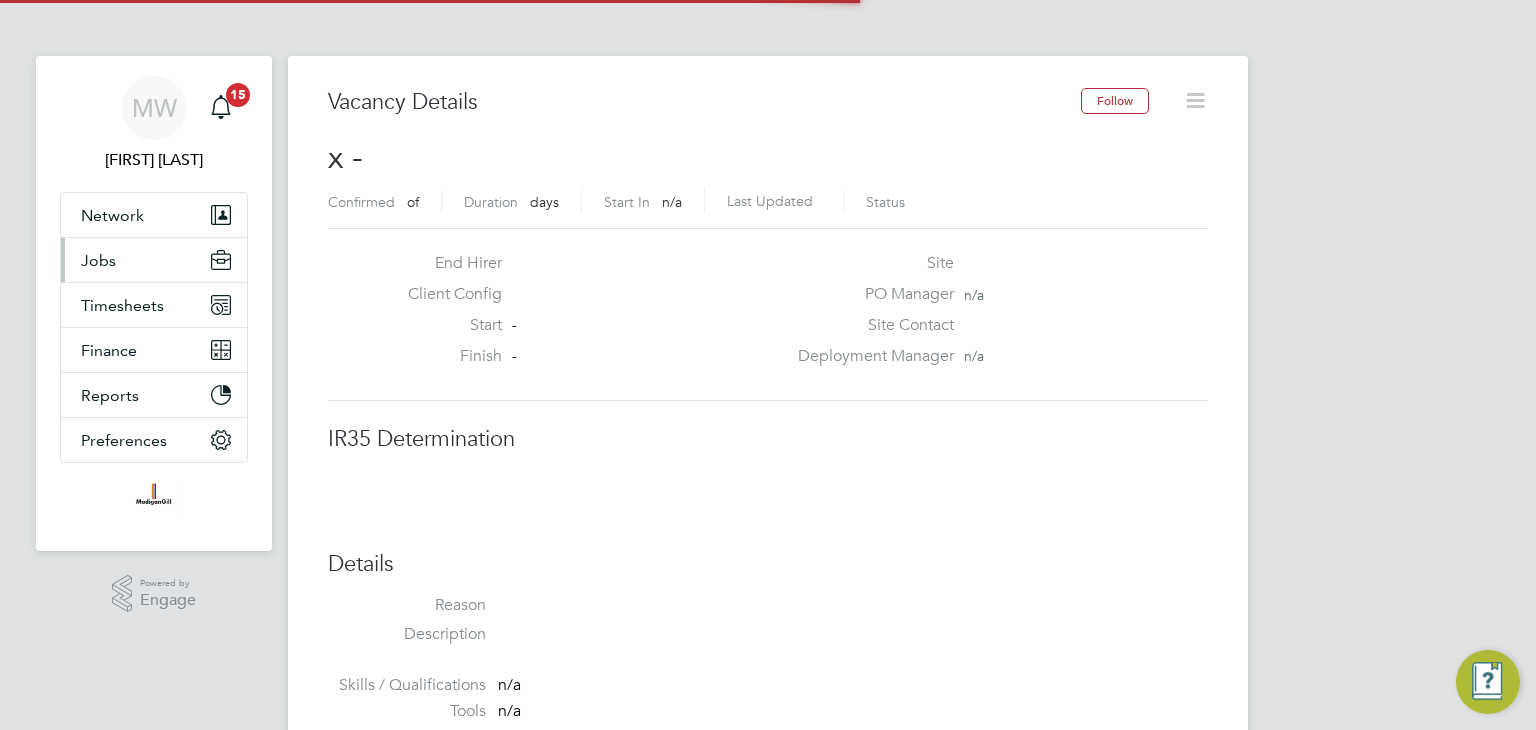 scroll, scrollTop: 0, scrollLeft: 0, axis: both 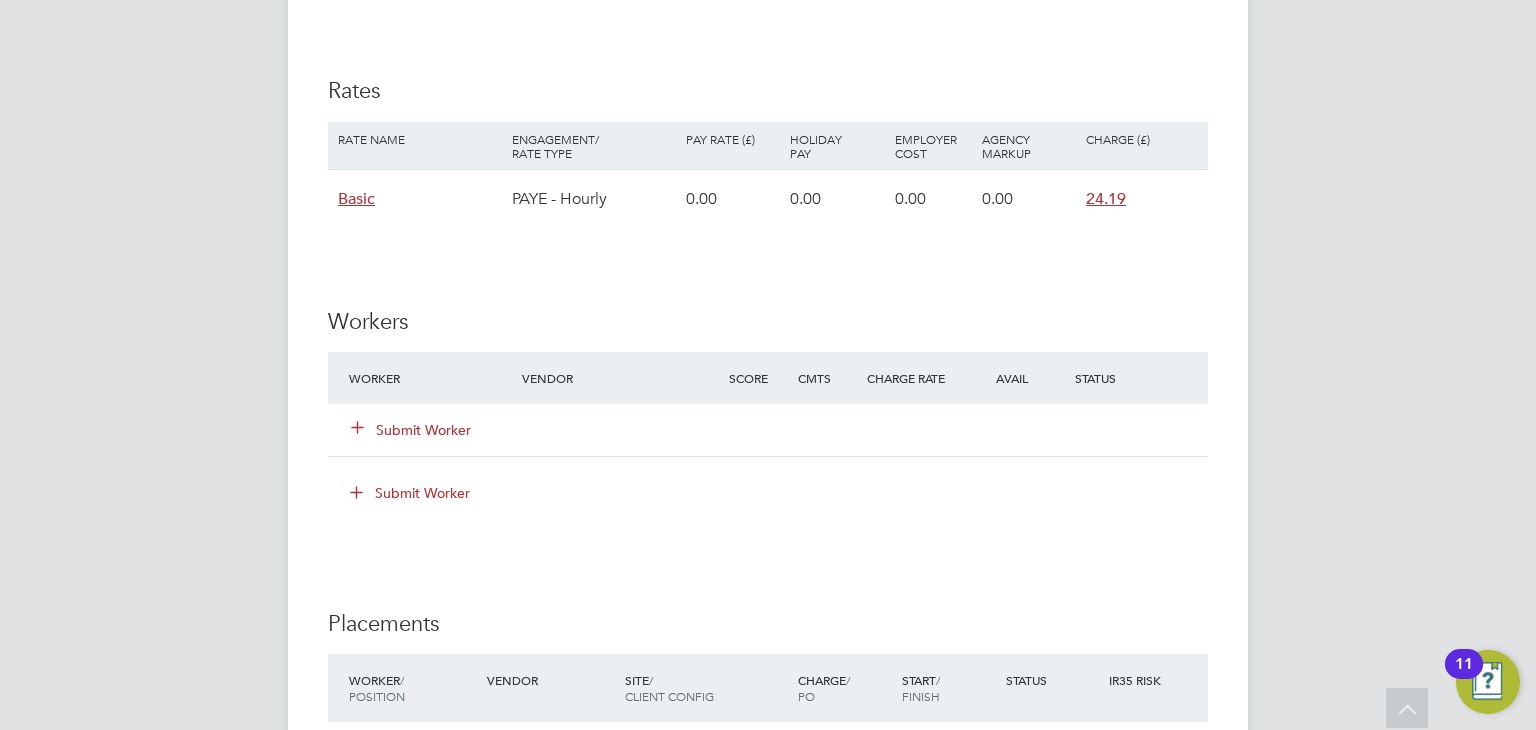 click on "Submit Worker" 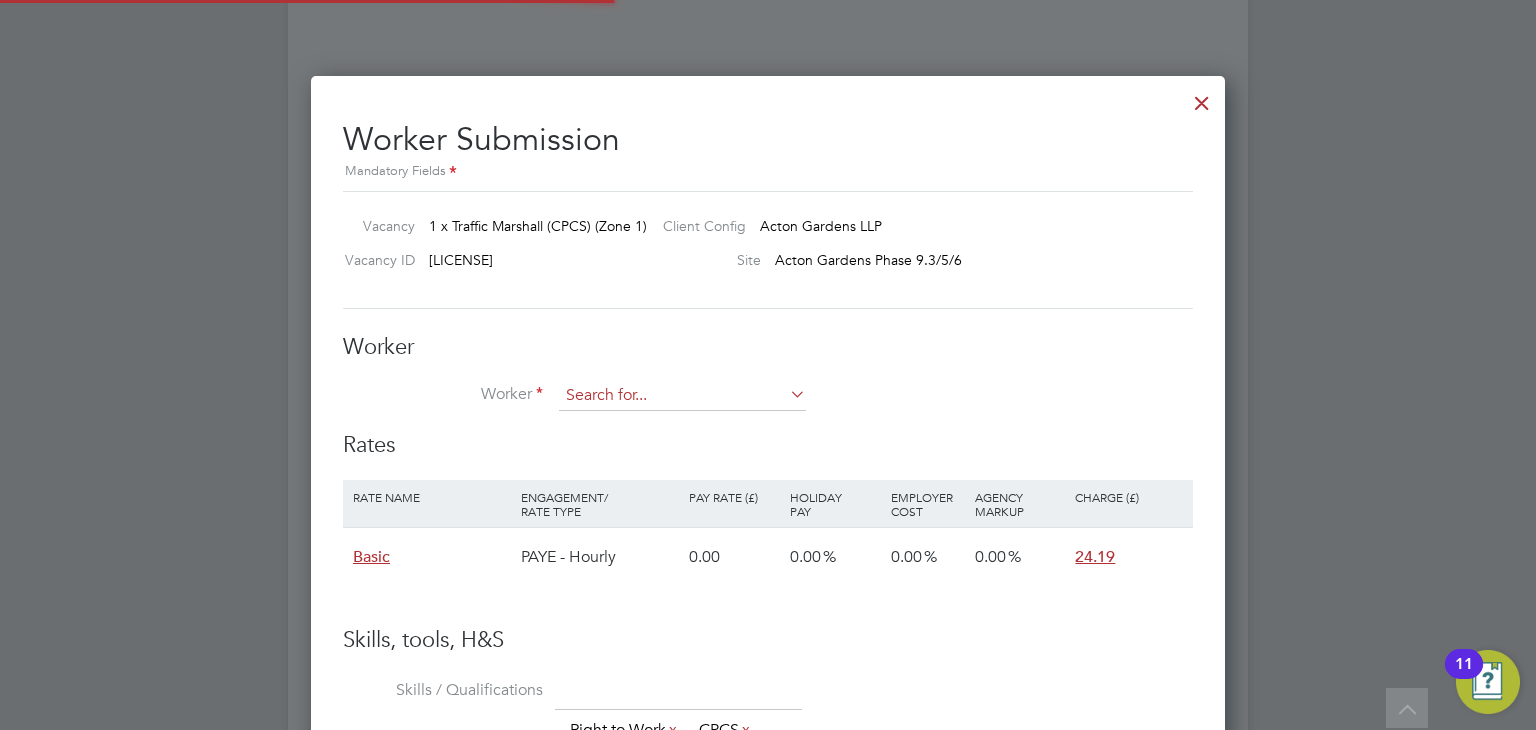 scroll, scrollTop: 10, scrollLeft: 10, axis: both 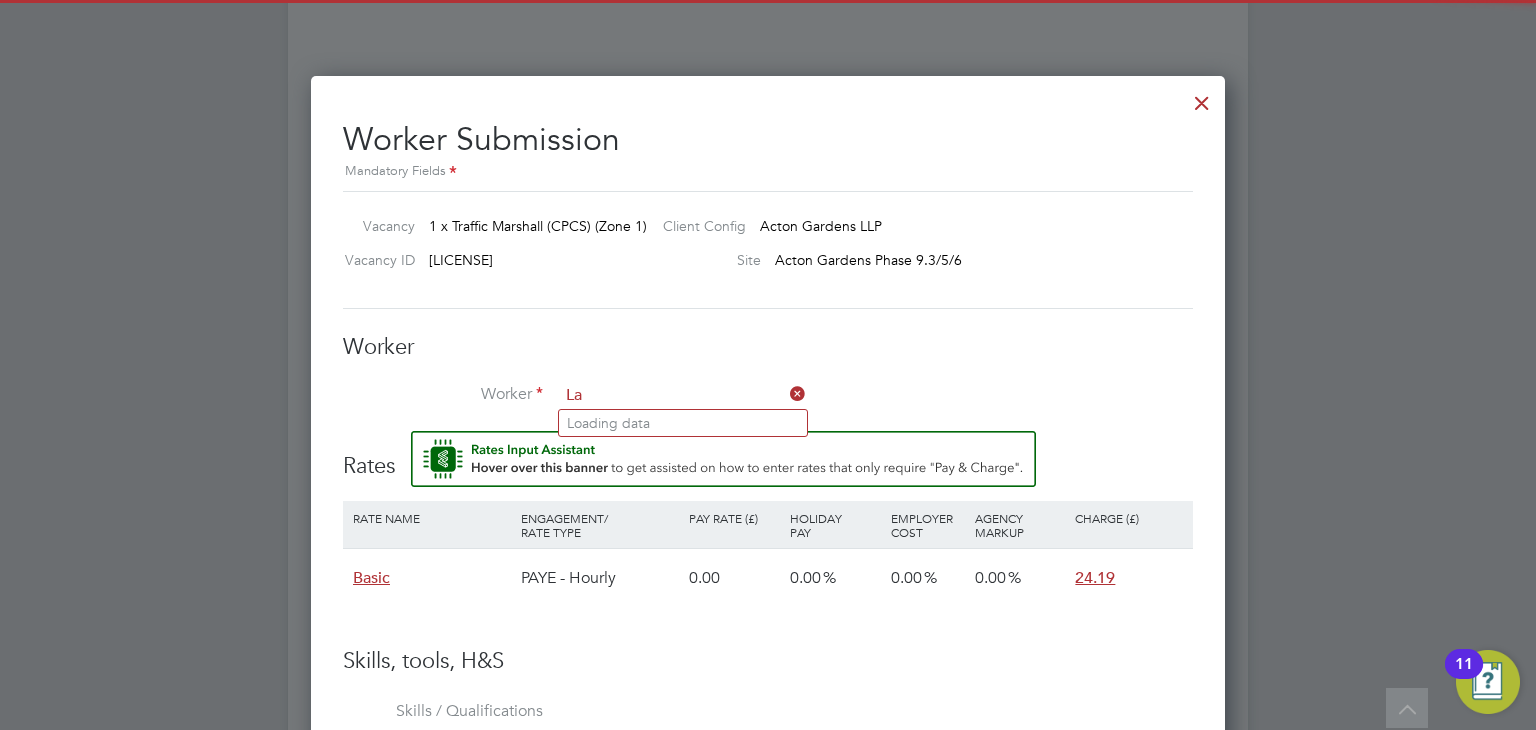 type on "L" 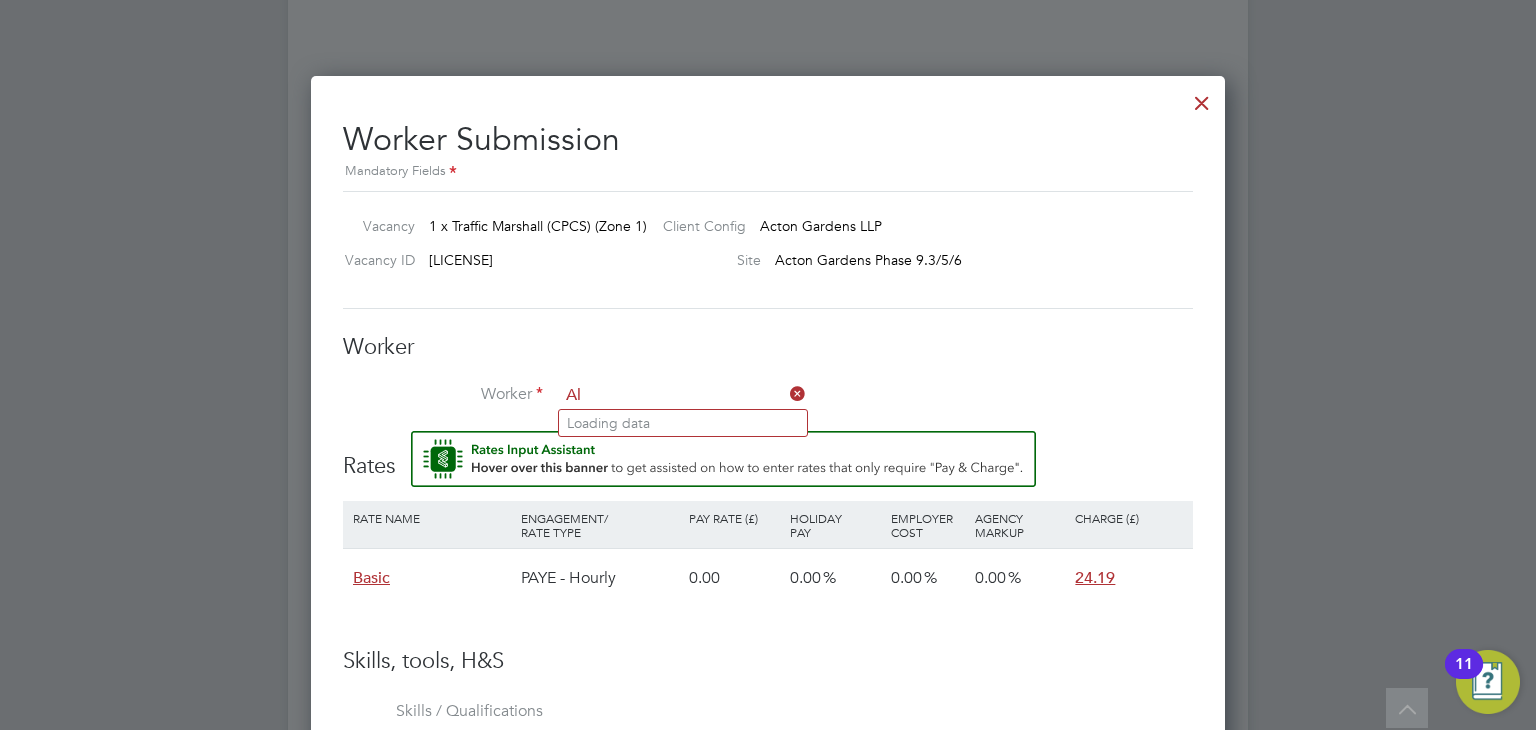 type on "A" 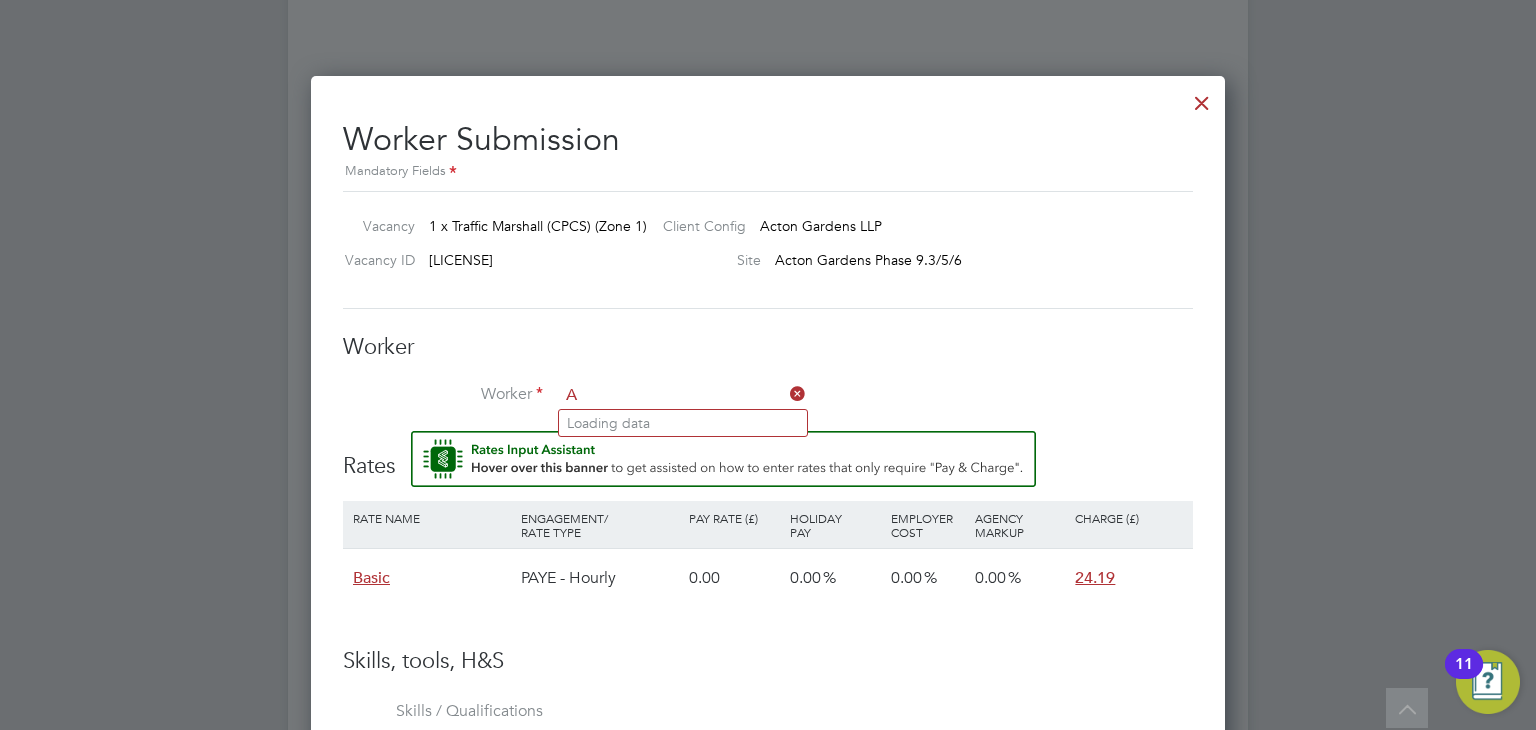 type 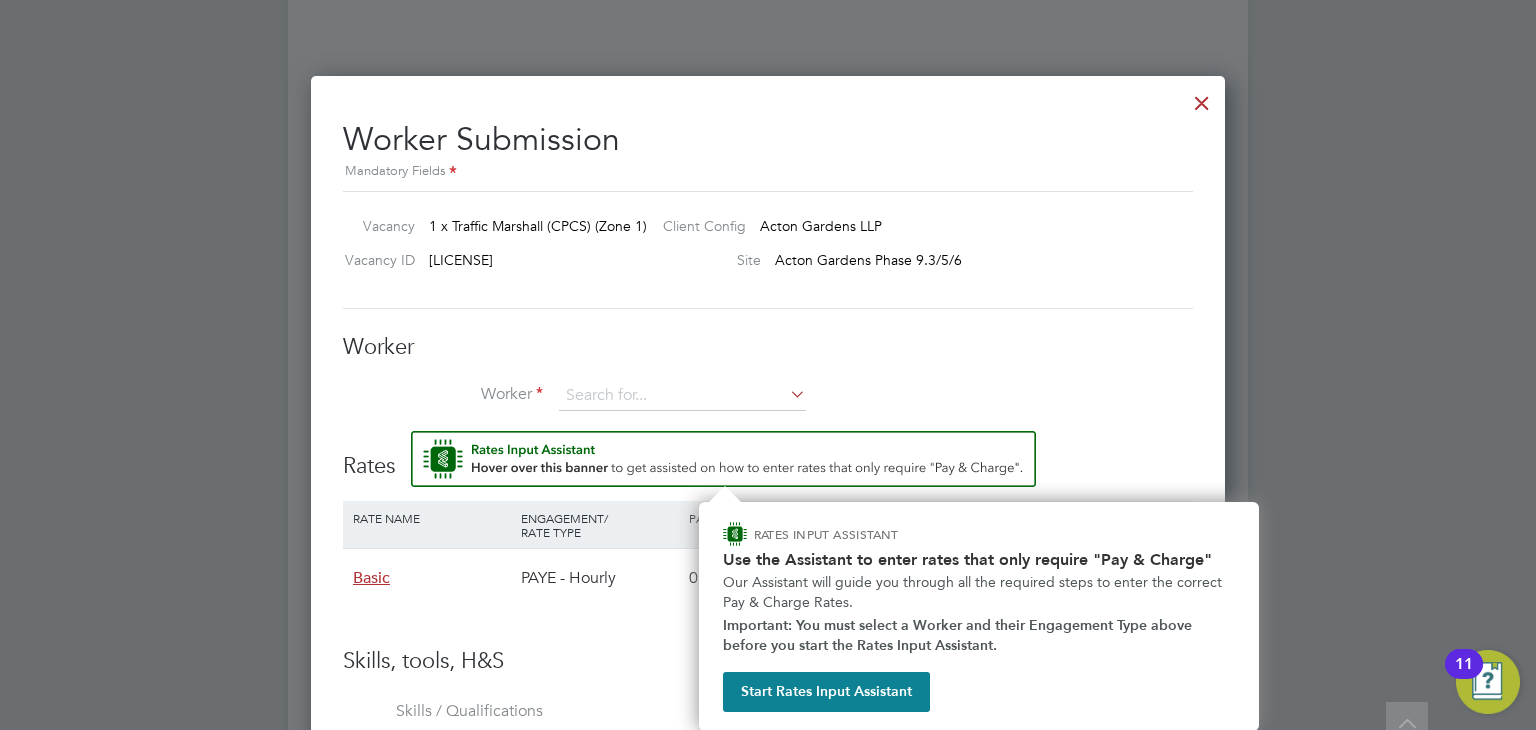 scroll, scrollTop: 1300, scrollLeft: 0, axis: vertical 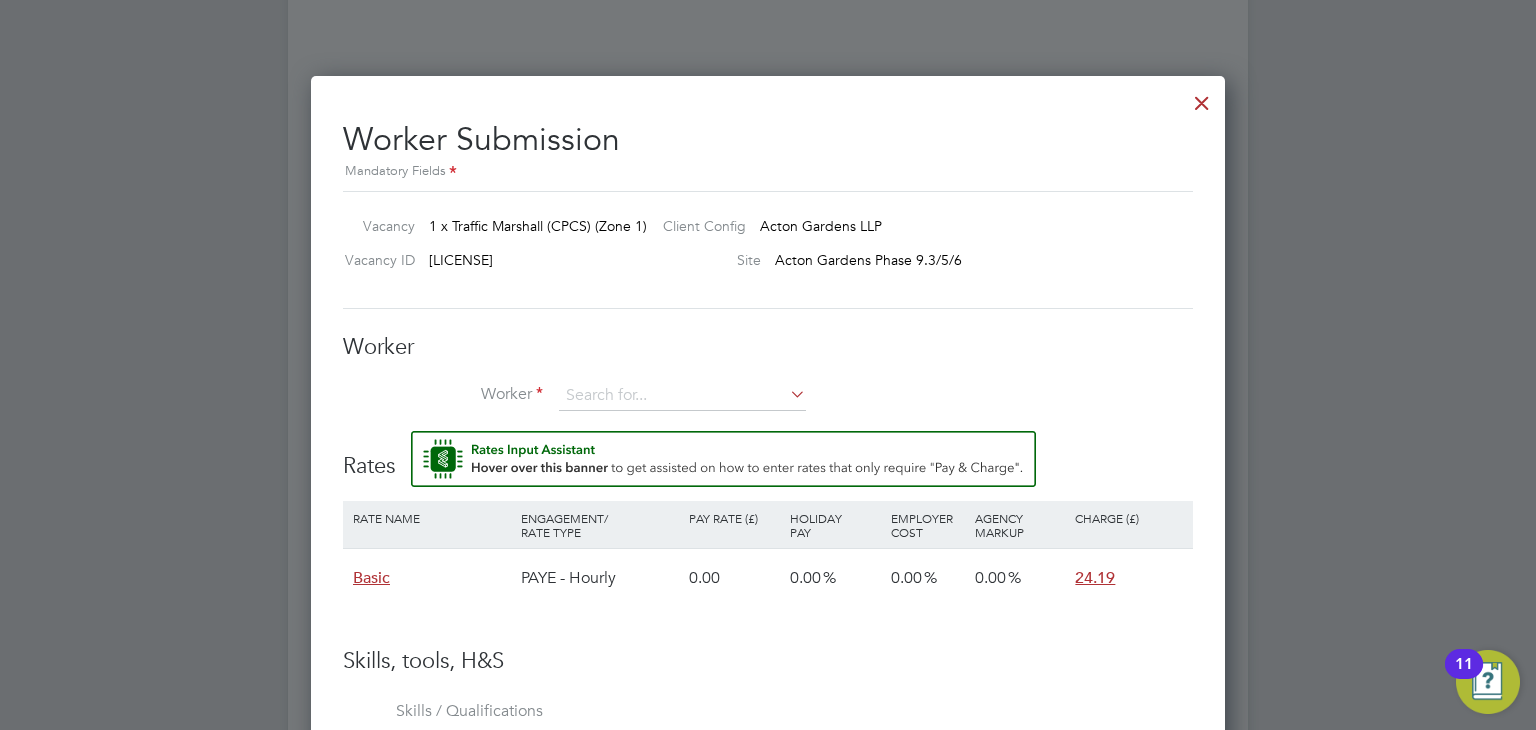 click at bounding box center (1202, 98) 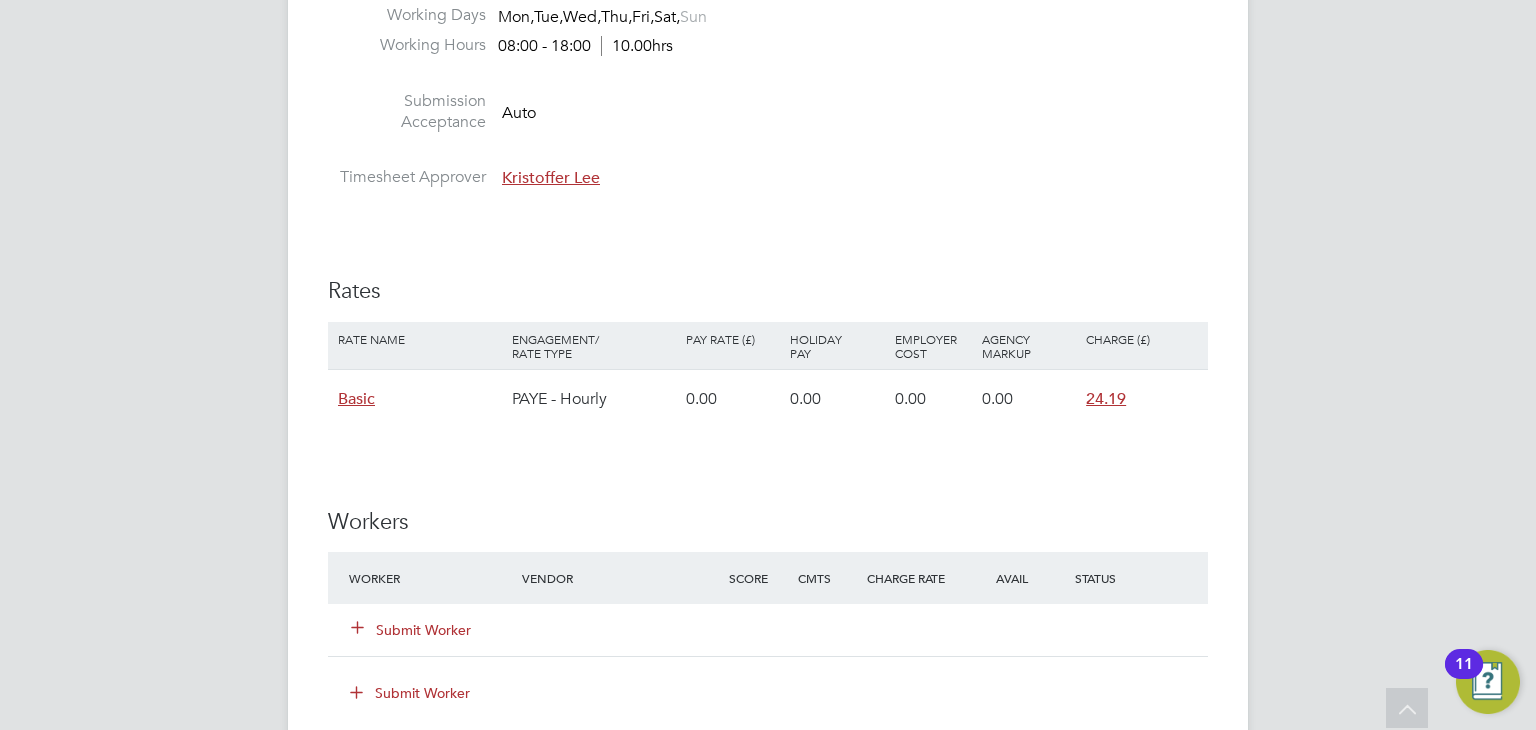 scroll, scrollTop: 1200, scrollLeft: 0, axis: vertical 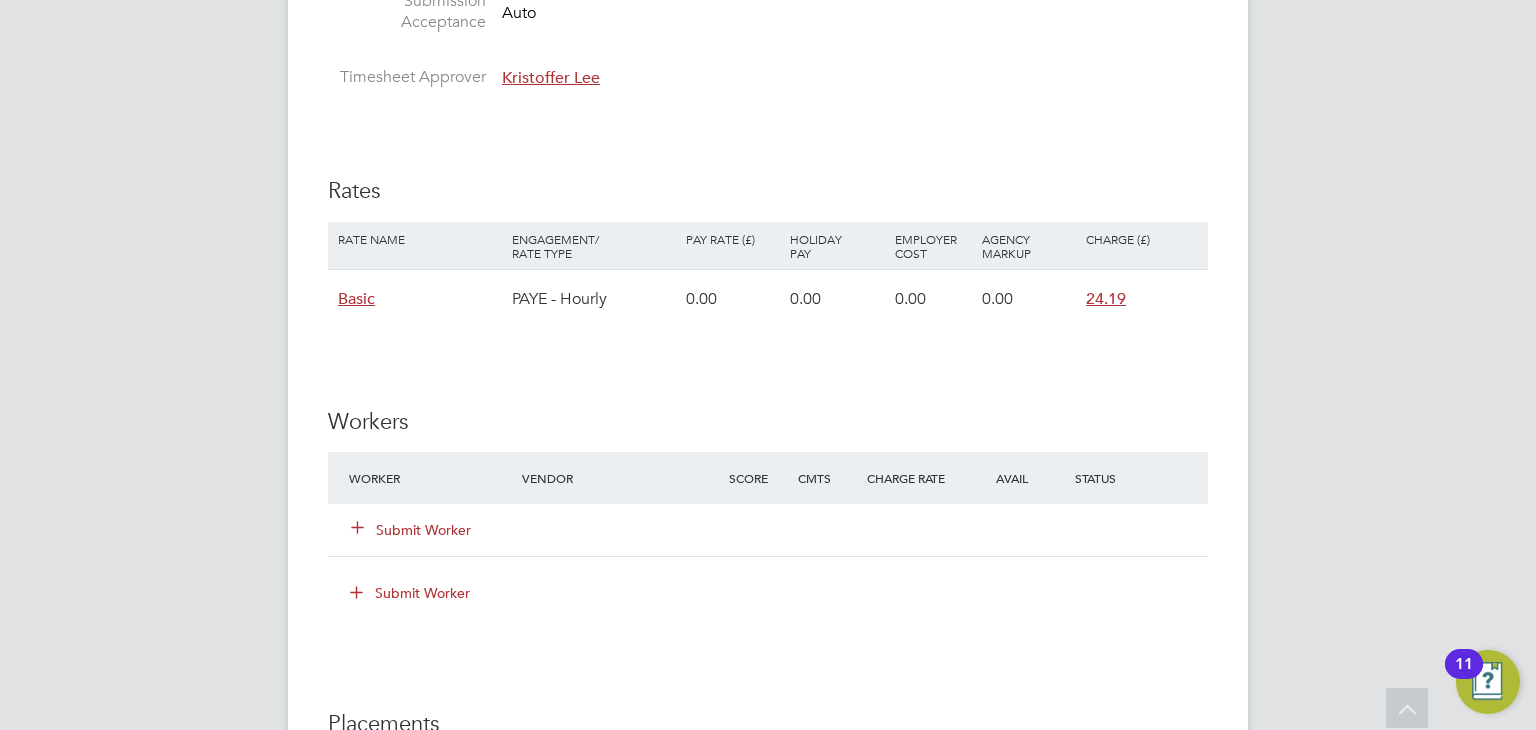 click on "Submit Worker" 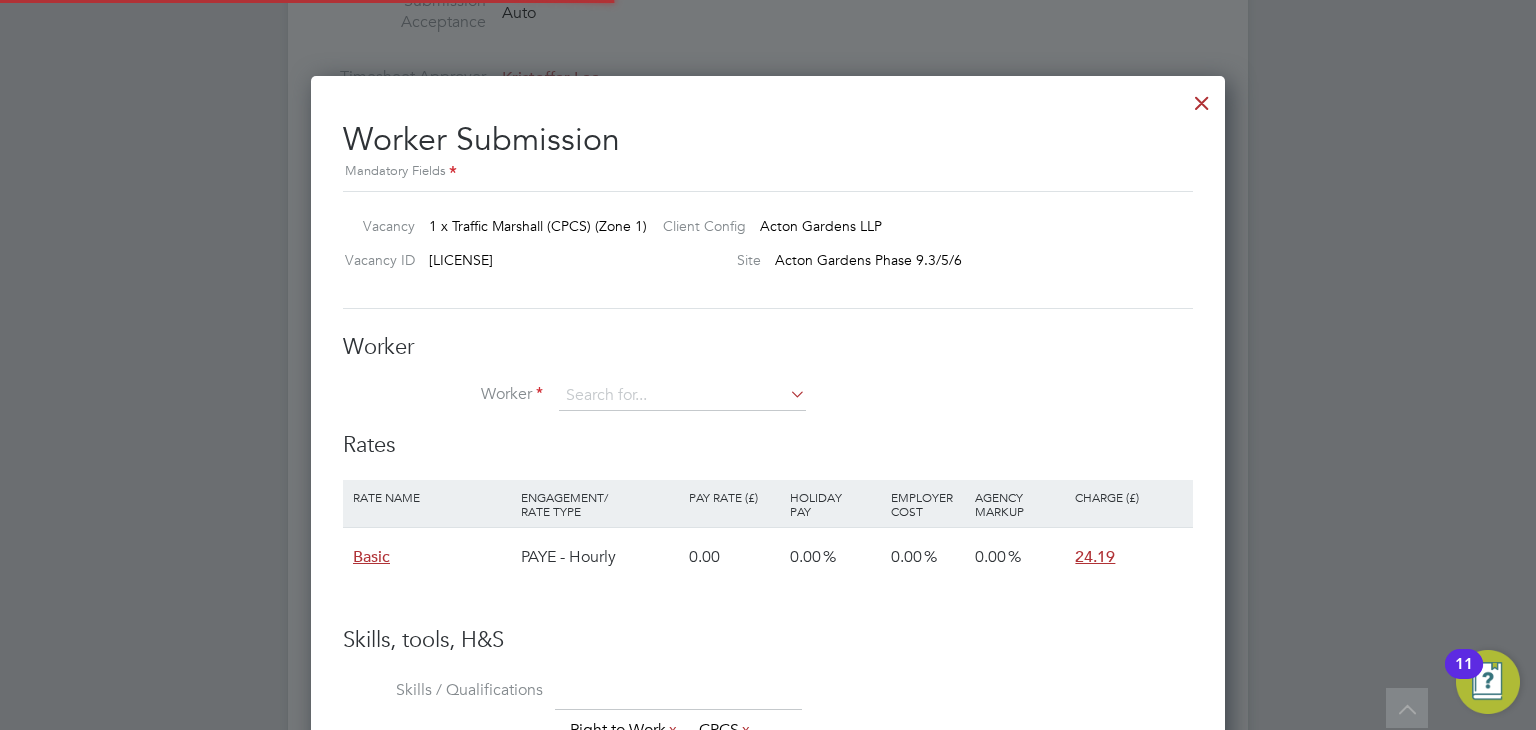 scroll, scrollTop: 11, scrollLeft: 9, axis: both 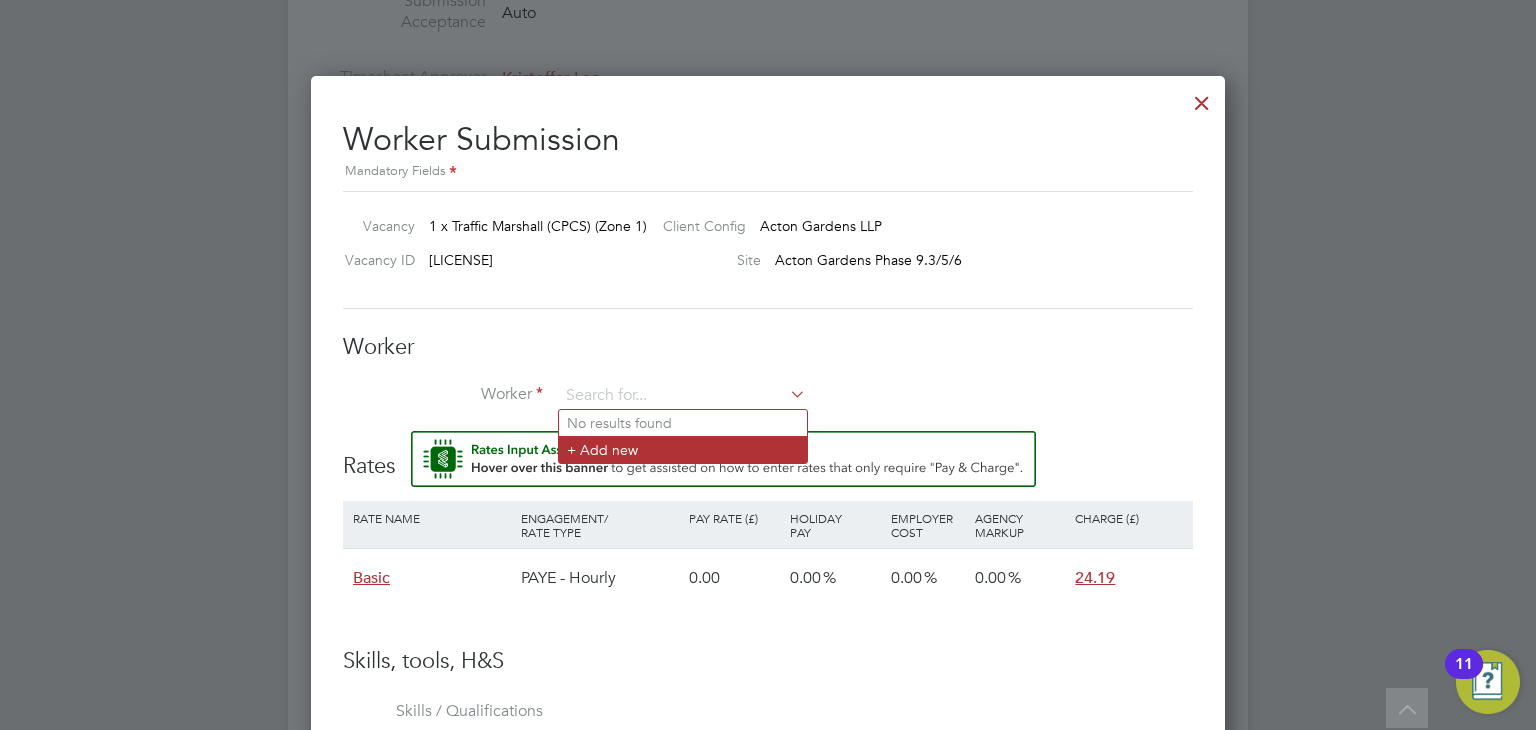 click on "+ Add new" 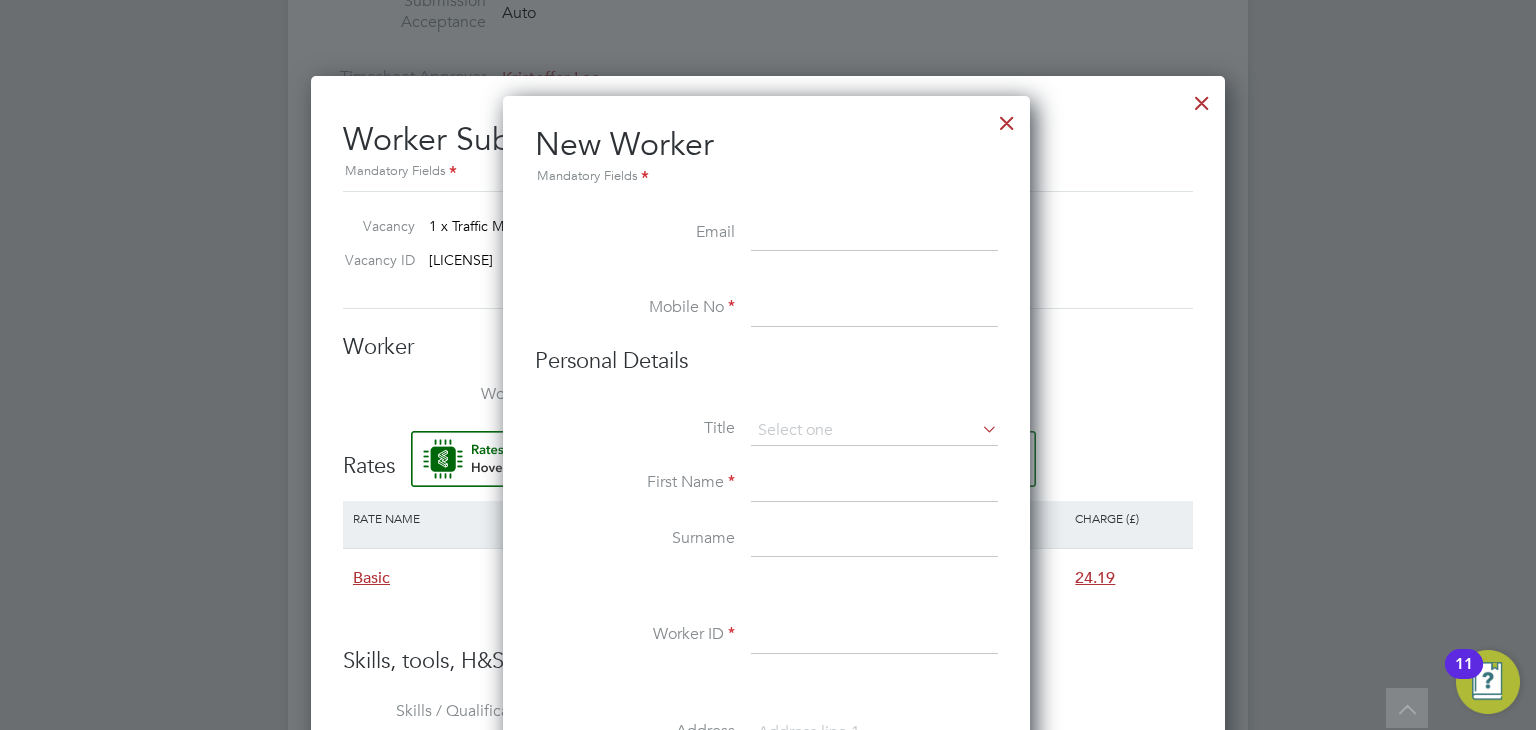 click at bounding box center [874, 234] 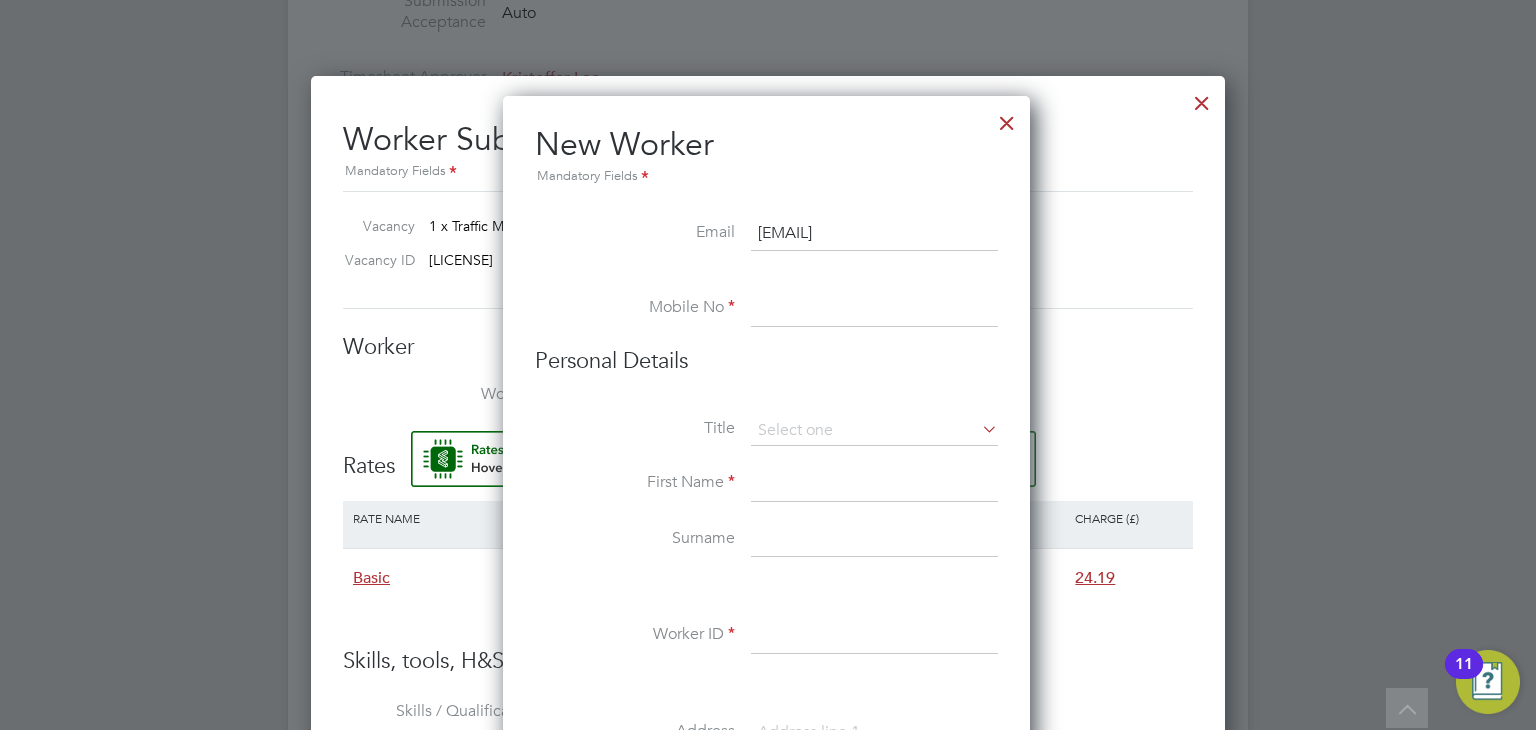 type on "alemmoges92@gmail.com" 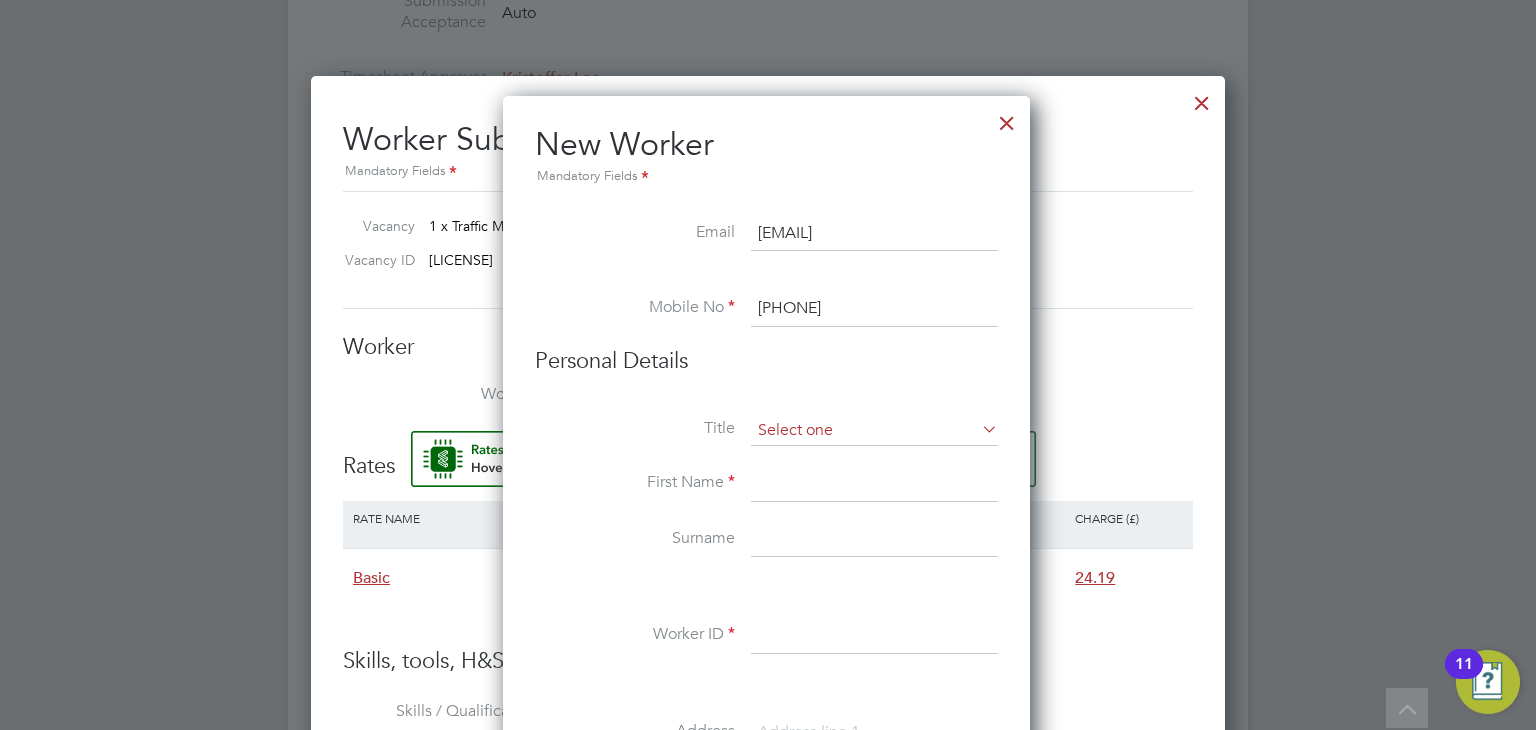 type on "07538292646" 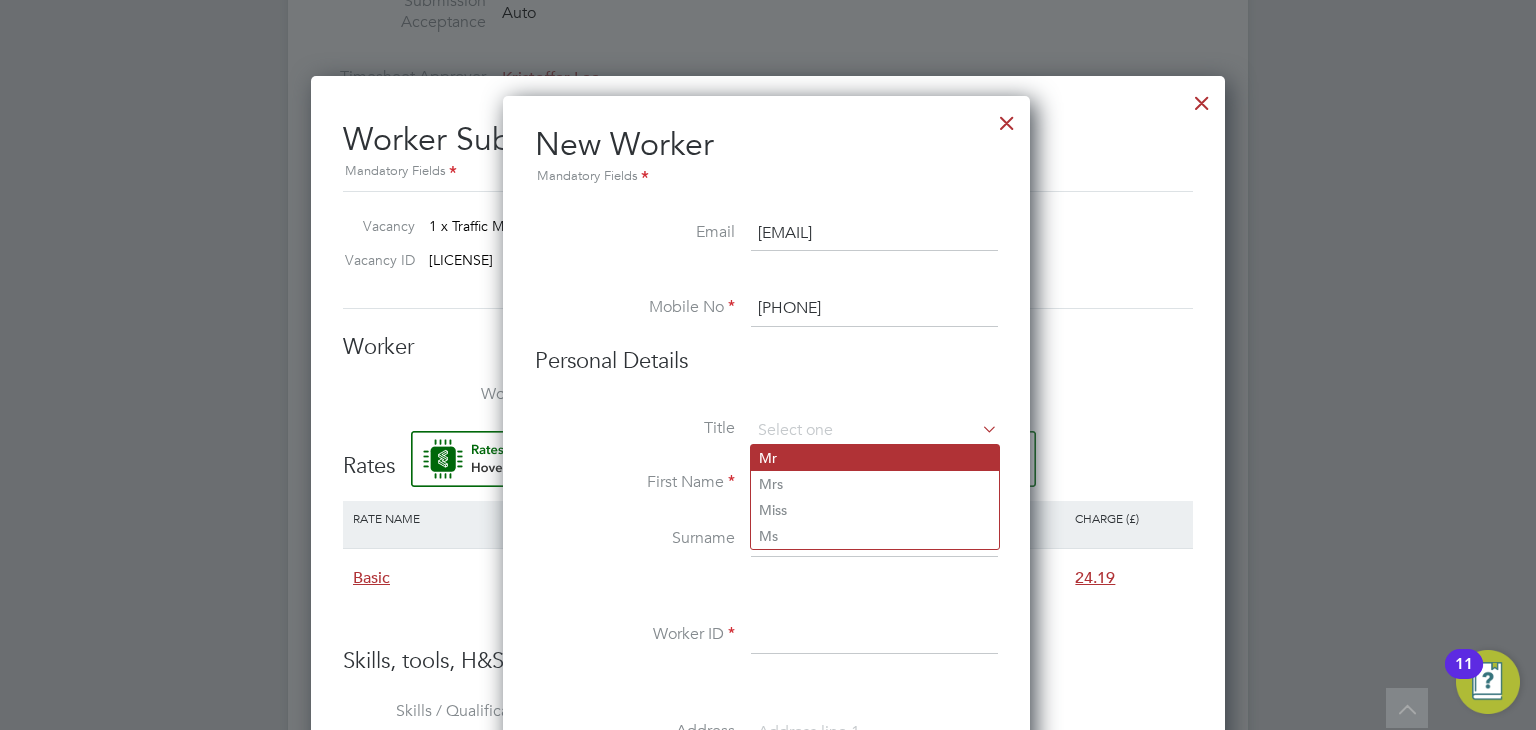 click on "Mr" 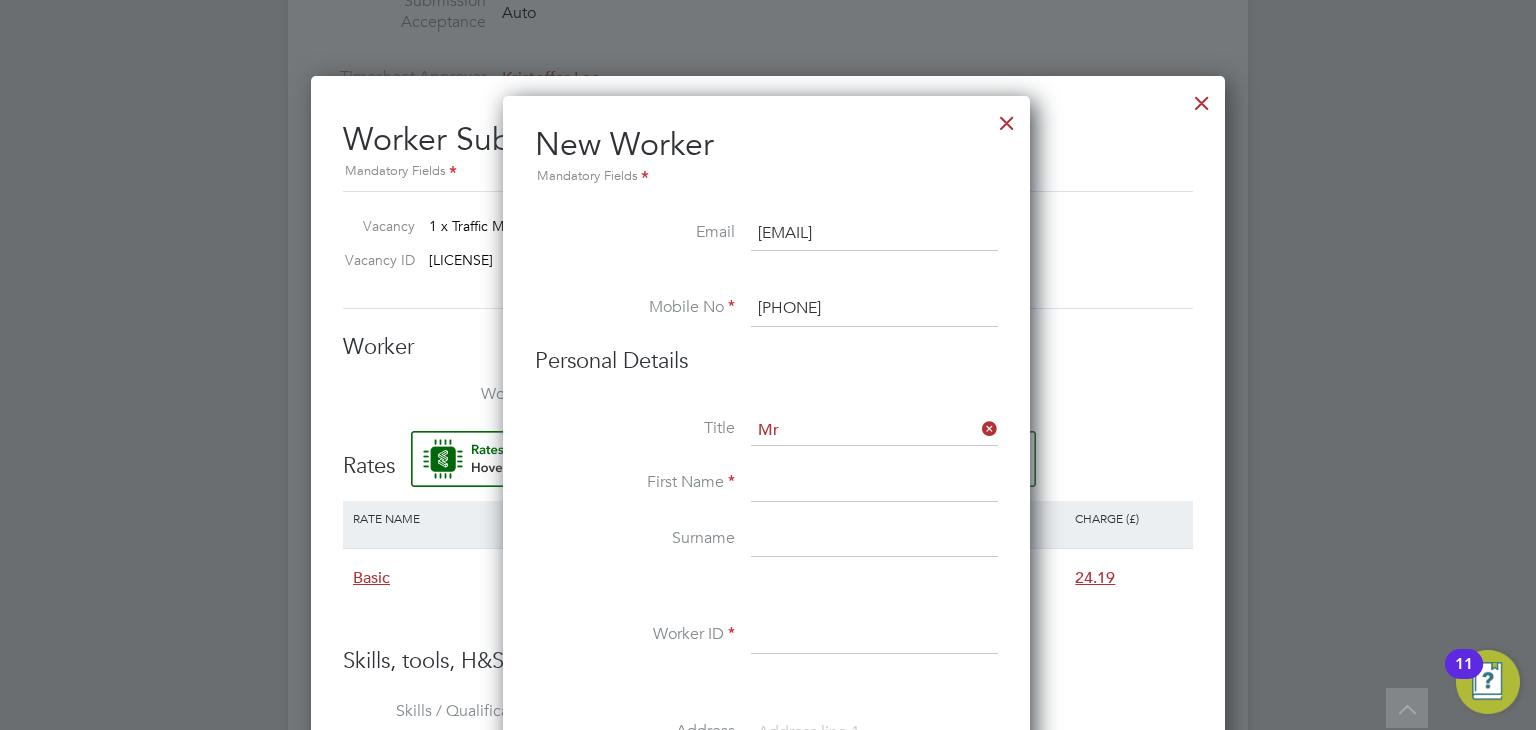 click at bounding box center [874, 484] 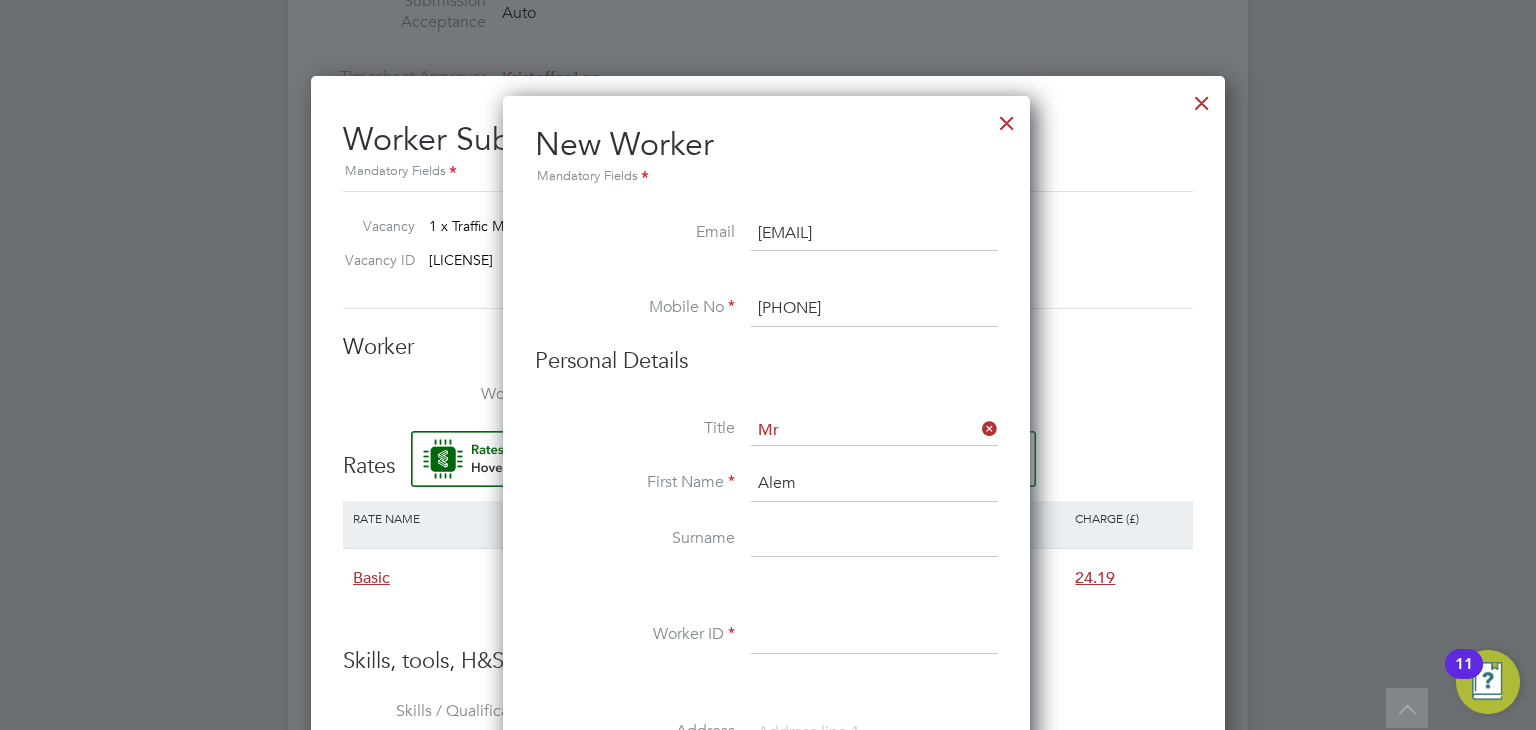 type on "Alem" 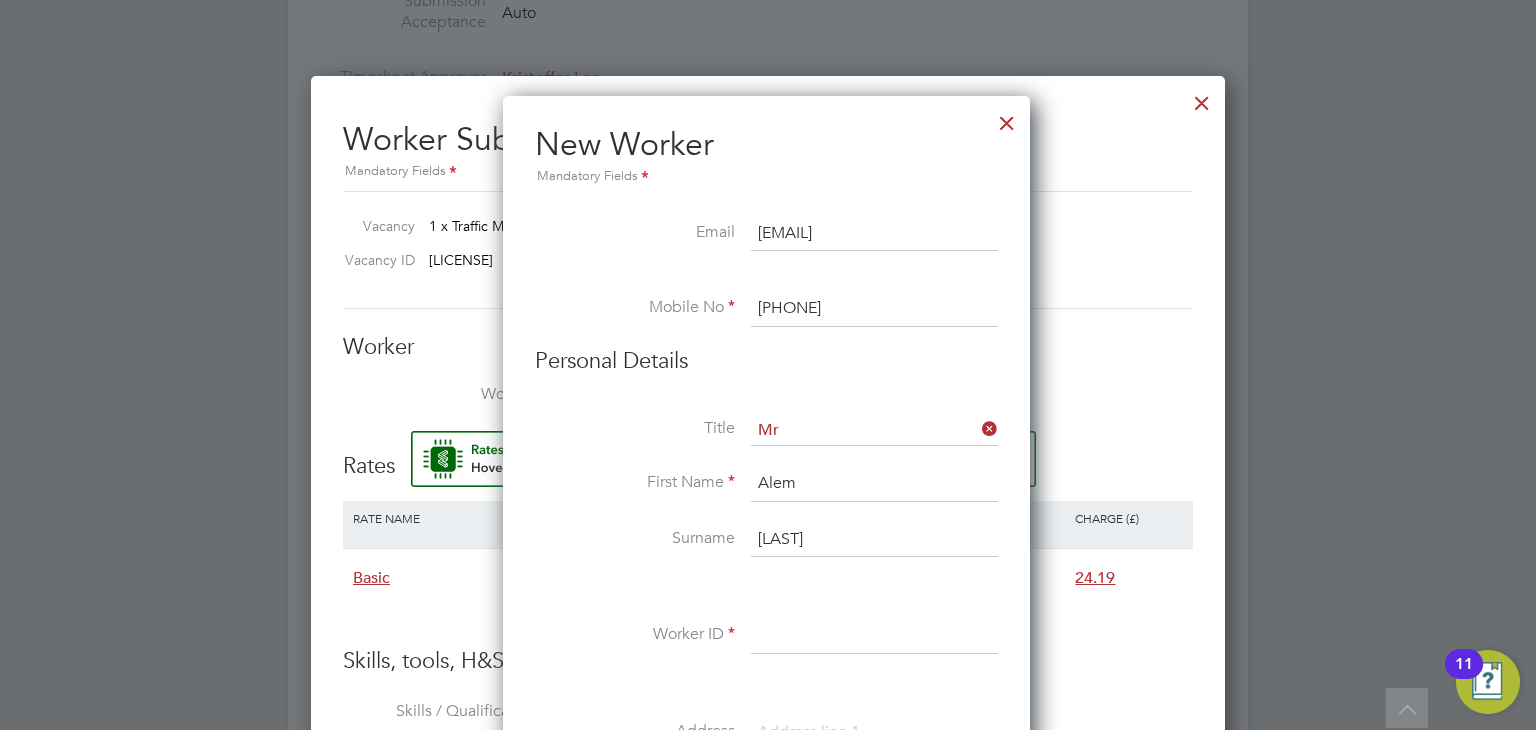 type on "Moges" 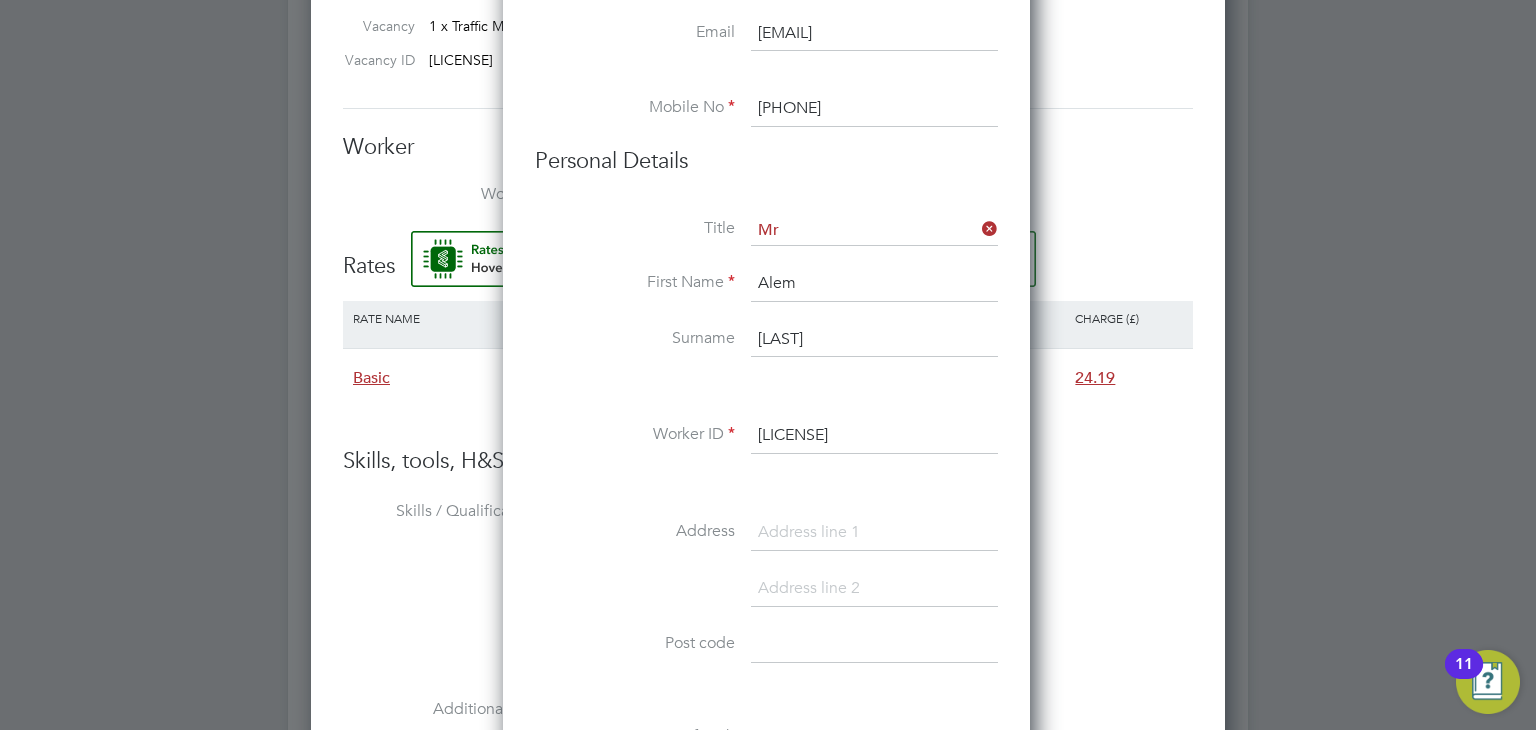 scroll, scrollTop: 1500, scrollLeft: 0, axis: vertical 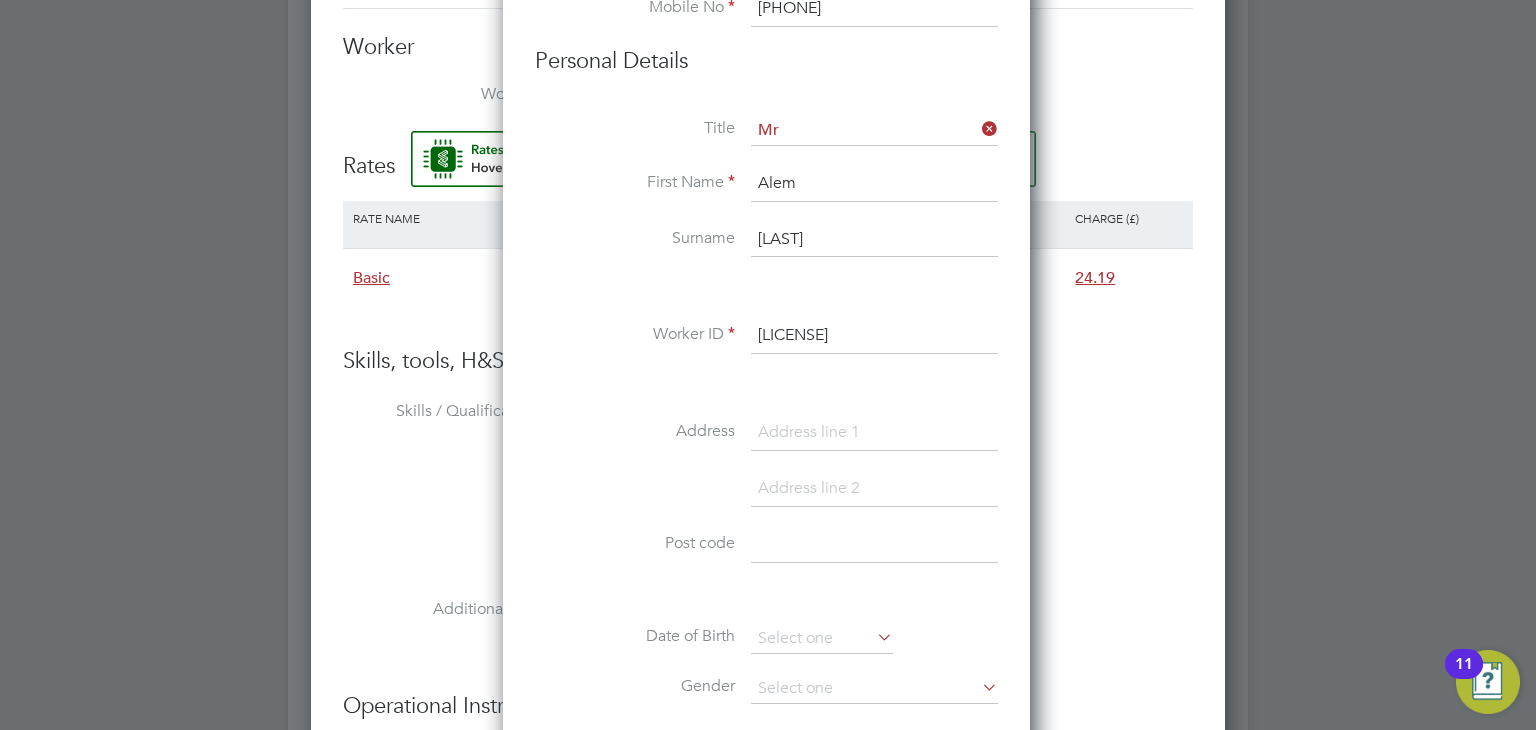 type on "CAN-120335" 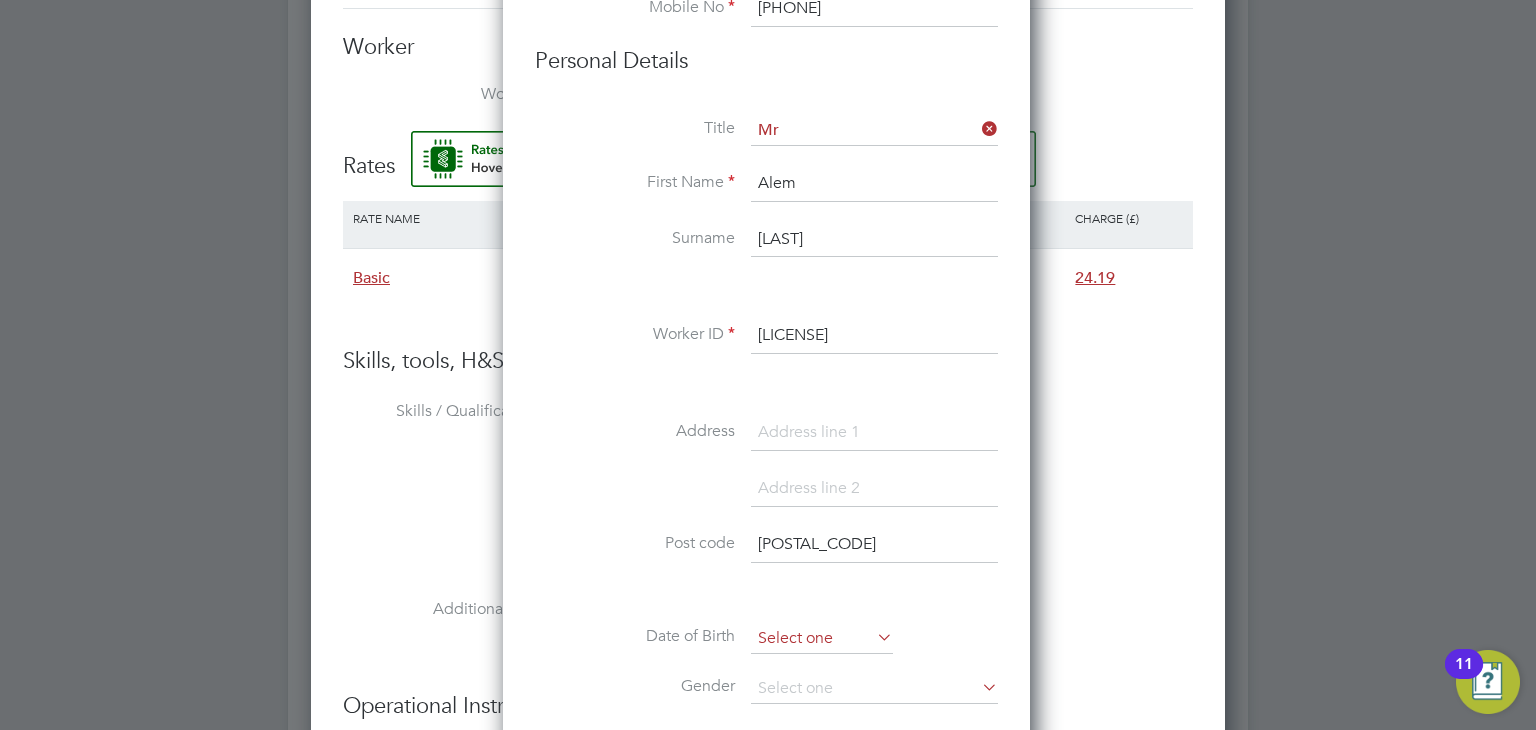 type on "SW6 7HQ" 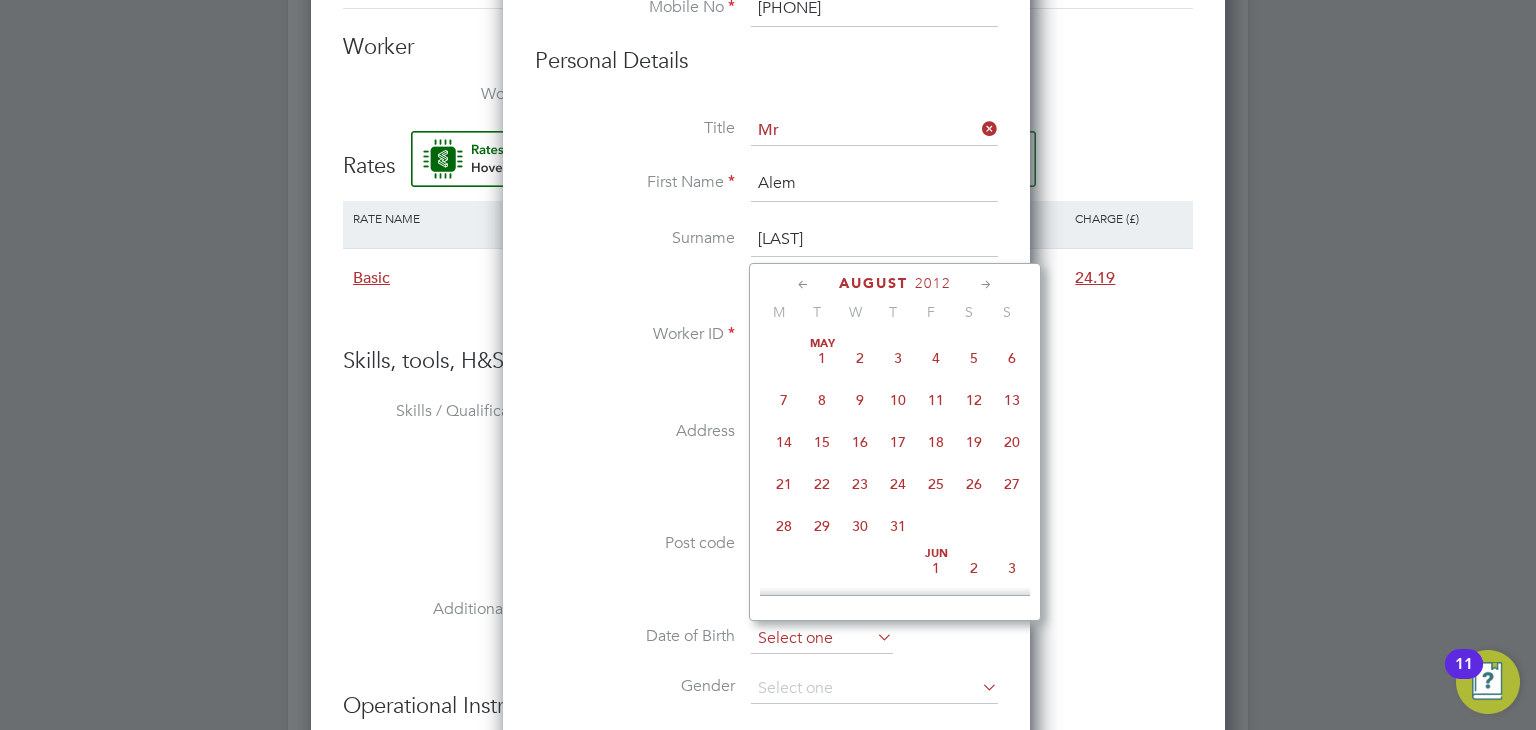 scroll, scrollTop: 609, scrollLeft: 0, axis: vertical 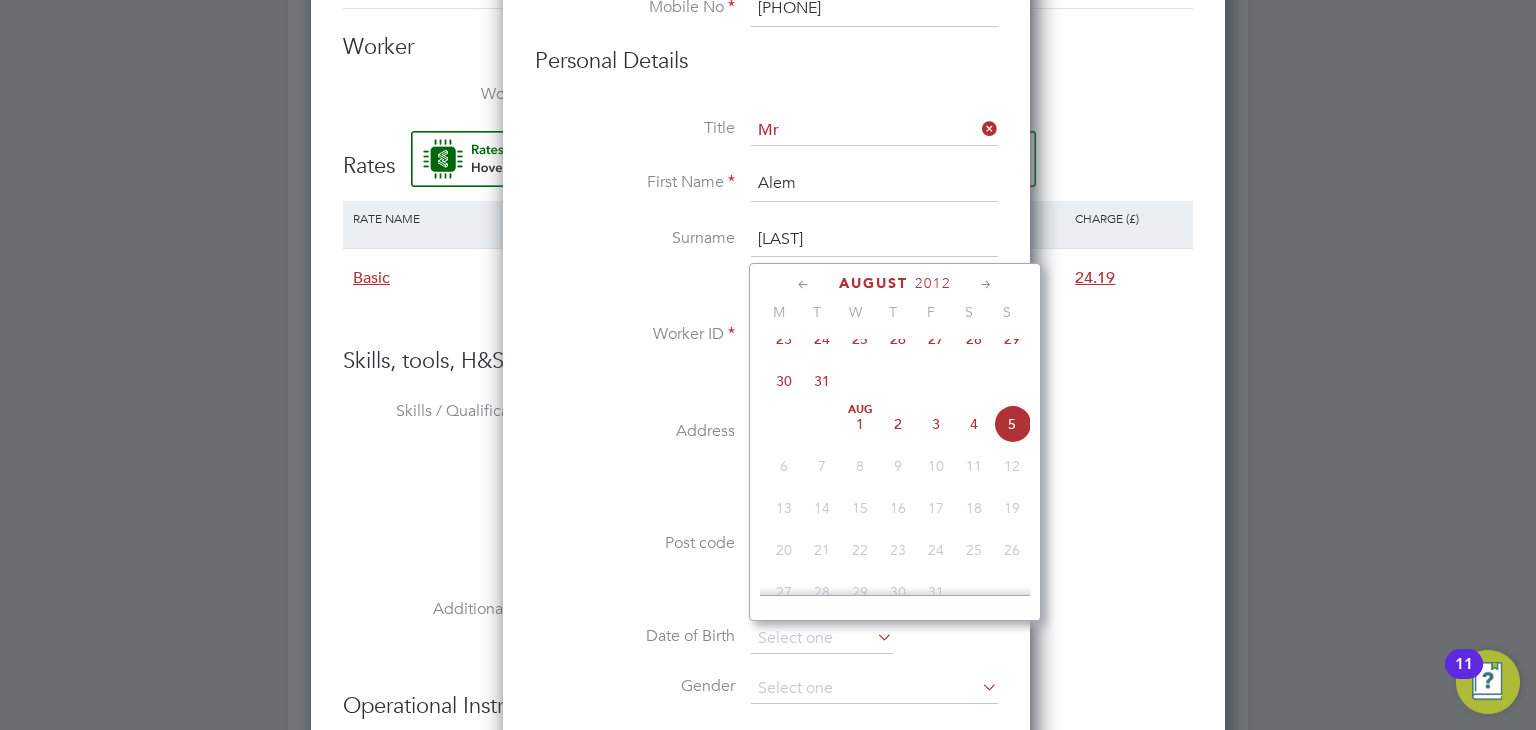 click on "2012" 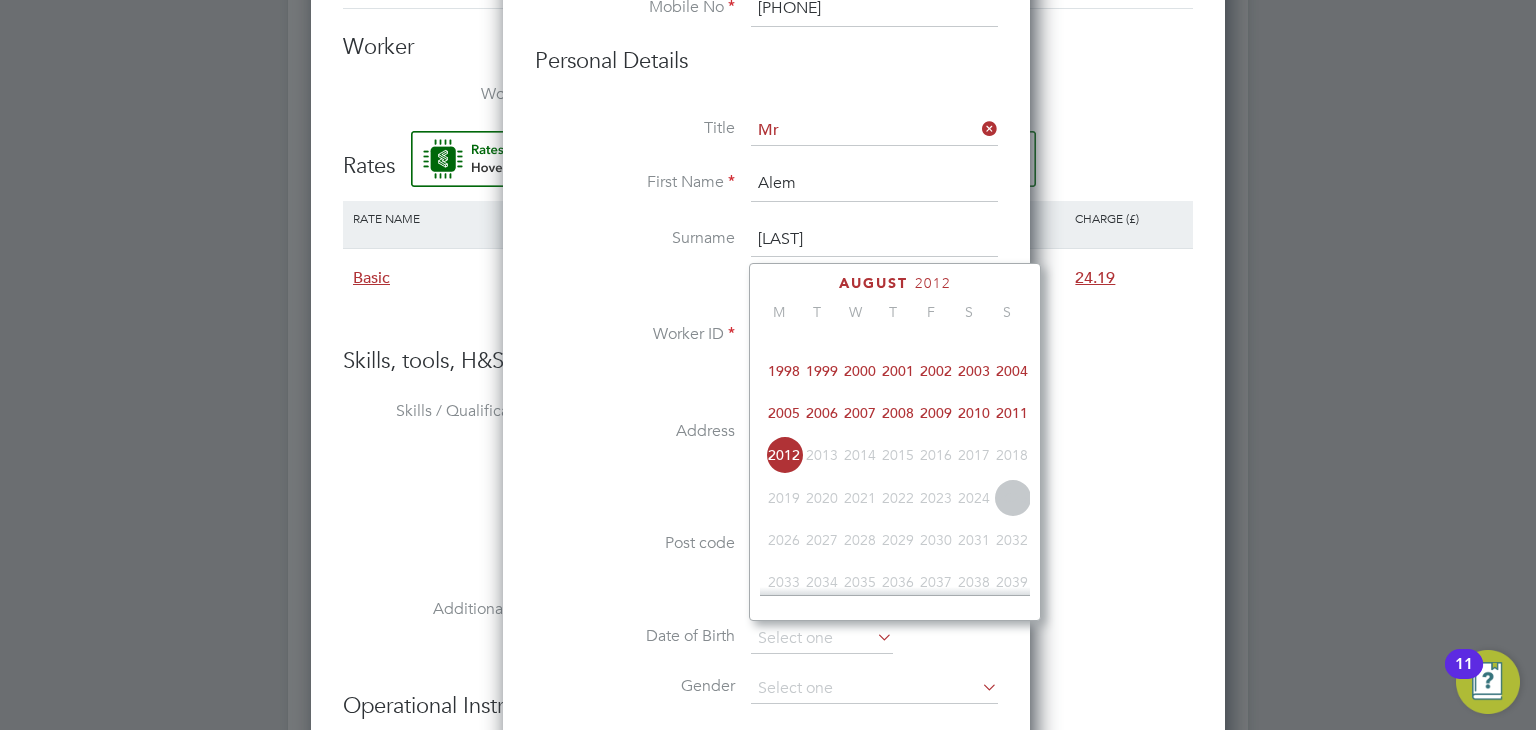scroll, scrollTop: 335, scrollLeft: 0, axis: vertical 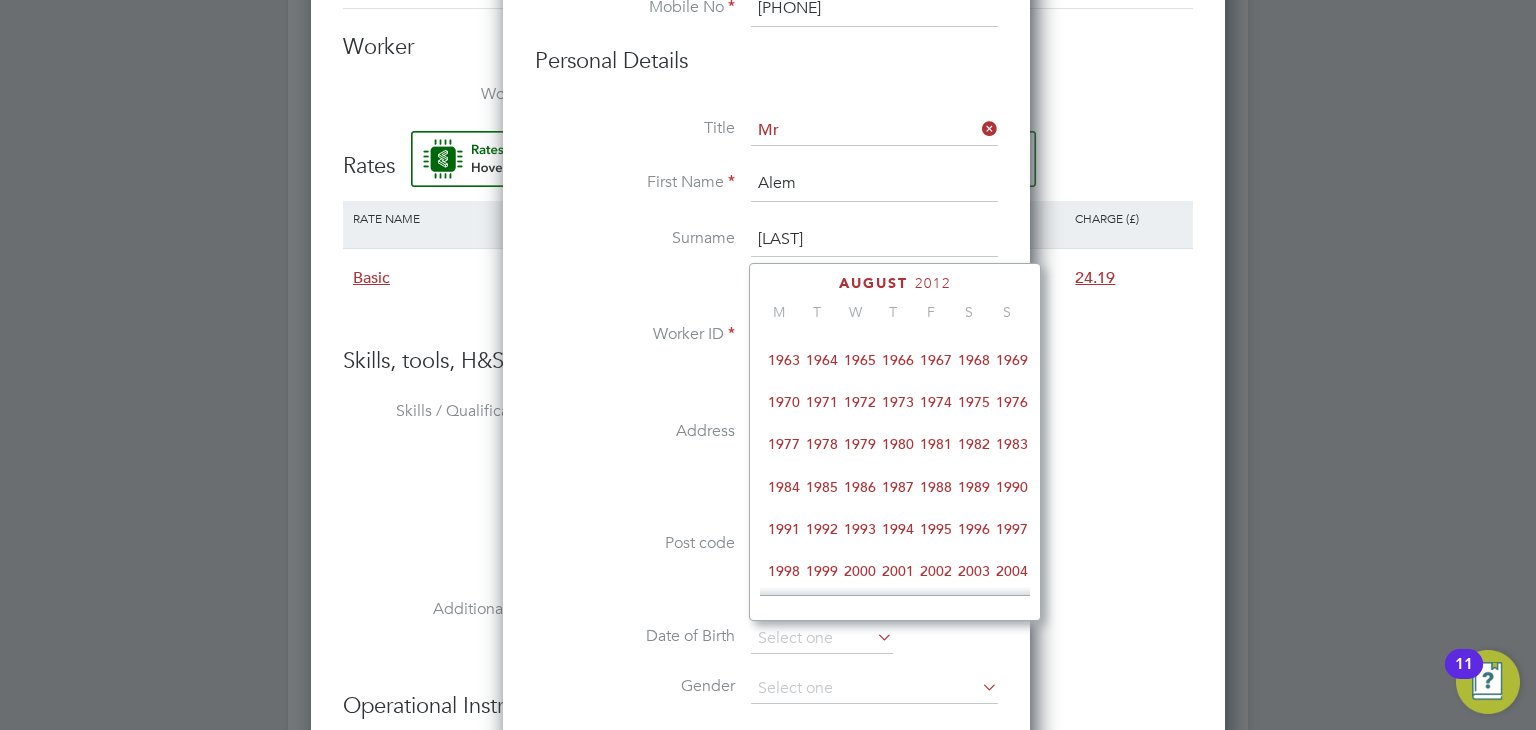 click on "1992" 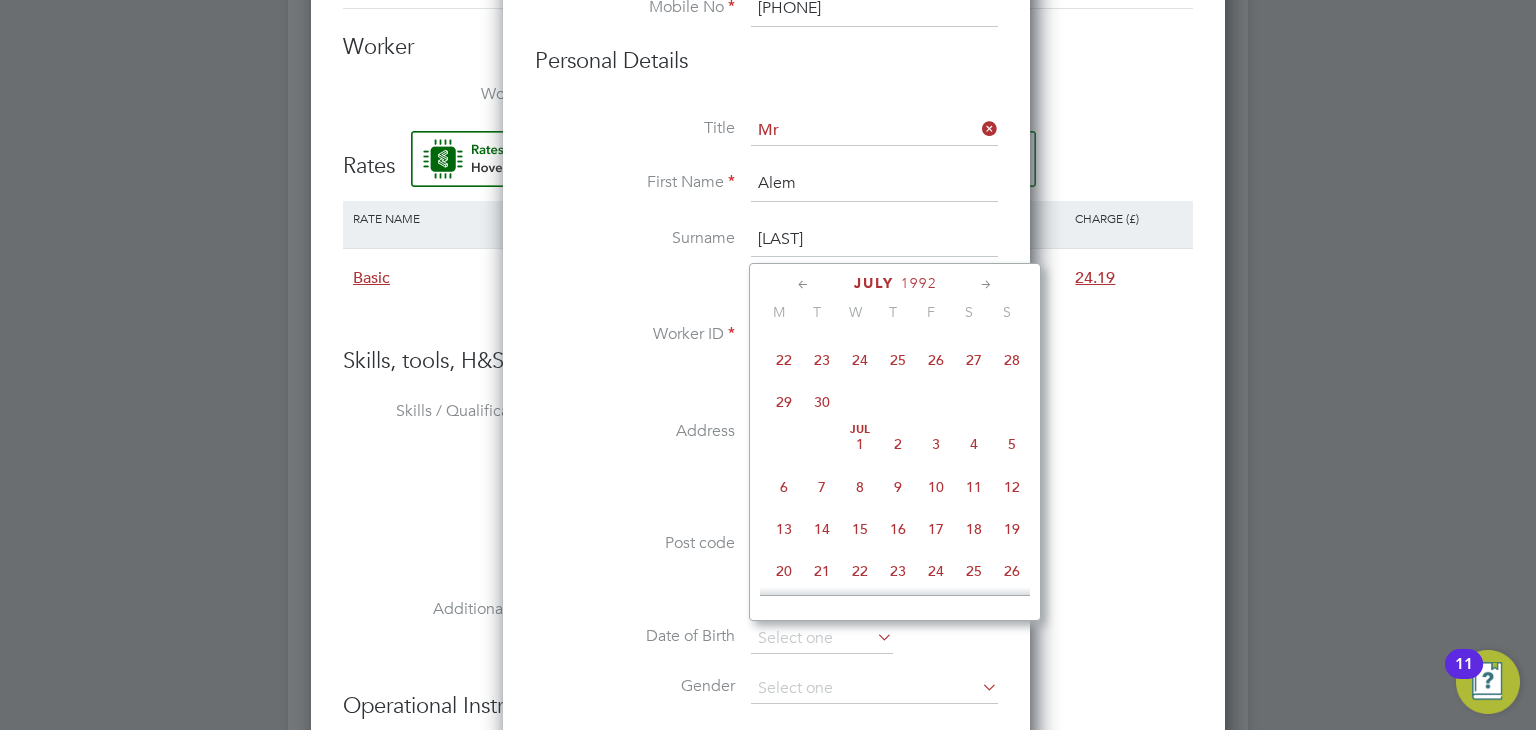 click 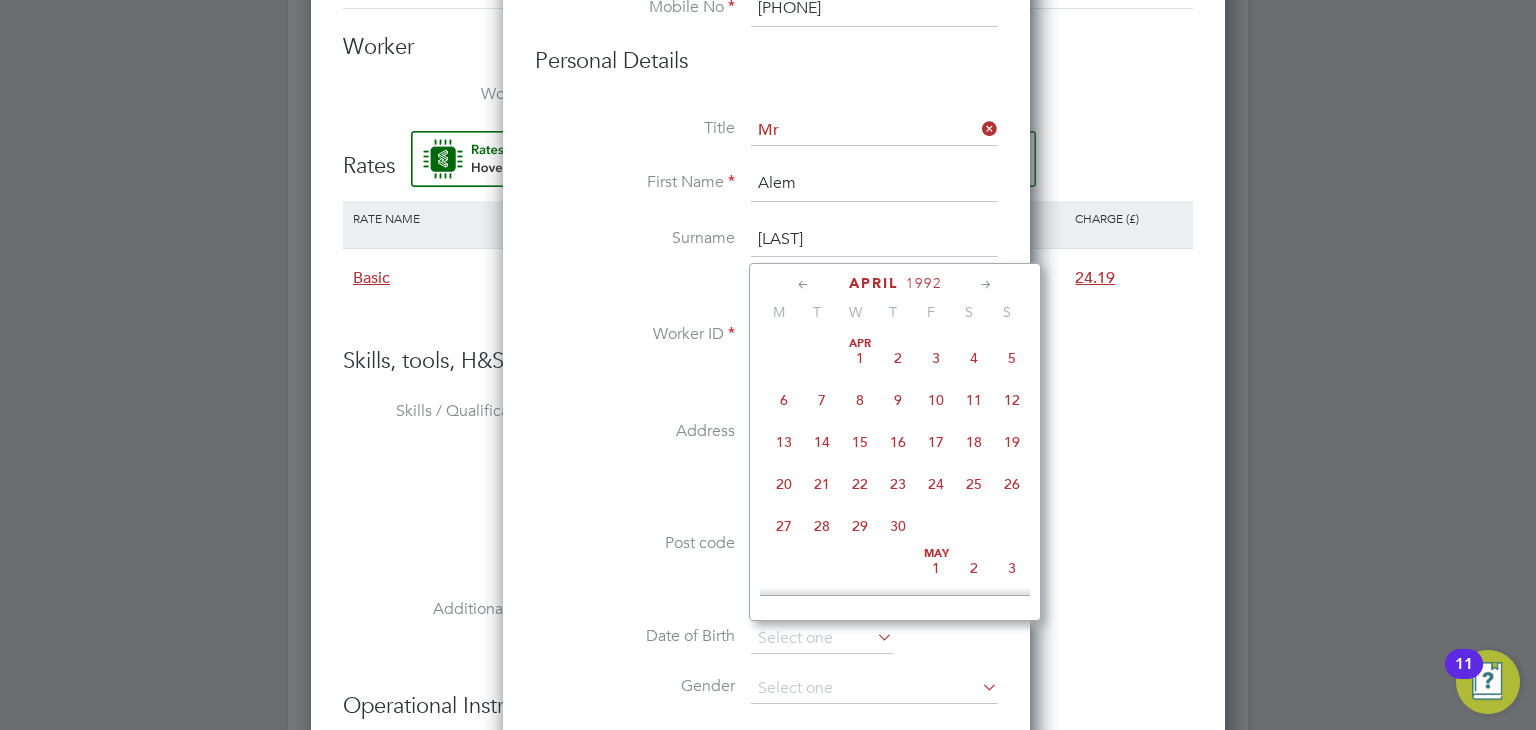 click 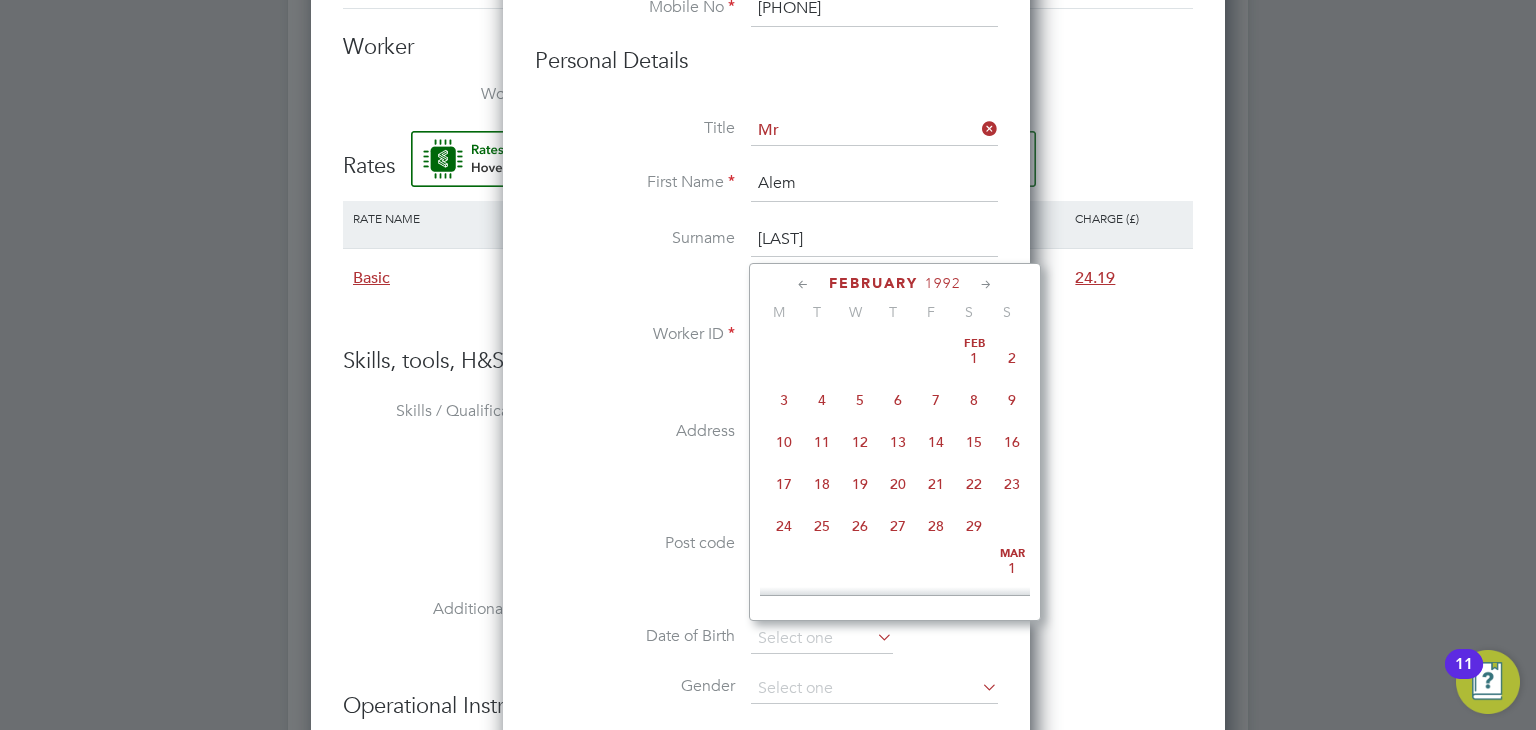 click 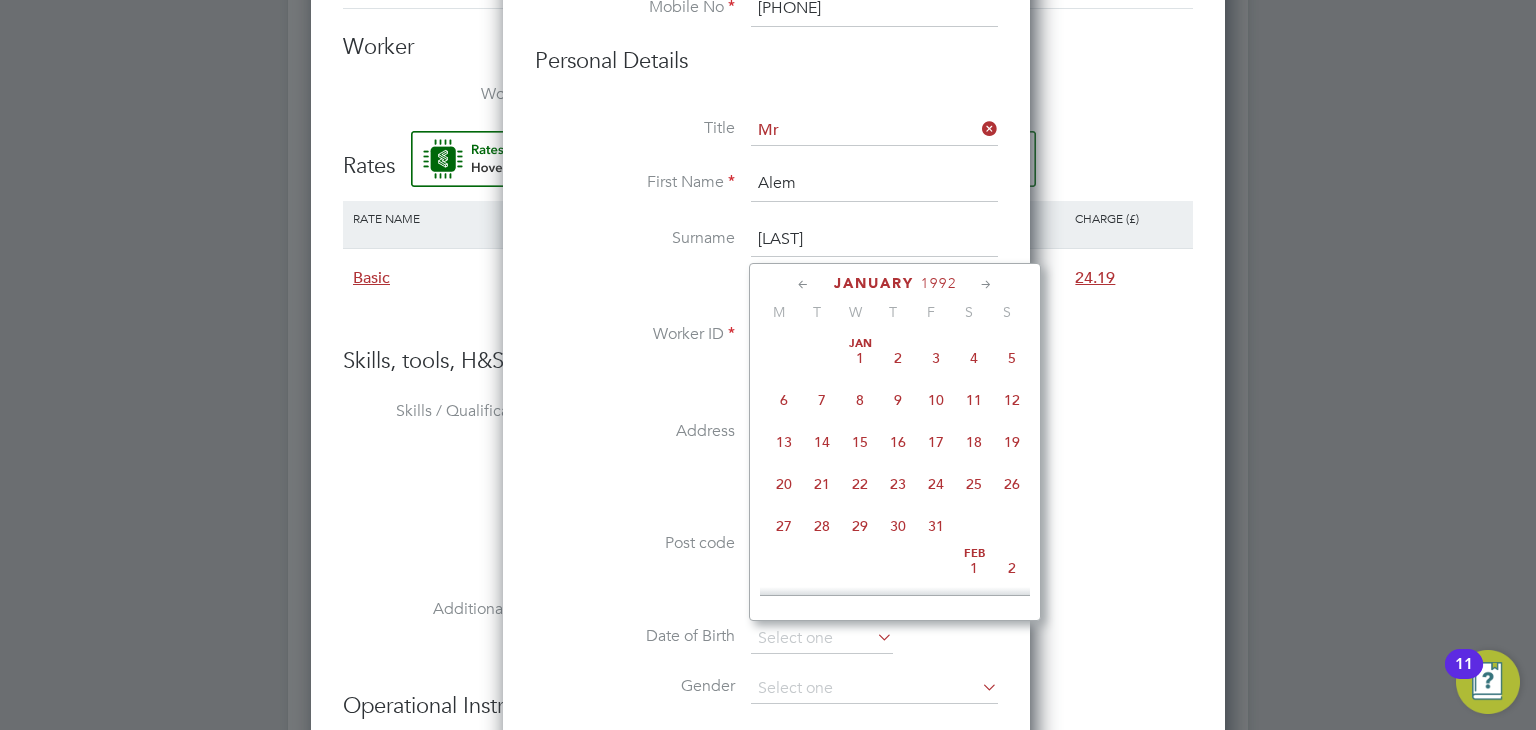 click on "17" 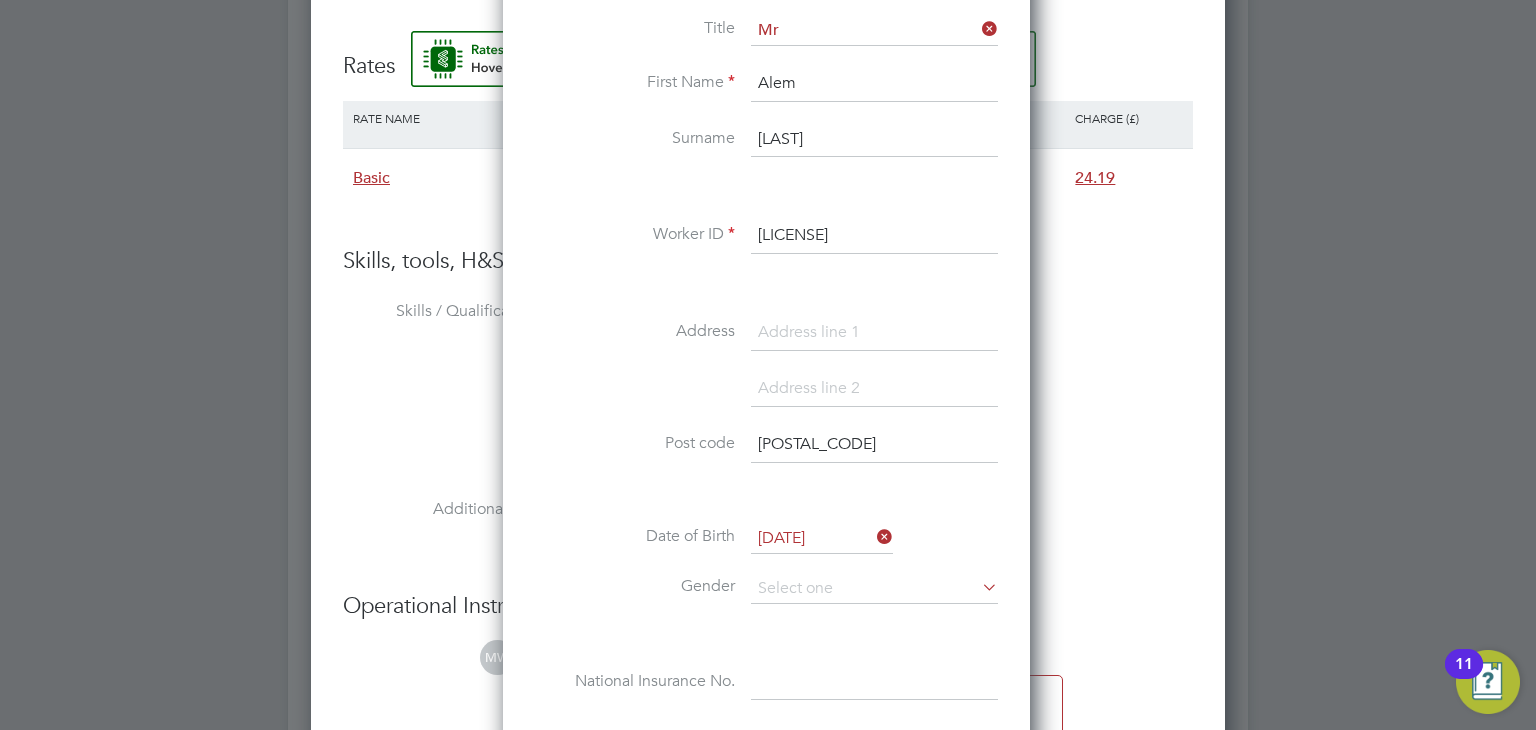 scroll, scrollTop: 1700, scrollLeft: 0, axis: vertical 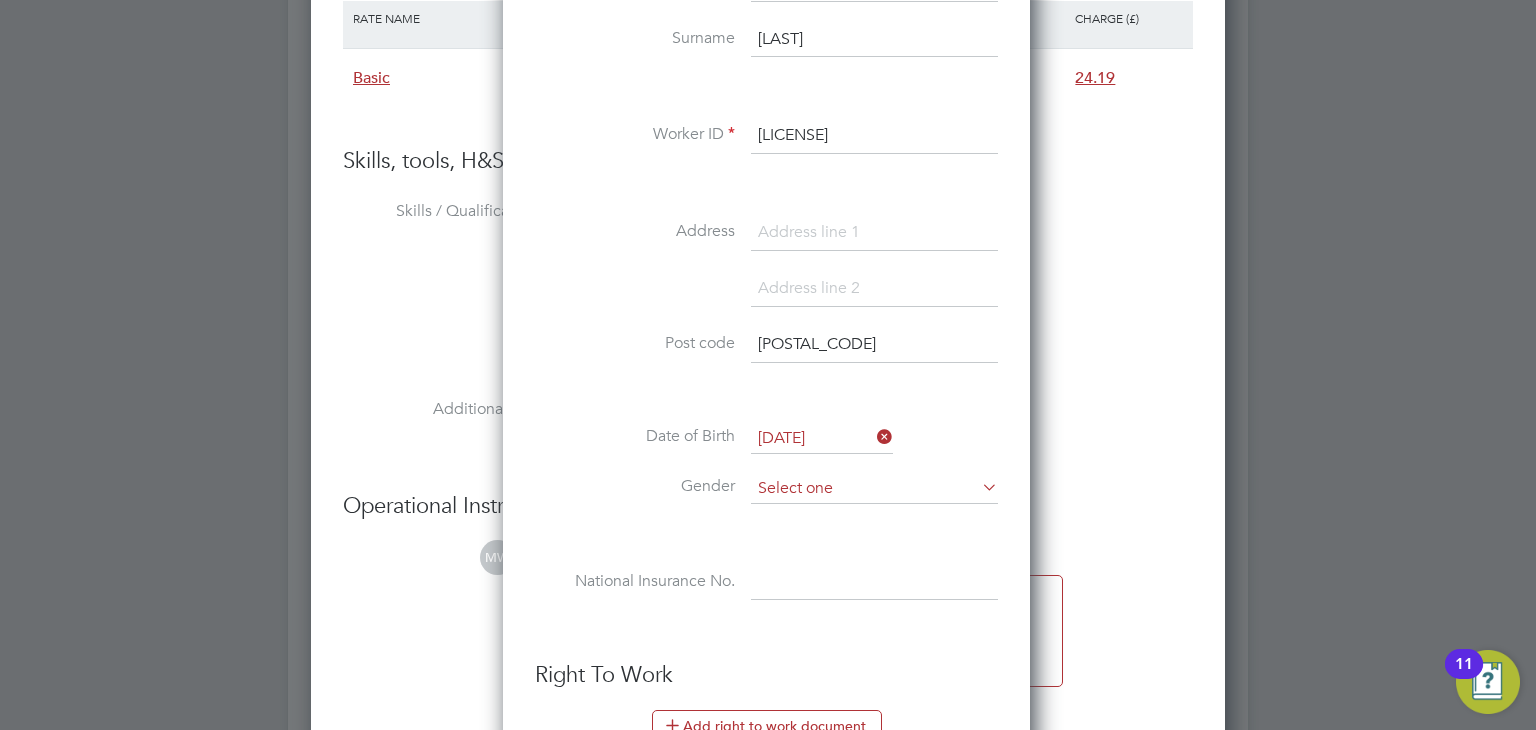 click at bounding box center [874, 489] 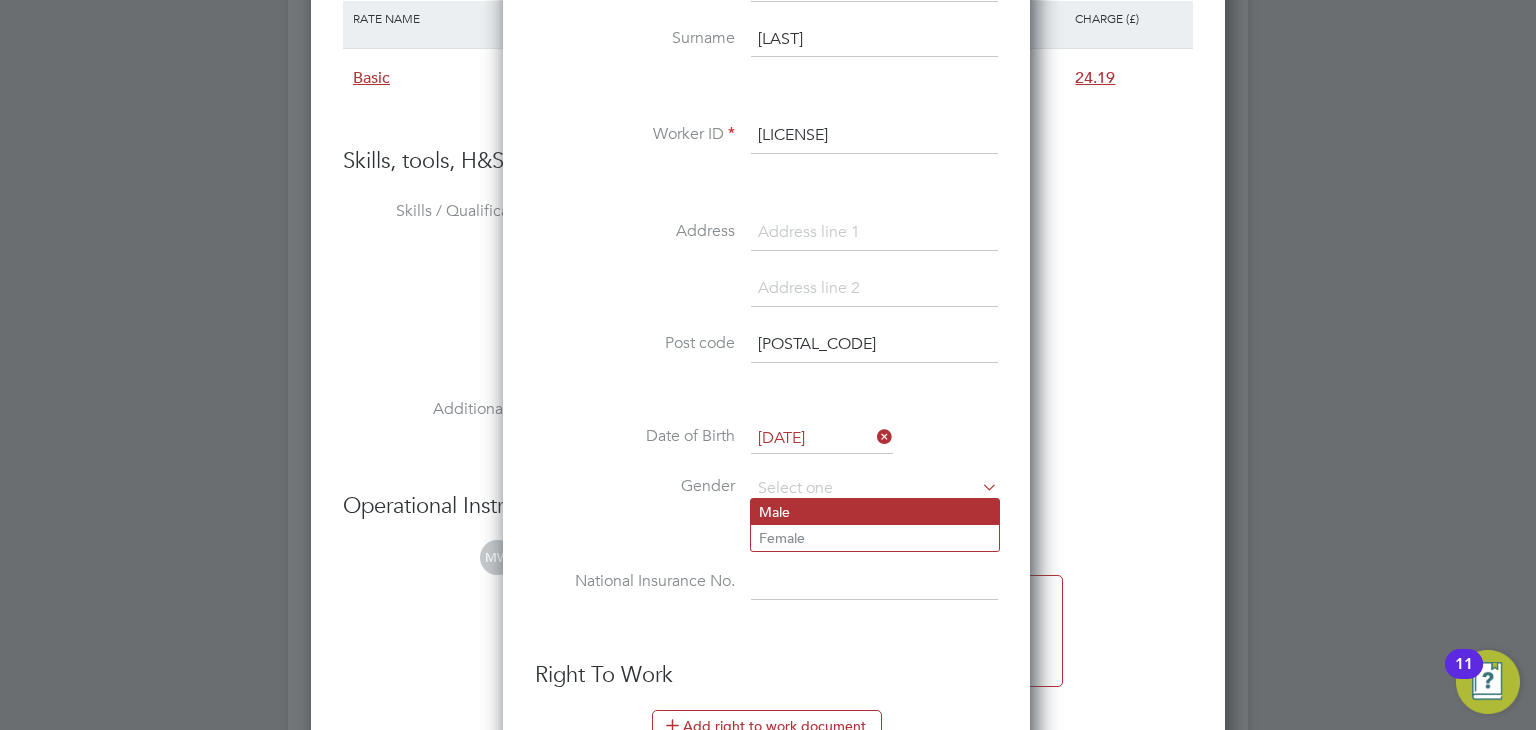 click on "Male" 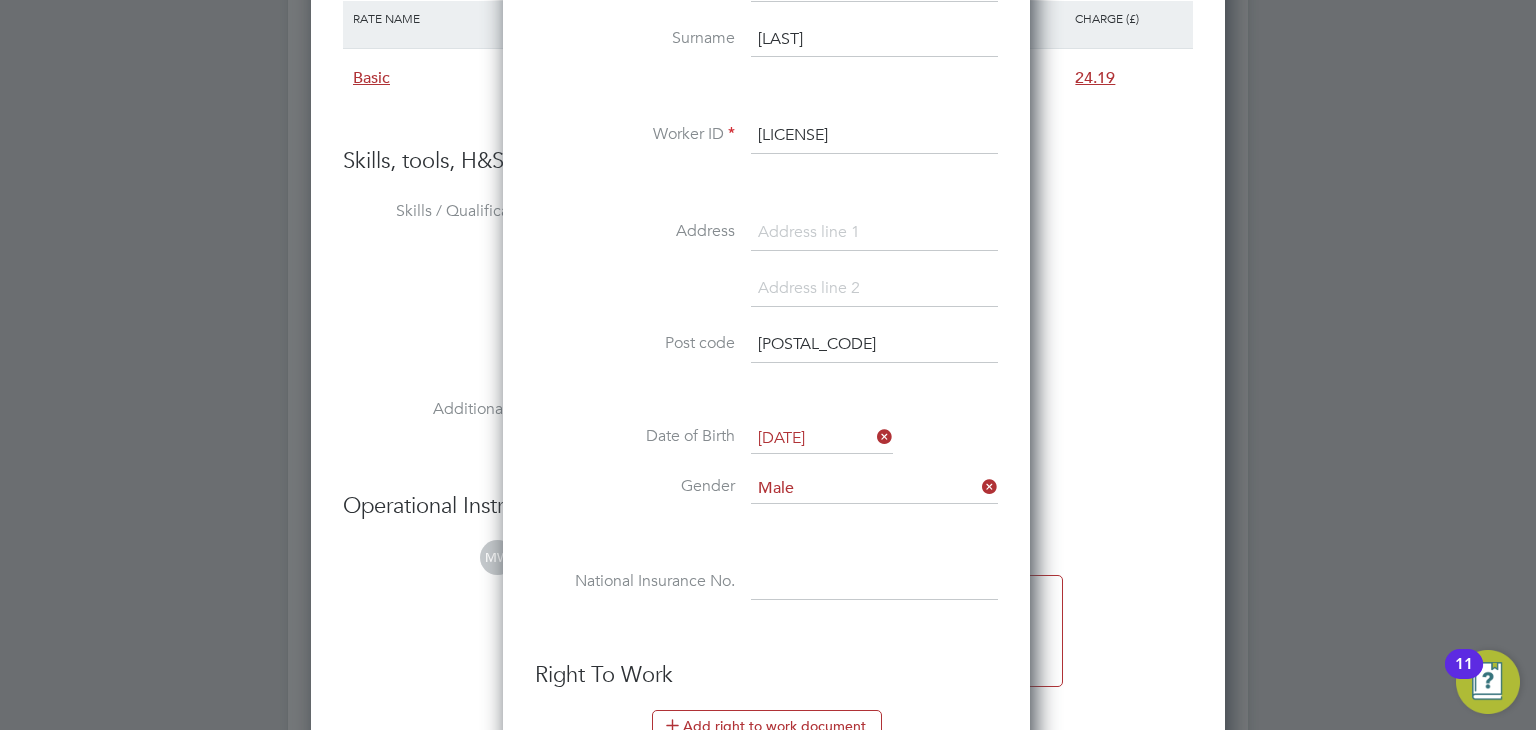 click at bounding box center (874, 583) 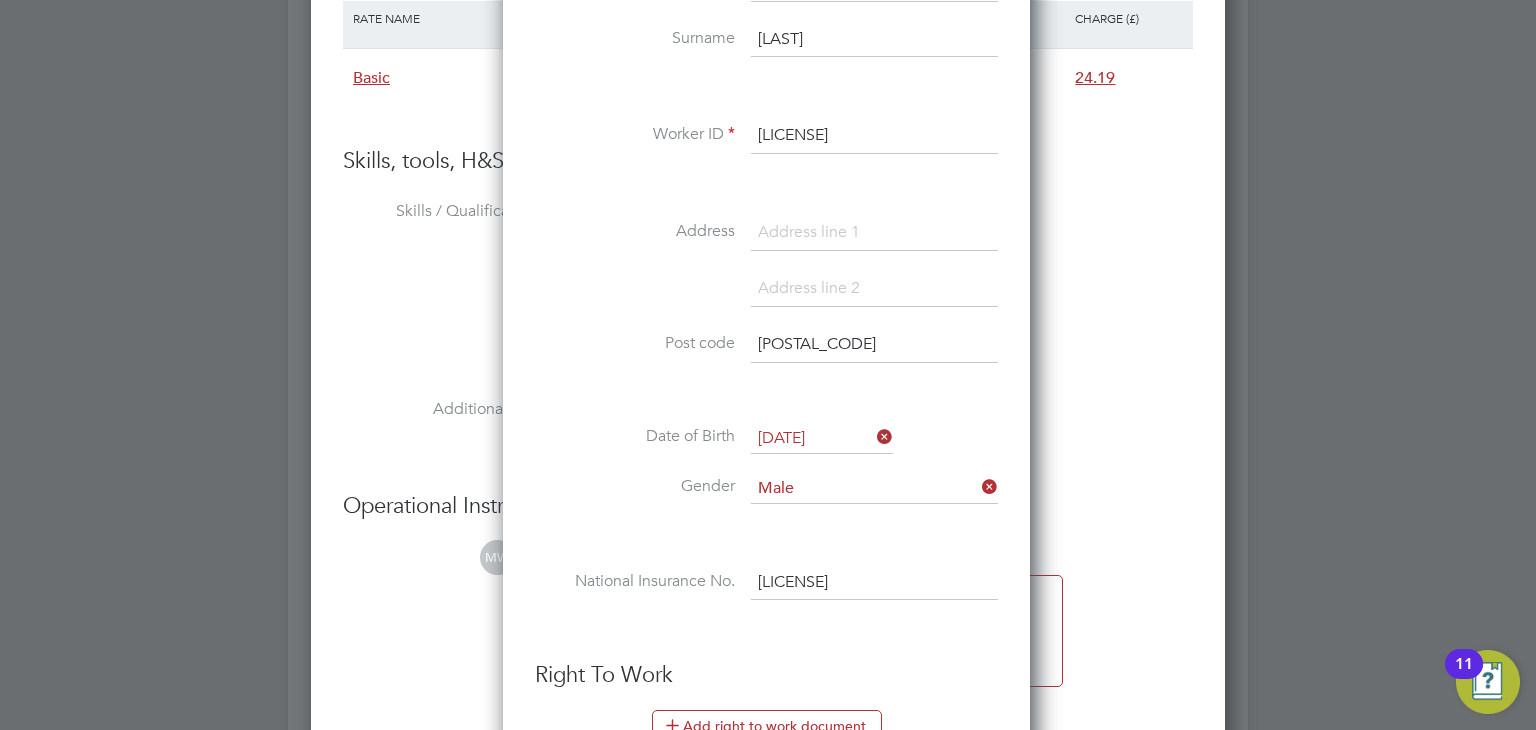 scroll, scrollTop: 2000, scrollLeft: 0, axis: vertical 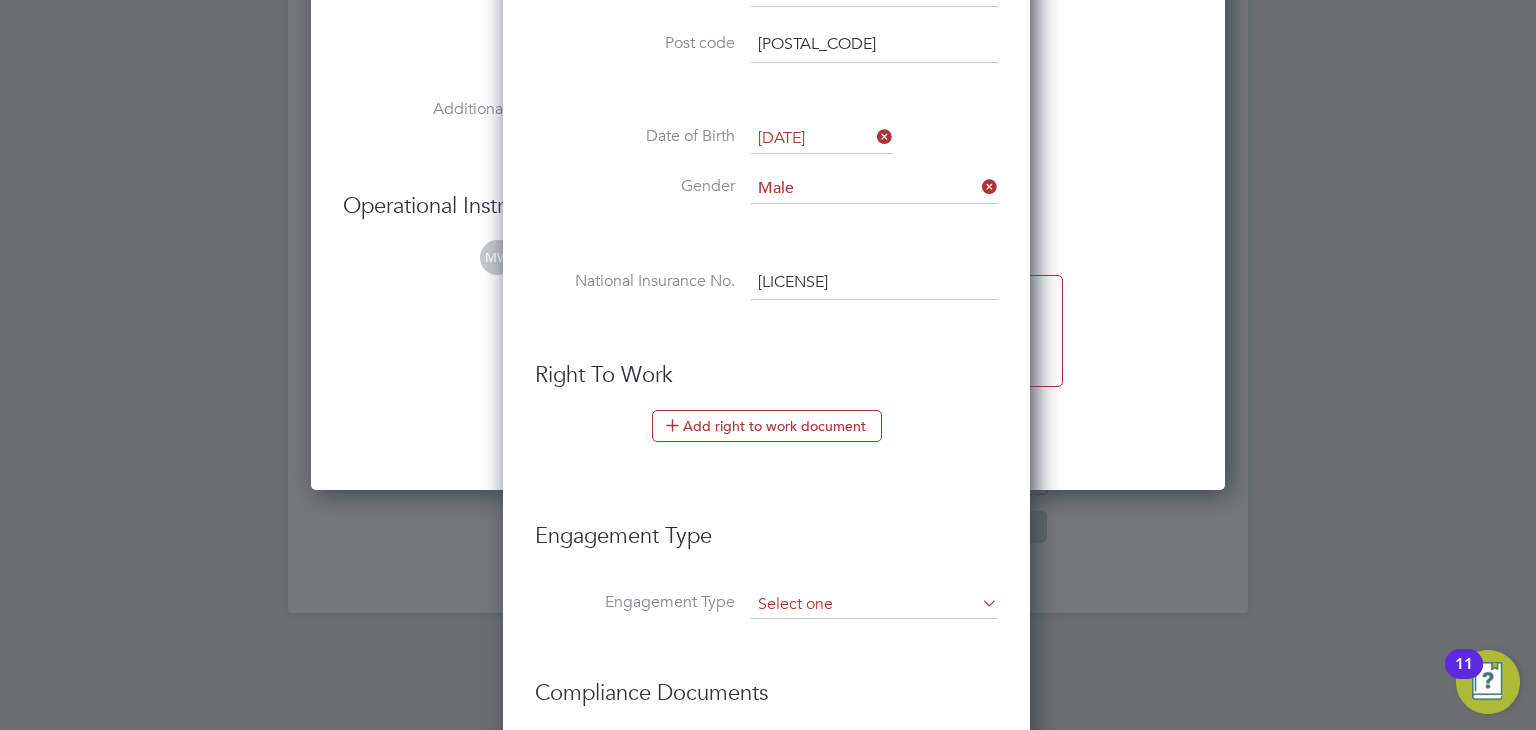 type on "SK 84 90 84 A" 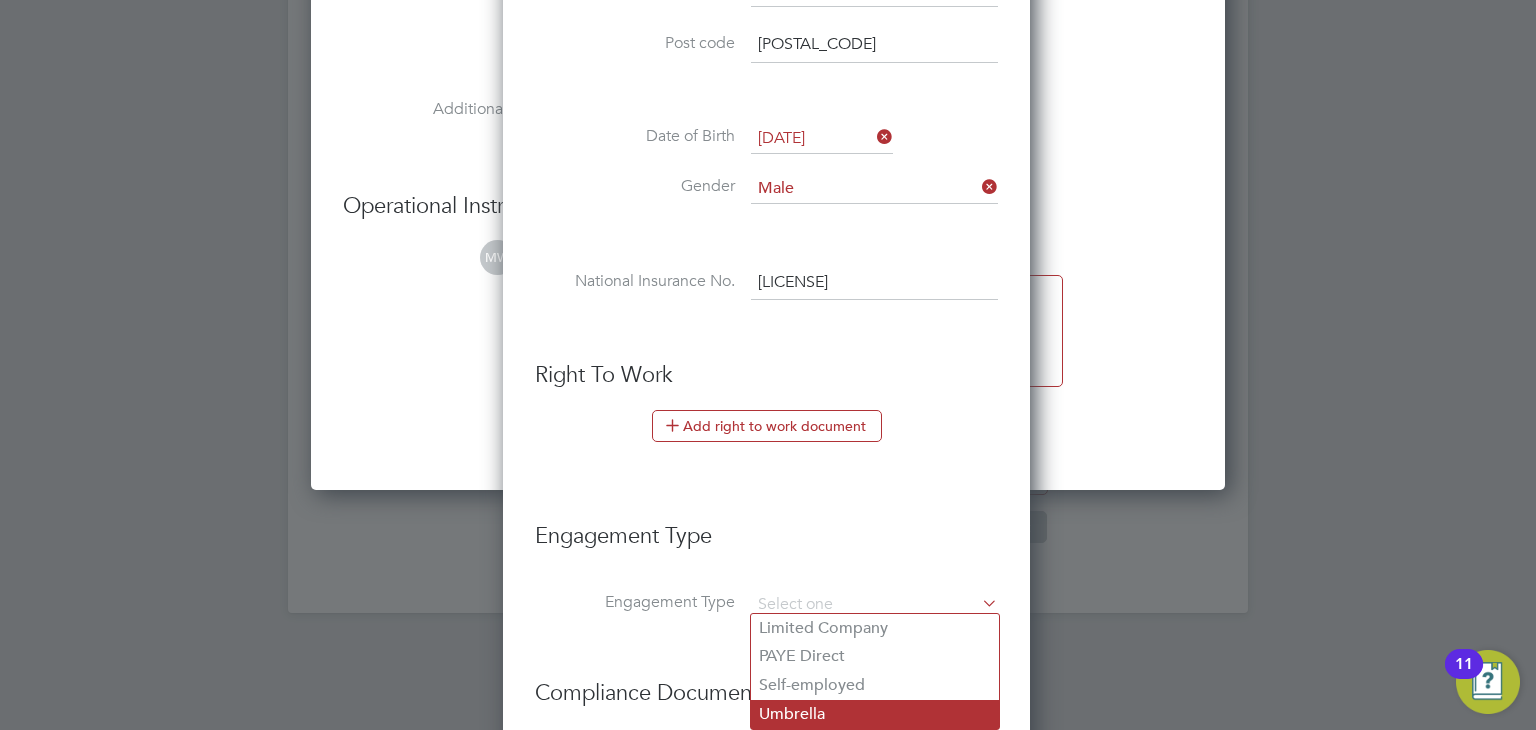 click on "Umbrella" 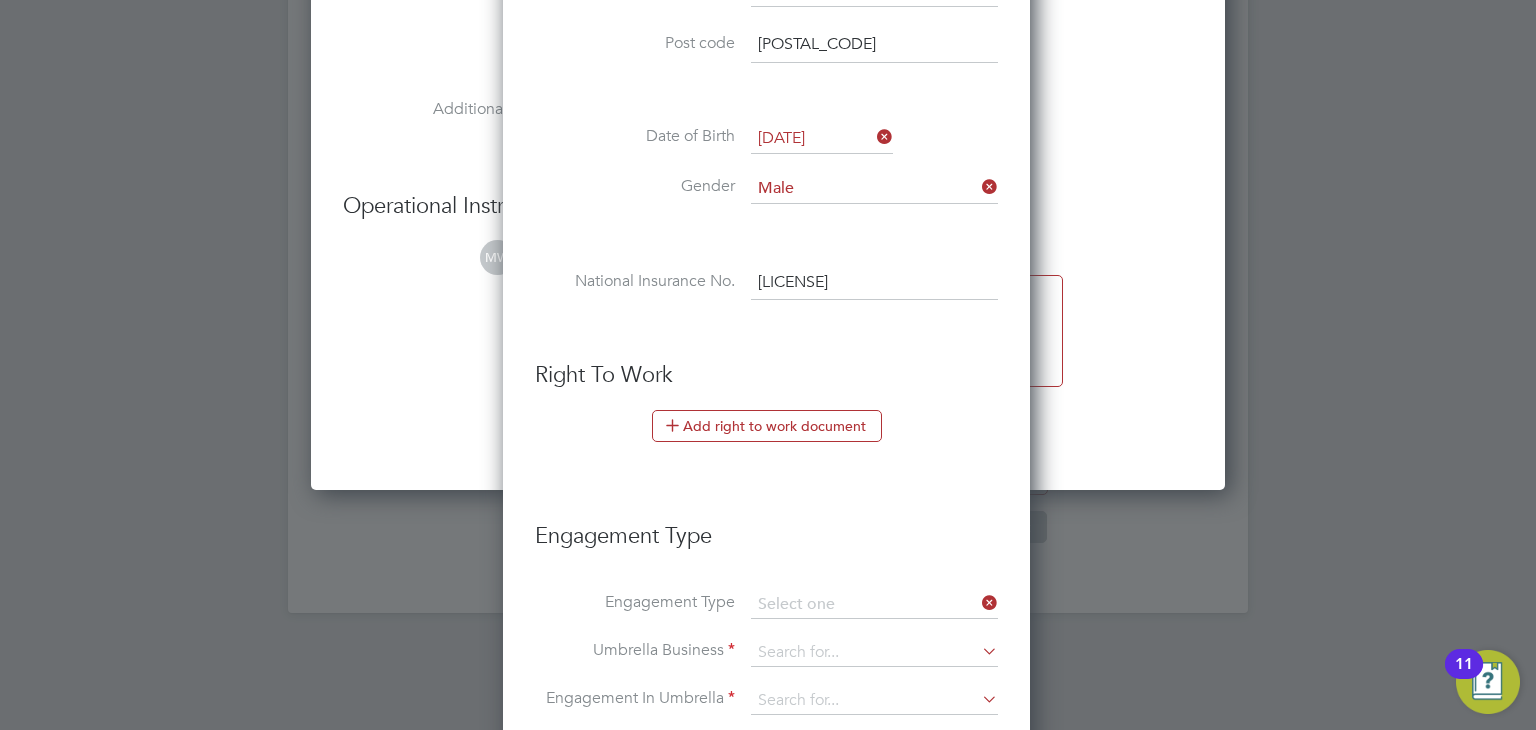 type on "Umbrella" 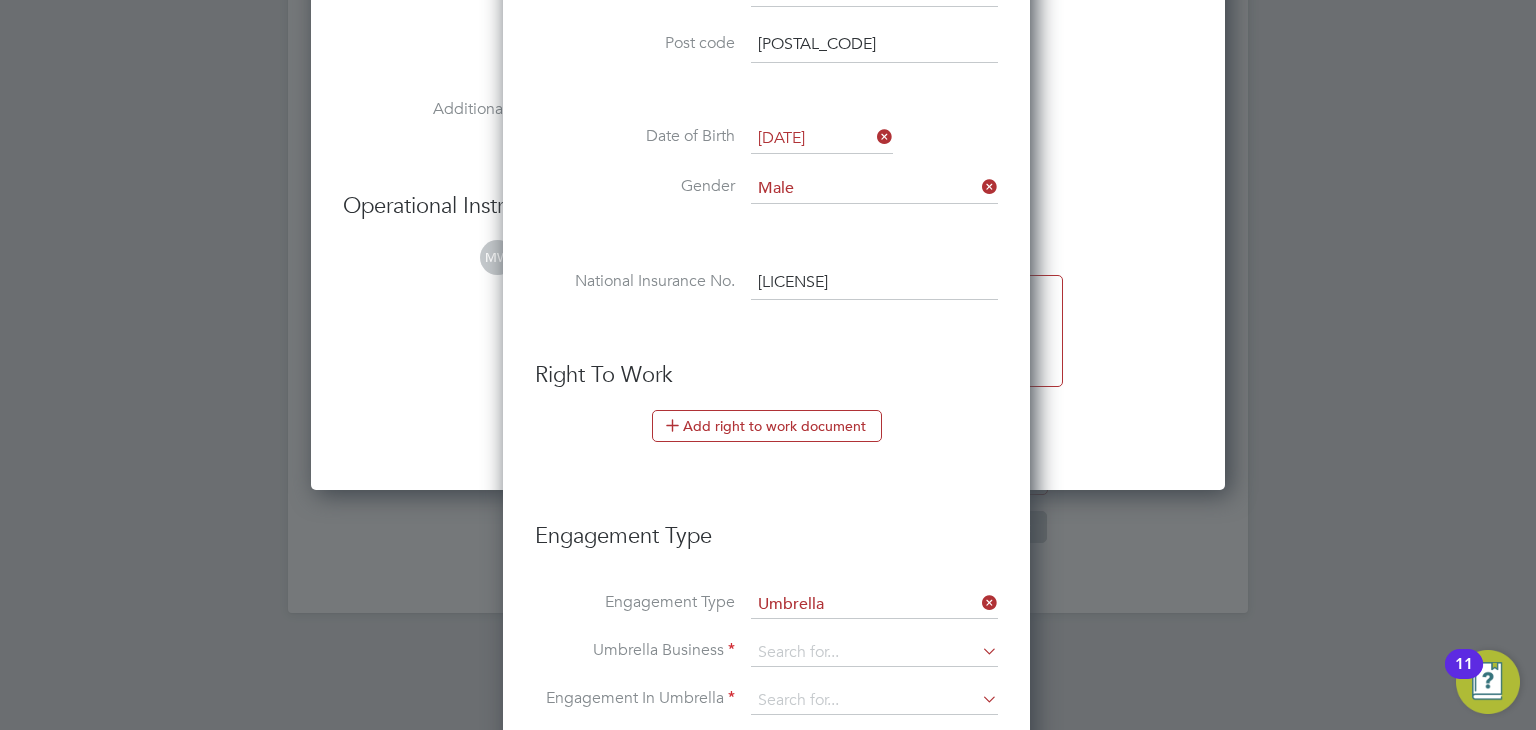 scroll, scrollTop: 10, scrollLeft: 10, axis: both 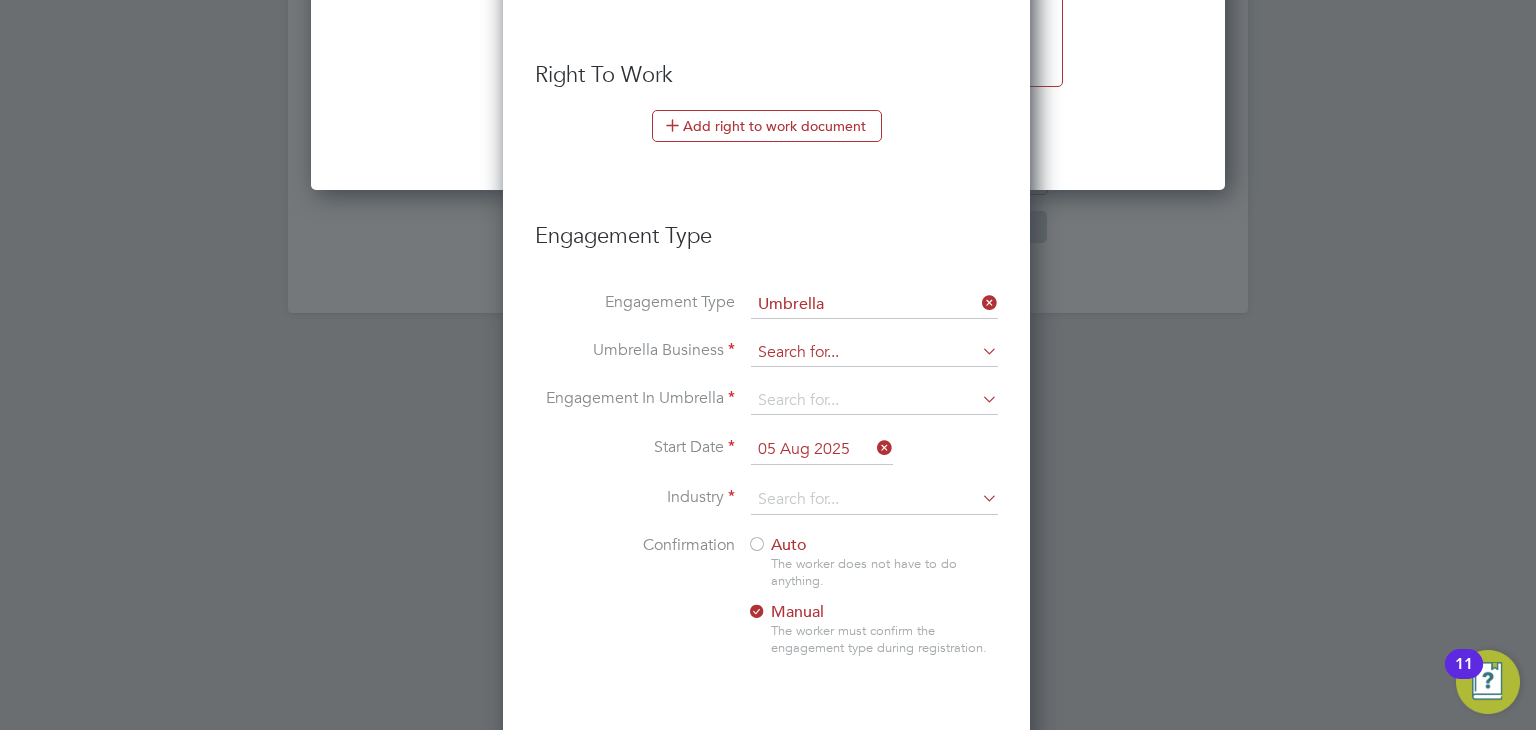 click at bounding box center [874, 353] 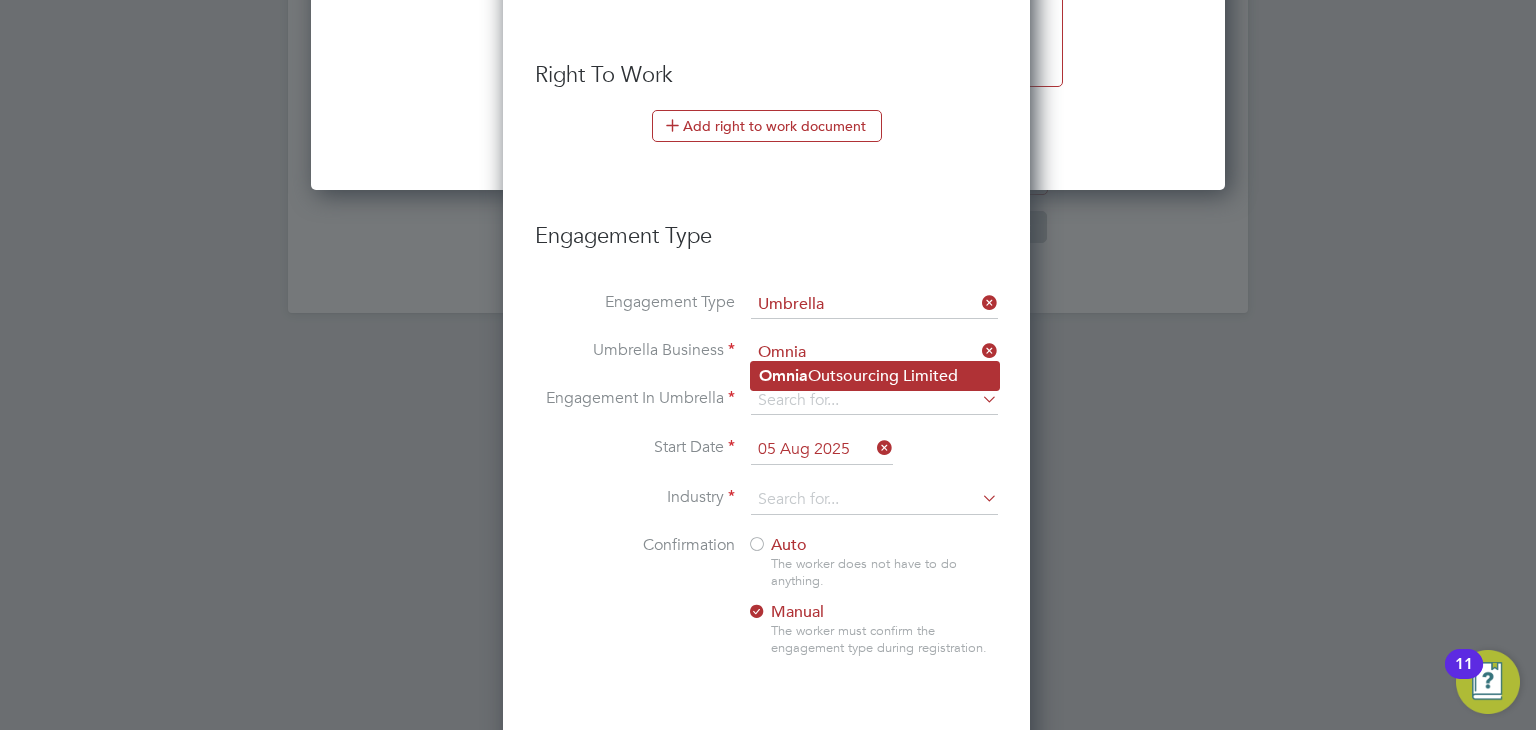 click on "Omnia  Outsourcing Limited" 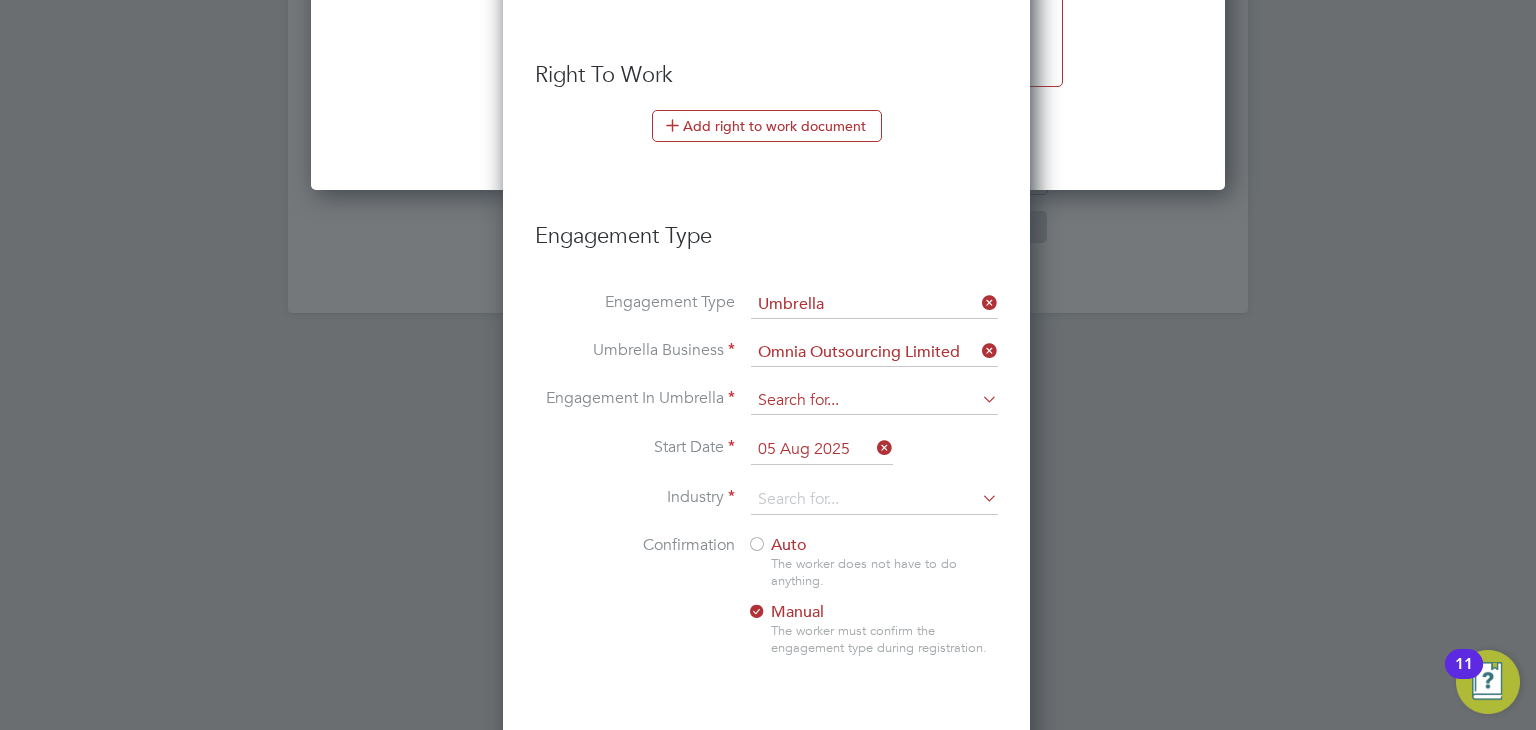 click at bounding box center [874, 401] 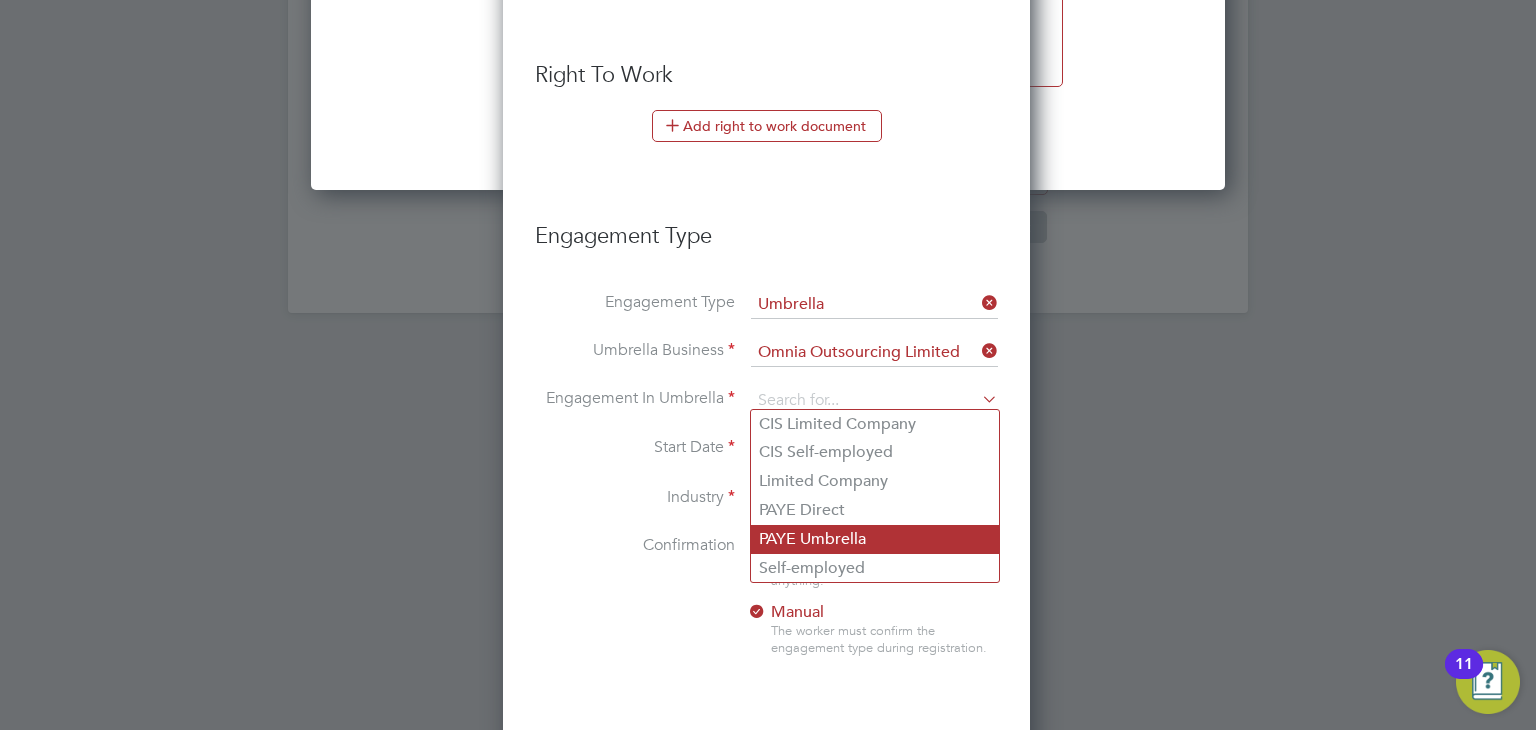 click on "PAYE Umbrella" 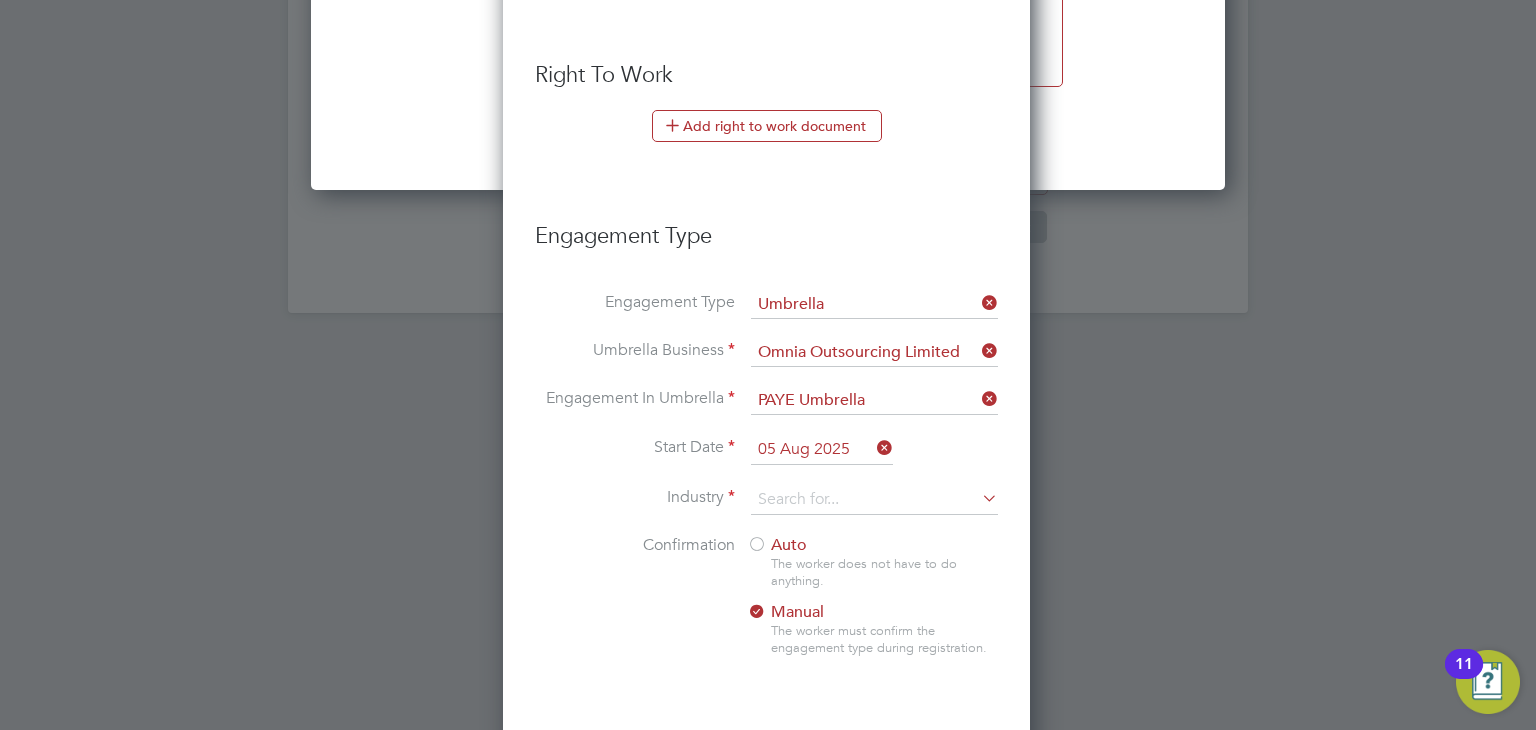 click on "05 Aug 2025" at bounding box center (822, 450) 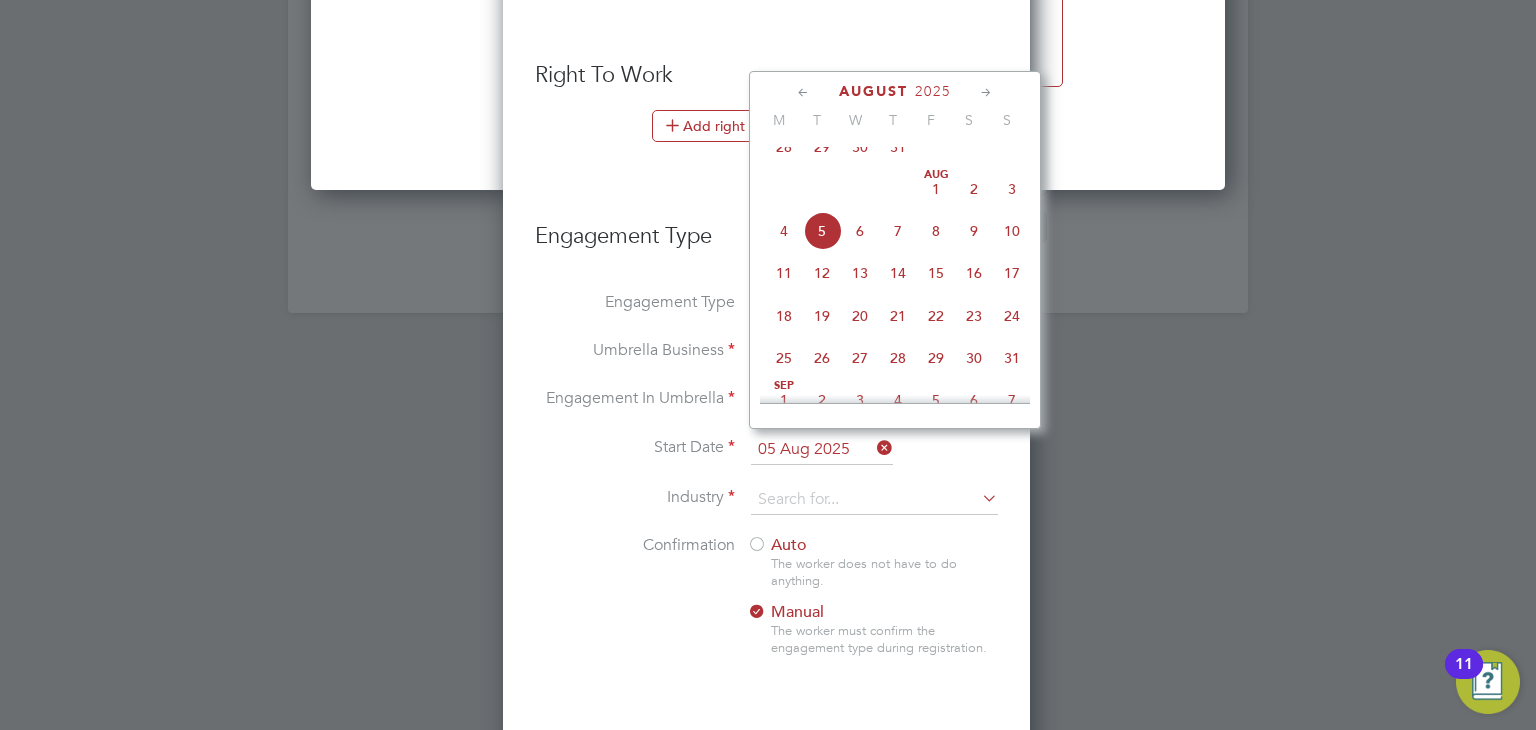 click on "4" 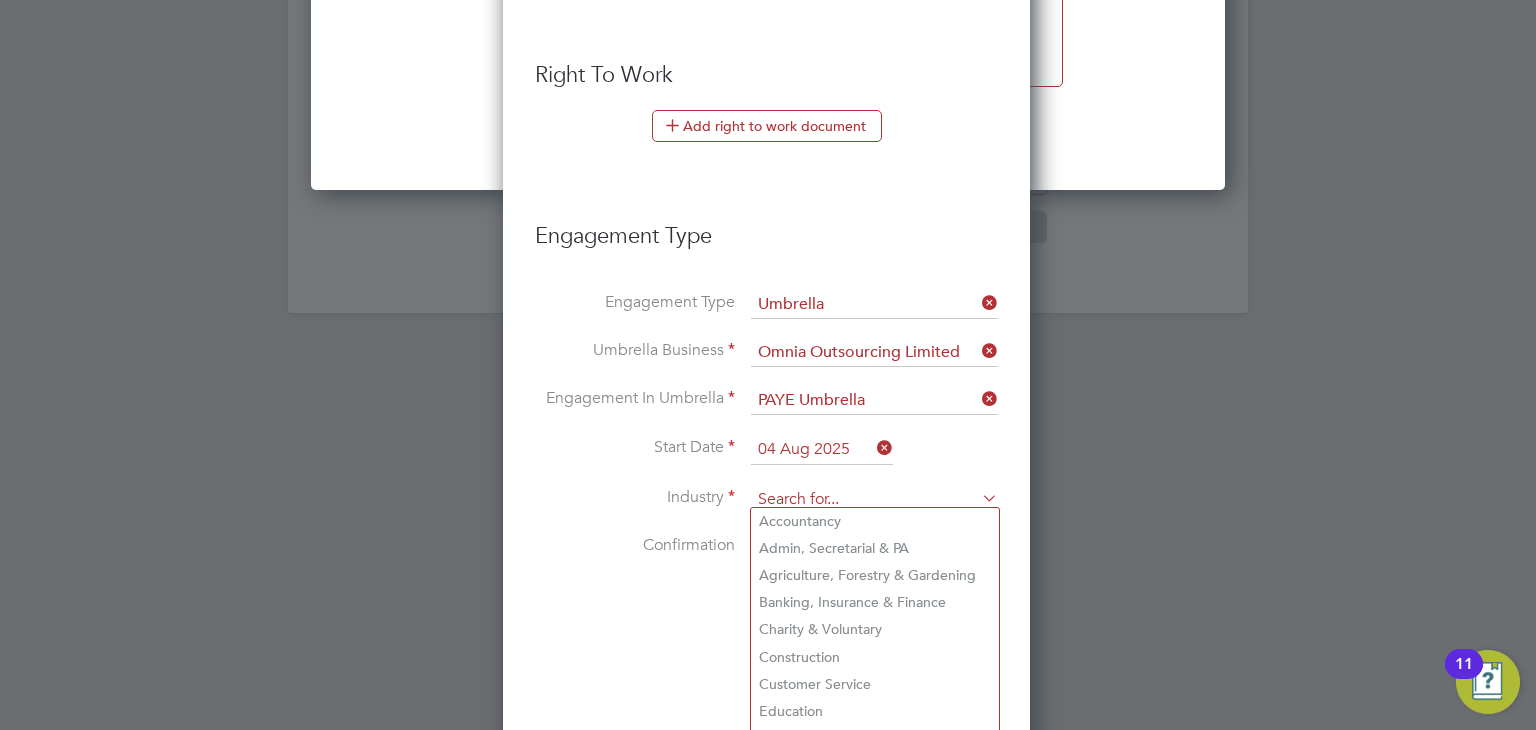 click at bounding box center [874, 500] 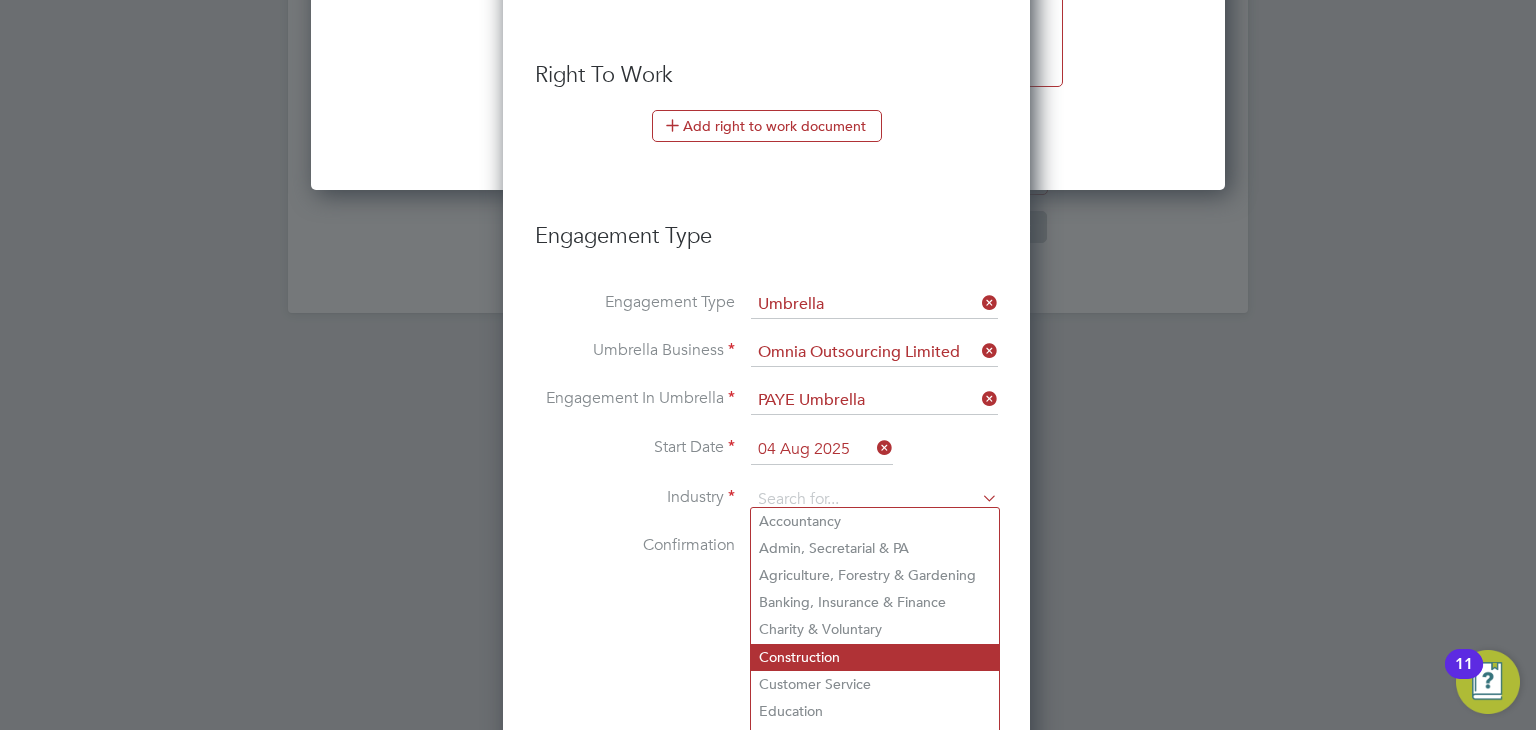 click on "Construction" 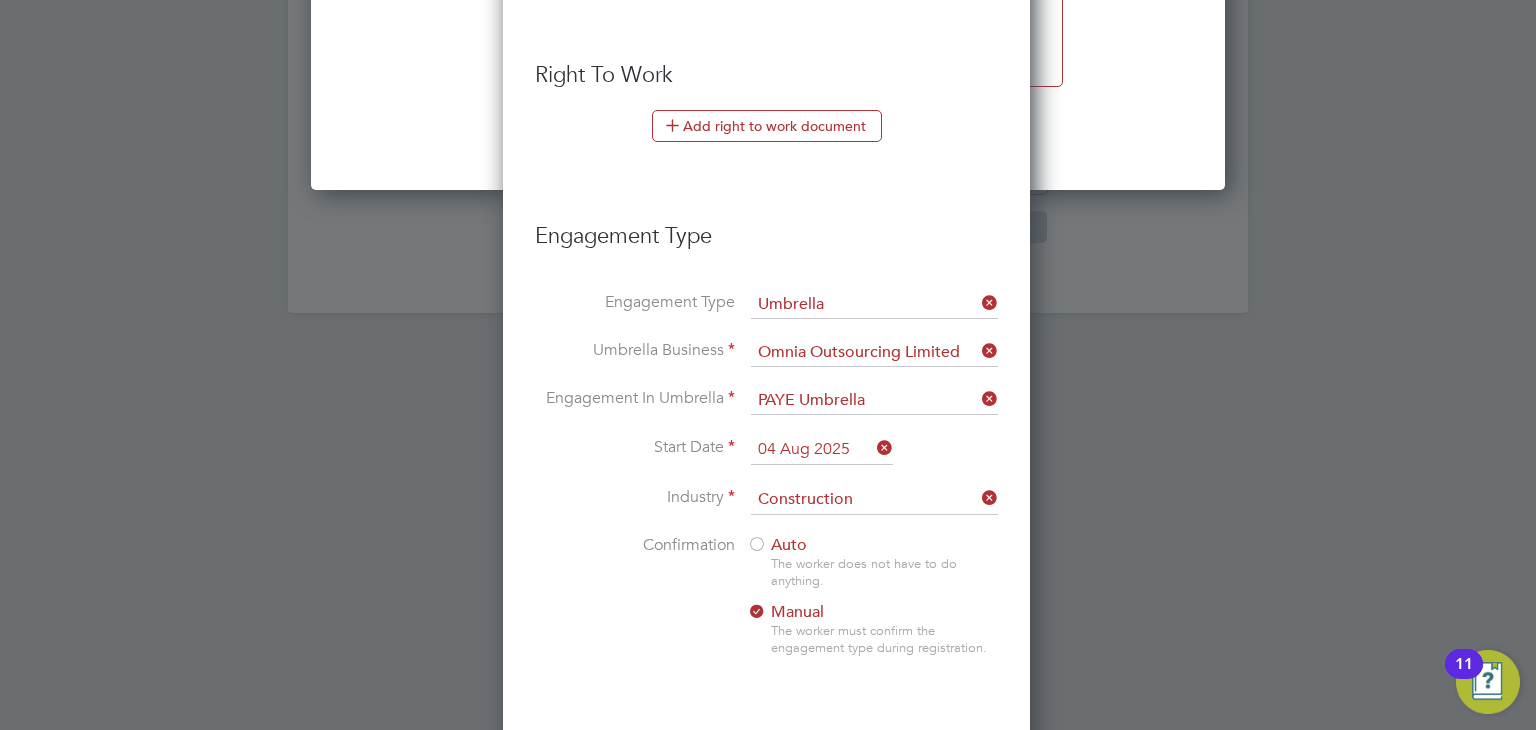 click at bounding box center [757, 546] 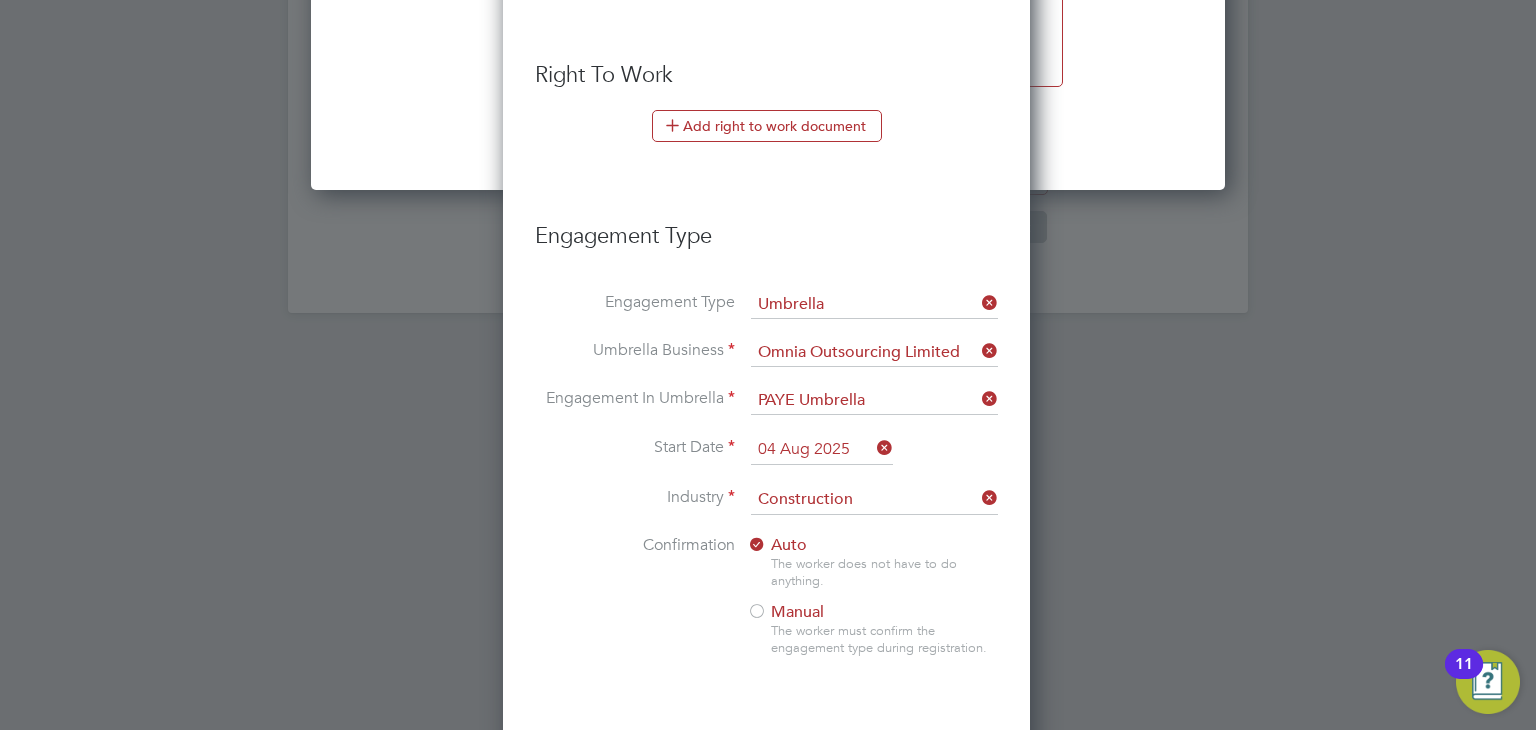scroll, scrollTop: 2629, scrollLeft: 0, axis: vertical 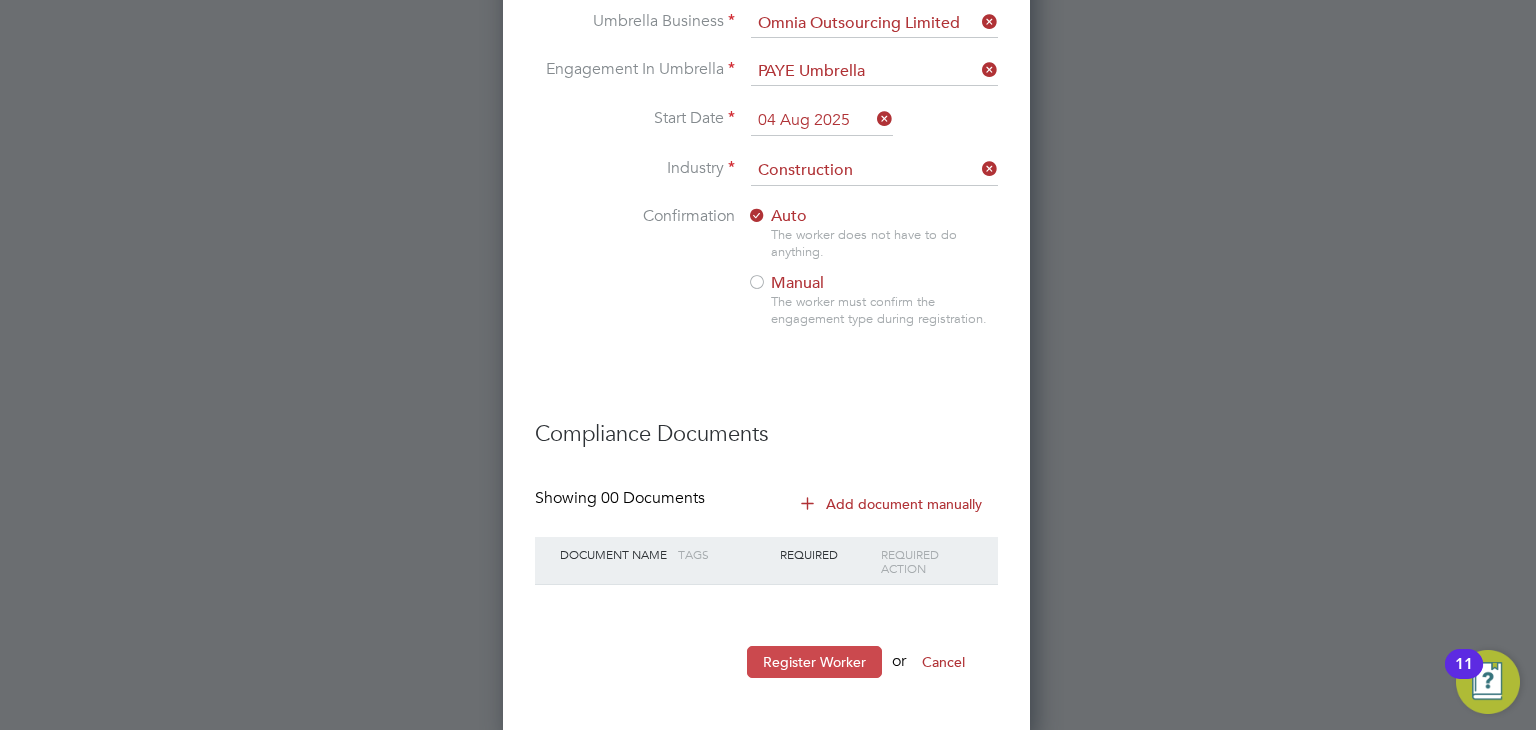 click on "Register Worker" at bounding box center [814, 662] 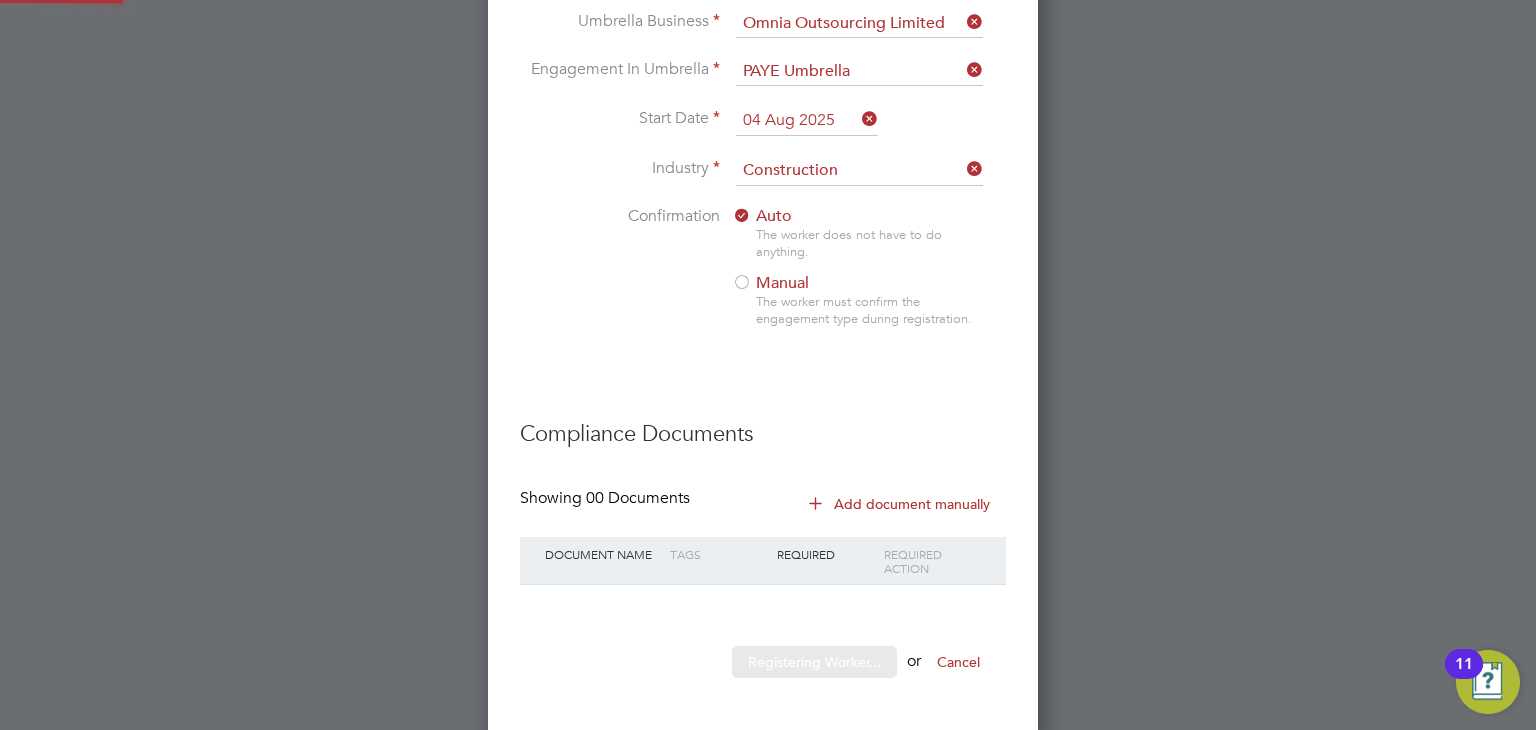 scroll, scrollTop: 10, scrollLeft: 10, axis: both 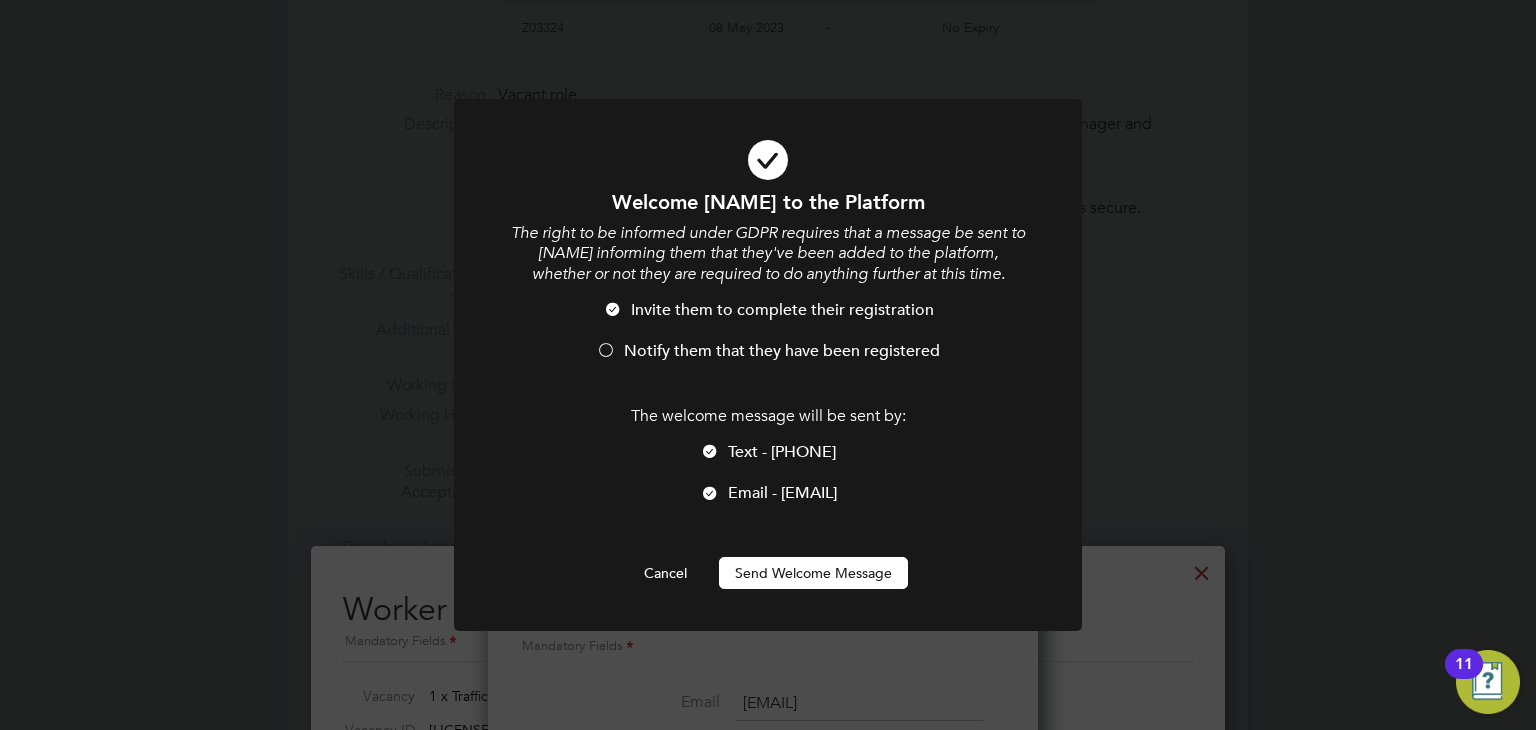 click on "Send Welcome Message" at bounding box center (813, 573) 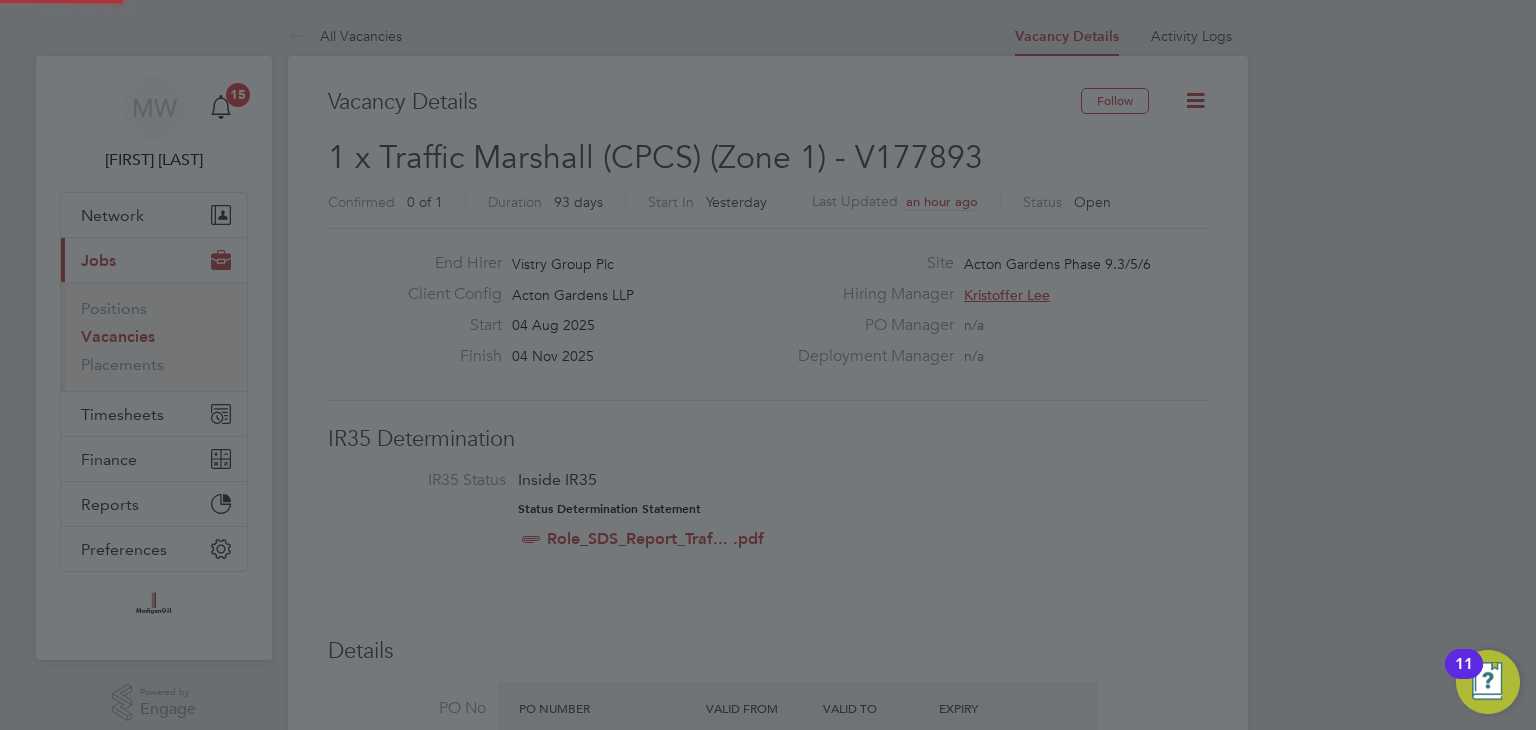 scroll, scrollTop: 730, scrollLeft: 0, axis: vertical 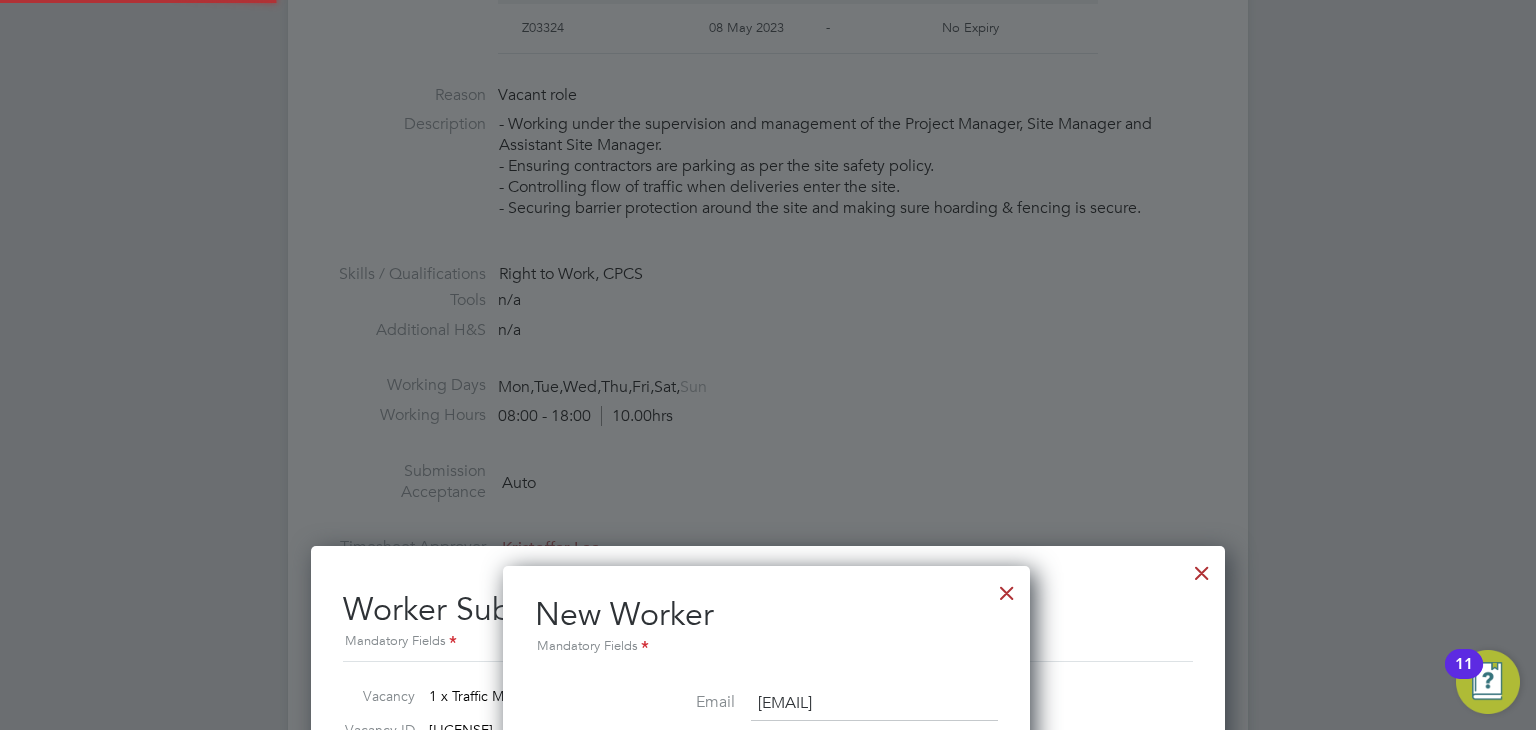 type on "Alem Moges (CAN-120335)" 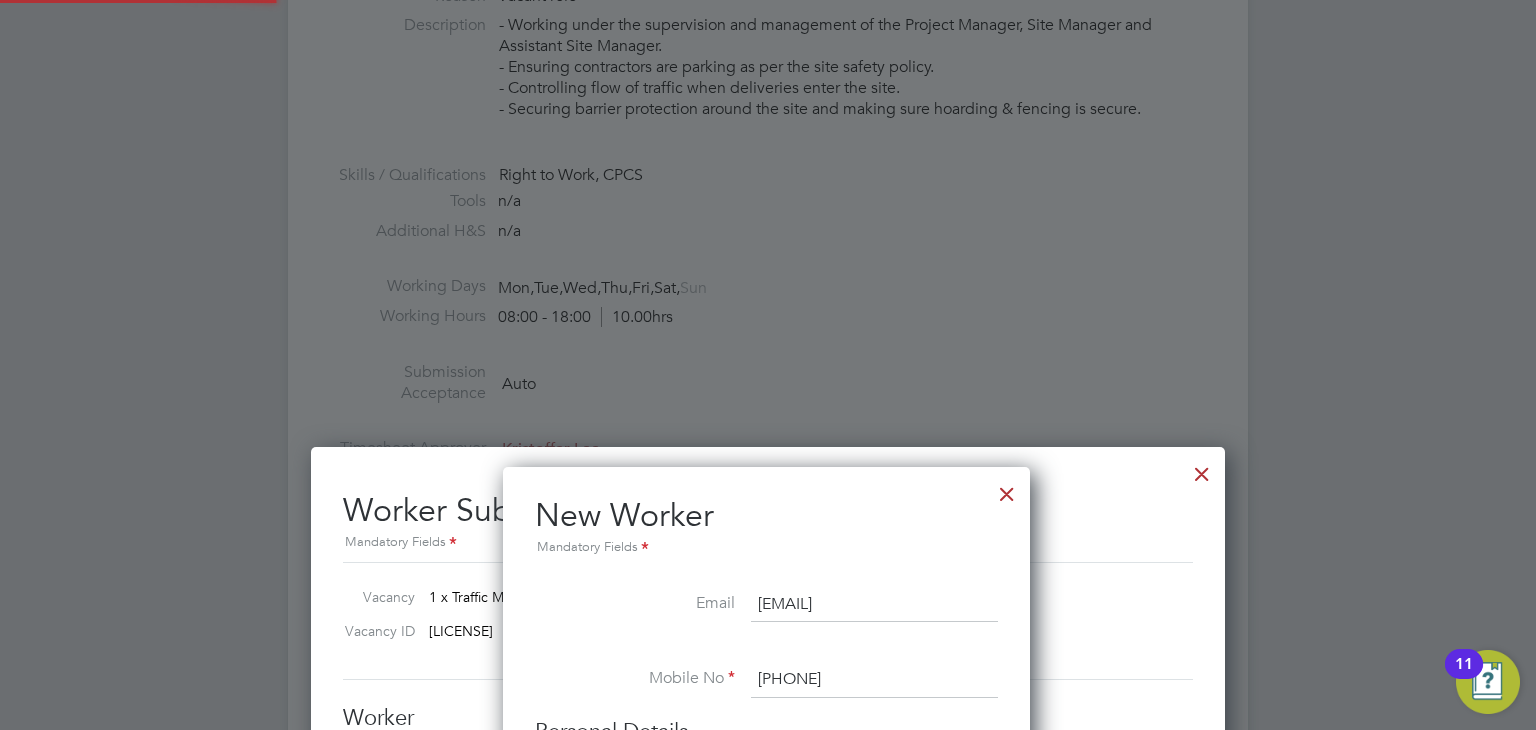scroll, scrollTop: 9, scrollLeft: 9, axis: both 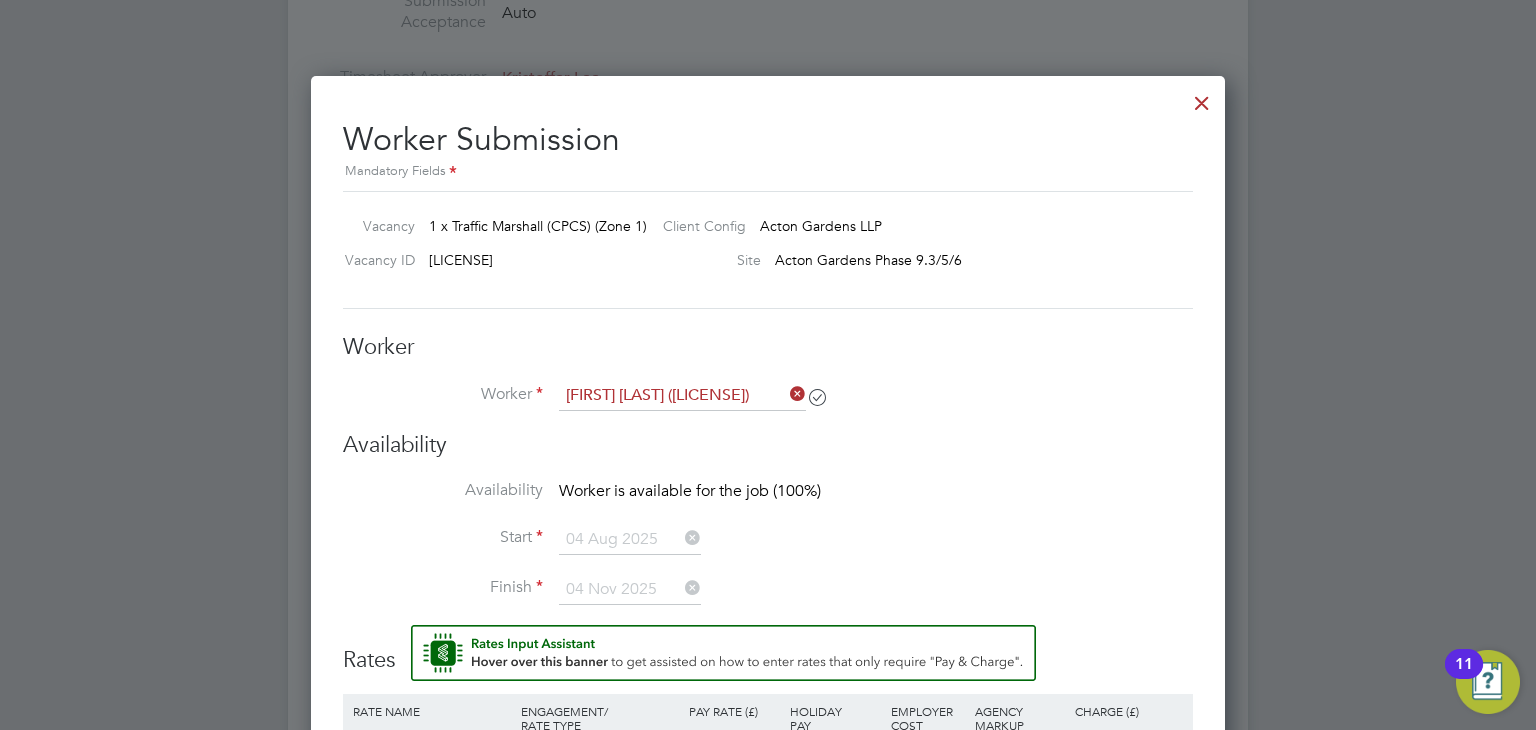 click at bounding box center (786, 394) 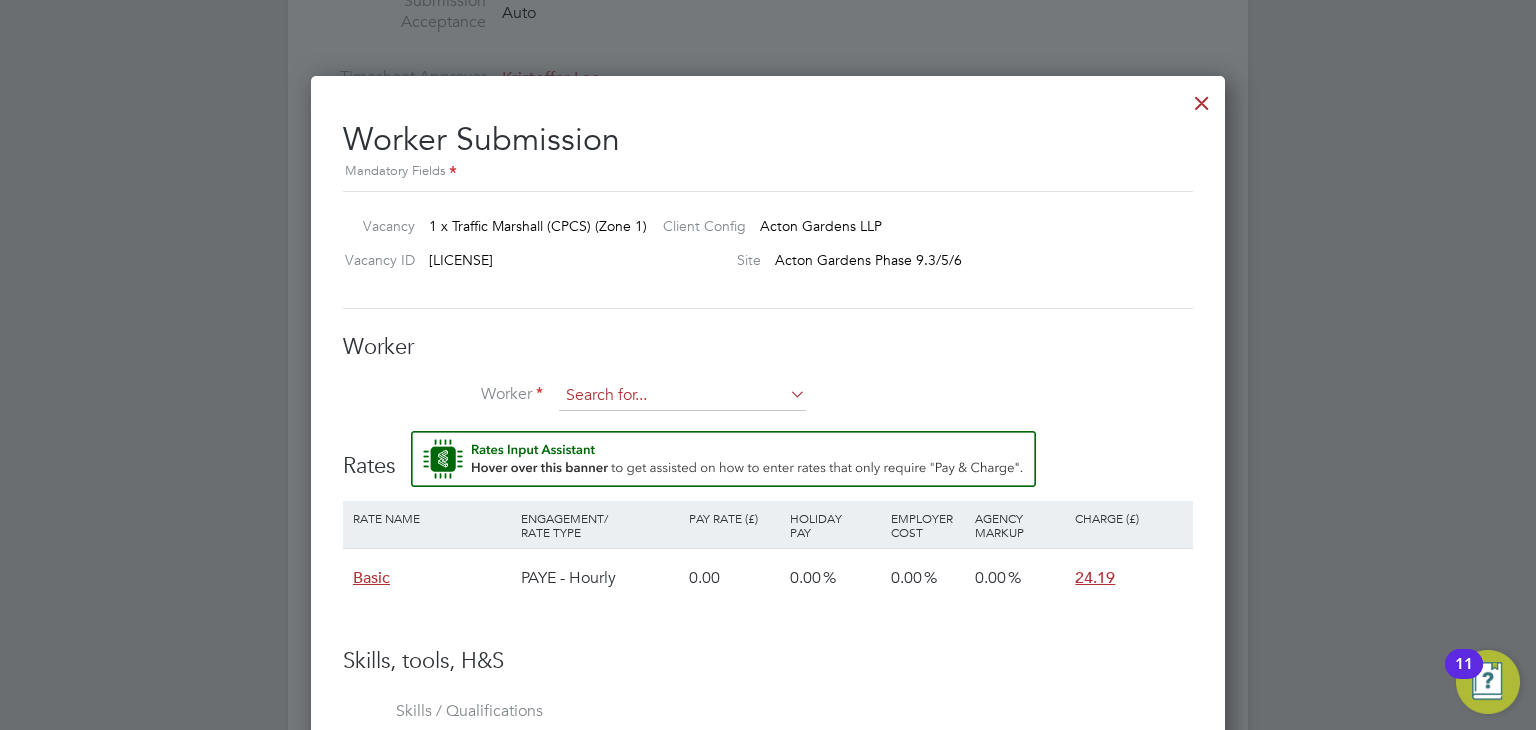 scroll, scrollTop: 1212, scrollLeft: 915, axis: both 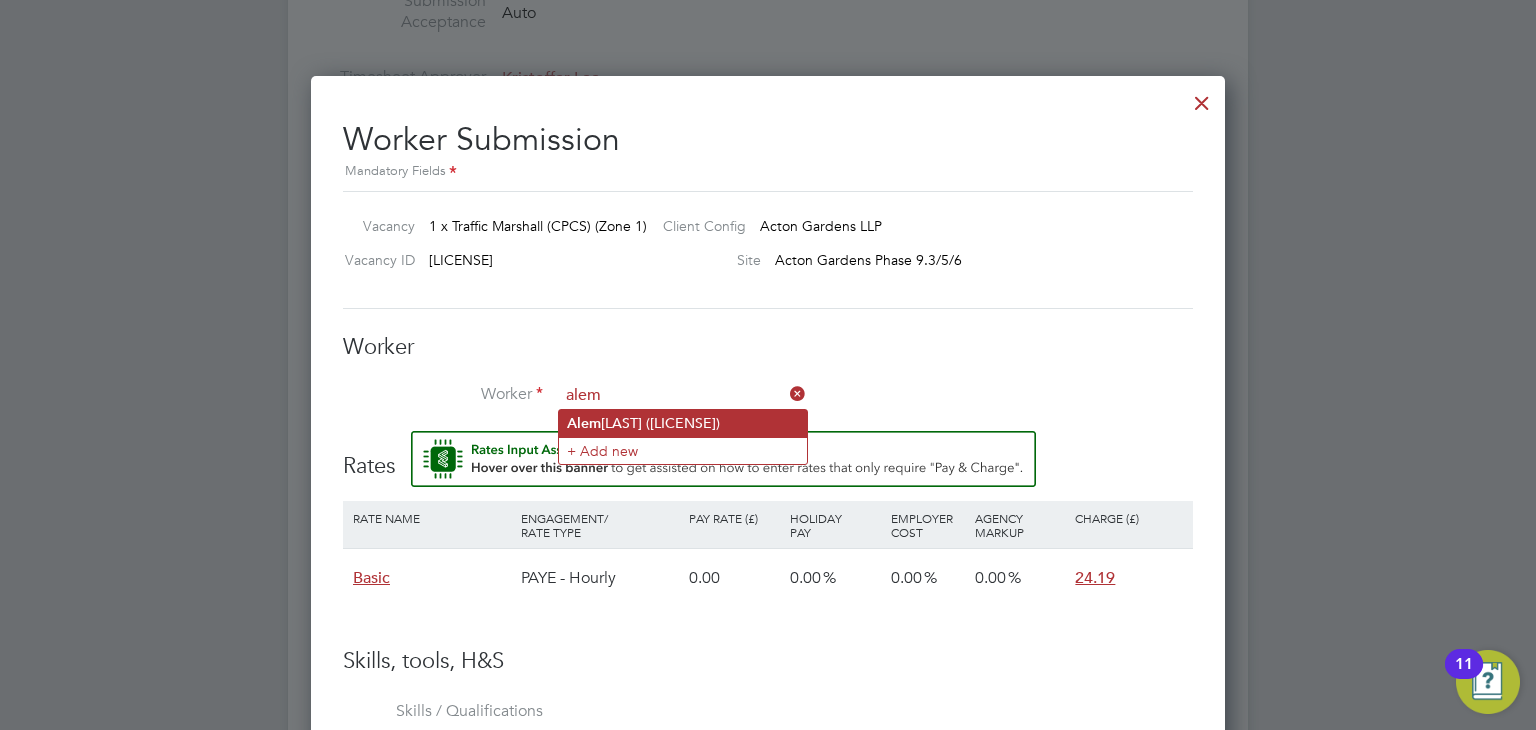click on "Alem  Moges (CAN-120335)" 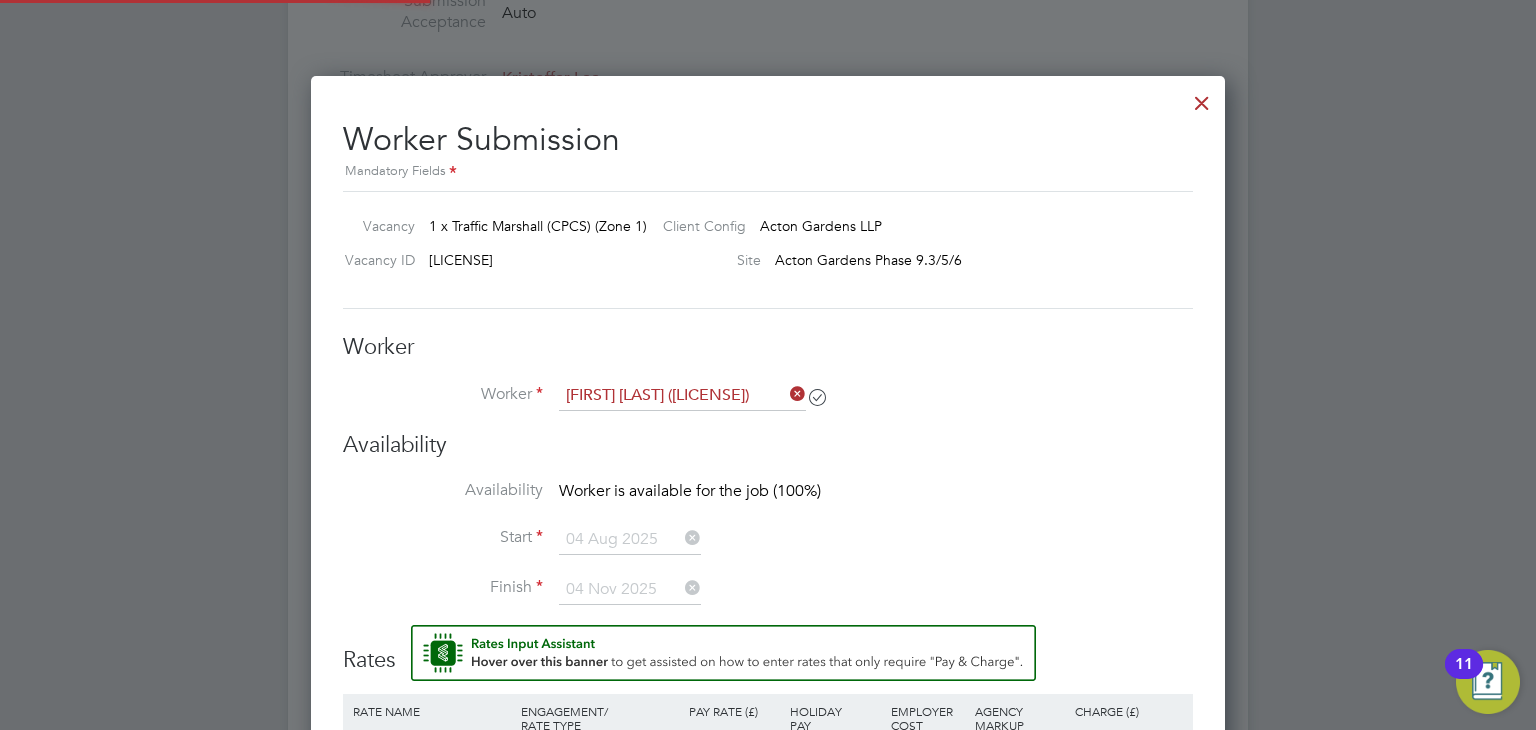 scroll, scrollTop: 9, scrollLeft: 9, axis: both 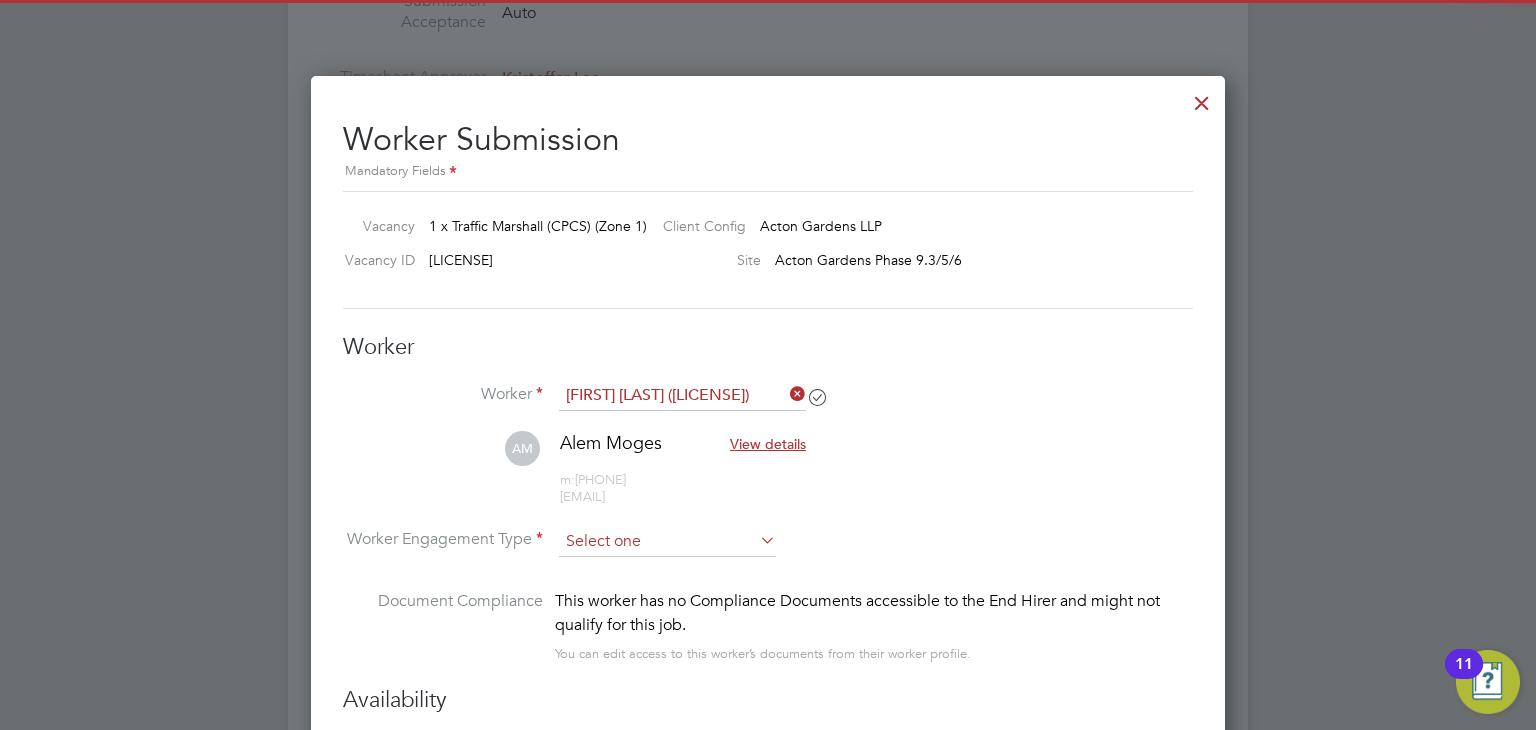 click at bounding box center (667, 542) 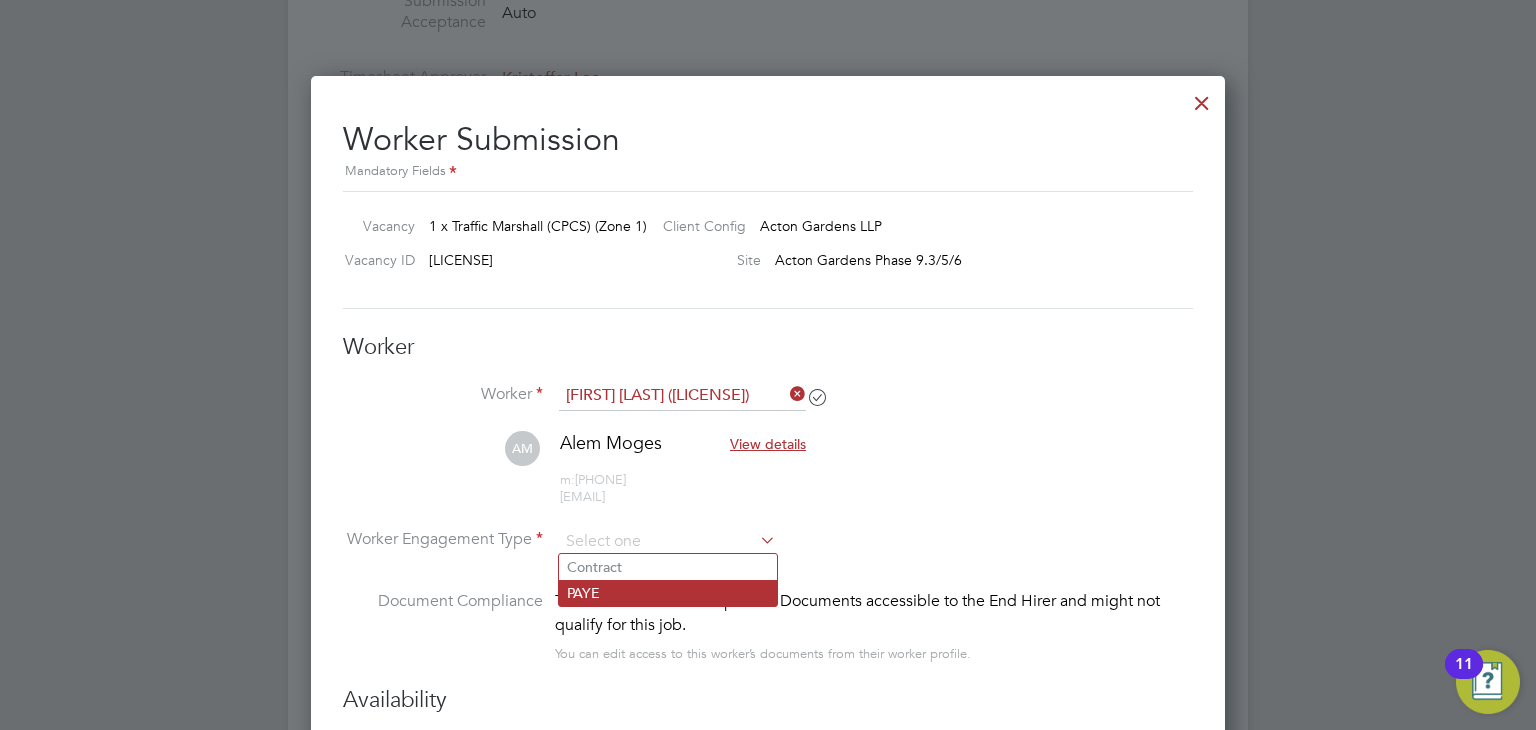 click on "PAYE" 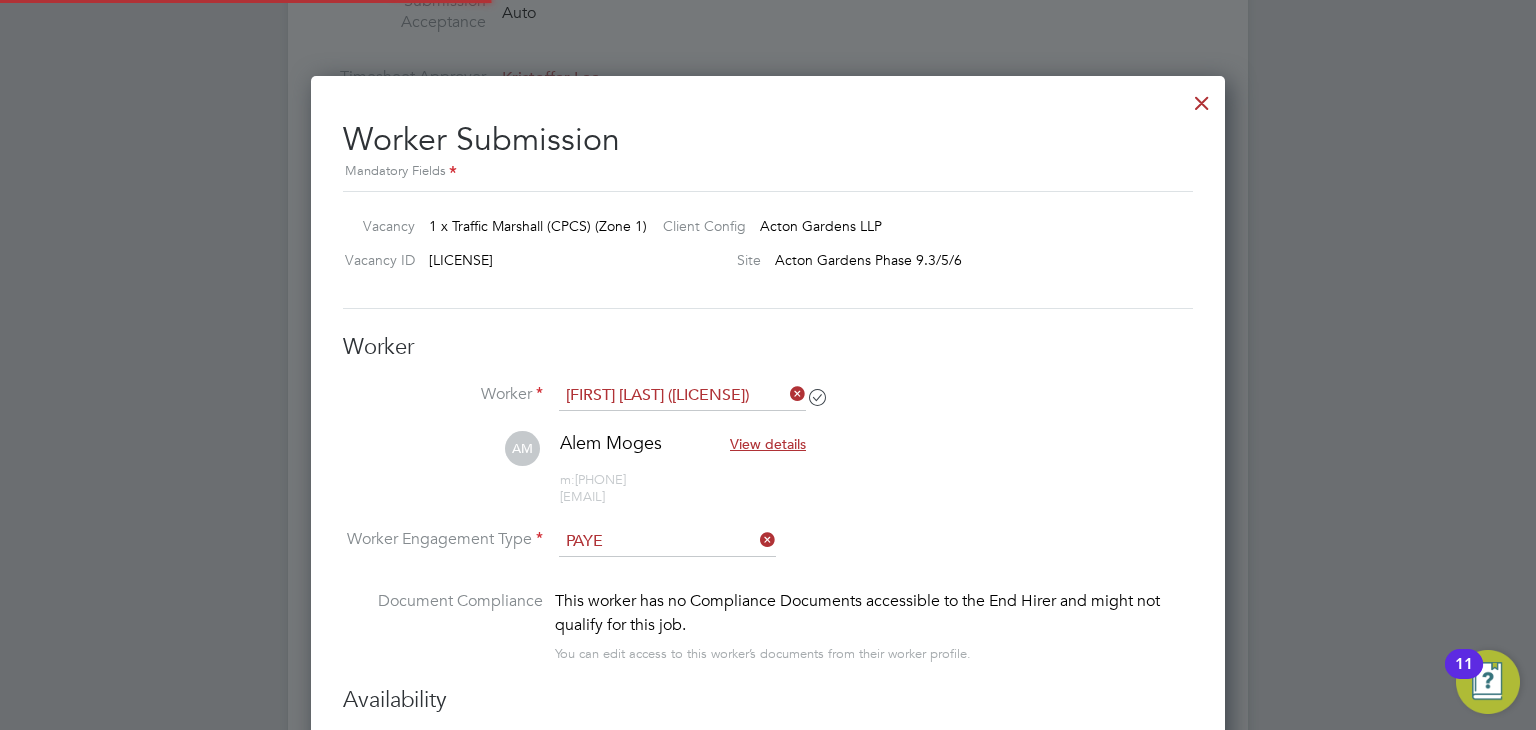 scroll, scrollTop: 9, scrollLeft: 9, axis: both 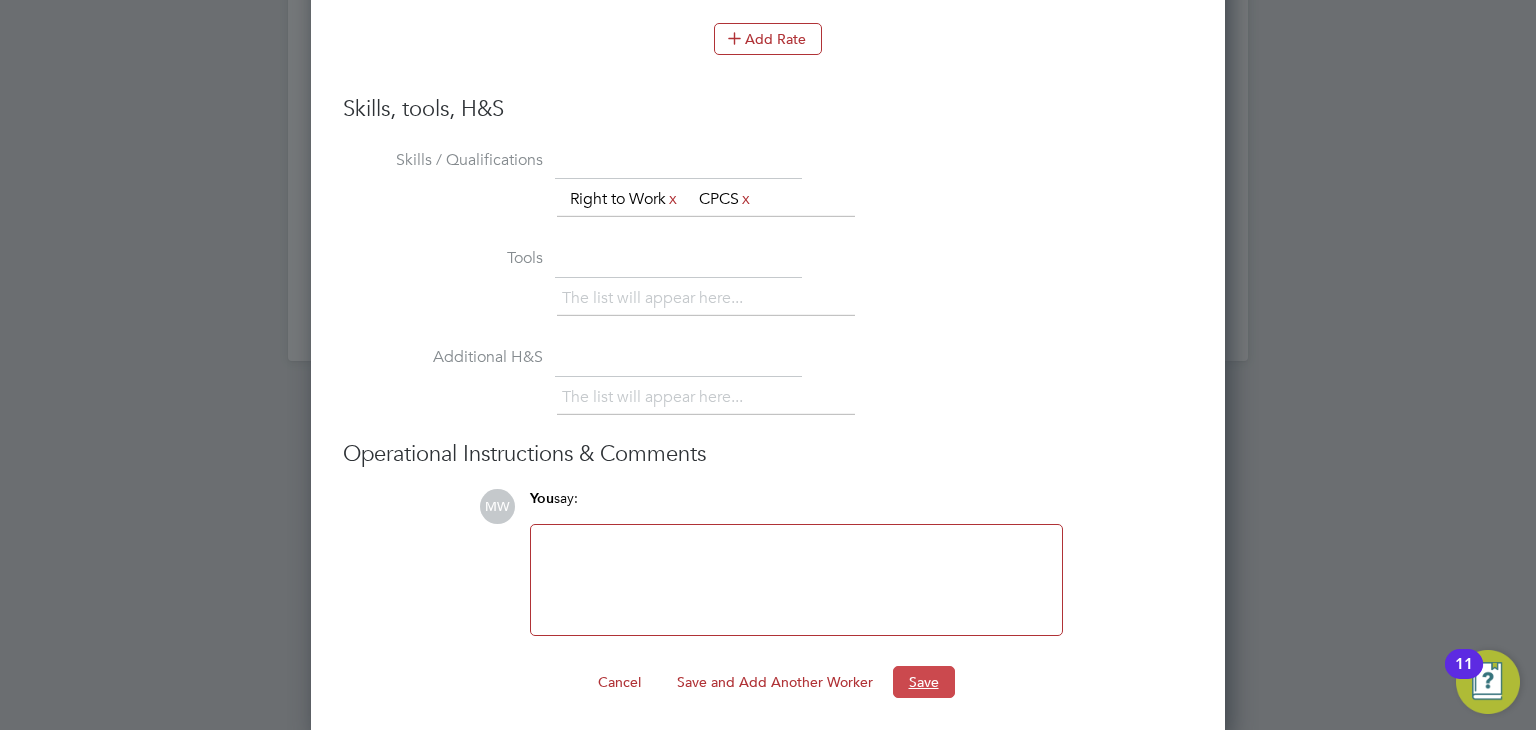 click on "Save" at bounding box center (924, 682) 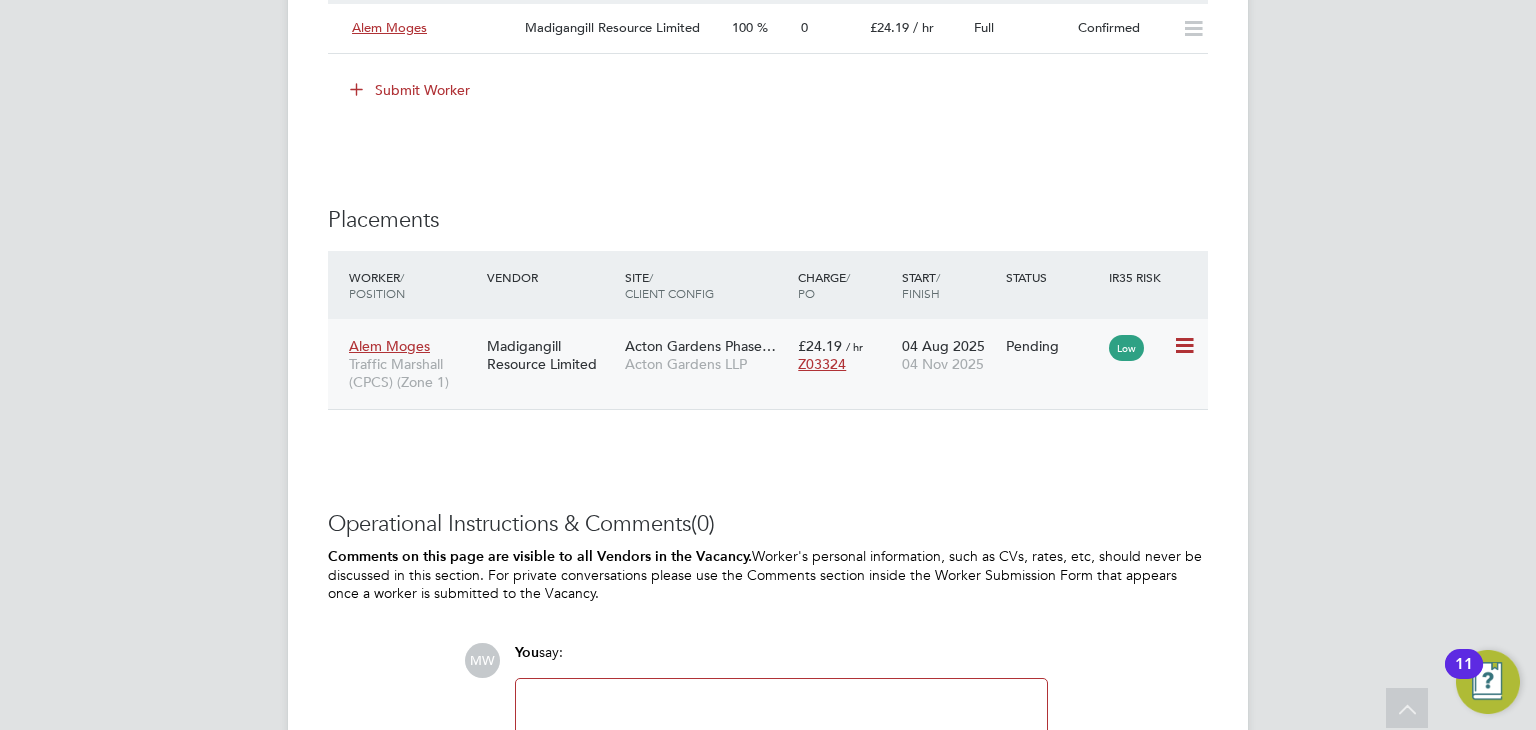 click 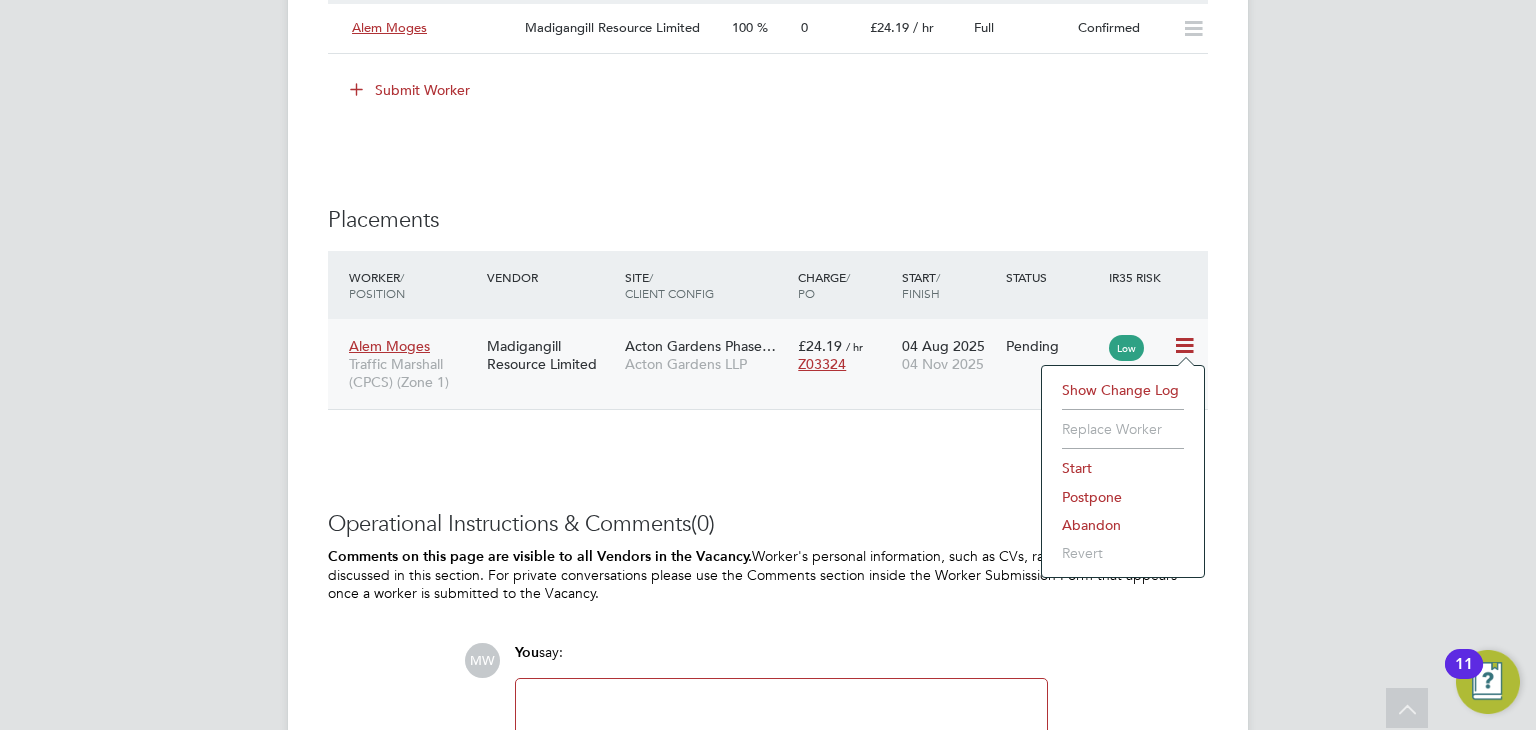 click on "Start" 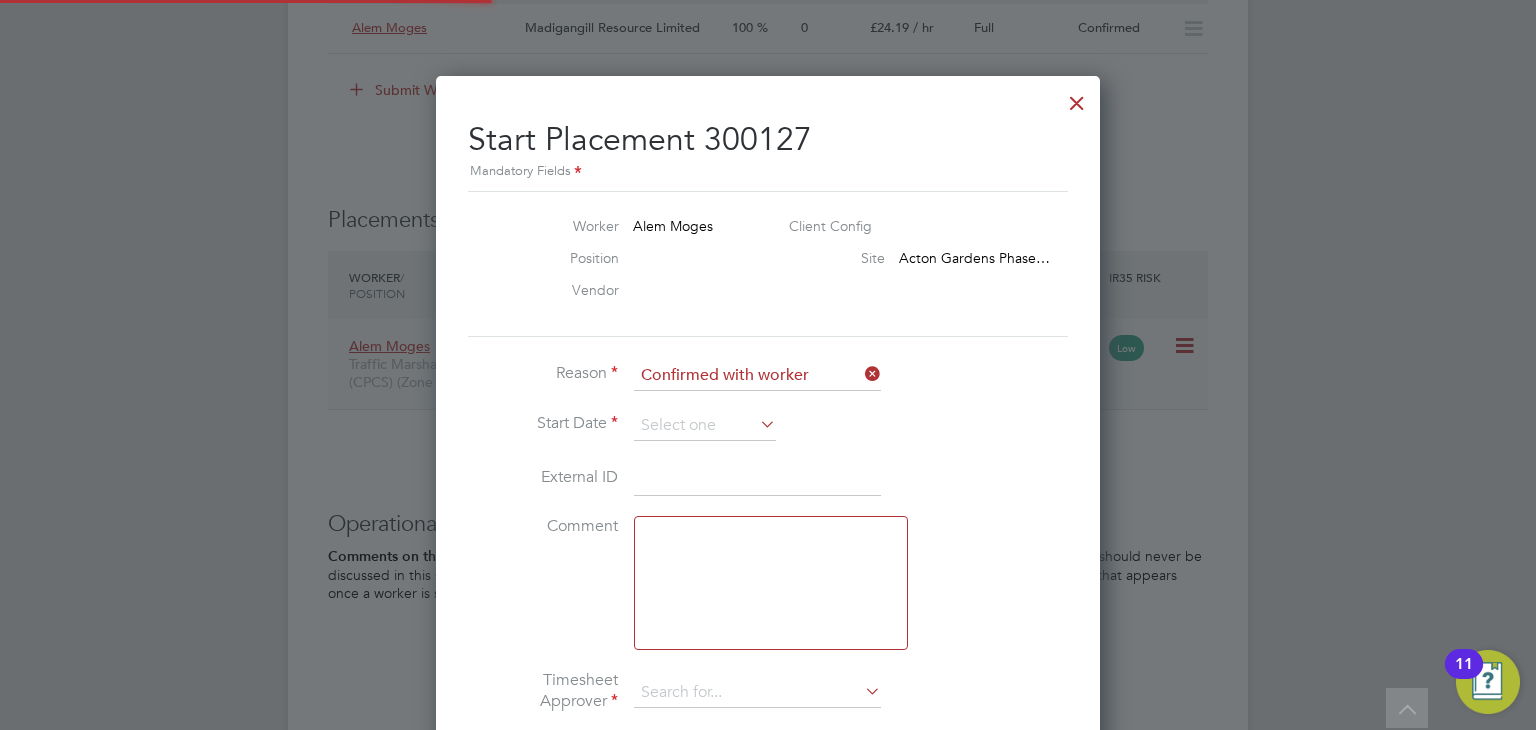 type on "Kristoffer Lee" 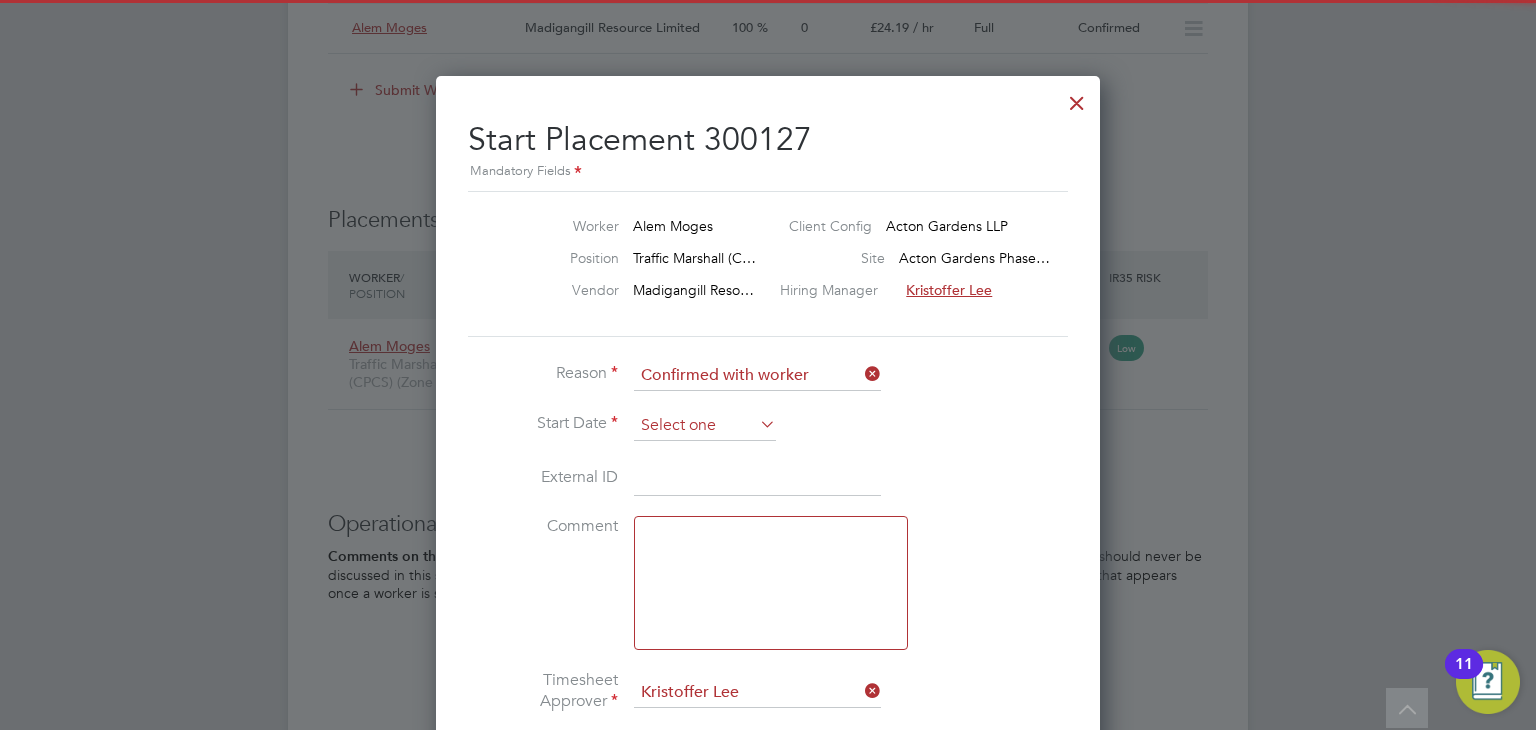 click 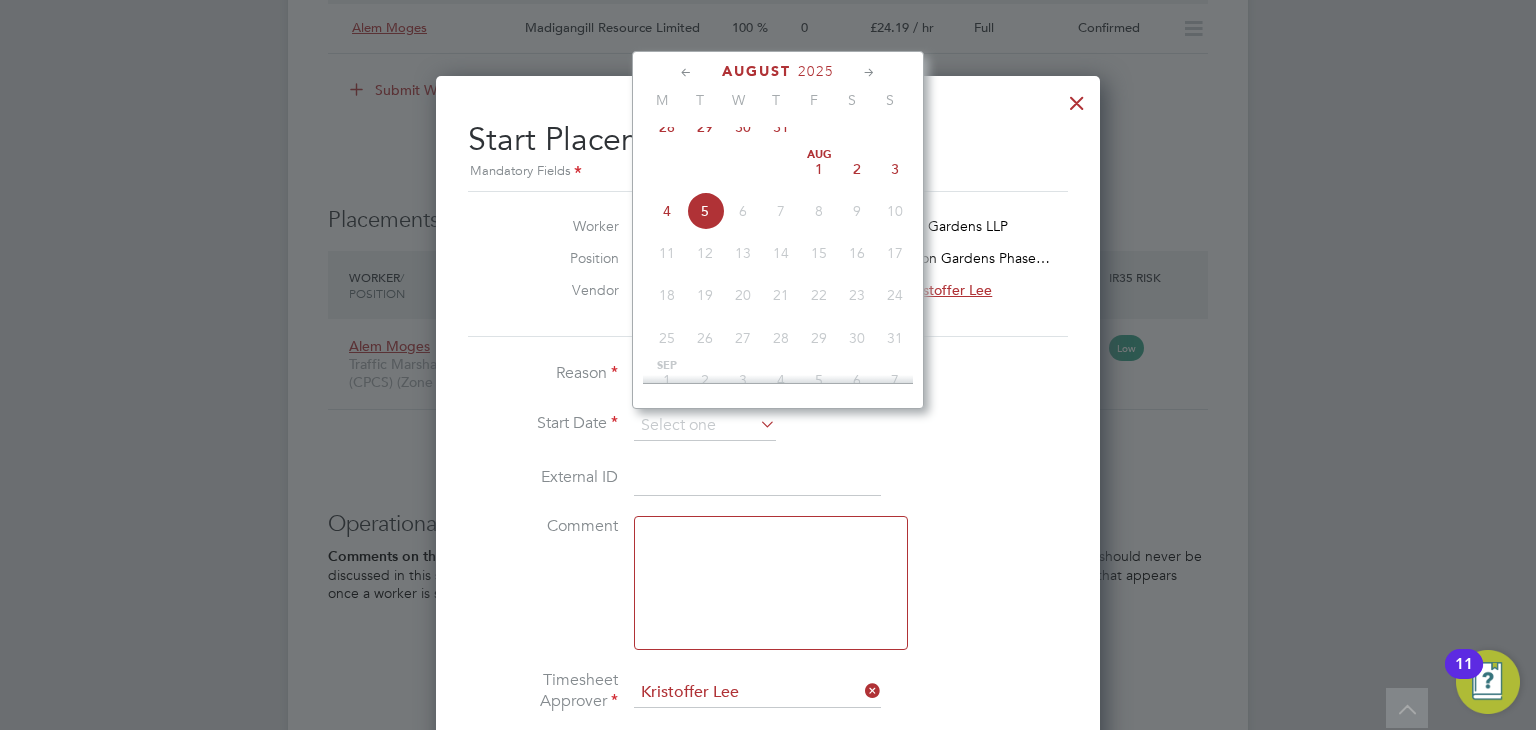 click on "4" 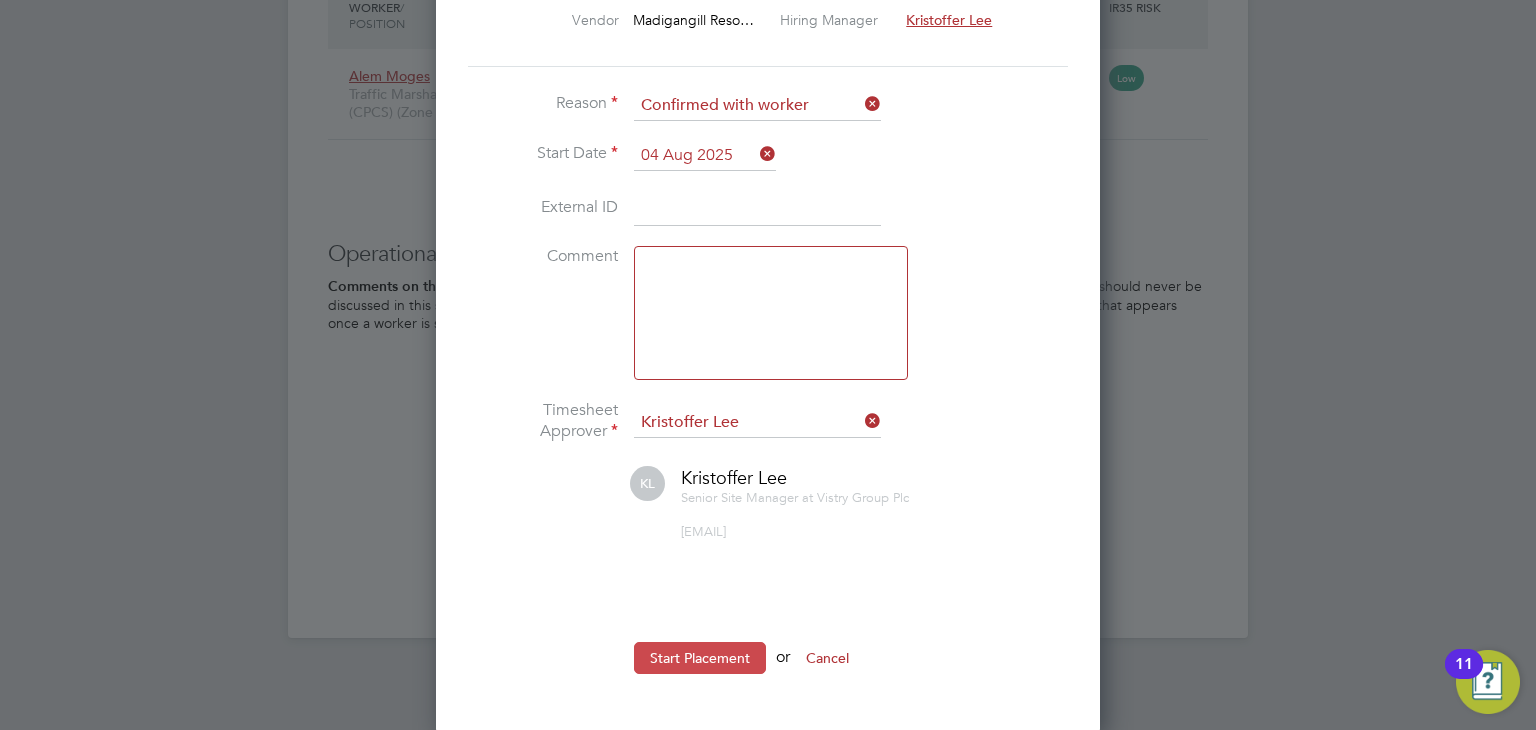 click on "Start Placement" 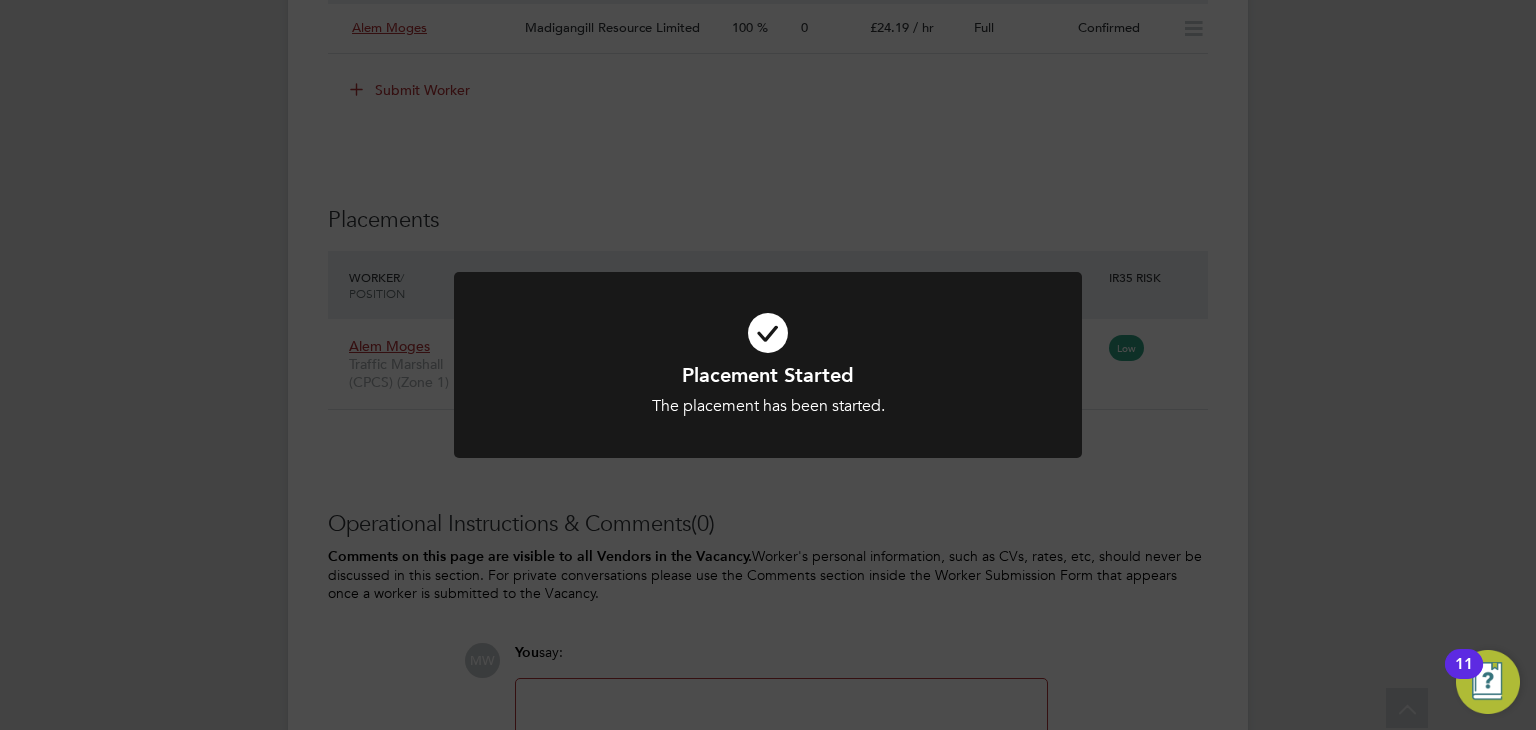 click on "Placement Started The placement has been started. Cancel Okay" 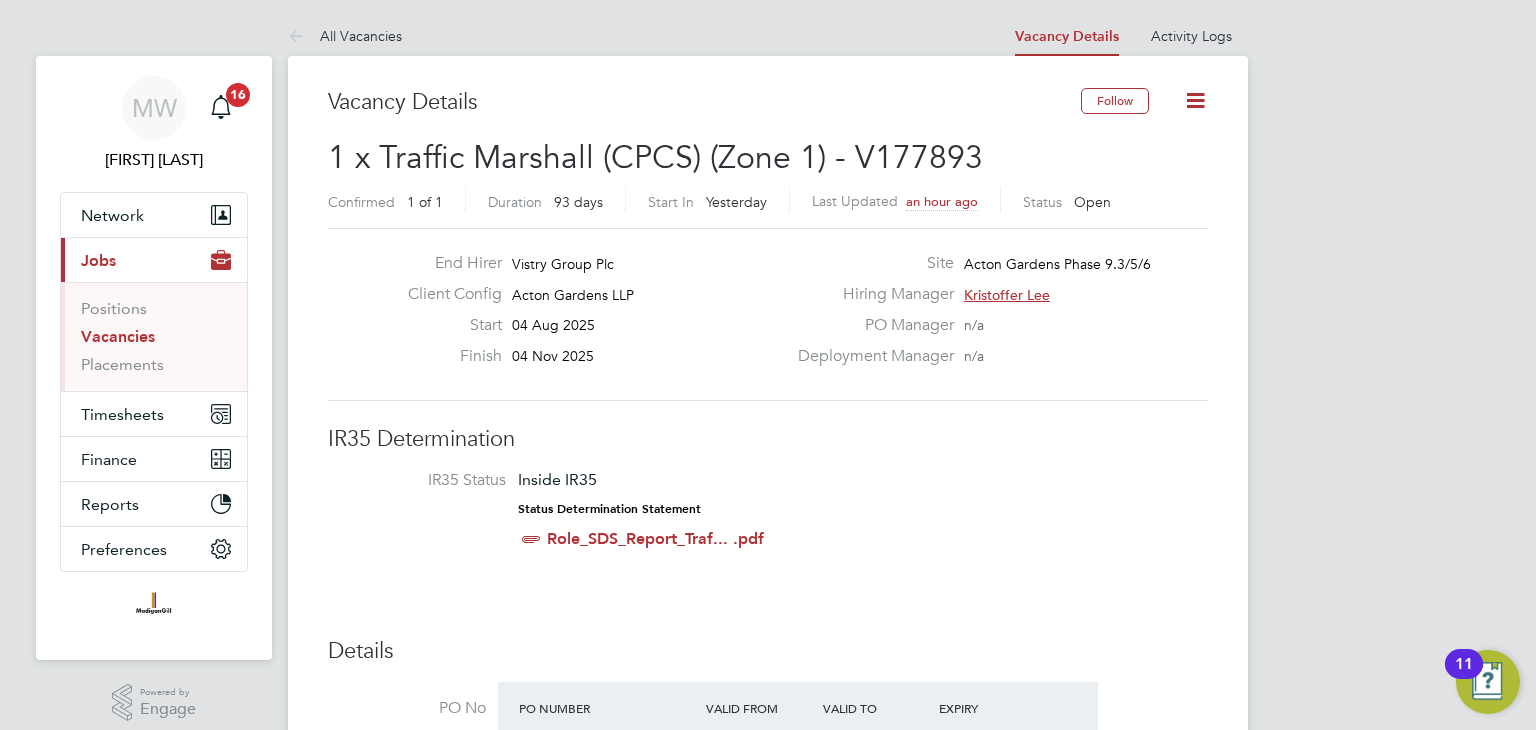 click at bounding box center (300, 37) 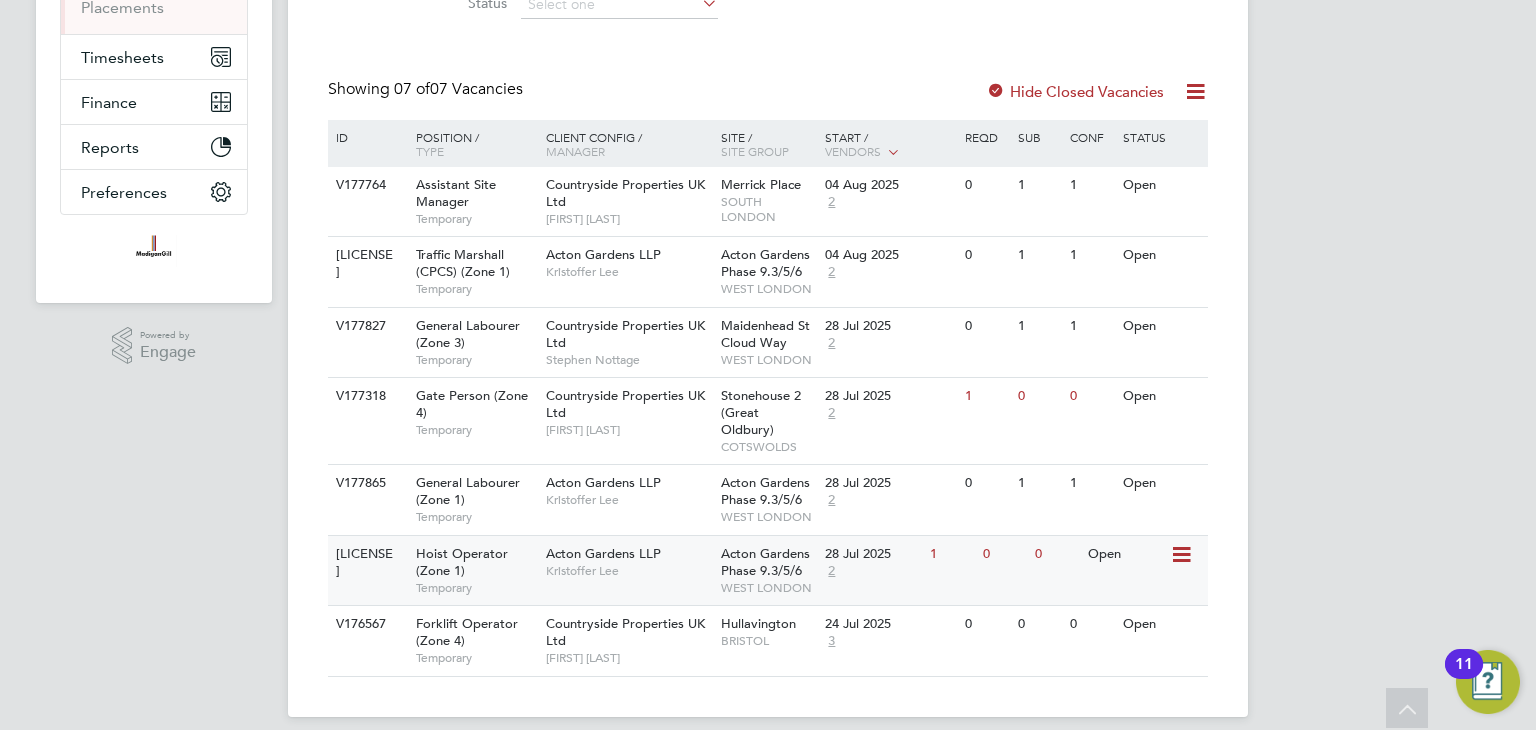 click on "Acton Gardens LLP   Kristoffer Lee" 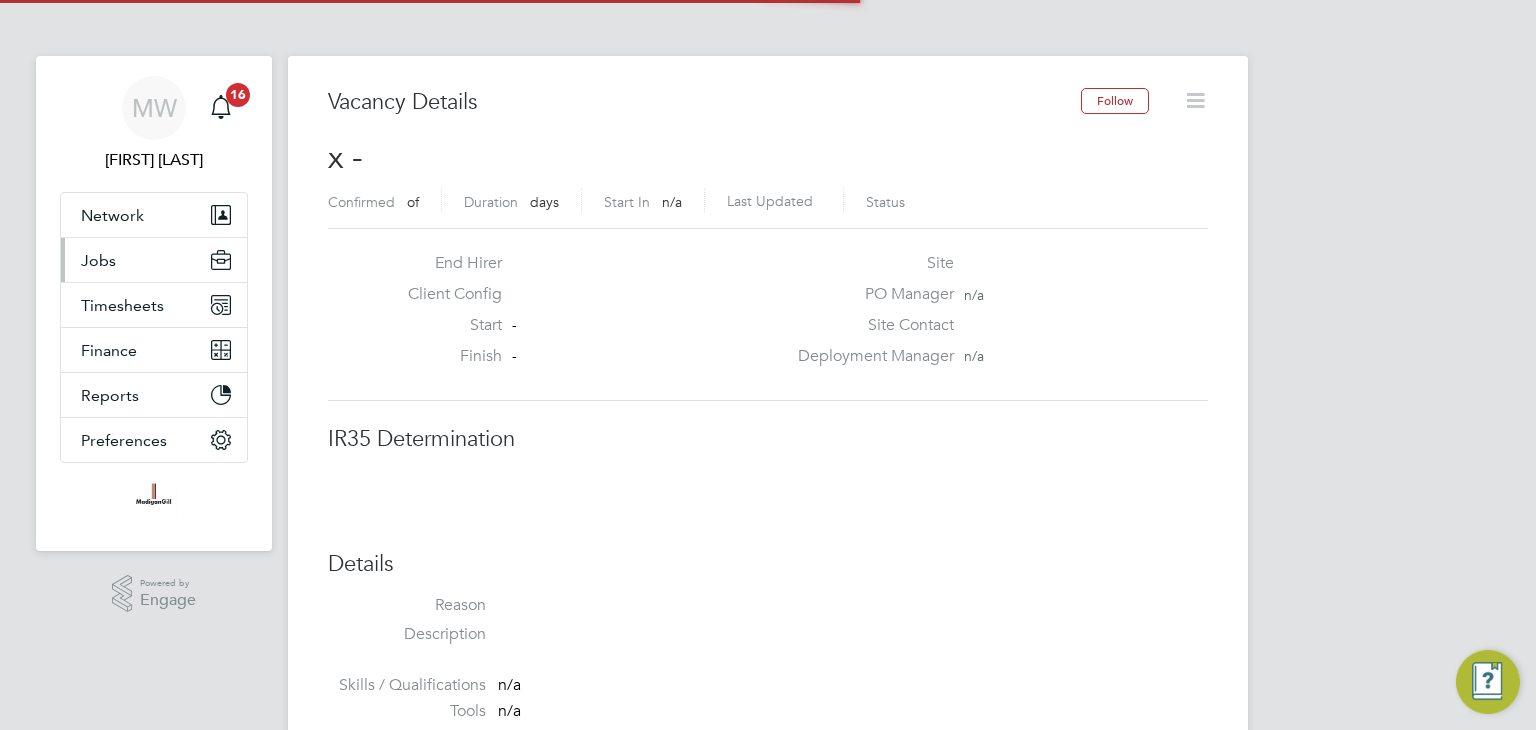 scroll, scrollTop: 0, scrollLeft: 0, axis: both 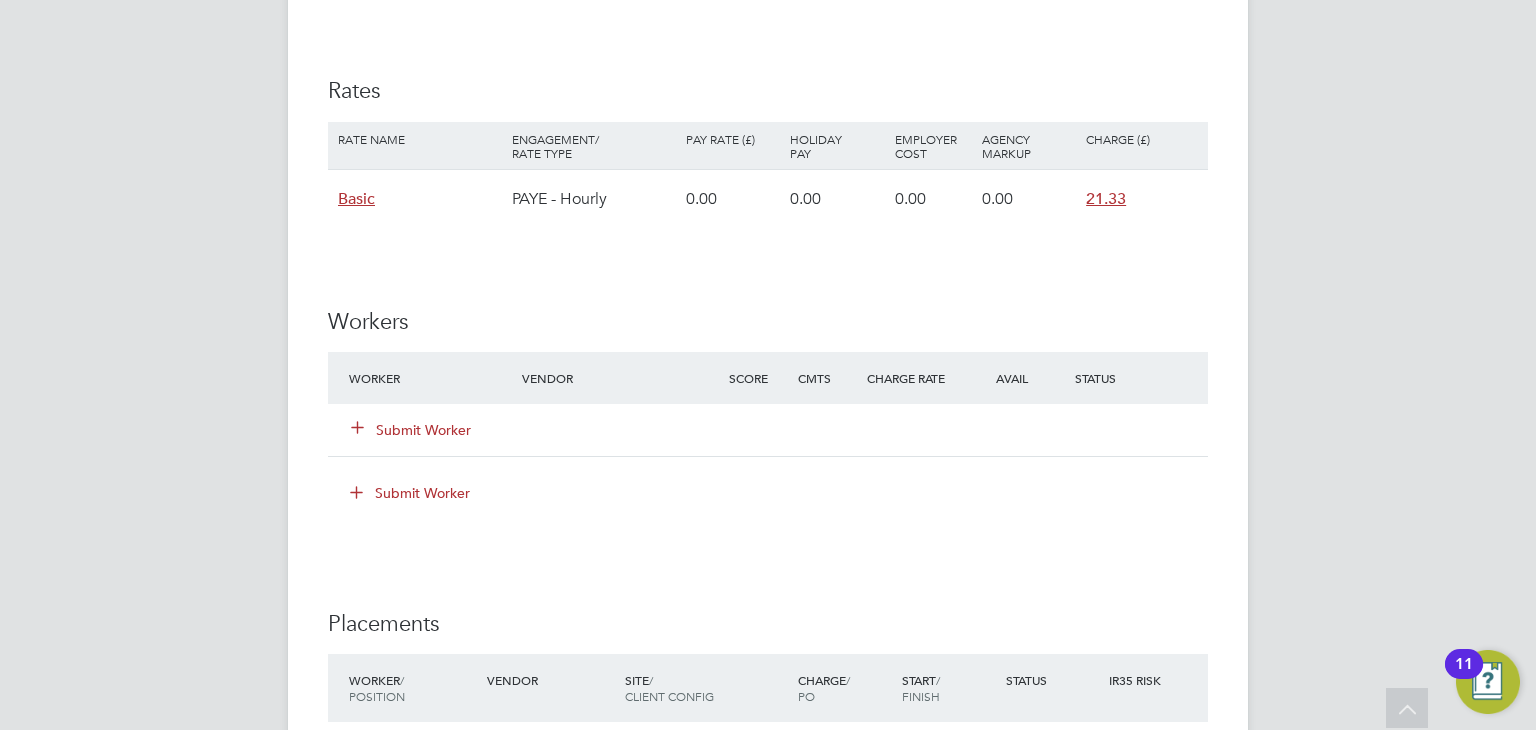 click on "Submit Worker" 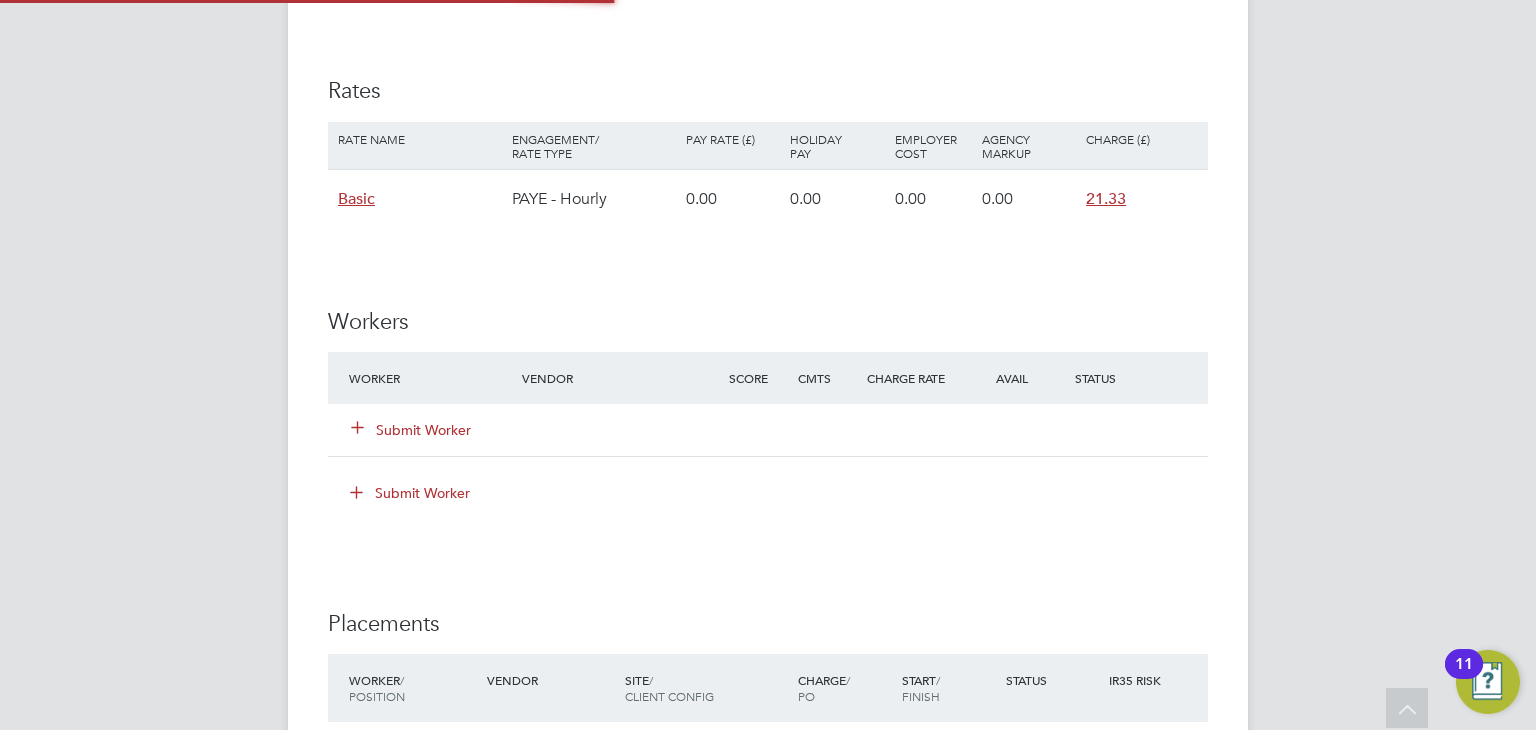 scroll, scrollTop: 10, scrollLeft: 10, axis: both 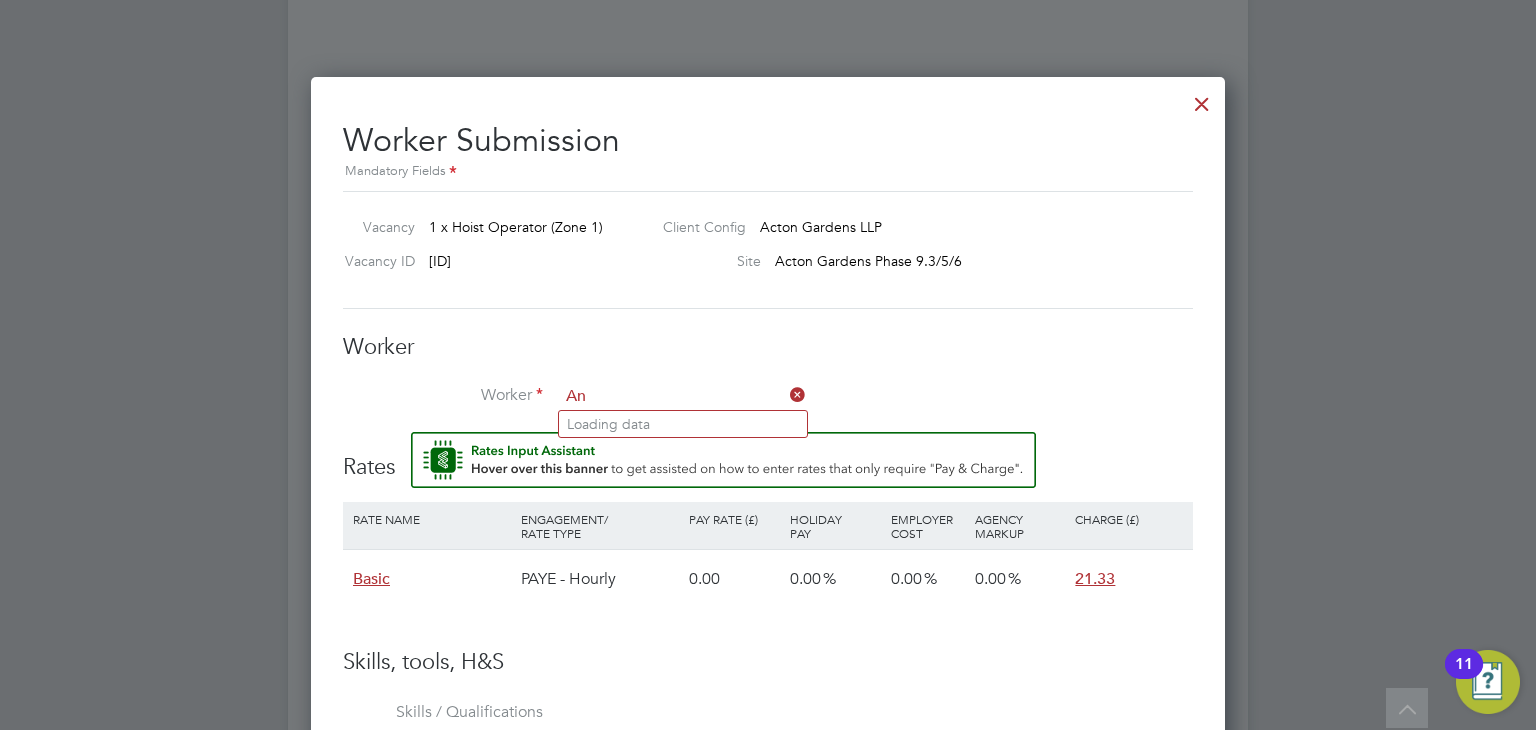 type on "A" 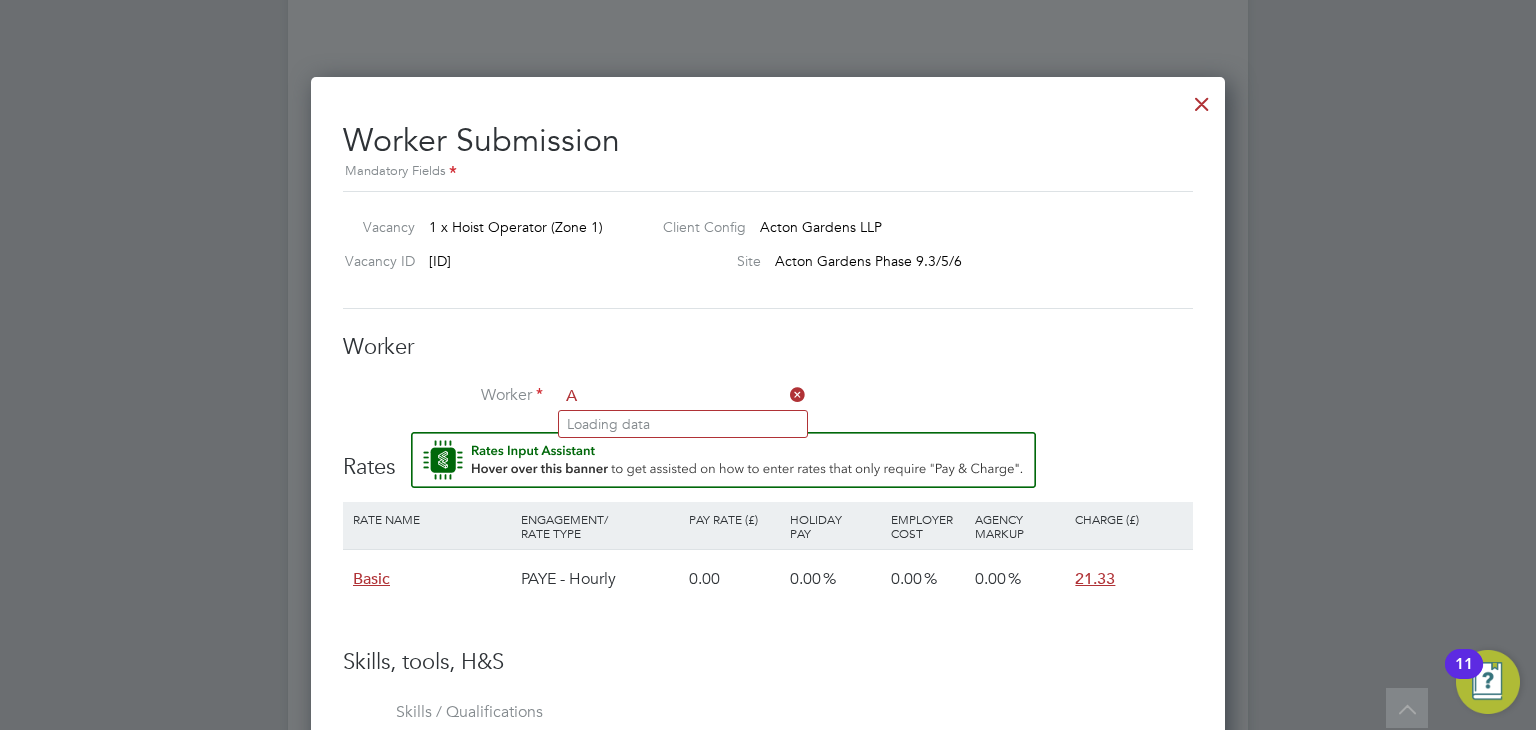 type 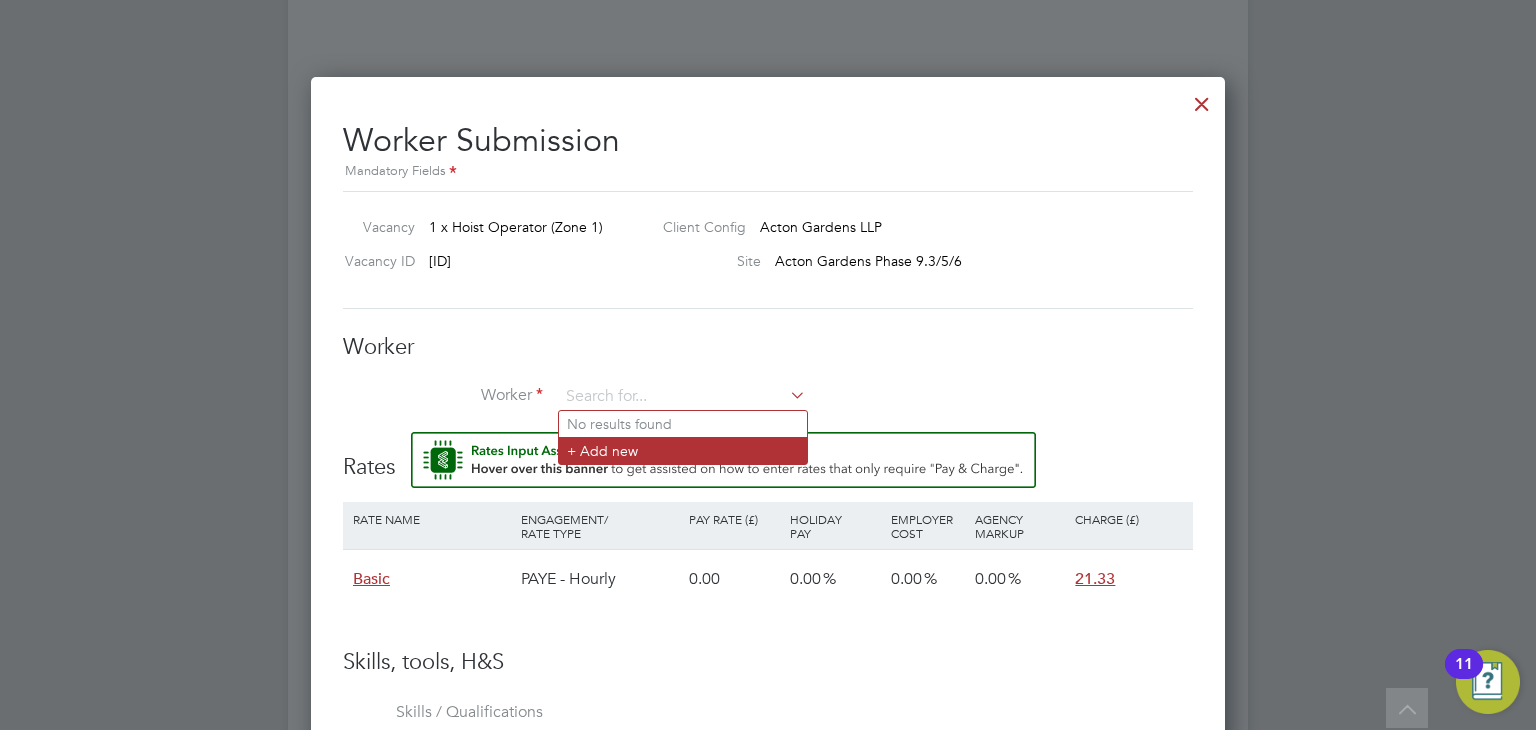 click on "+ Add new" 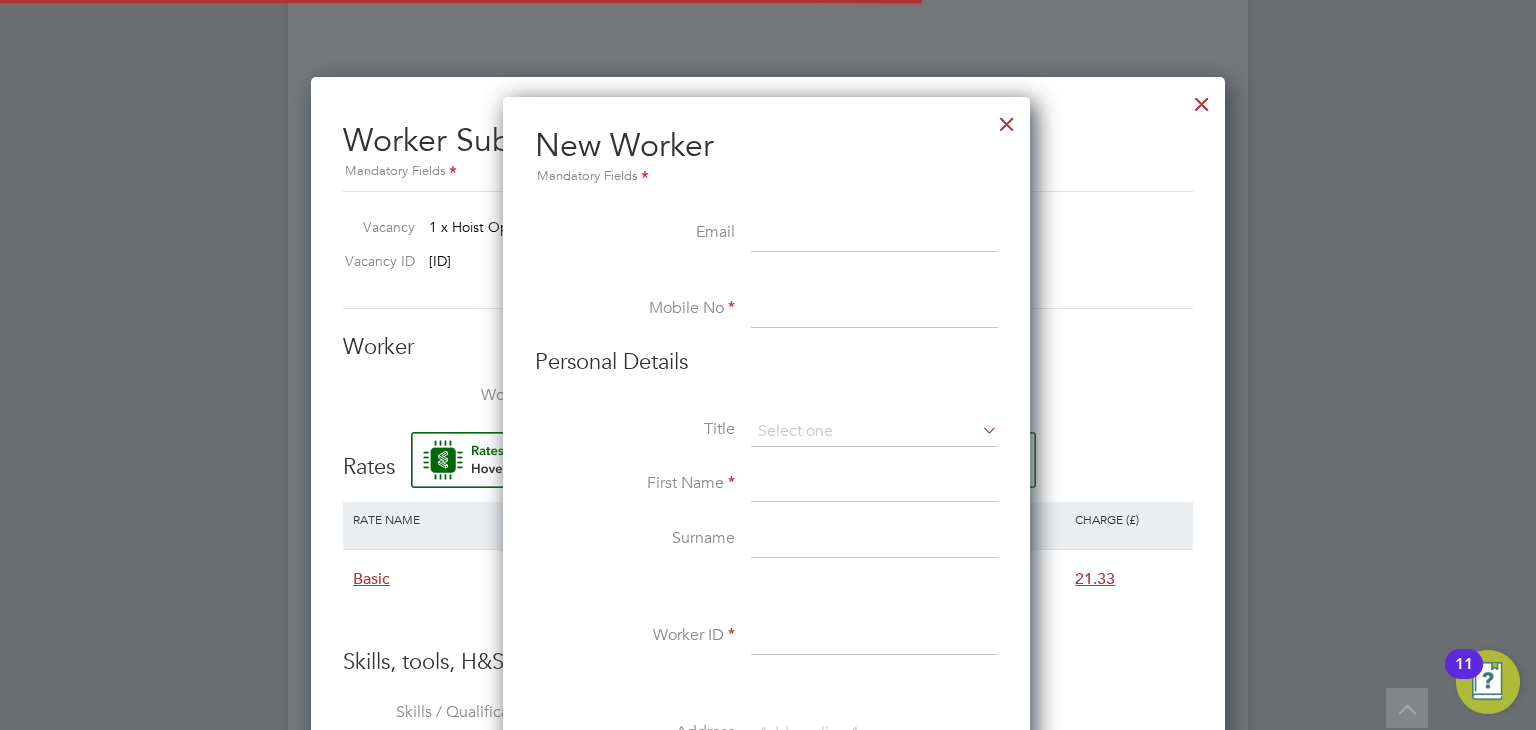scroll, scrollTop: 10, scrollLeft: 10, axis: both 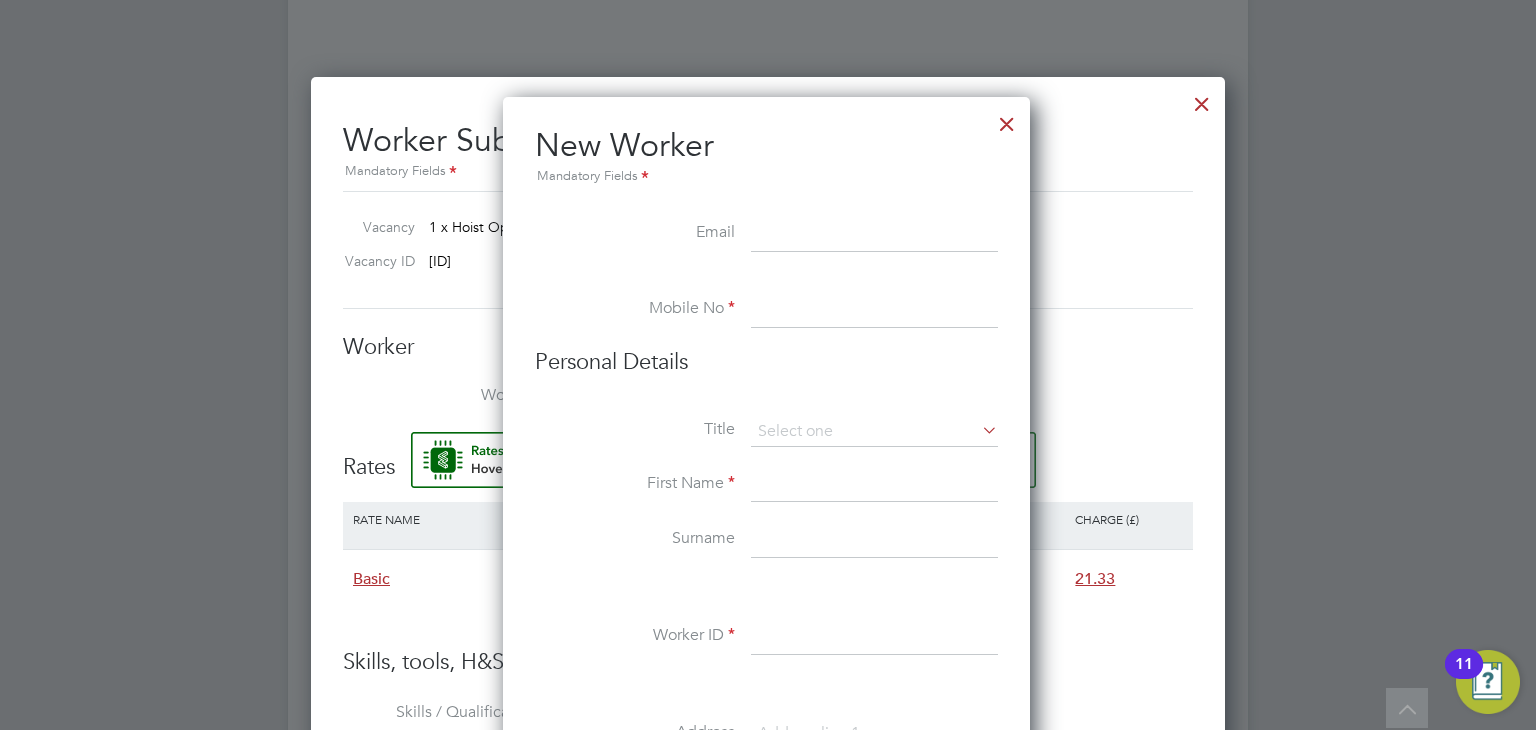 click at bounding box center (874, 234) 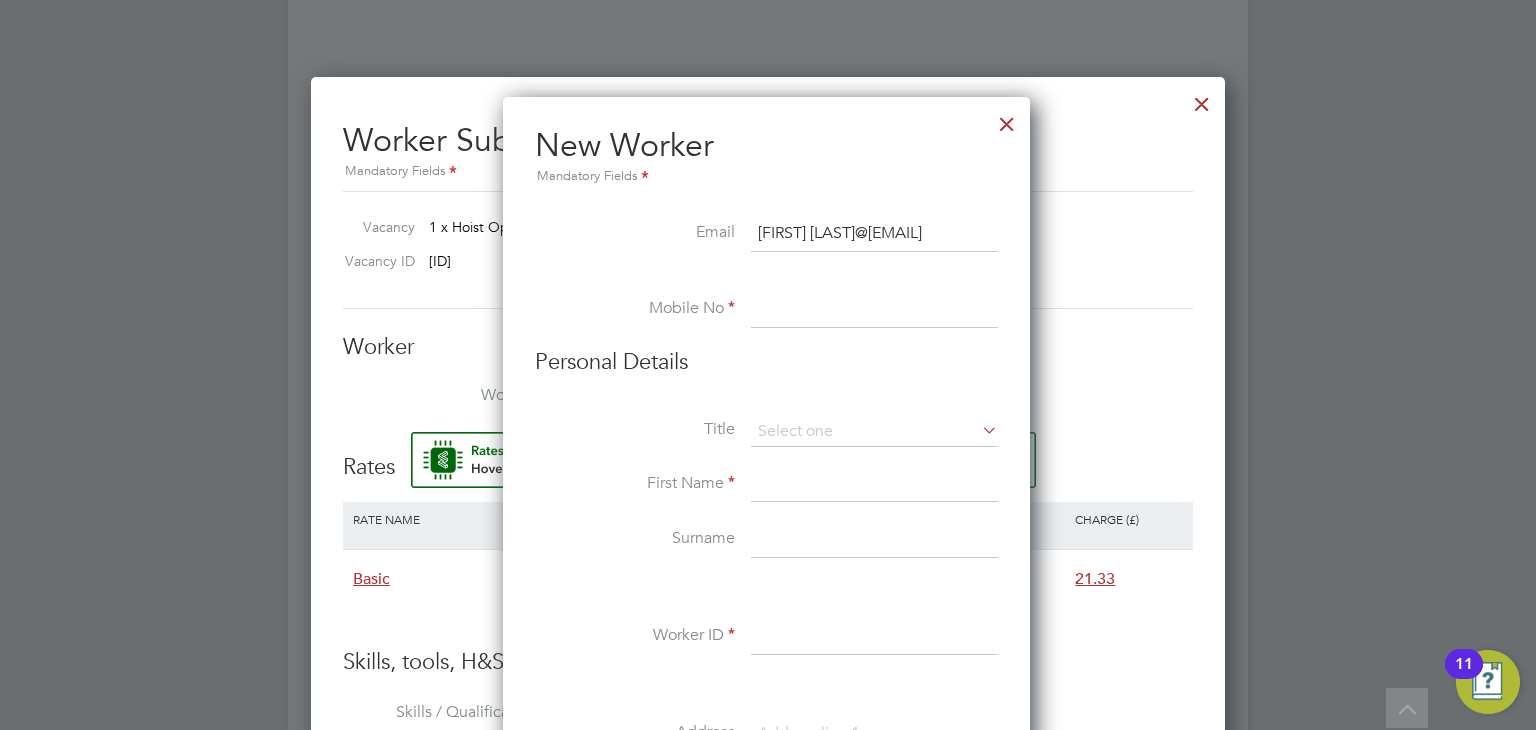 type on "ionutmercic1988@gmail.com" 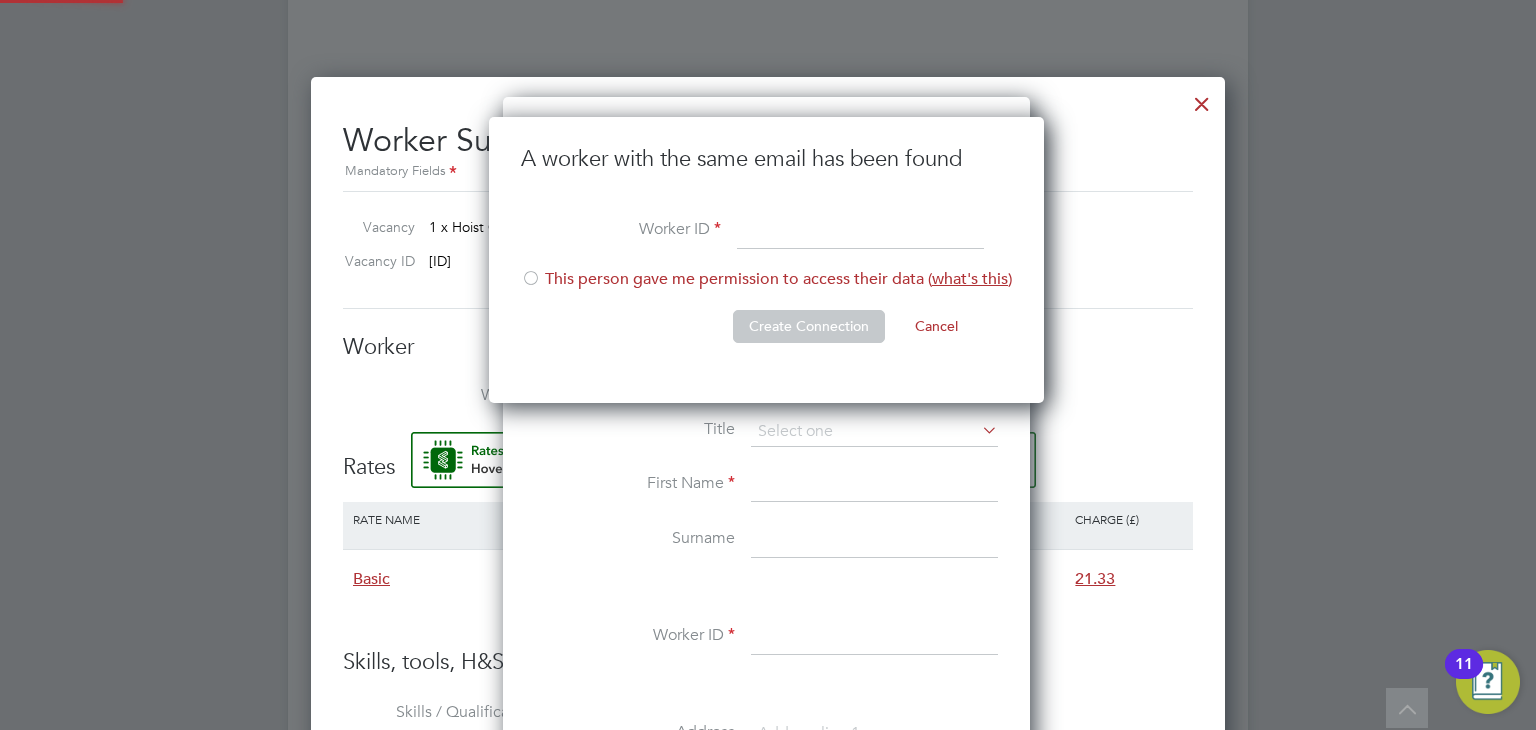 scroll, scrollTop: 9, scrollLeft: 9, axis: both 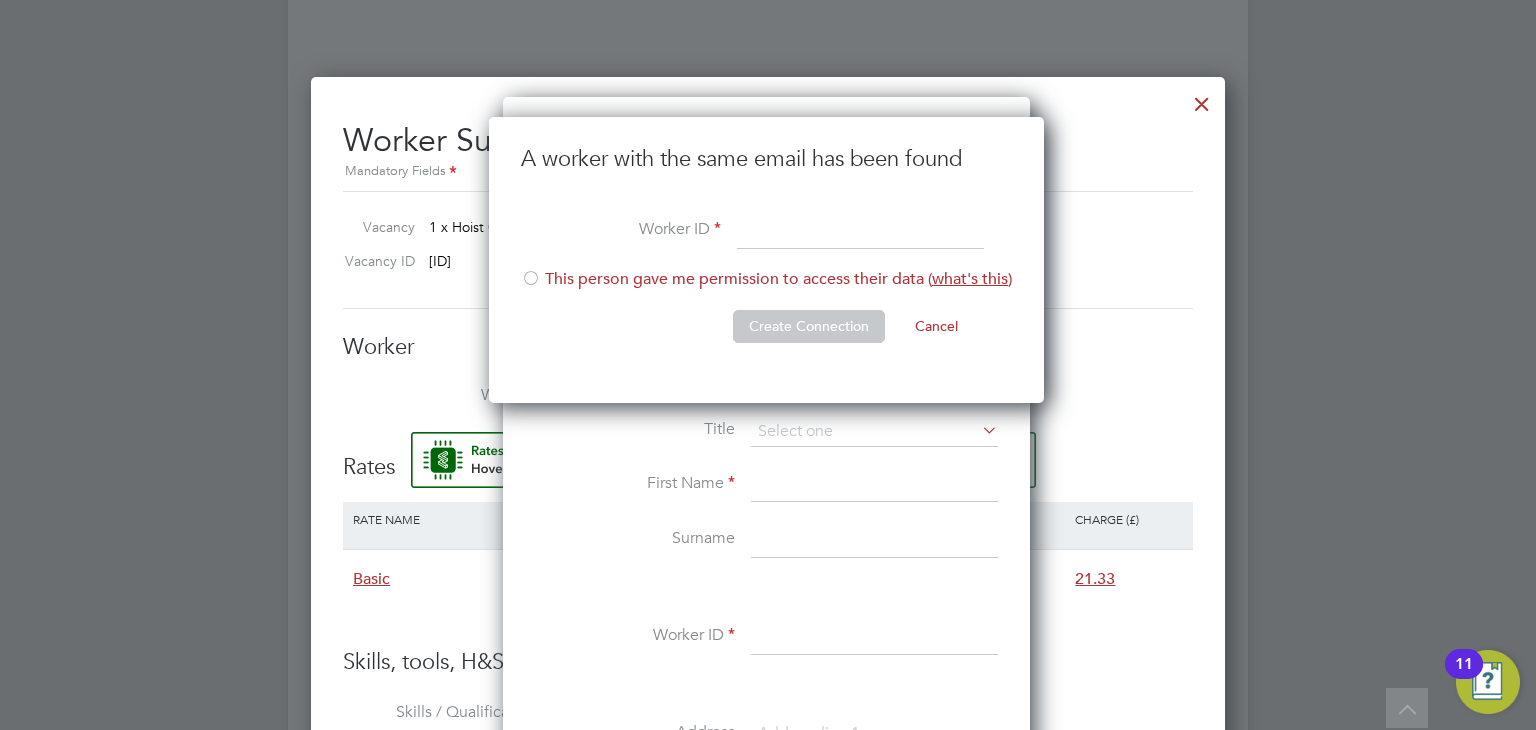 click on "Cancel" 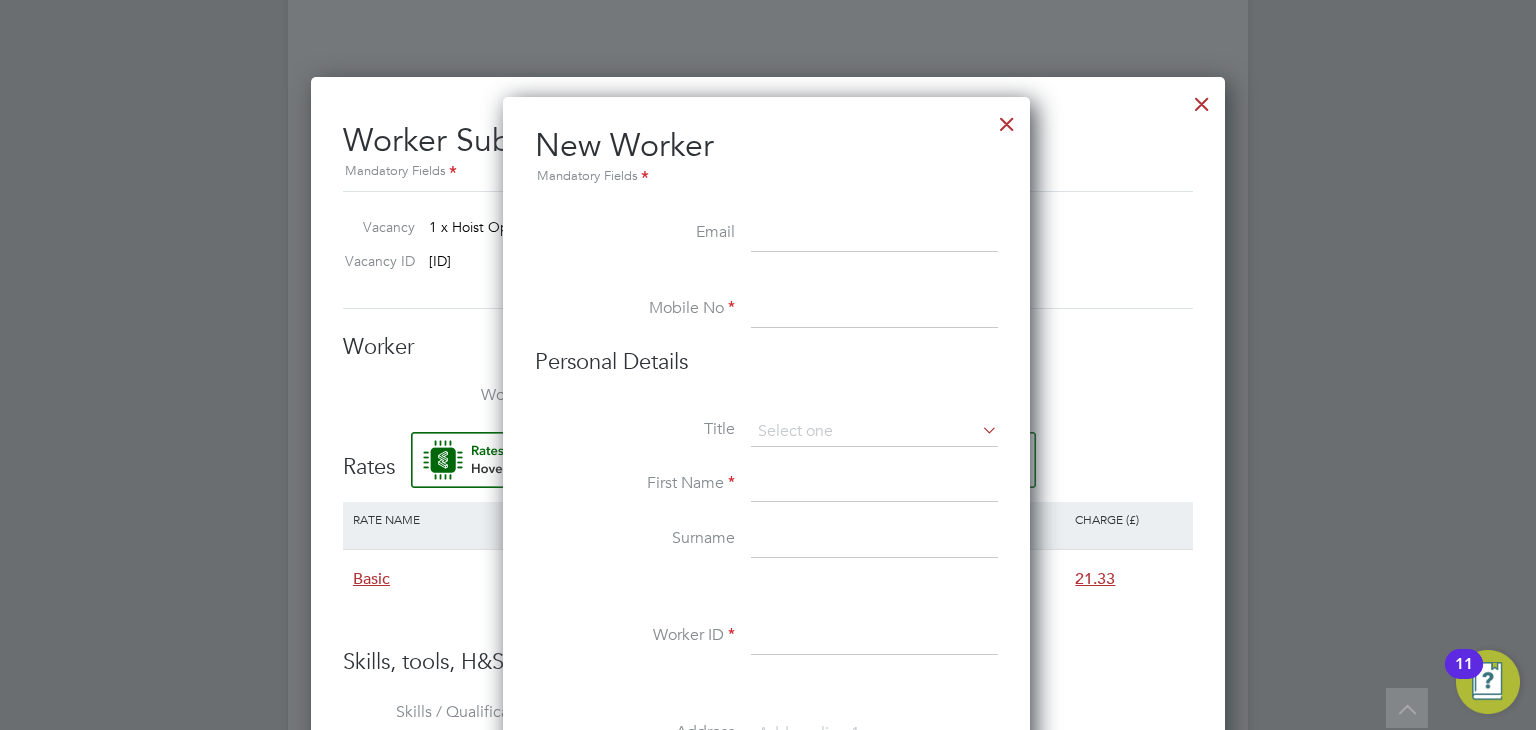 click at bounding box center (874, 310) 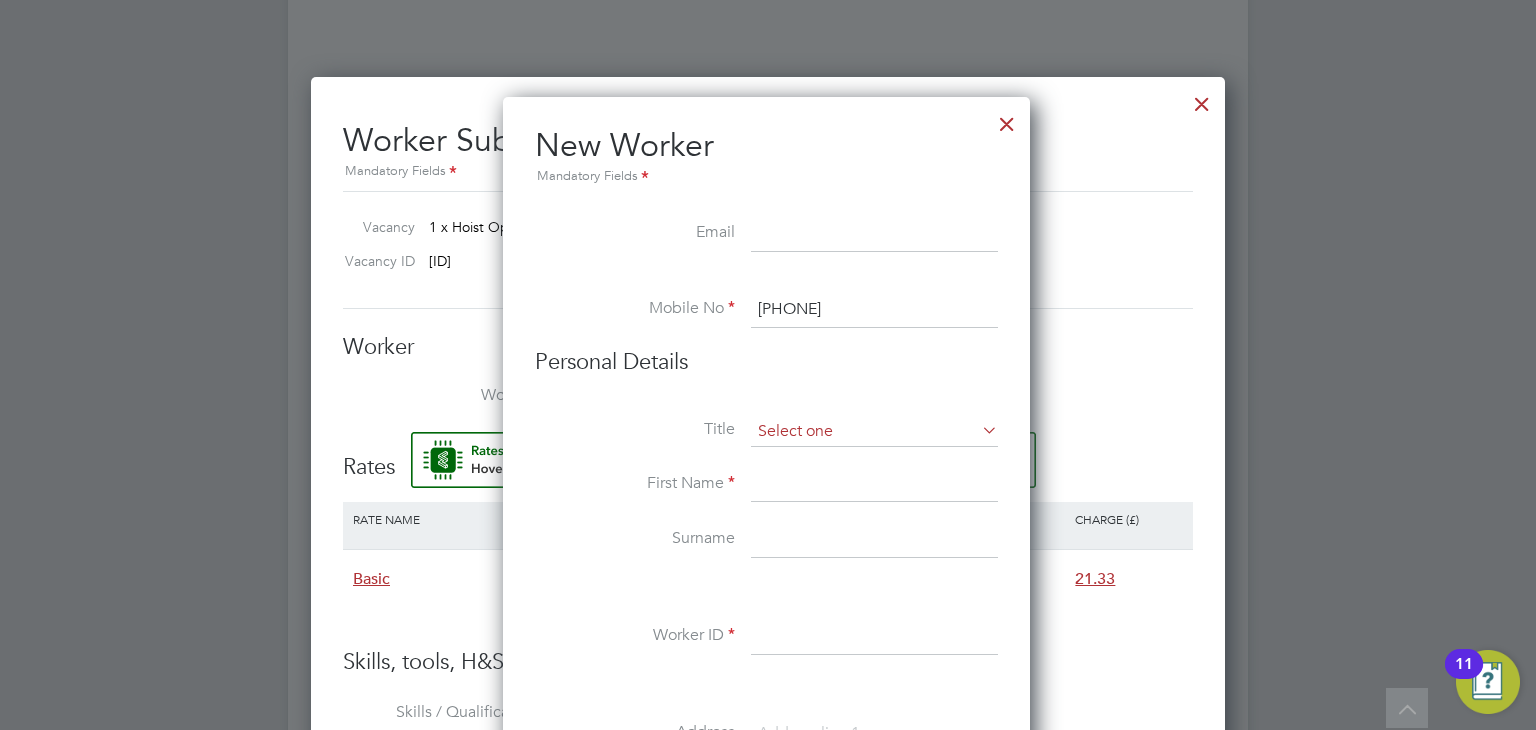 type on "07731689555" 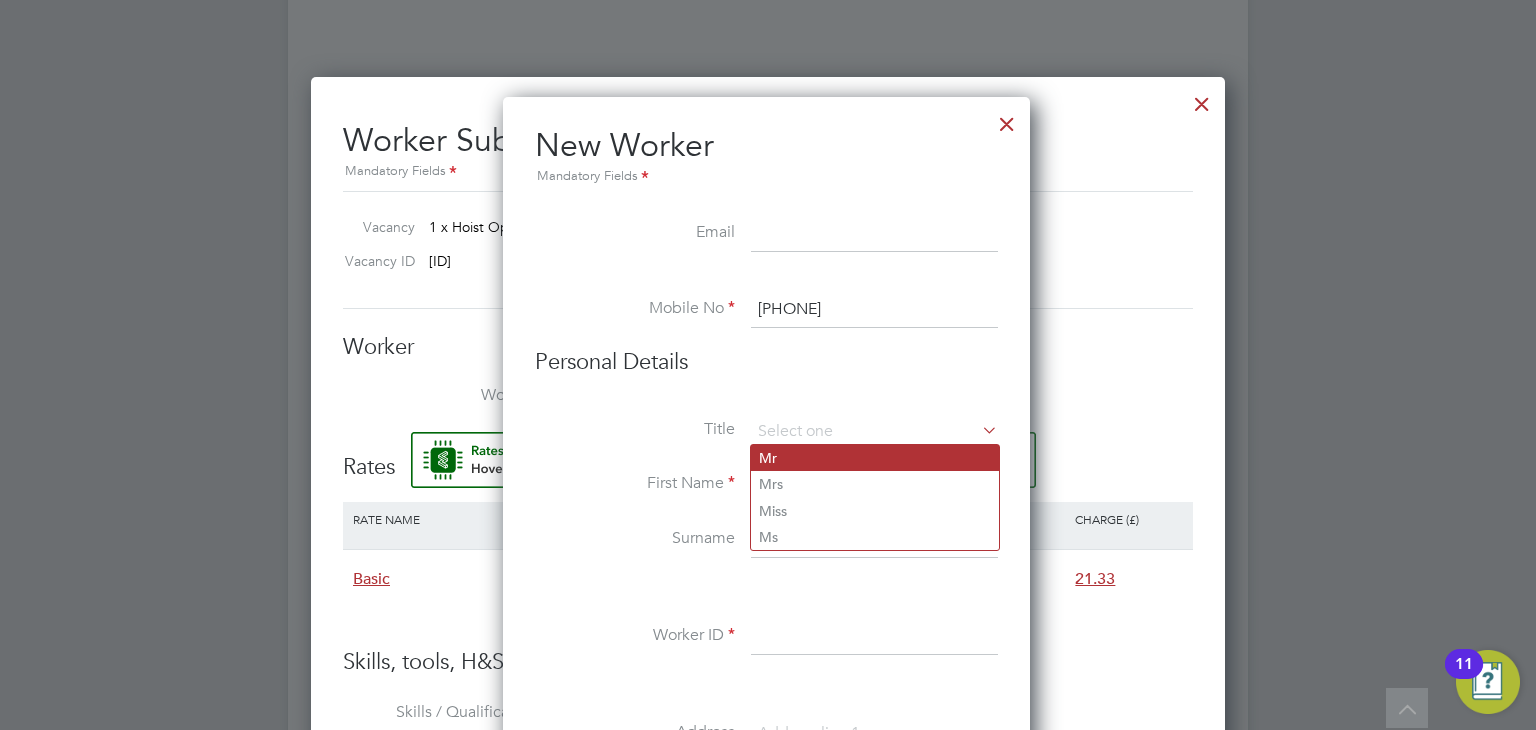 drag, startPoint x: 814, startPoint y: 450, endPoint x: 804, endPoint y: 461, distance: 14.866069 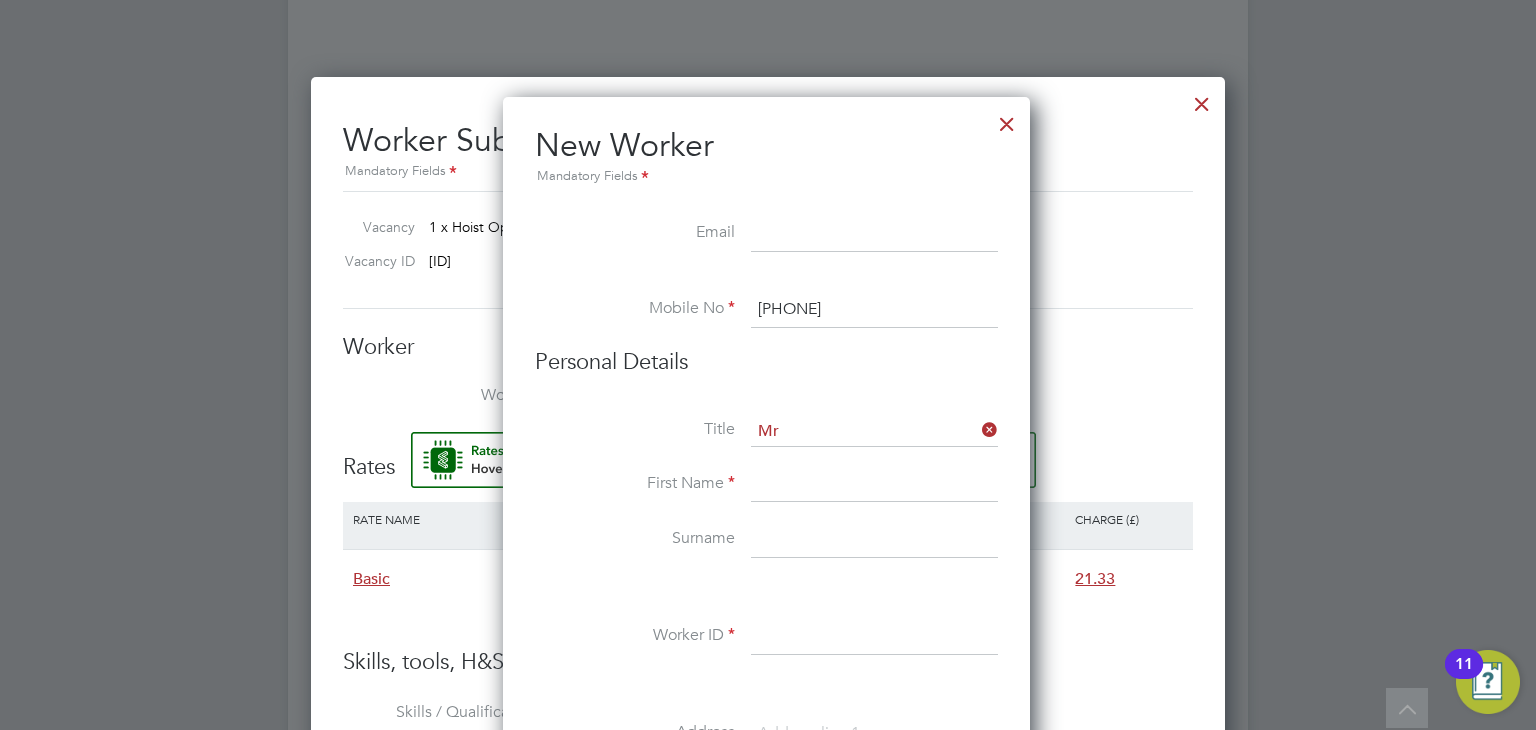 click at bounding box center (874, 485) 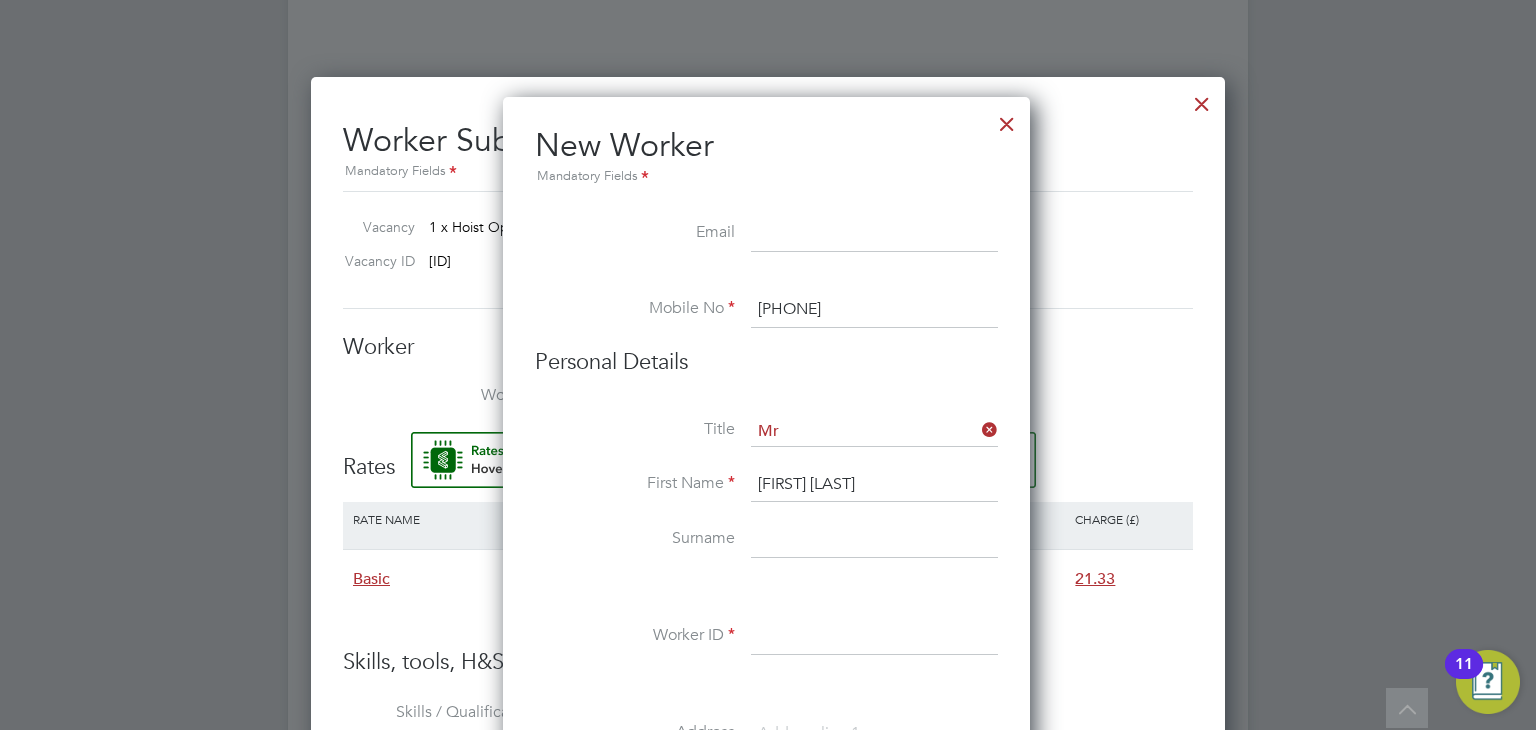 type on "Andrei Ionut" 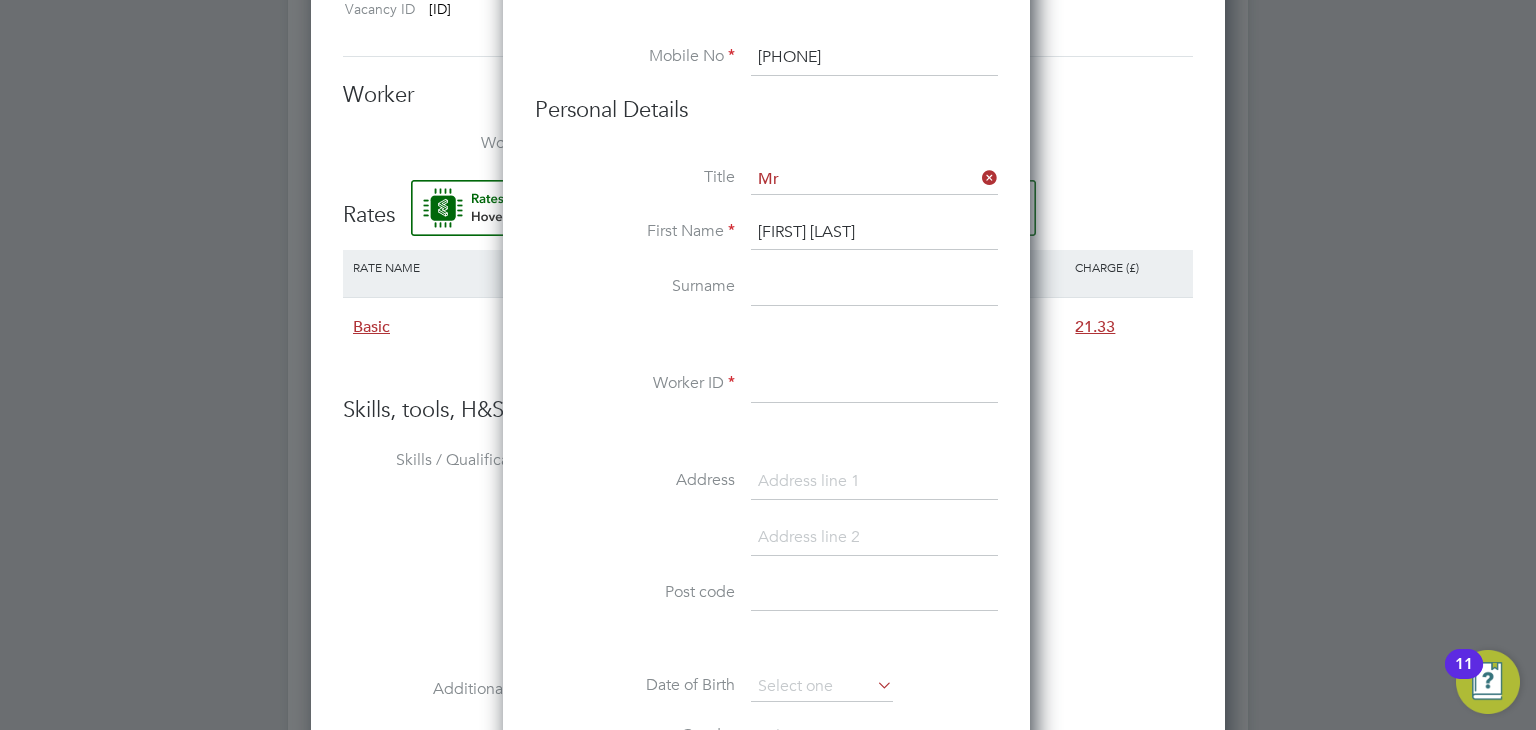 scroll, scrollTop: 1577, scrollLeft: 0, axis: vertical 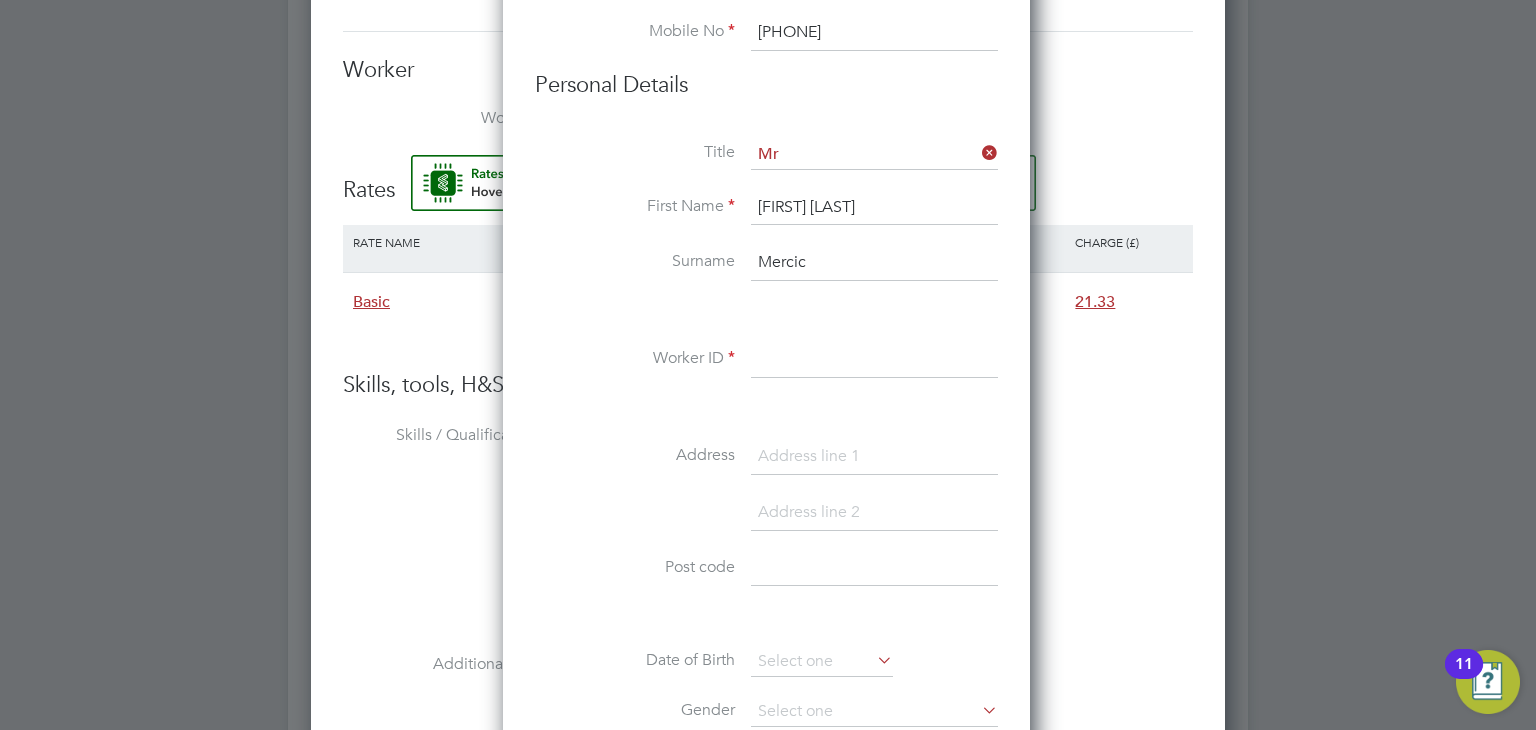 type on "Mercic" 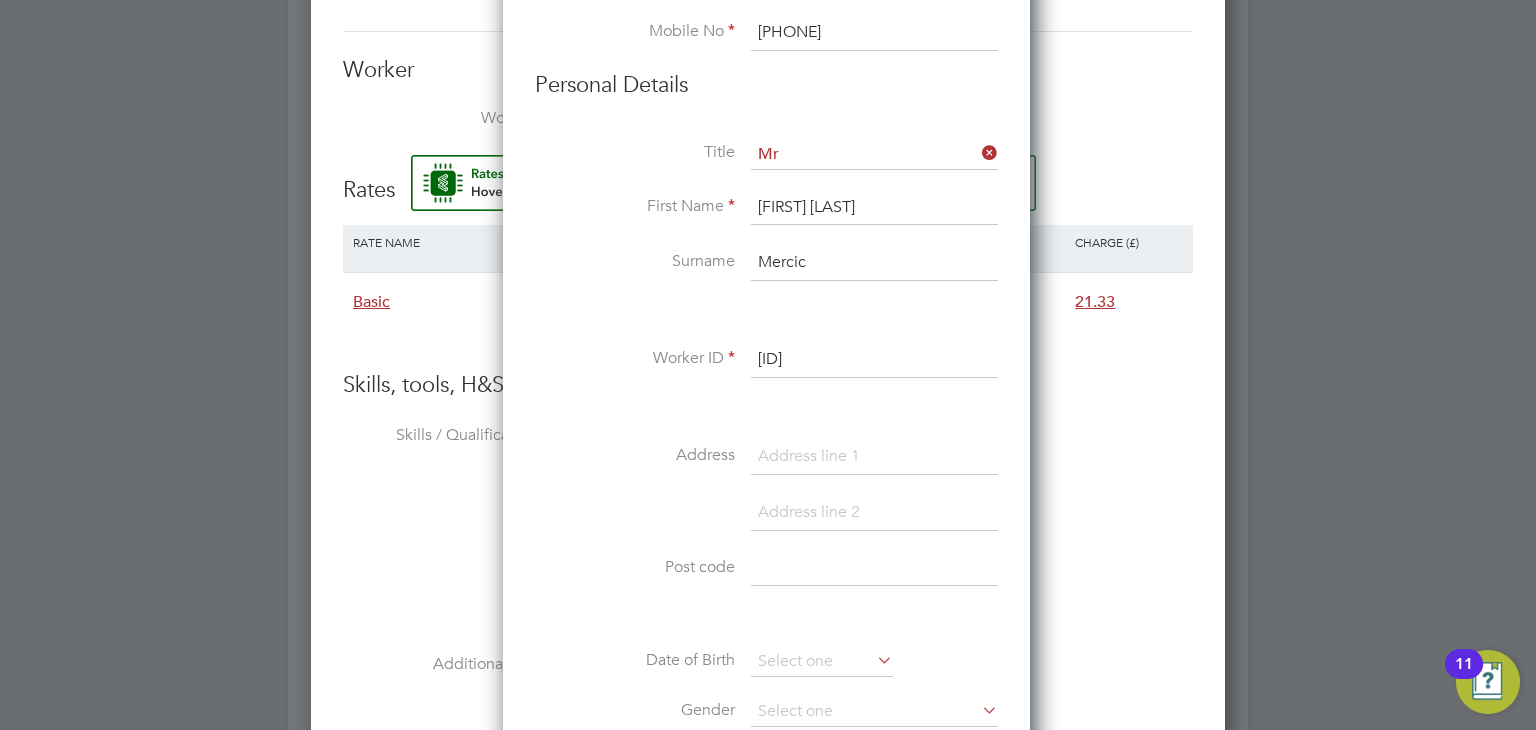 type on "CAN-106516" 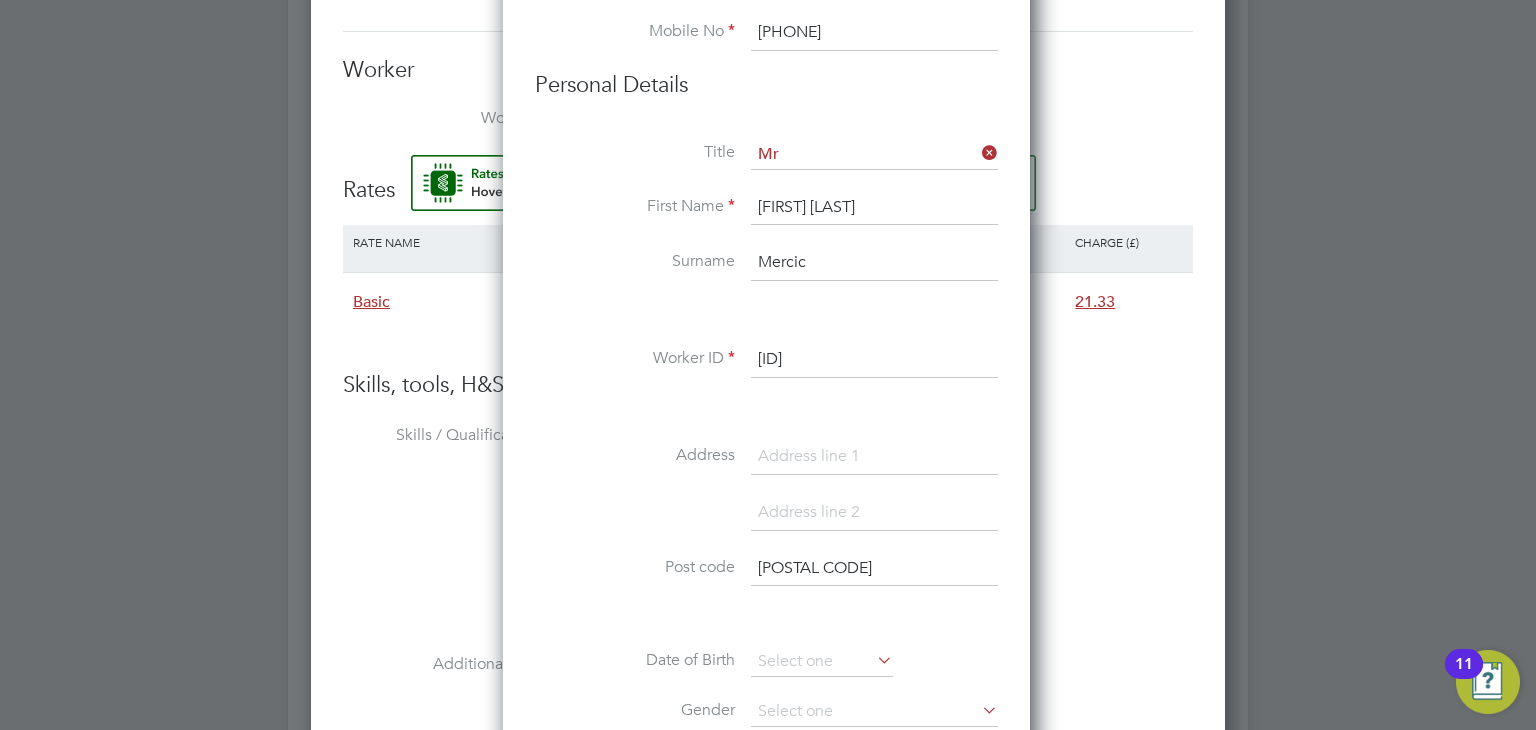 scroll, scrollTop: 1877, scrollLeft: 0, axis: vertical 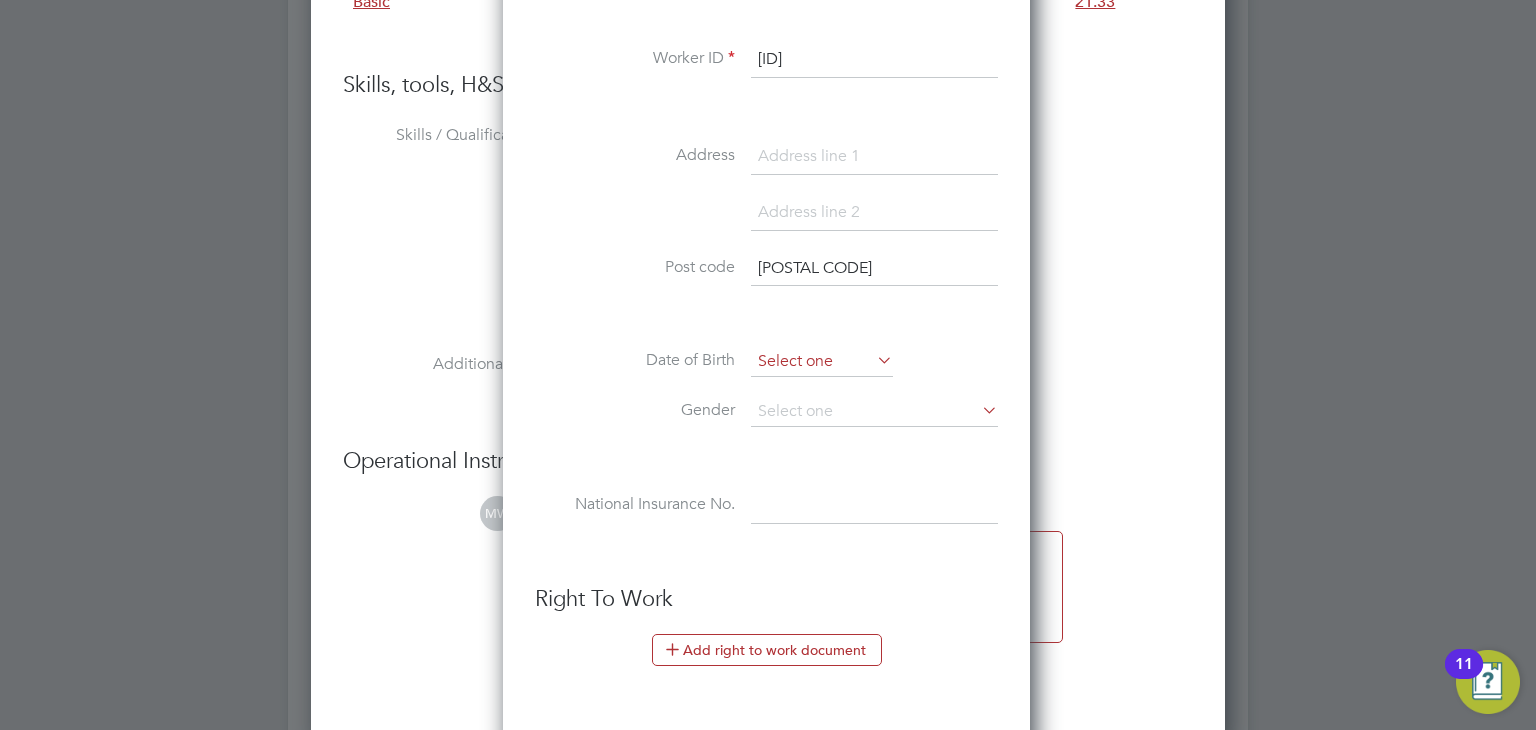 type on "TW3 3QL" 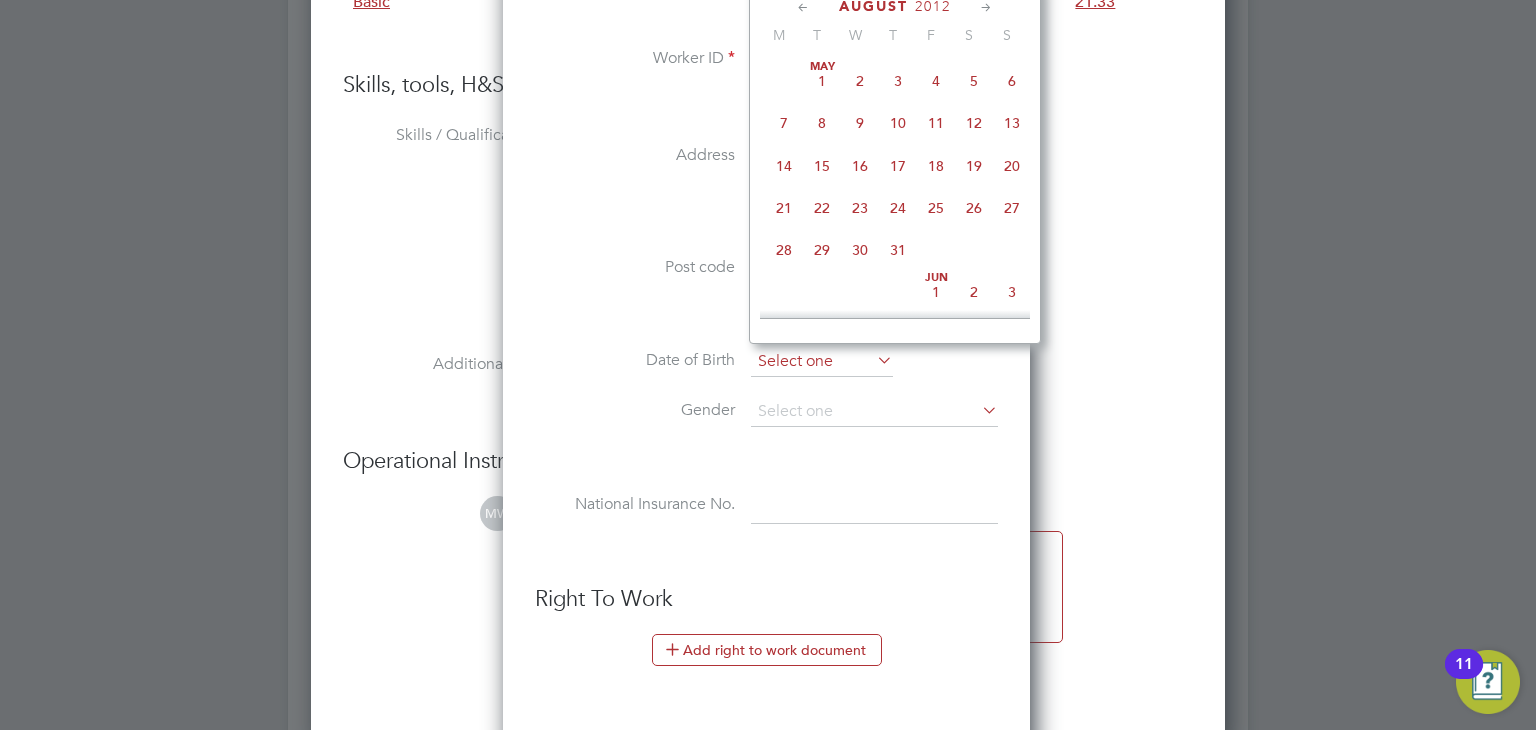 click at bounding box center [822, 362] 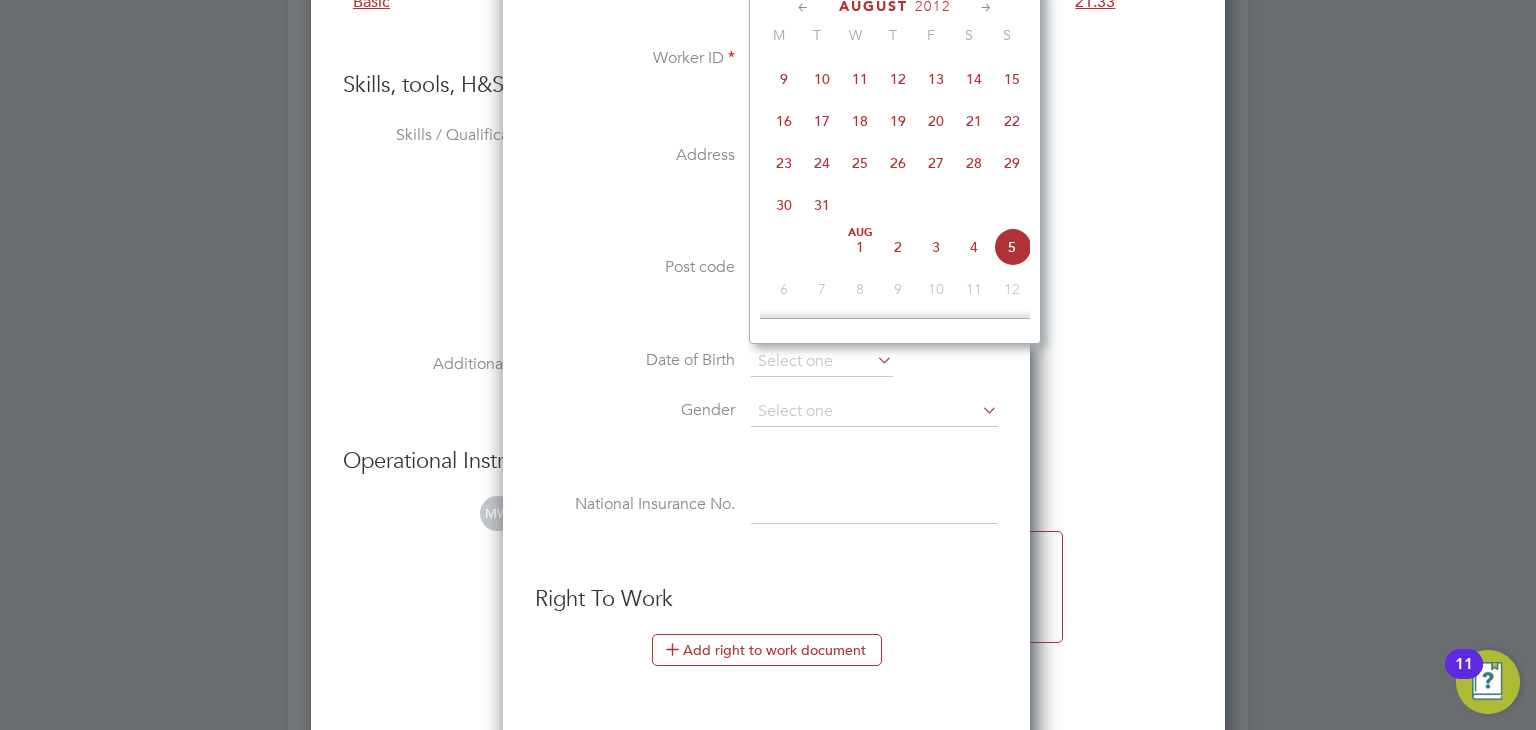 scroll, scrollTop: 609, scrollLeft: 0, axis: vertical 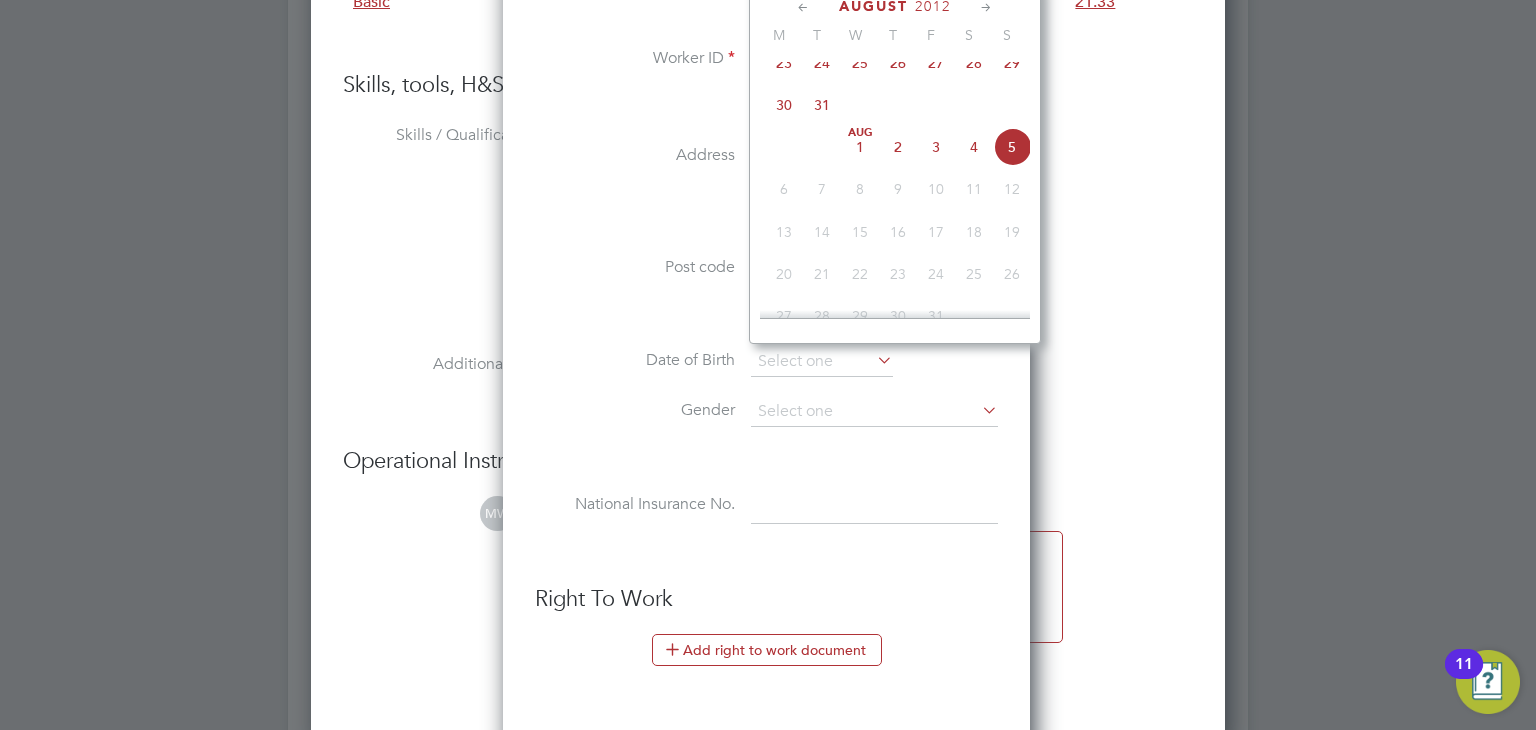 click on "2012" 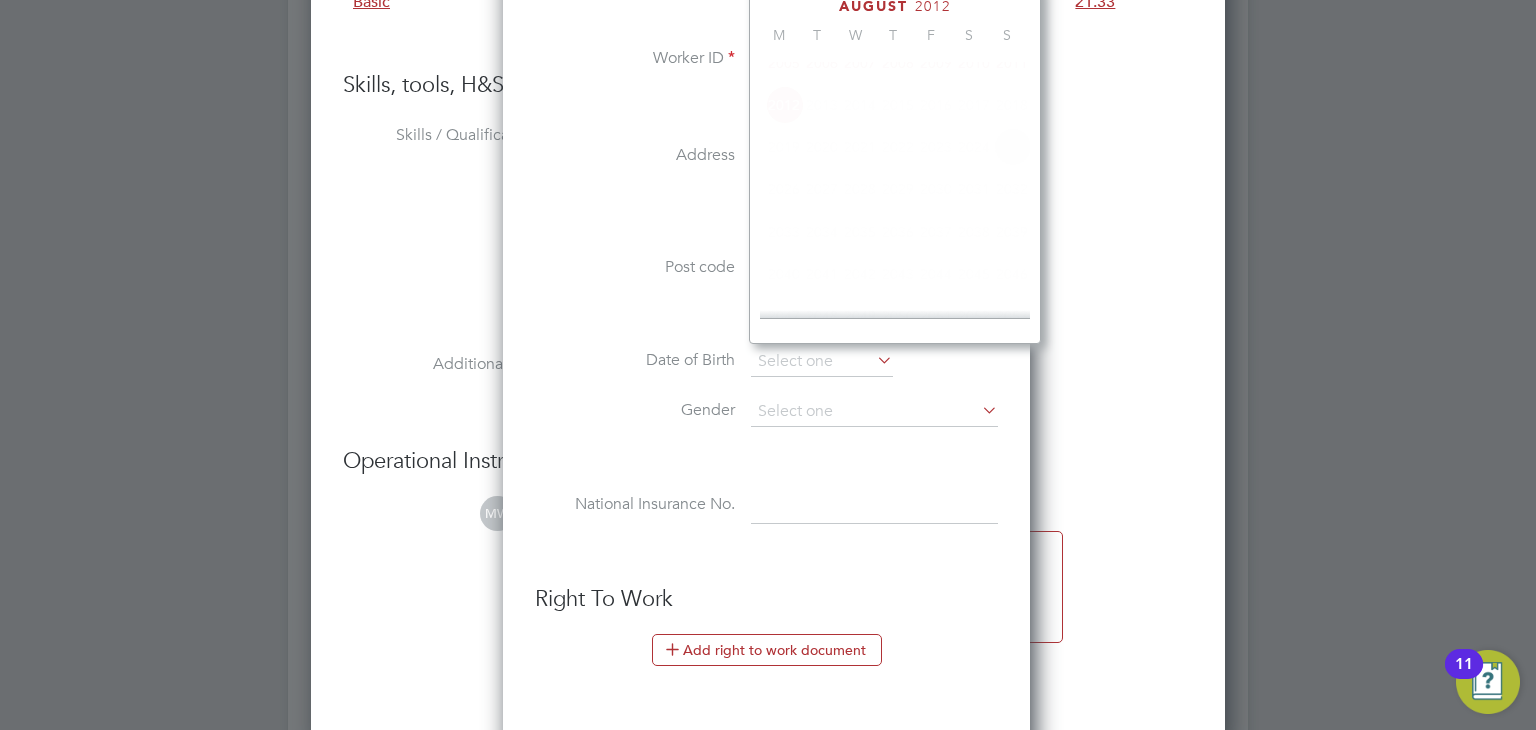 click on "2012" 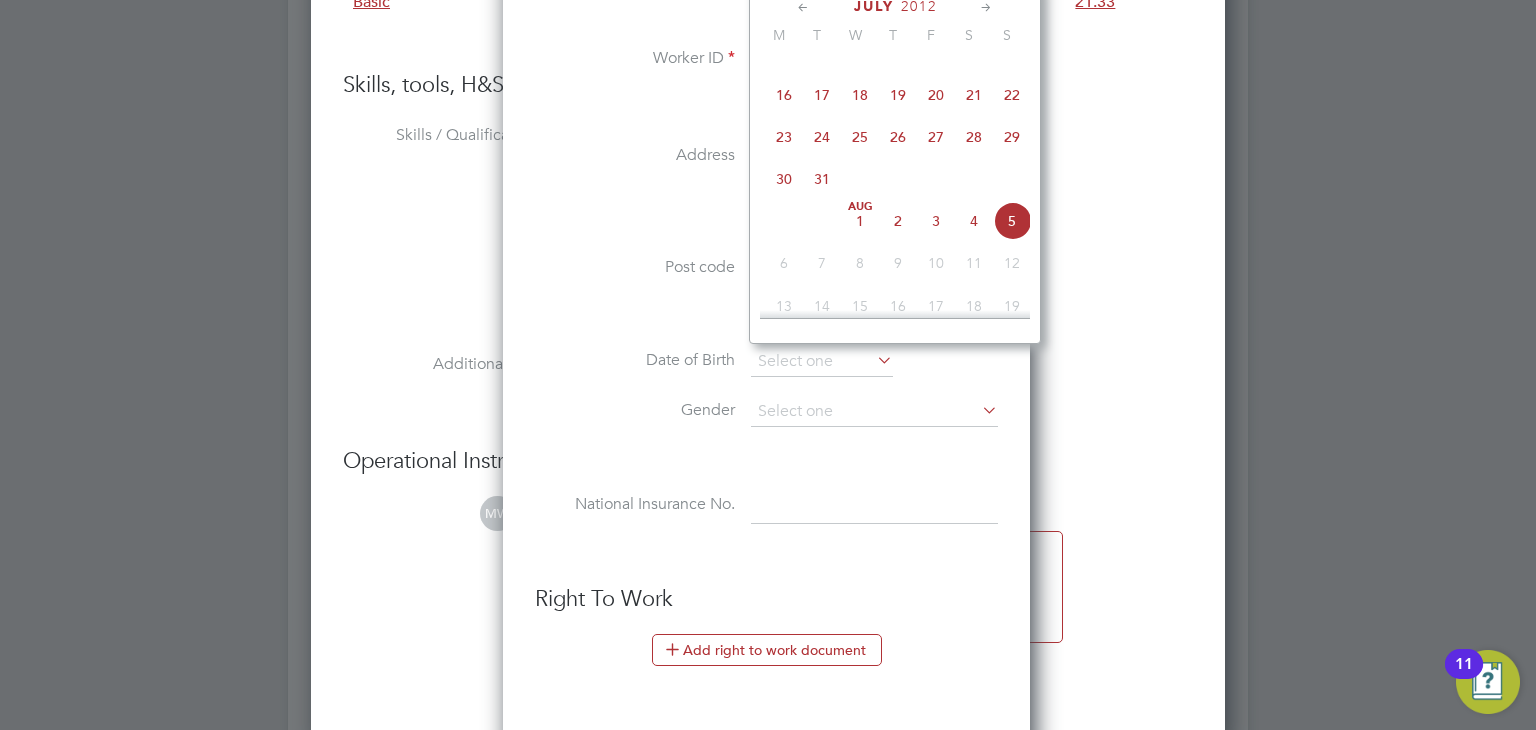 click on "2012" 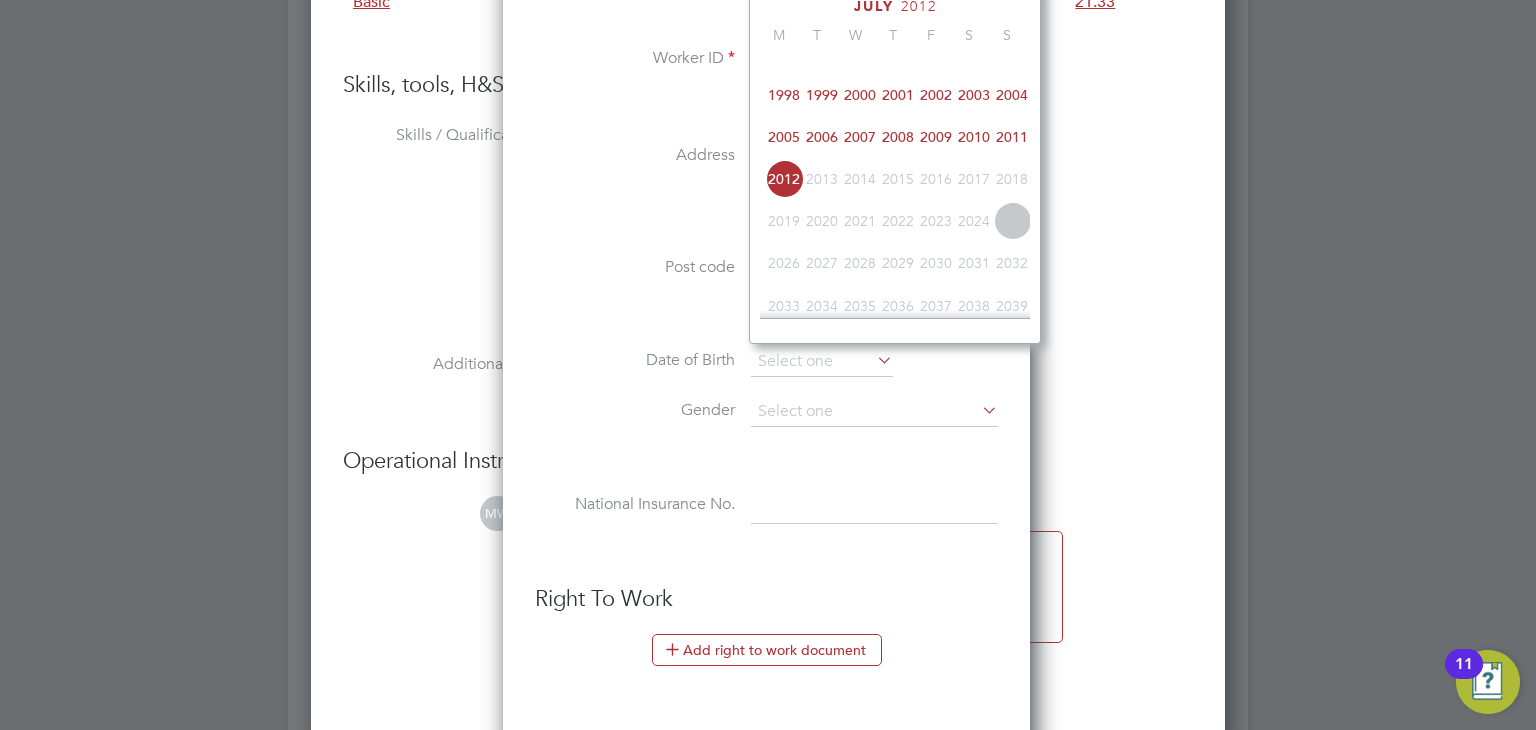scroll, scrollTop: 435, scrollLeft: 0, axis: vertical 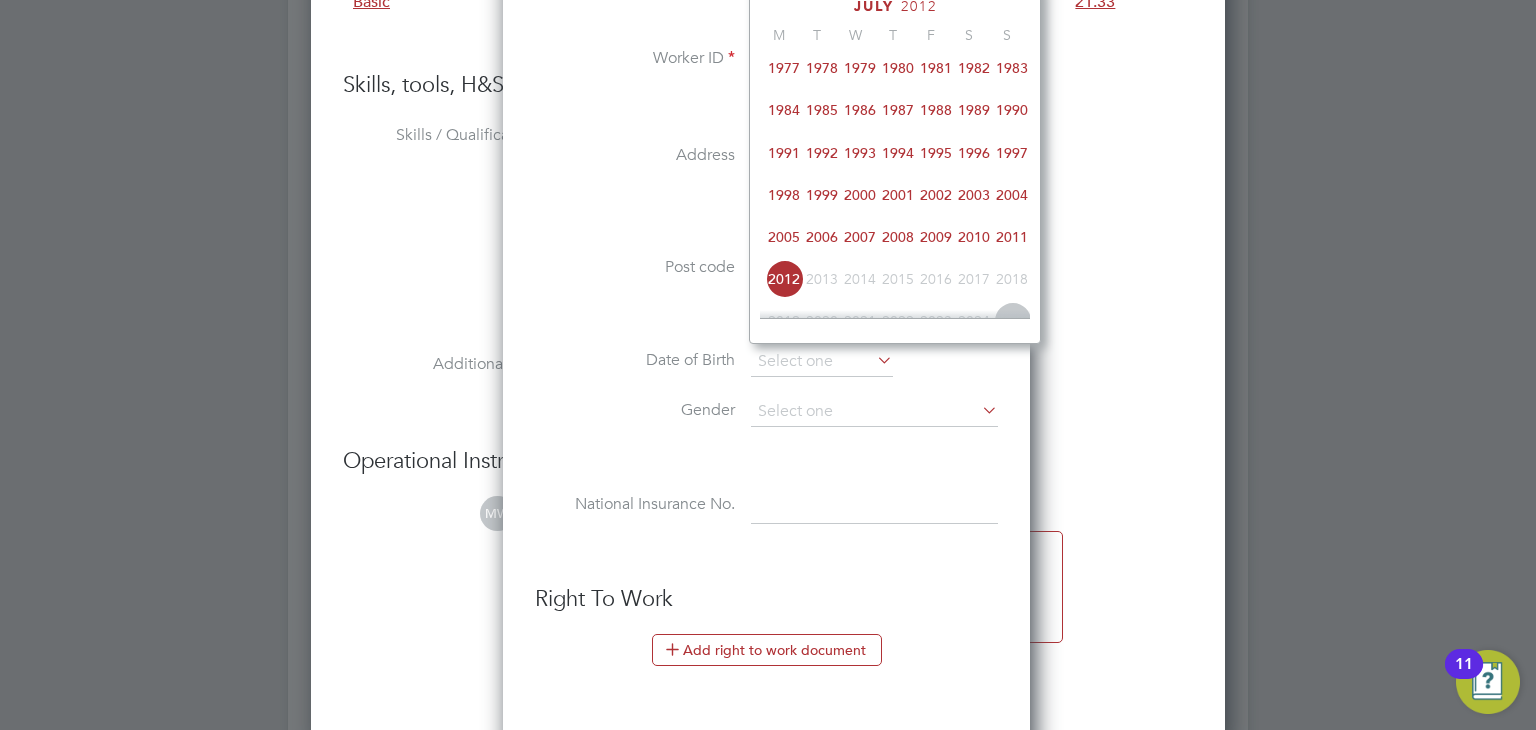 click on "1993" 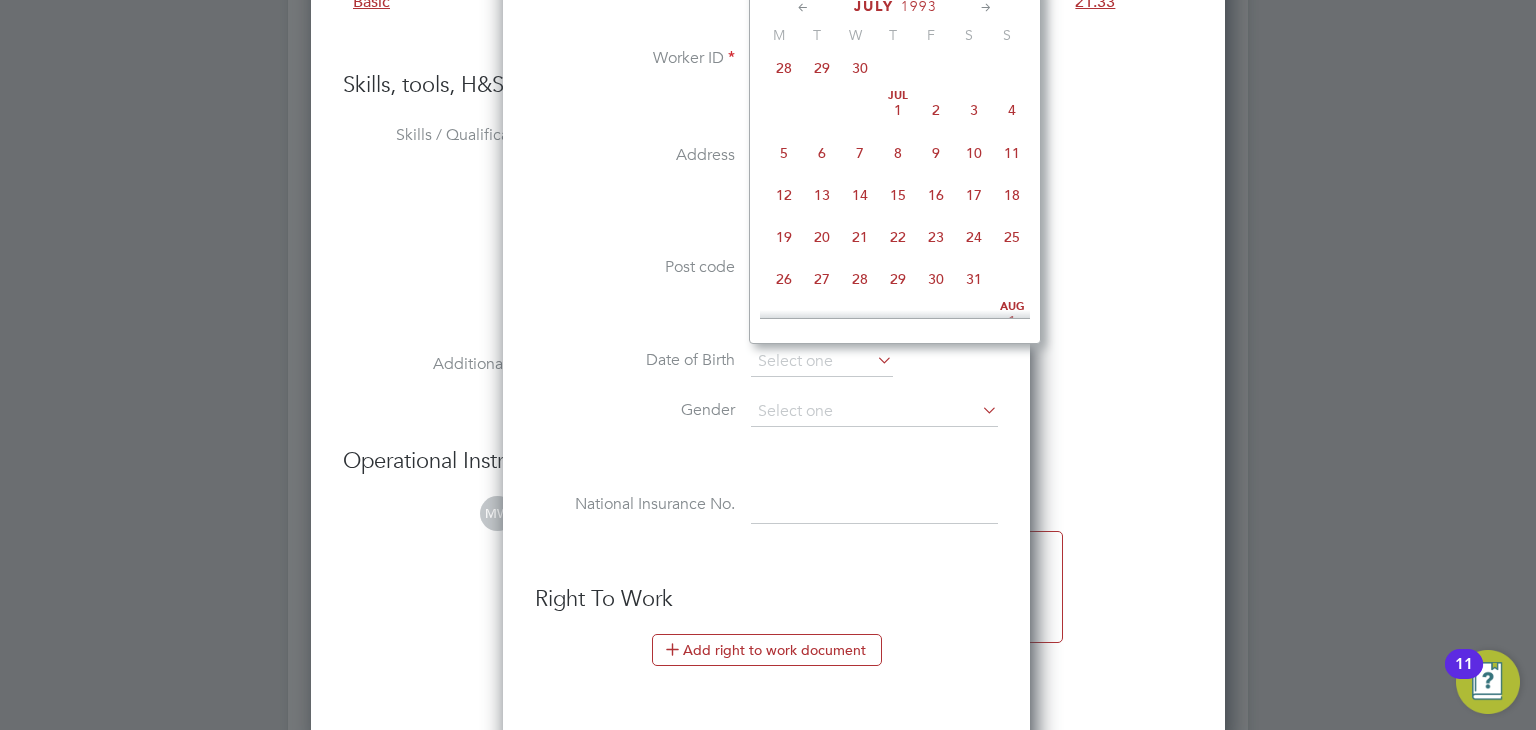 click 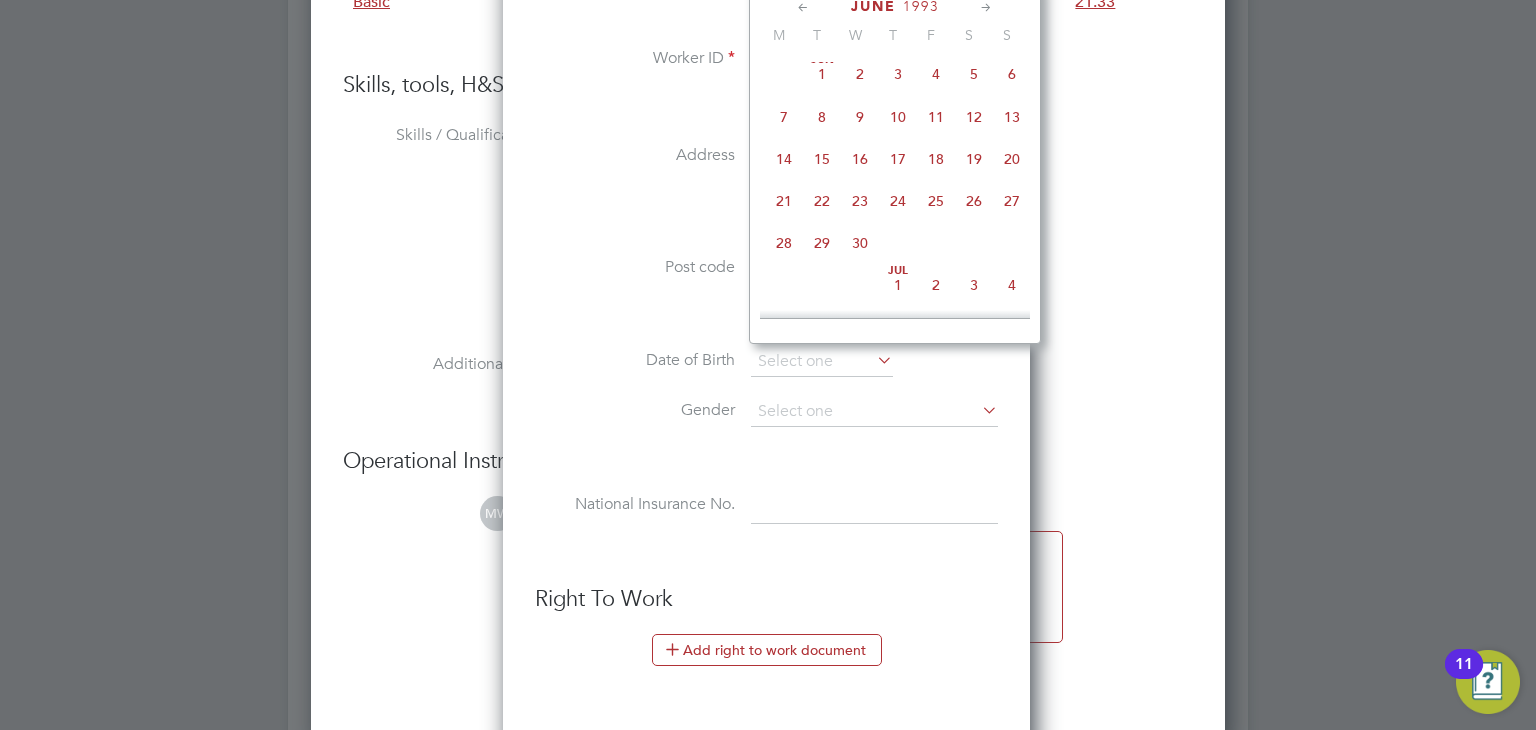 click on "22" 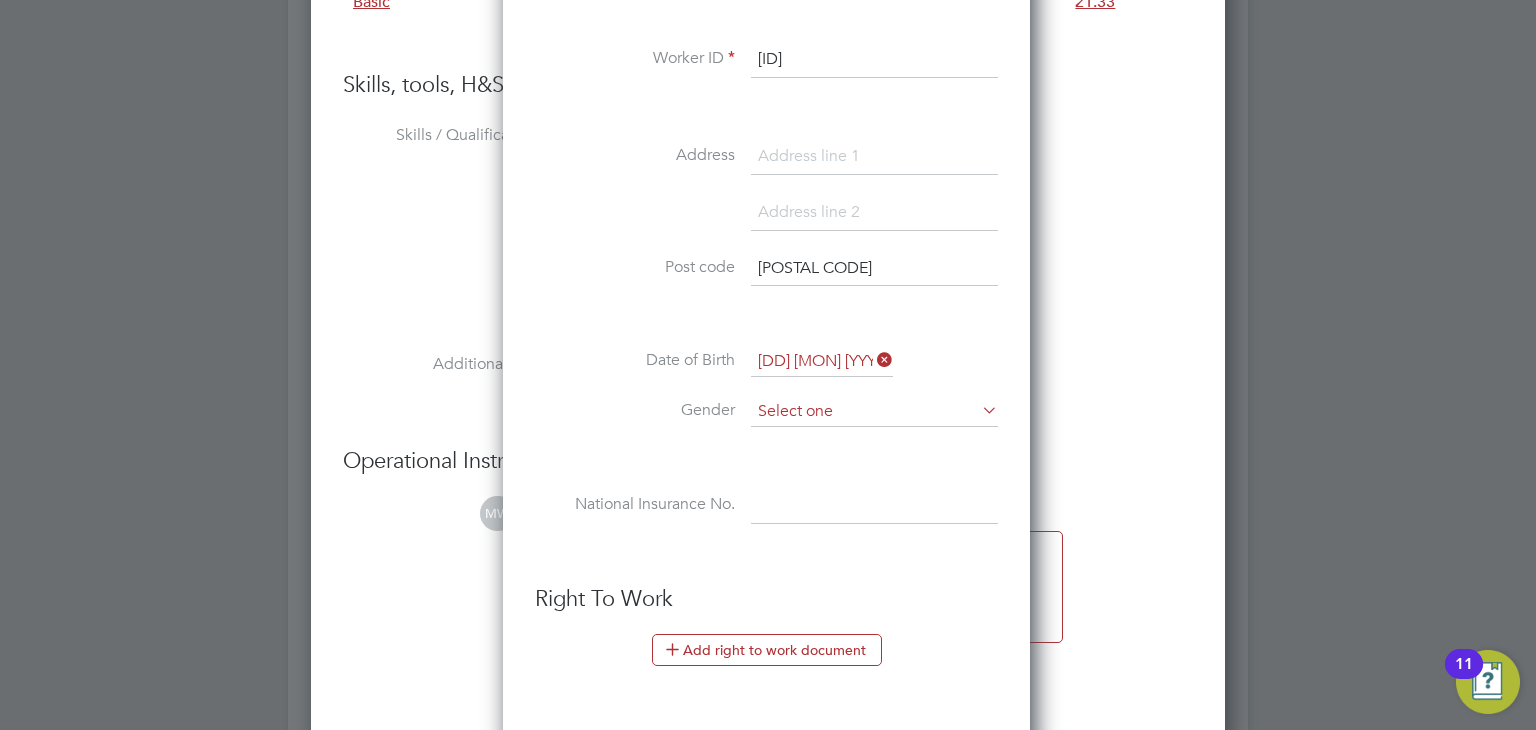 click at bounding box center [874, 412] 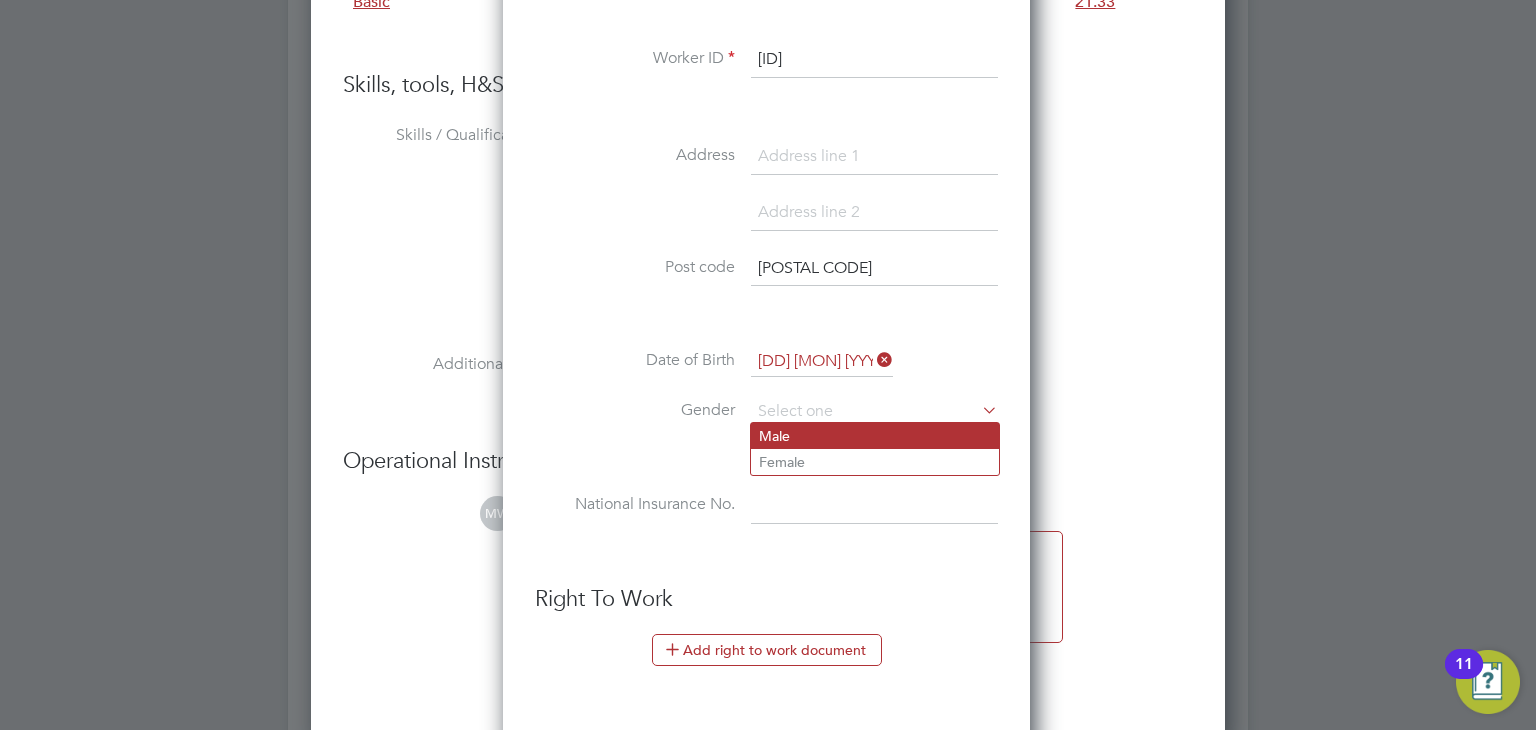 click on "Male" 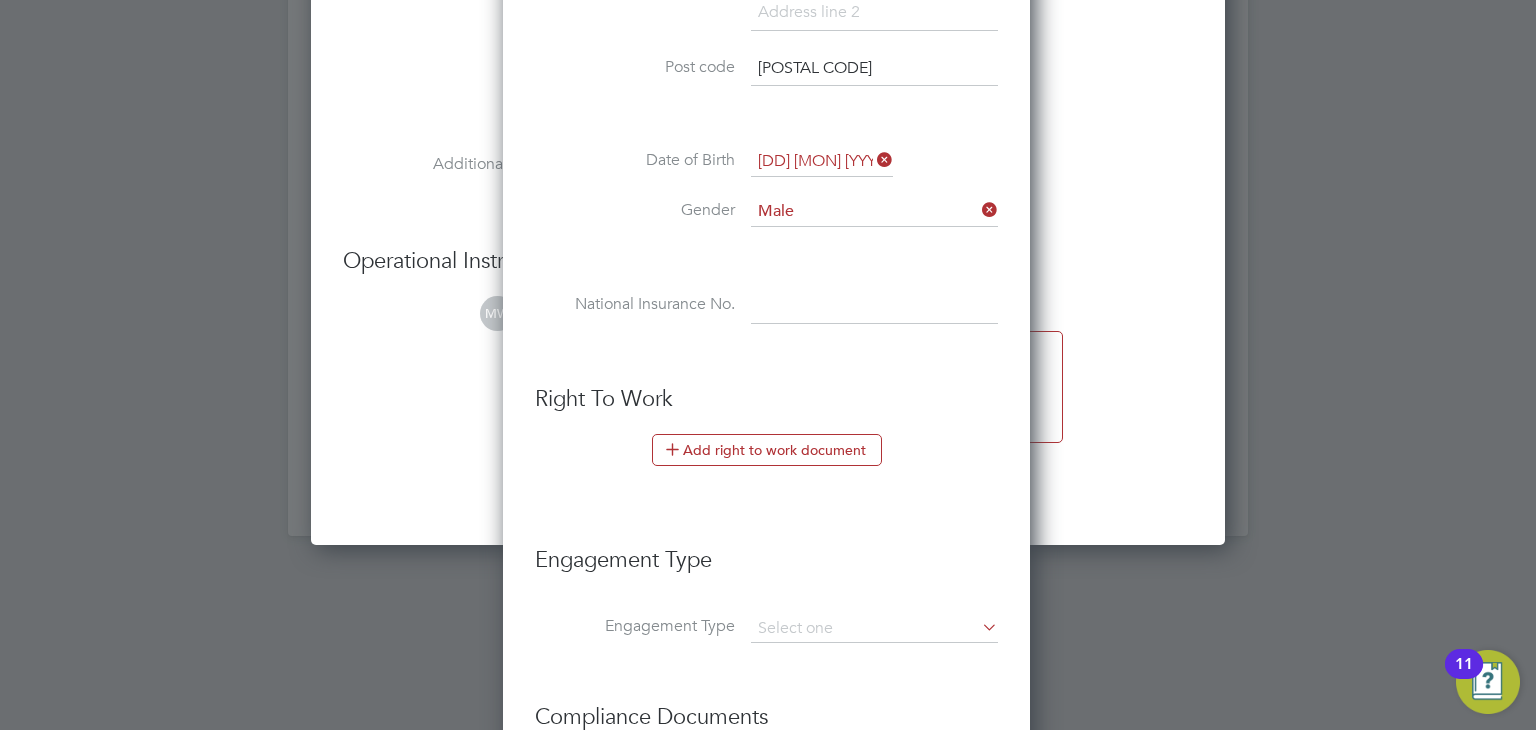 scroll, scrollTop: 2277, scrollLeft: 0, axis: vertical 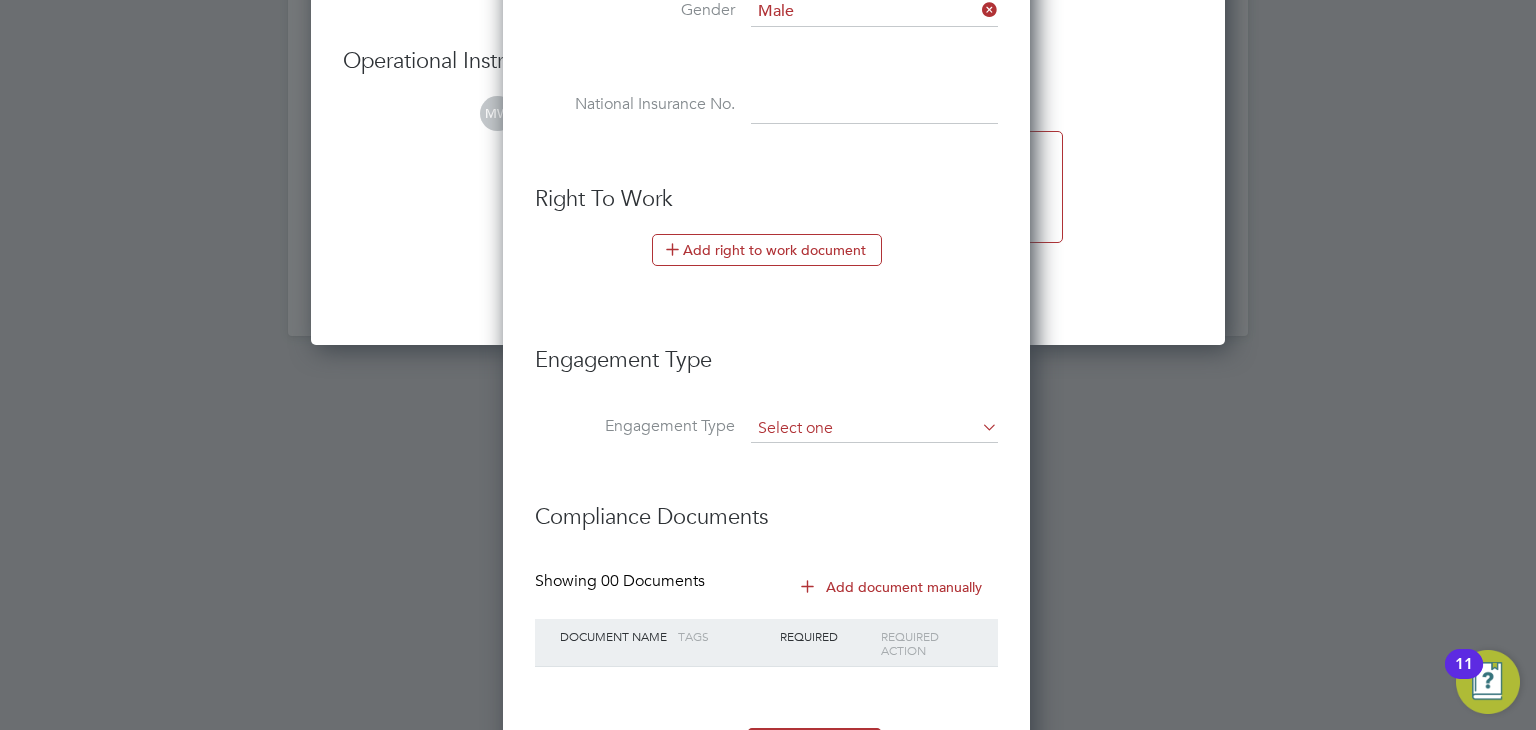 click at bounding box center [874, 429] 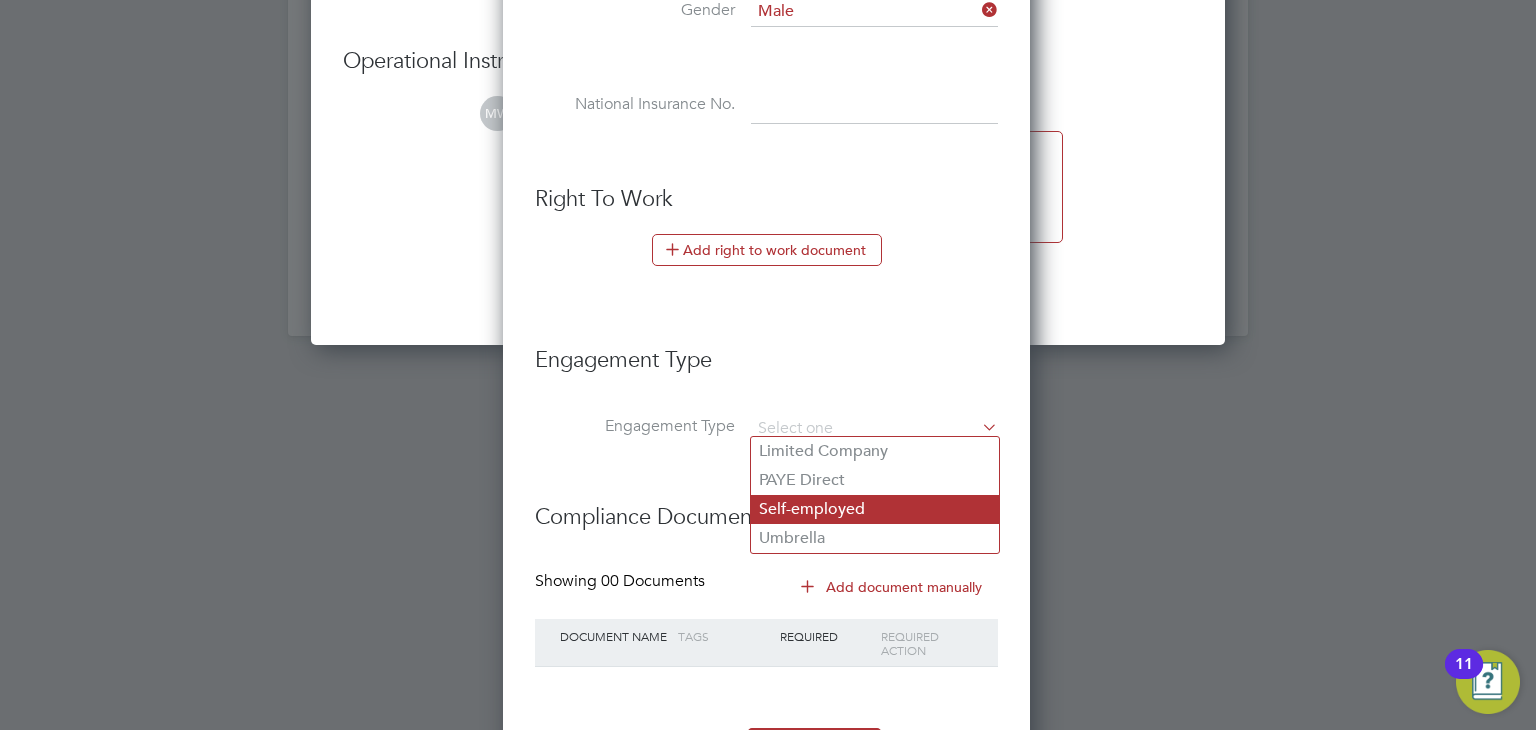 click on "Self-employed" 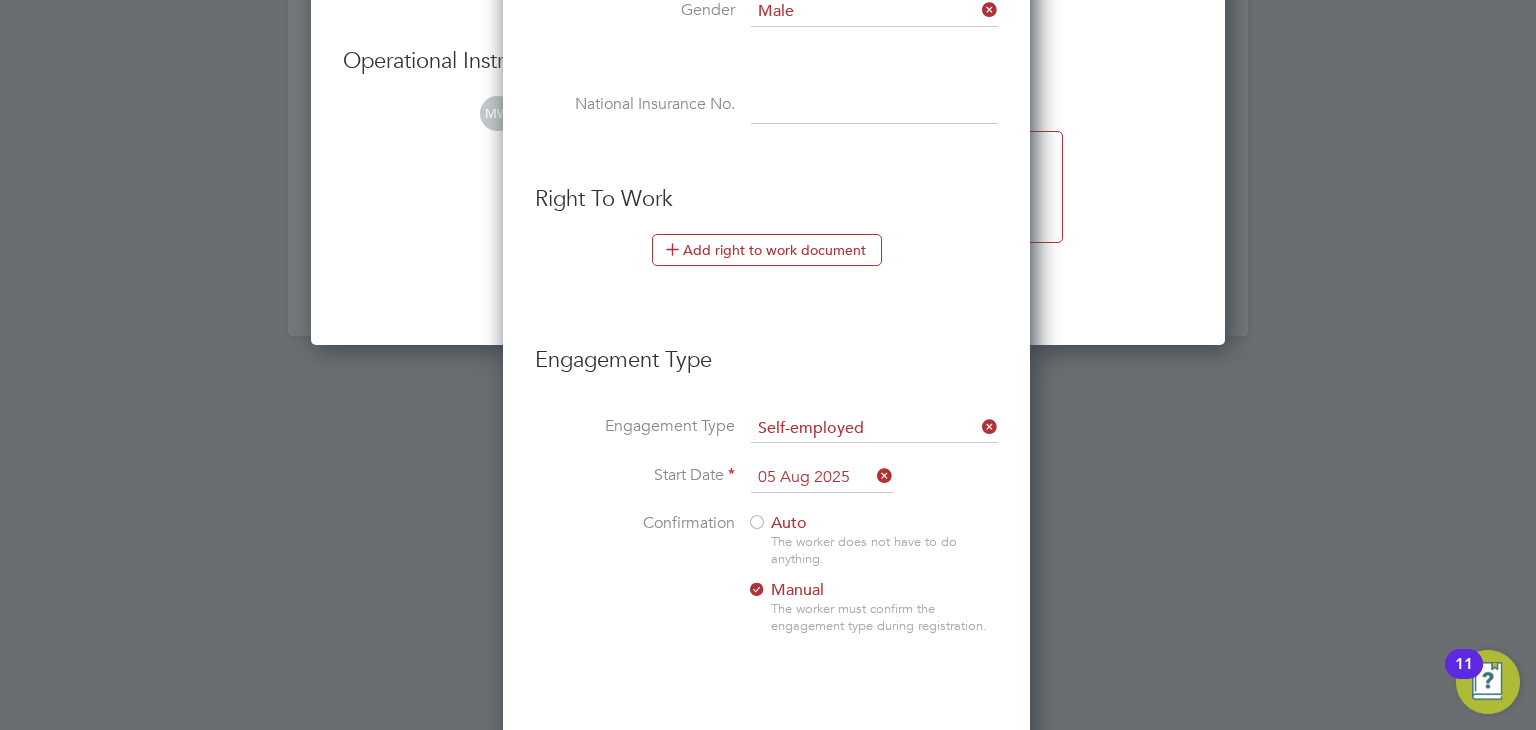 scroll, scrollTop: 9, scrollLeft: 10, axis: both 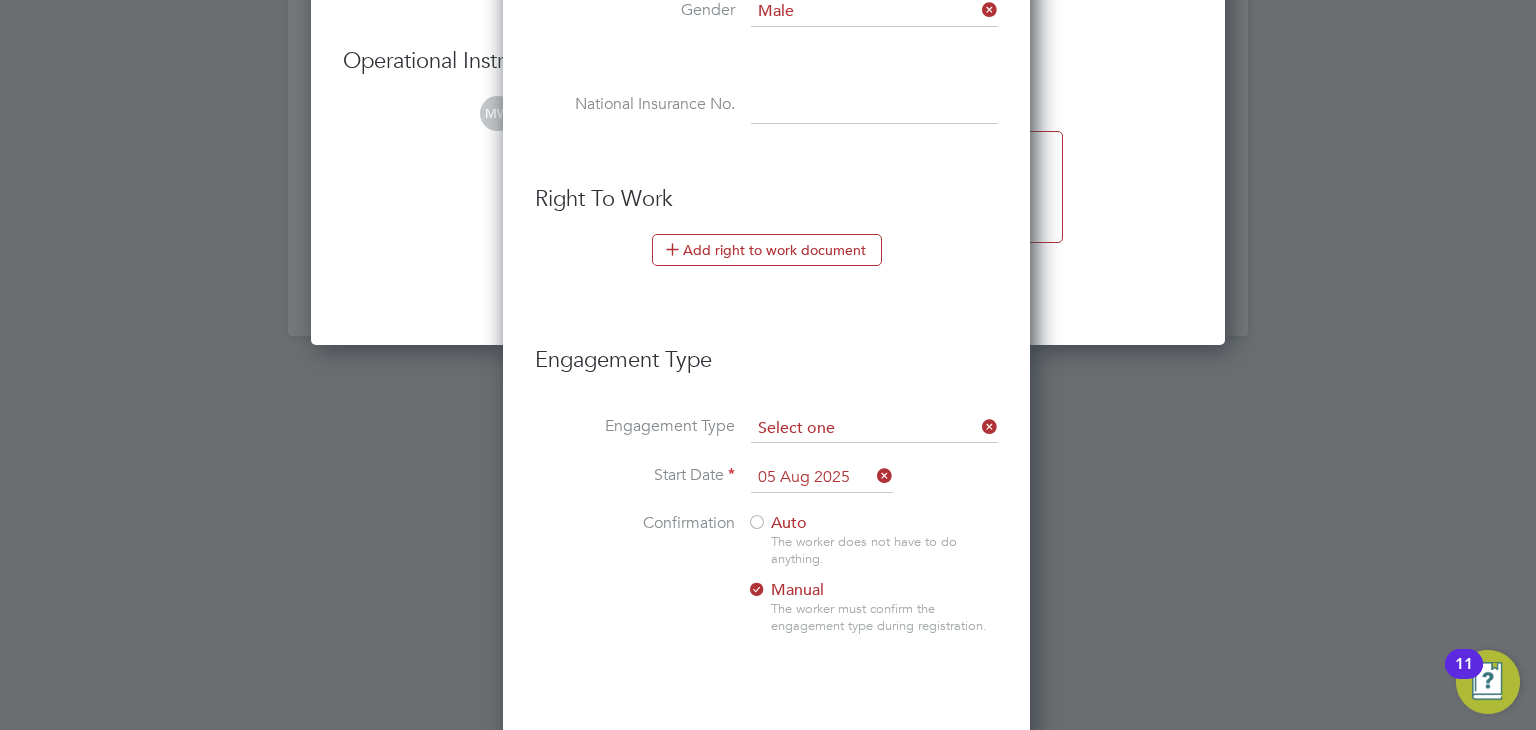 click at bounding box center [874, 429] 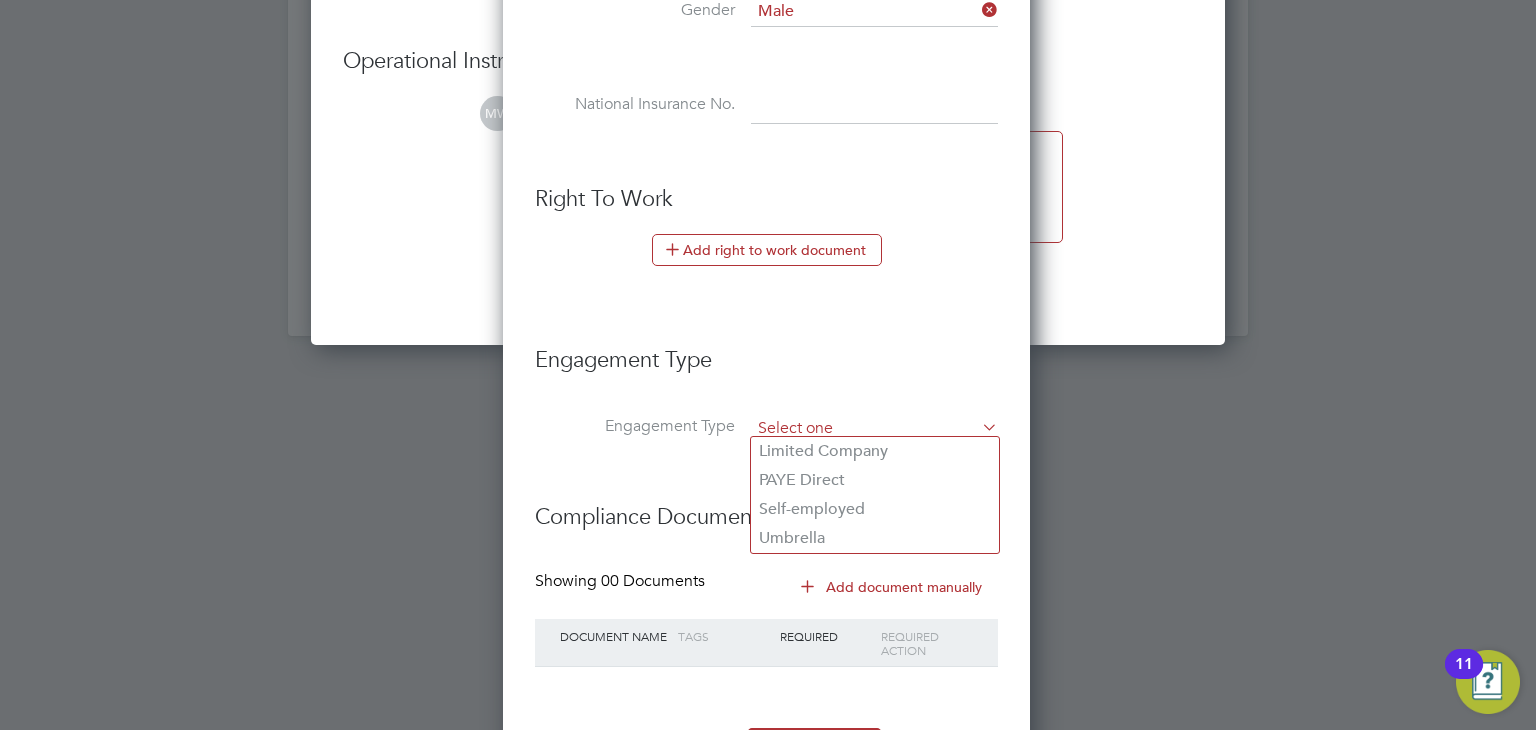 scroll, scrollTop: 1695, scrollLeft: 529, axis: both 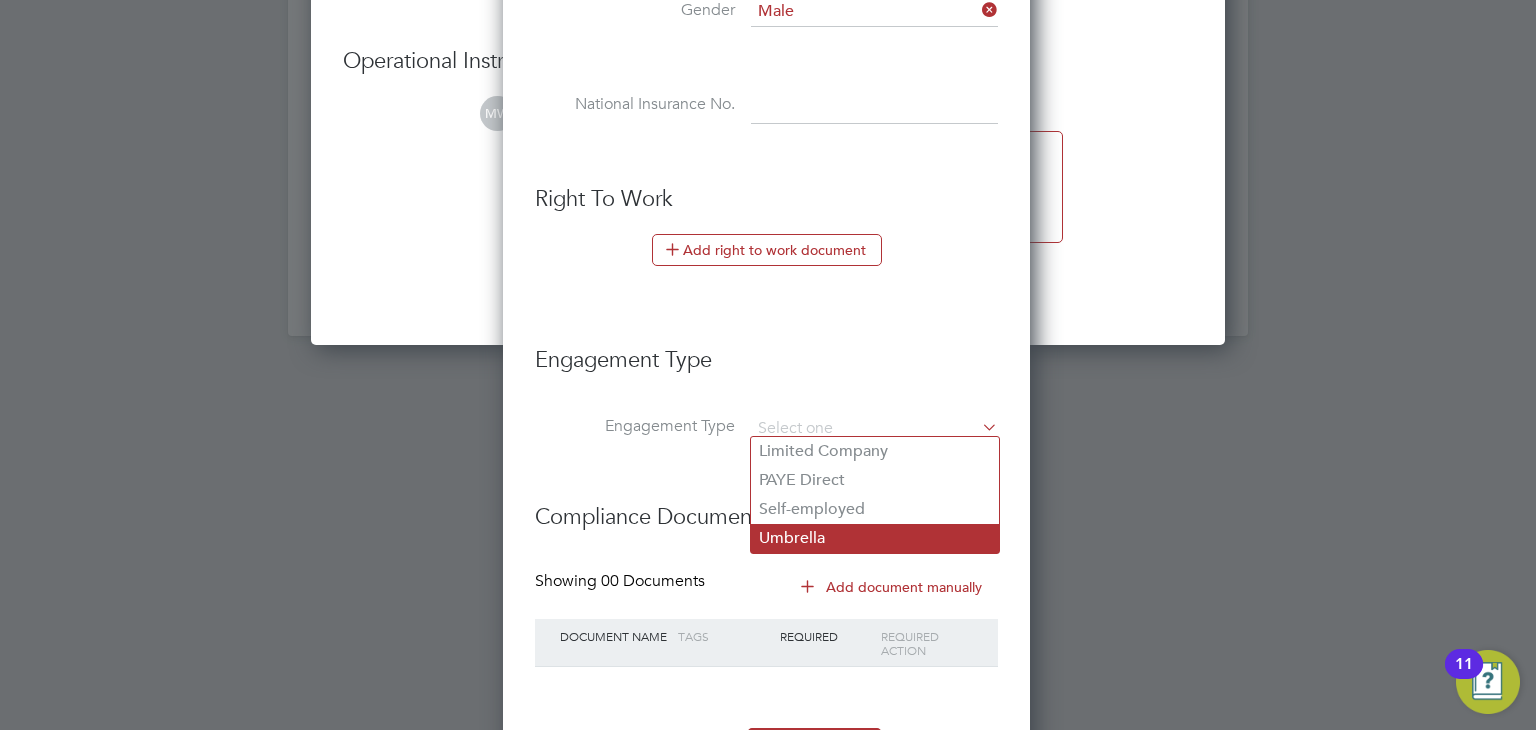 click on "Umbrella" 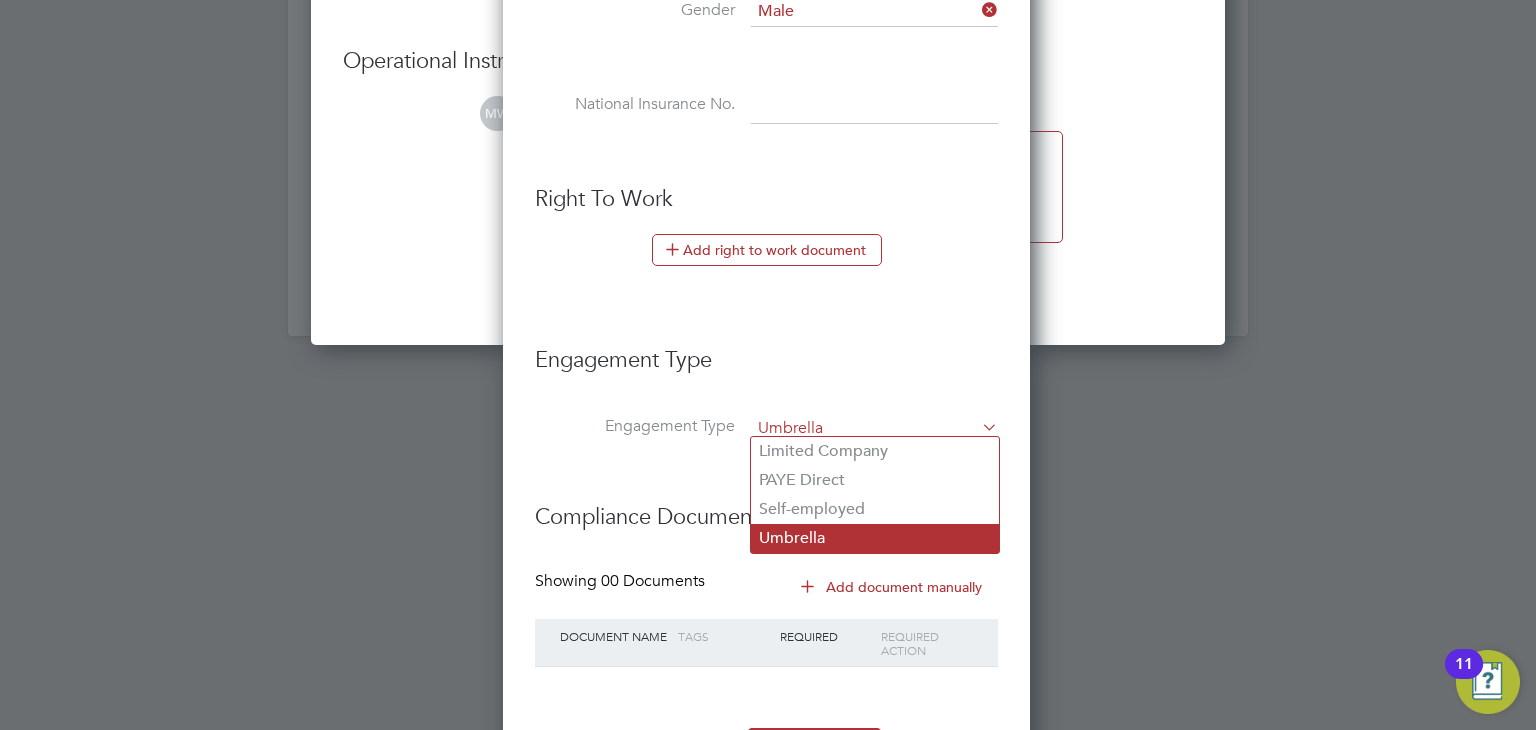 scroll, scrollTop: 10, scrollLeft: 10, axis: both 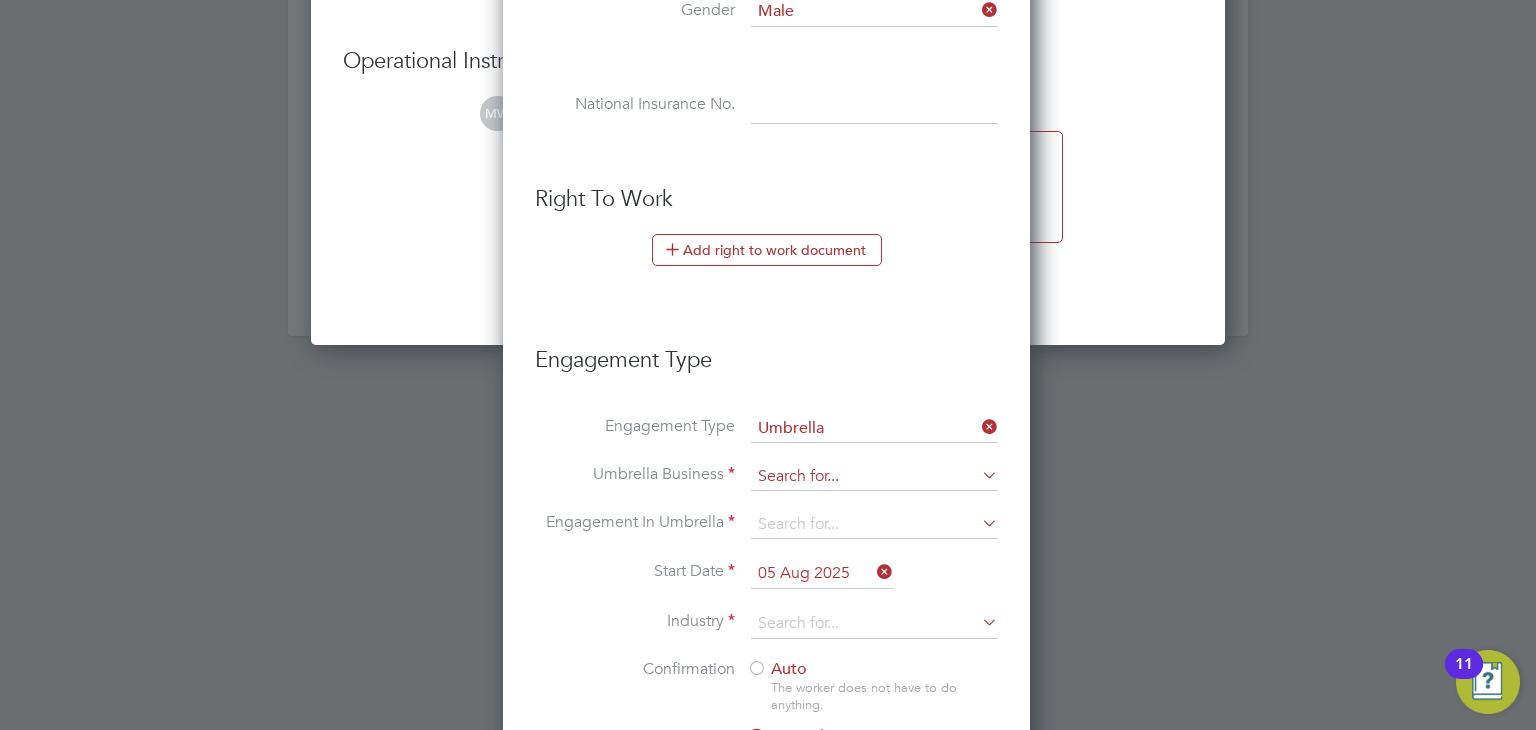 click at bounding box center [874, 477] 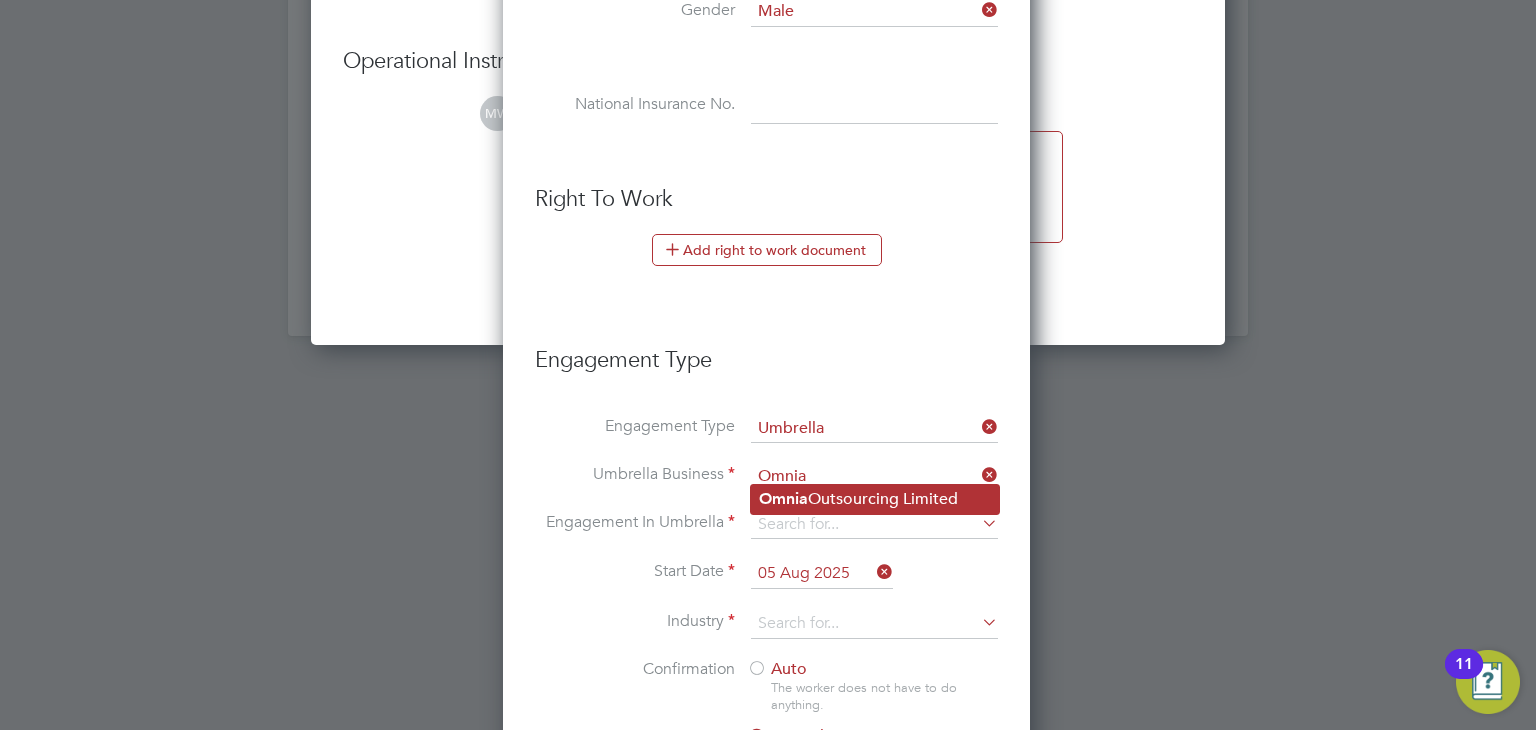 click on "Omnia  Outsourcing Limited" 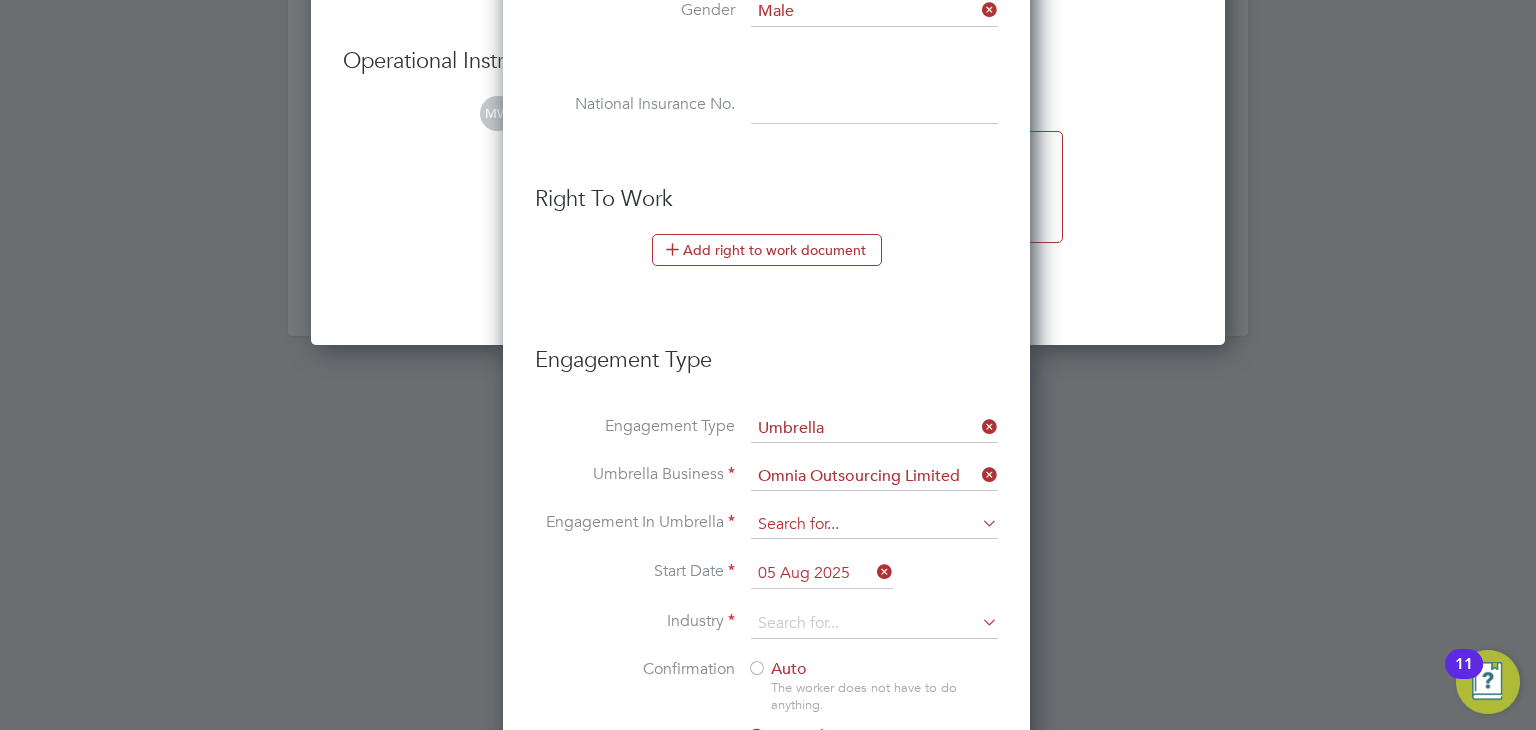 click at bounding box center [874, 525] 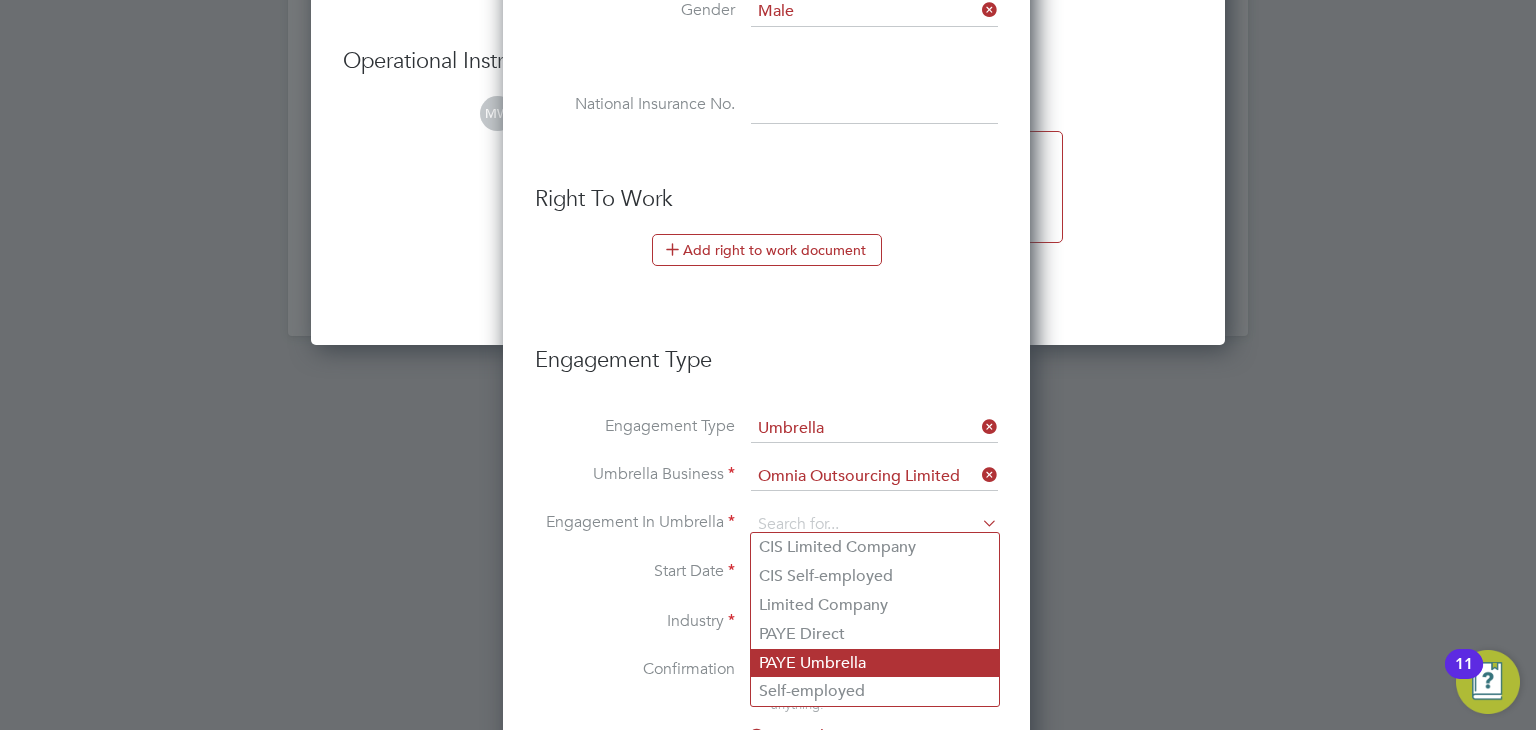 click on "PAYE Umbrella" 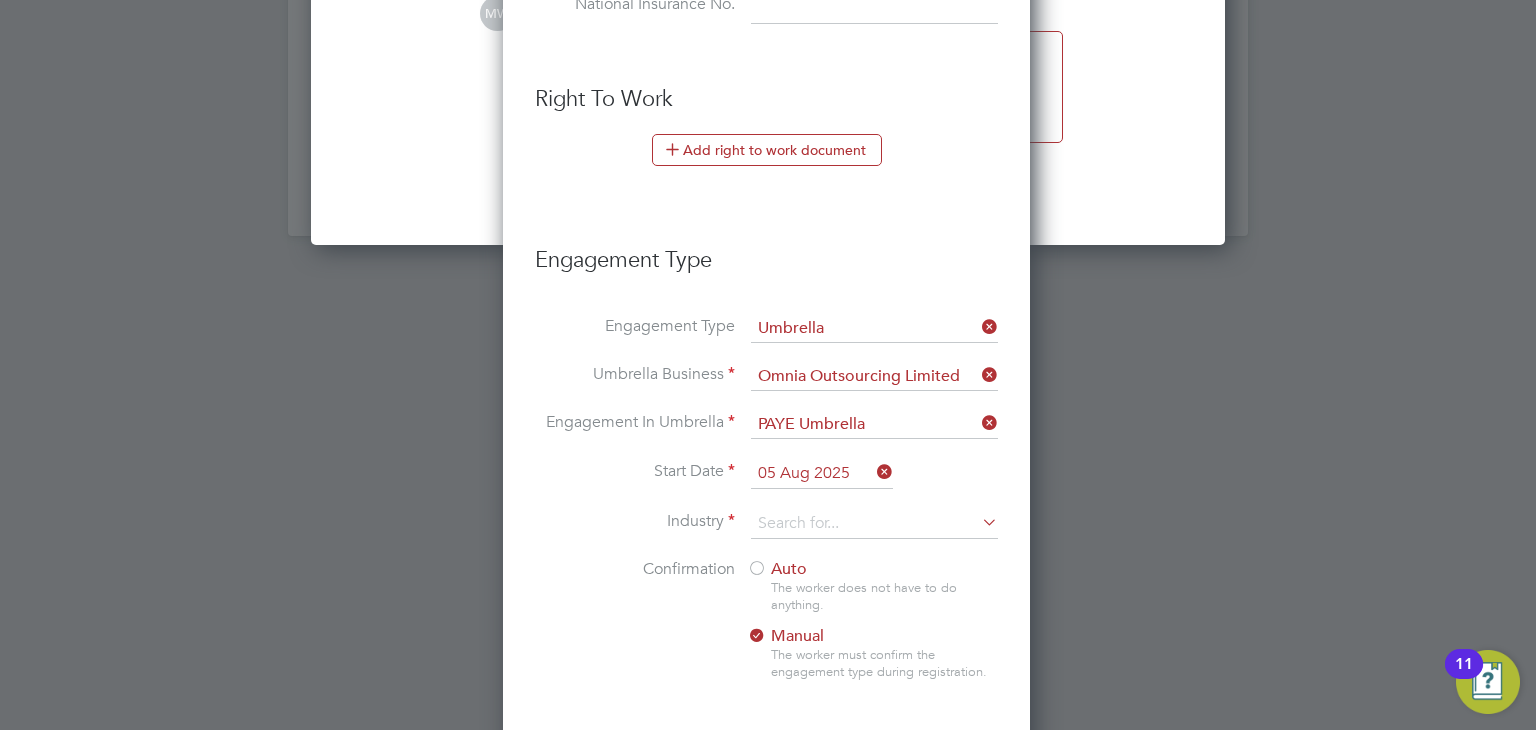 scroll, scrollTop: 2477, scrollLeft: 0, axis: vertical 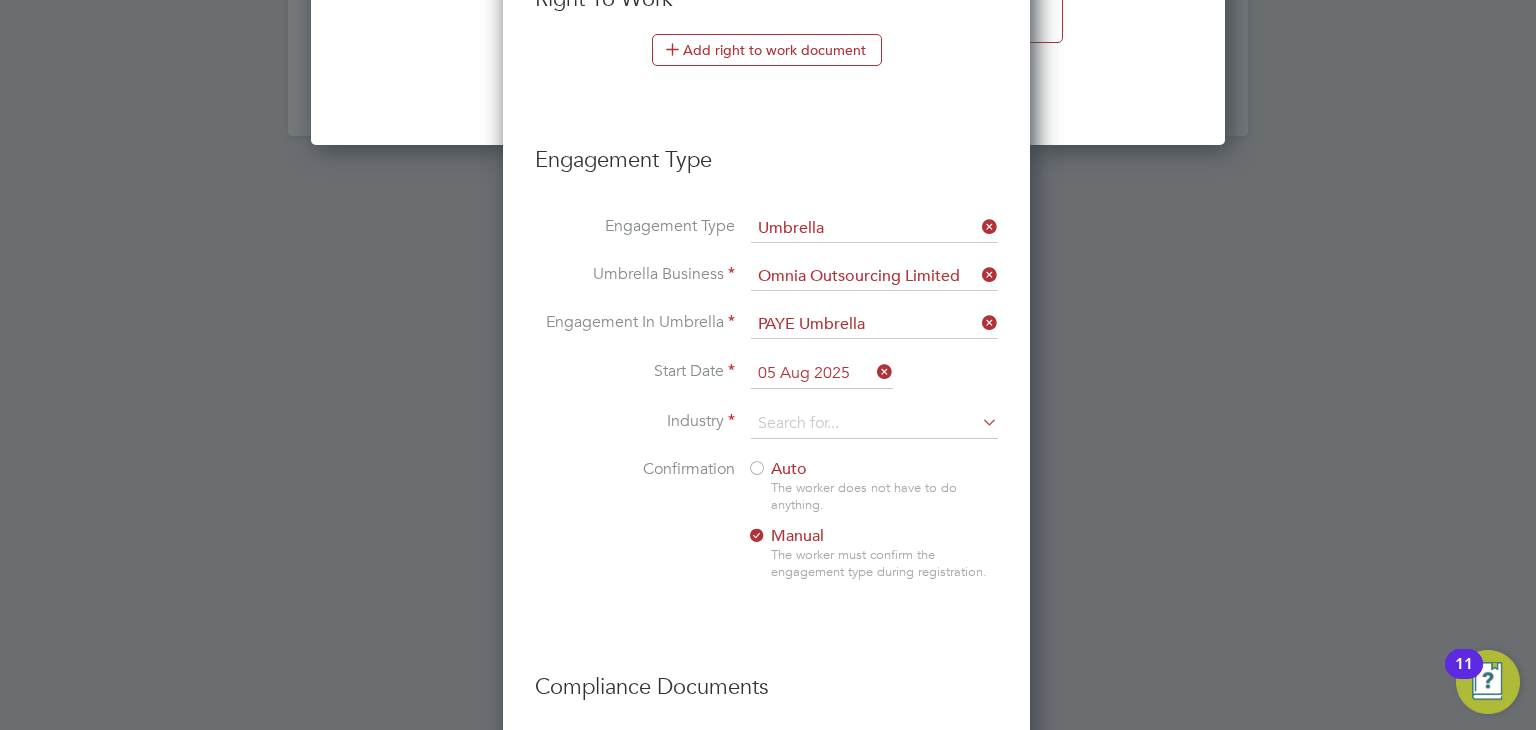 click on "05 Aug 2025" at bounding box center (822, 374) 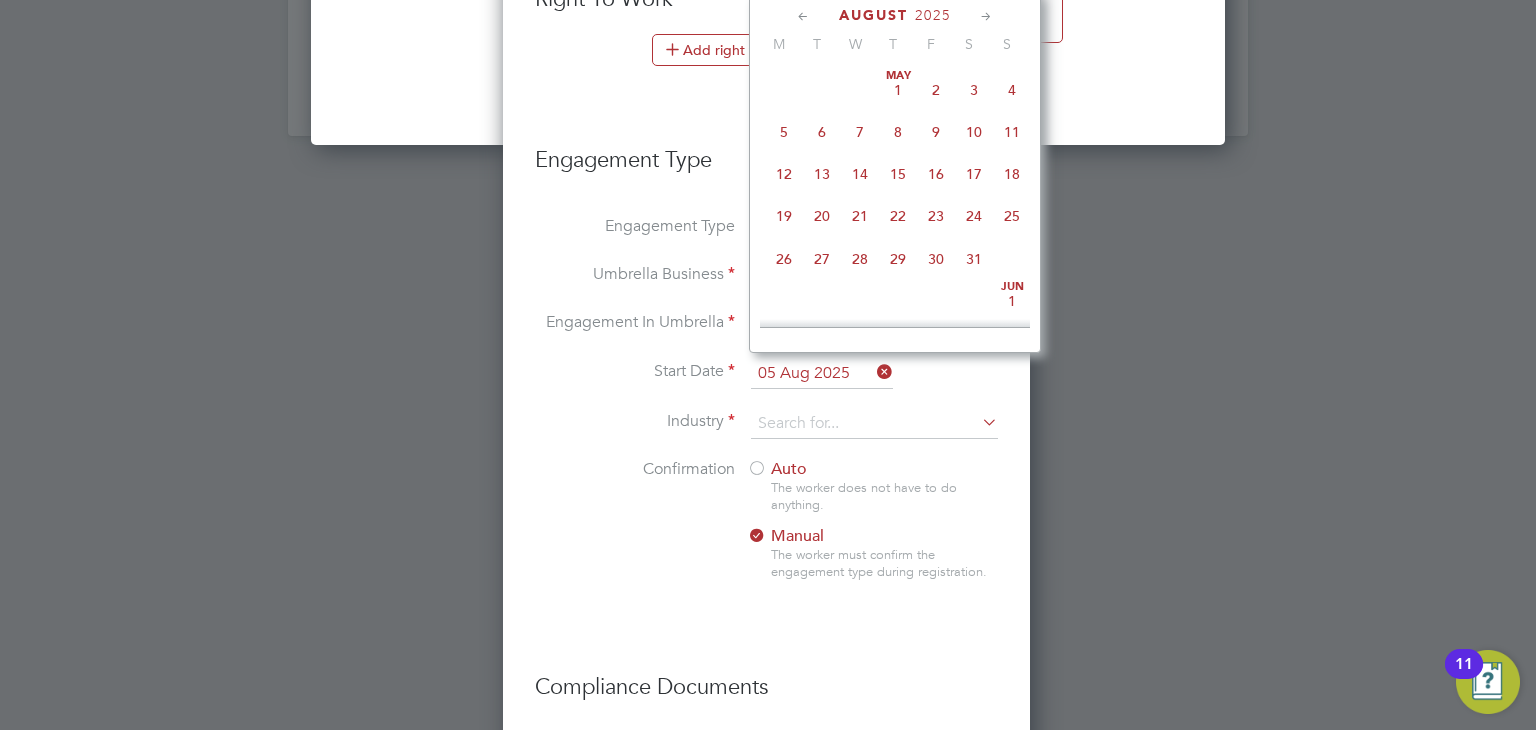 scroll, scrollTop: 652, scrollLeft: 0, axis: vertical 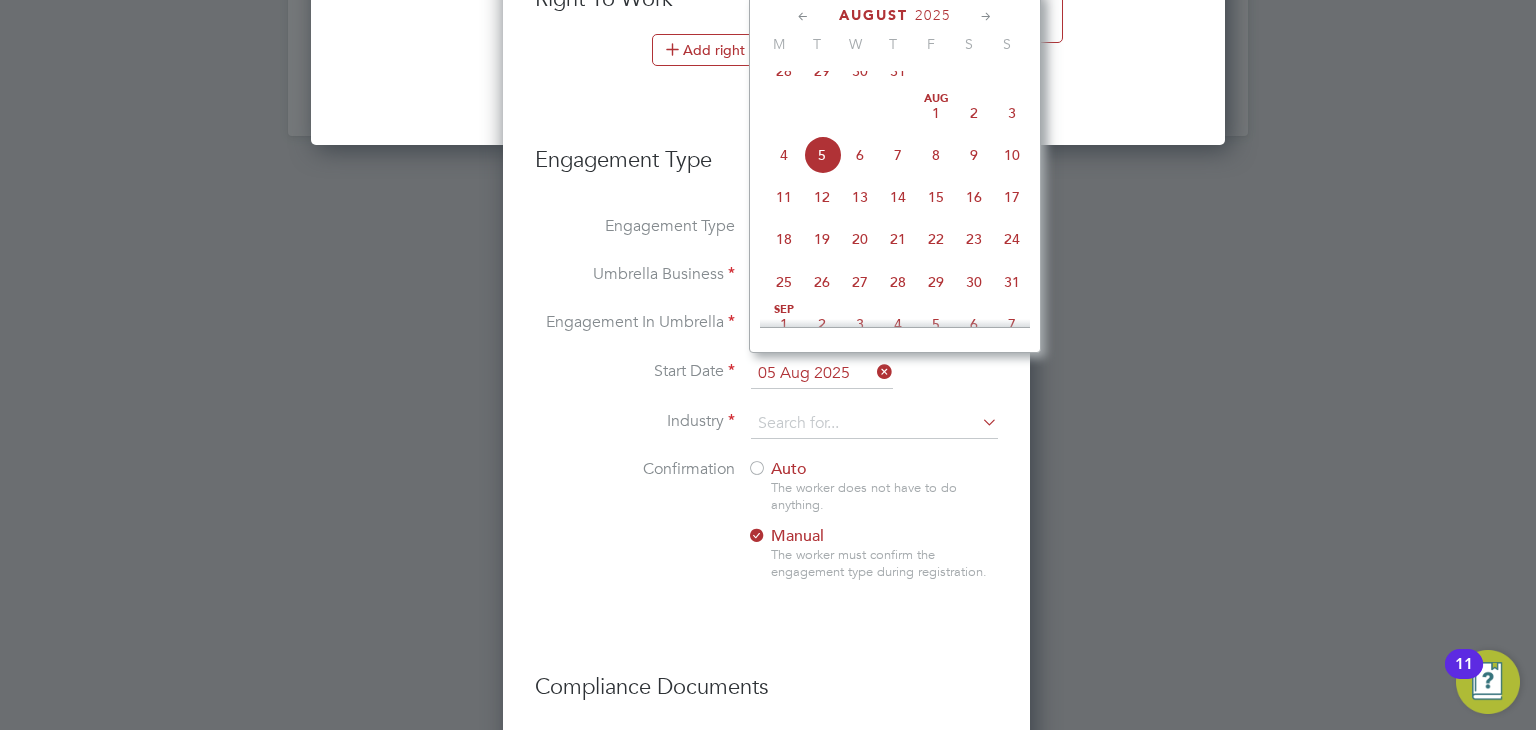 click on "28" 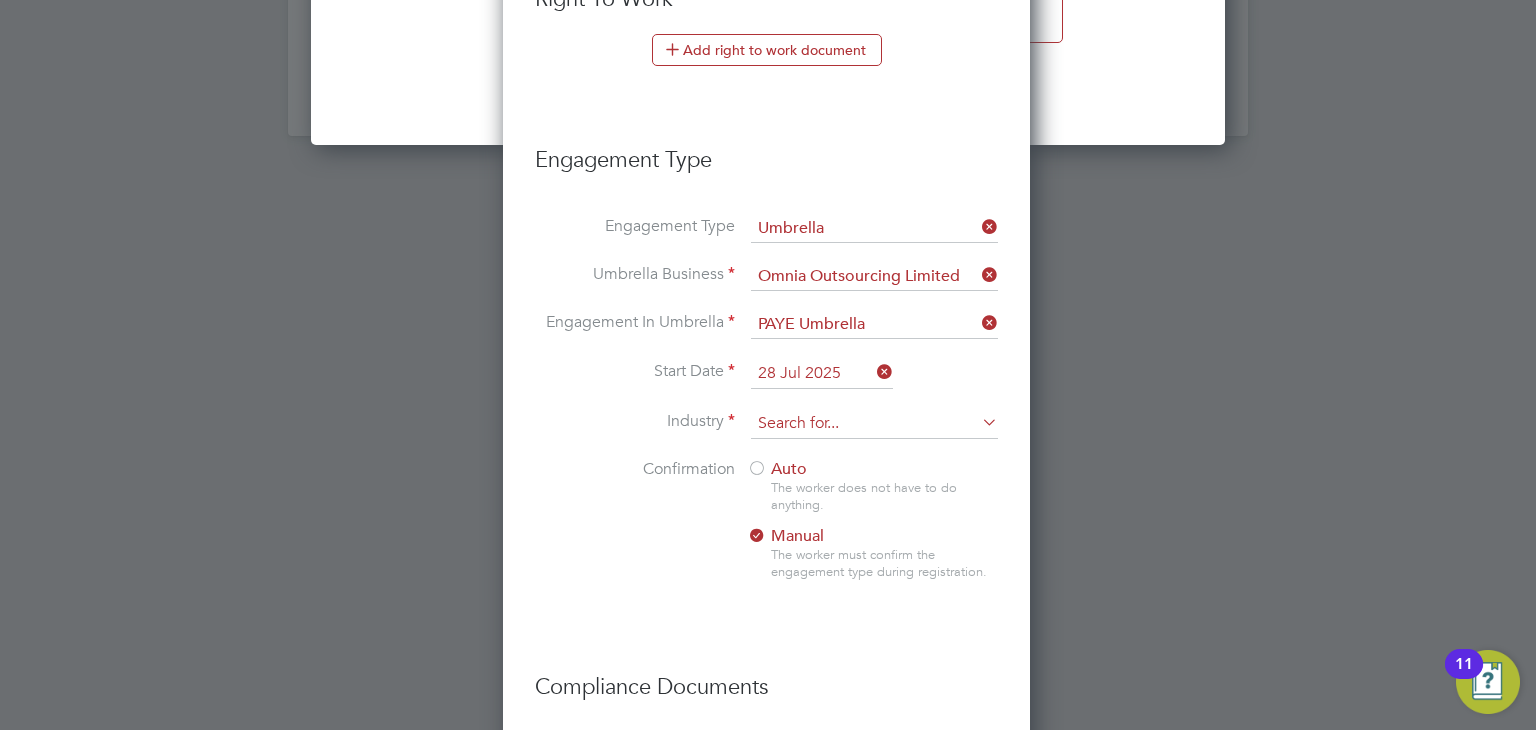 click at bounding box center [874, 424] 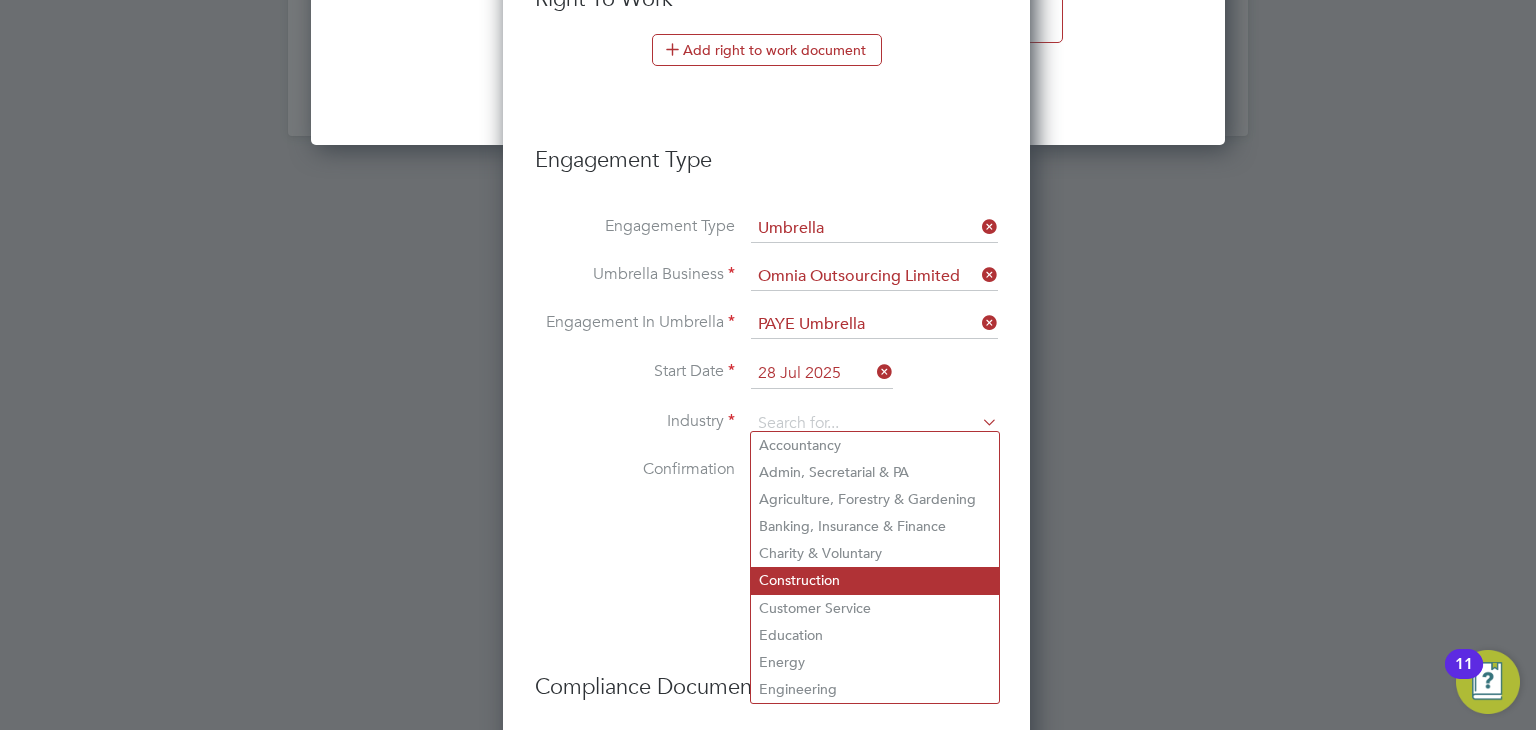 click on "Construction" 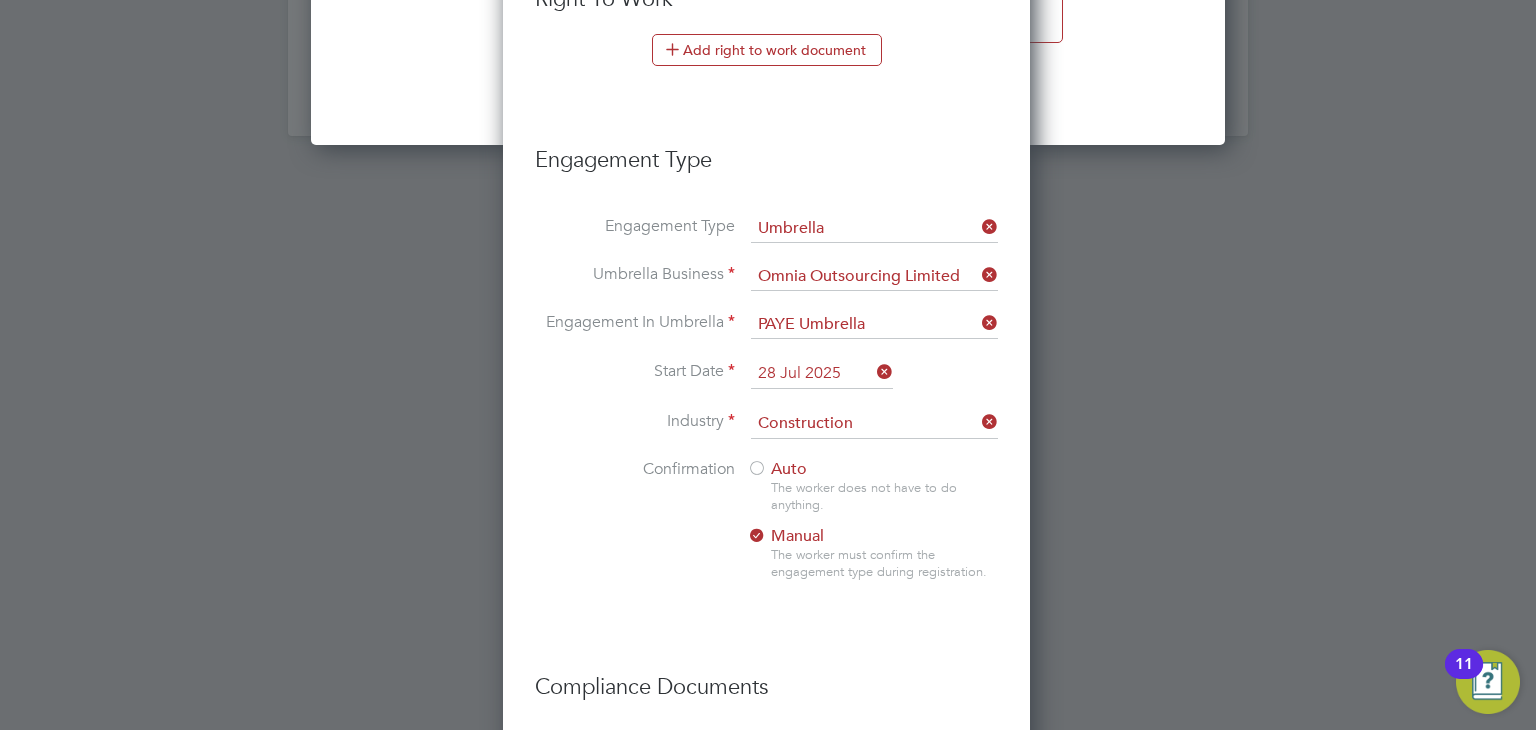 click on "Auto" at bounding box center [777, 469] 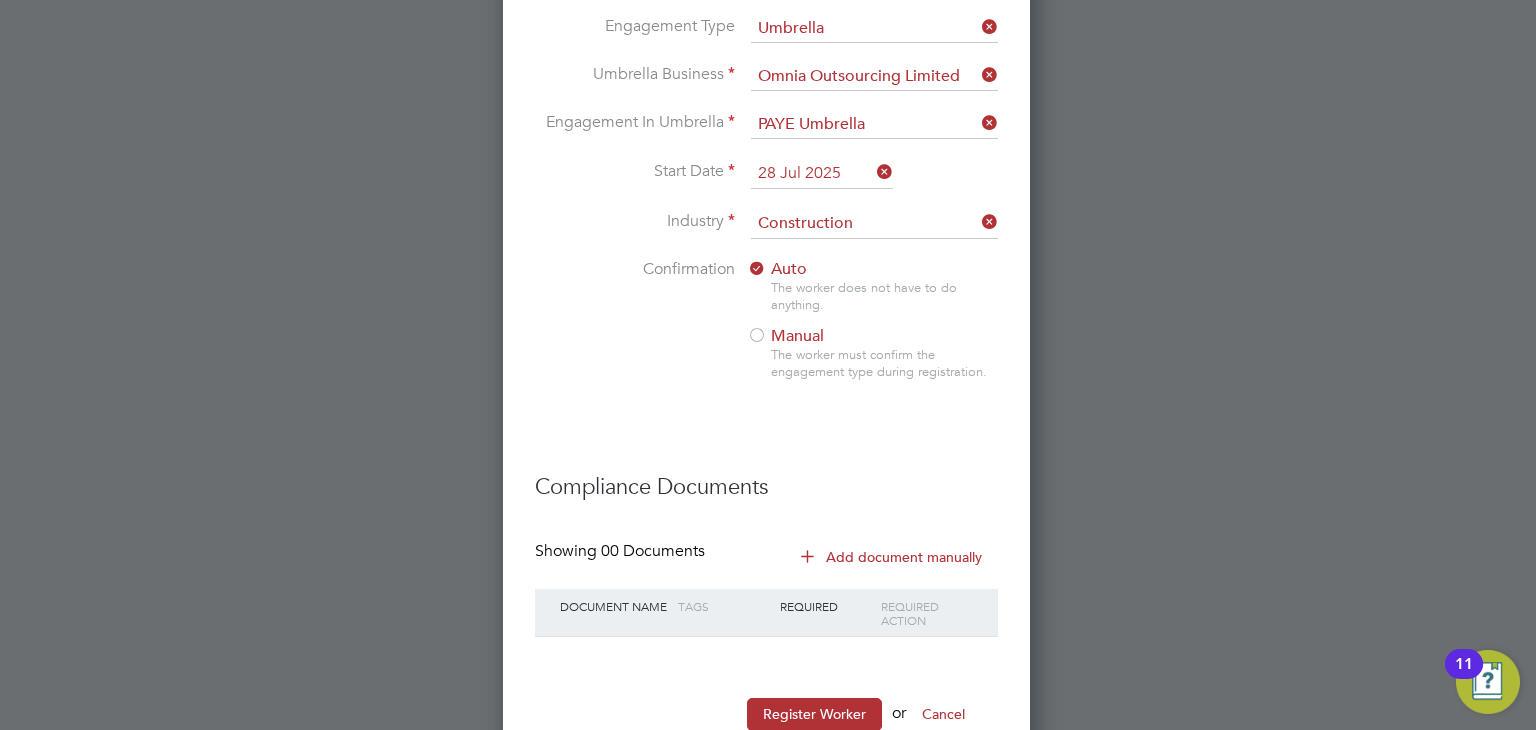 scroll, scrollTop: 2730, scrollLeft: 0, axis: vertical 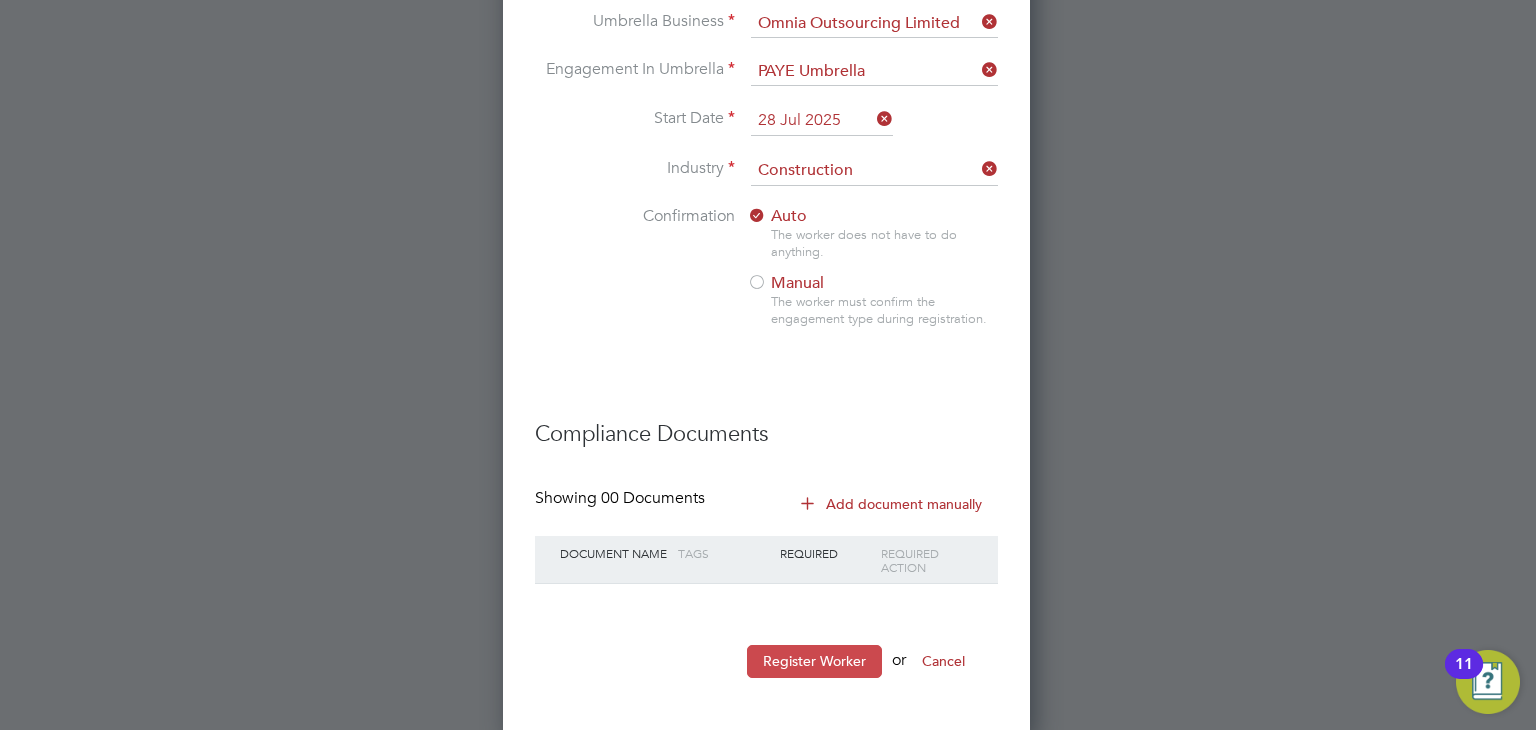 click on "Register Worker" at bounding box center [814, 661] 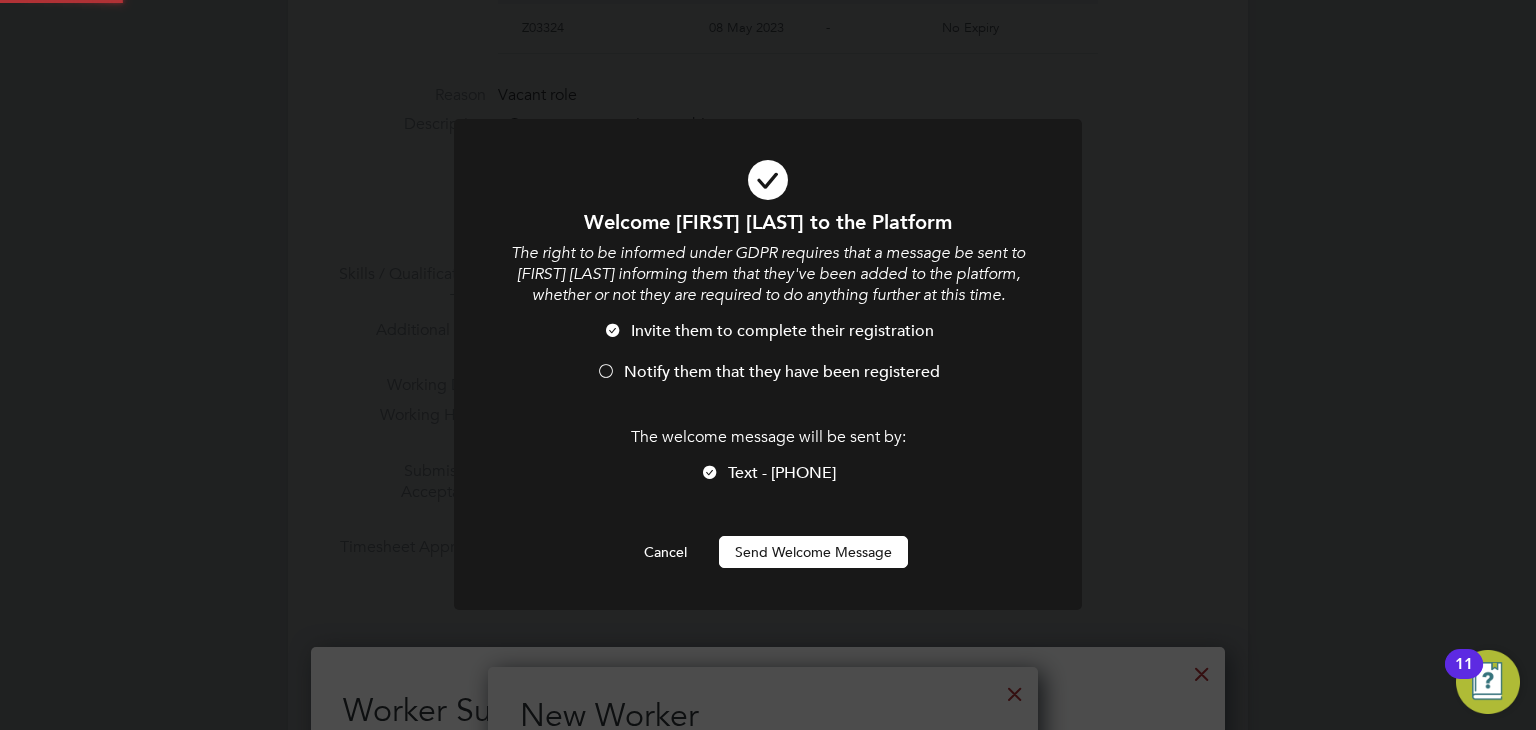 scroll, scrollTop: 0, scrollLeft: 0, axis: both 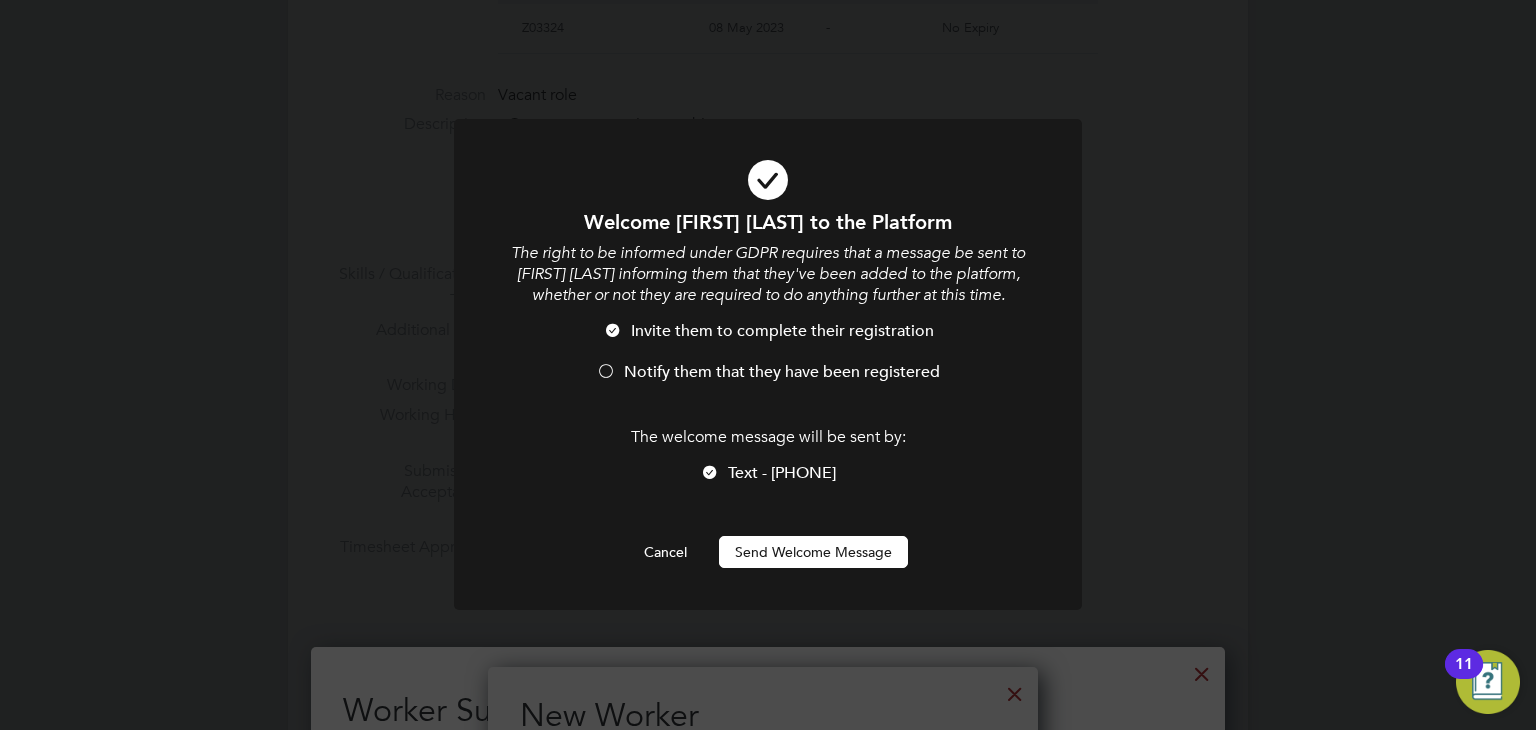click on "Send Welcome Message" at bounding box center (813, 552) 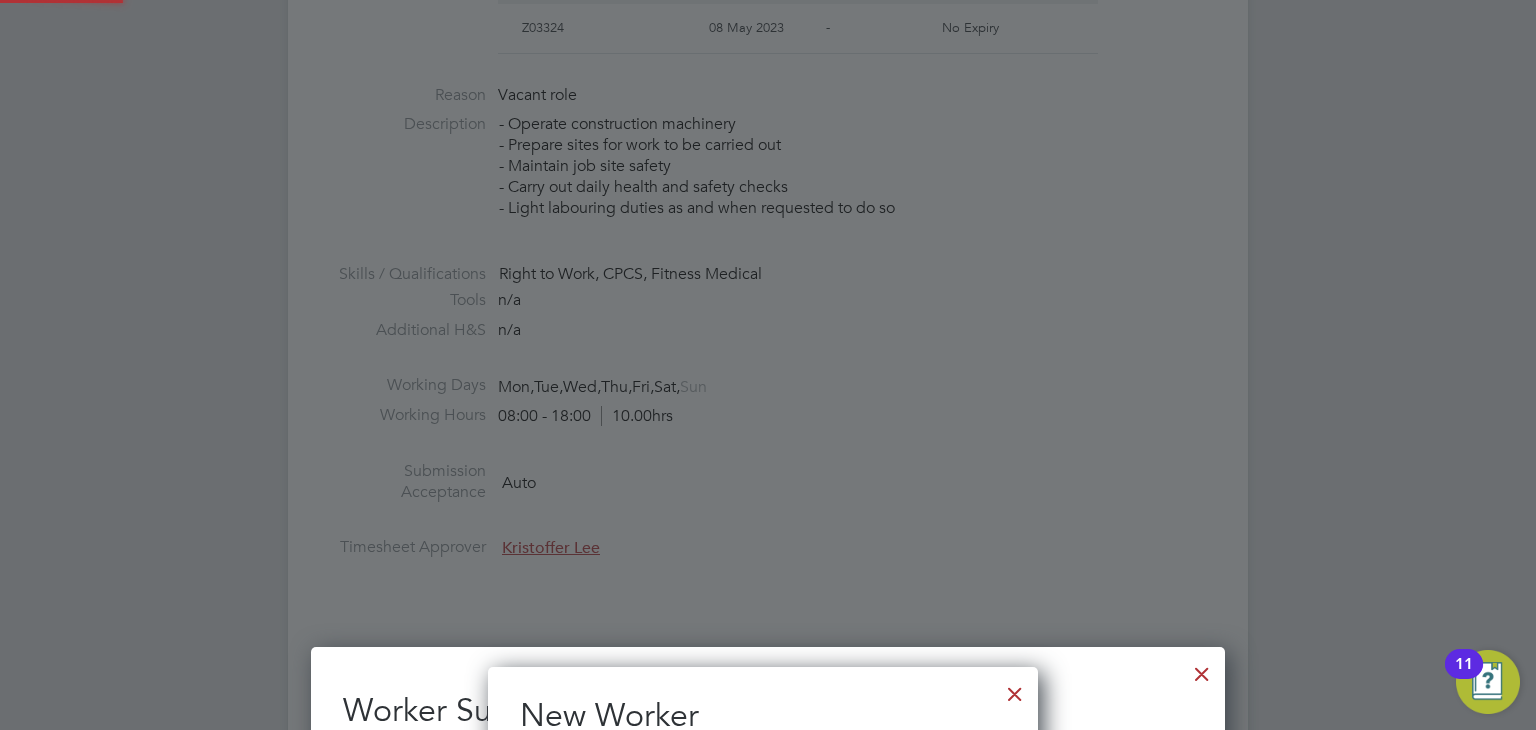 type on "Andrei Ionut Mercic (CAN-106516)" 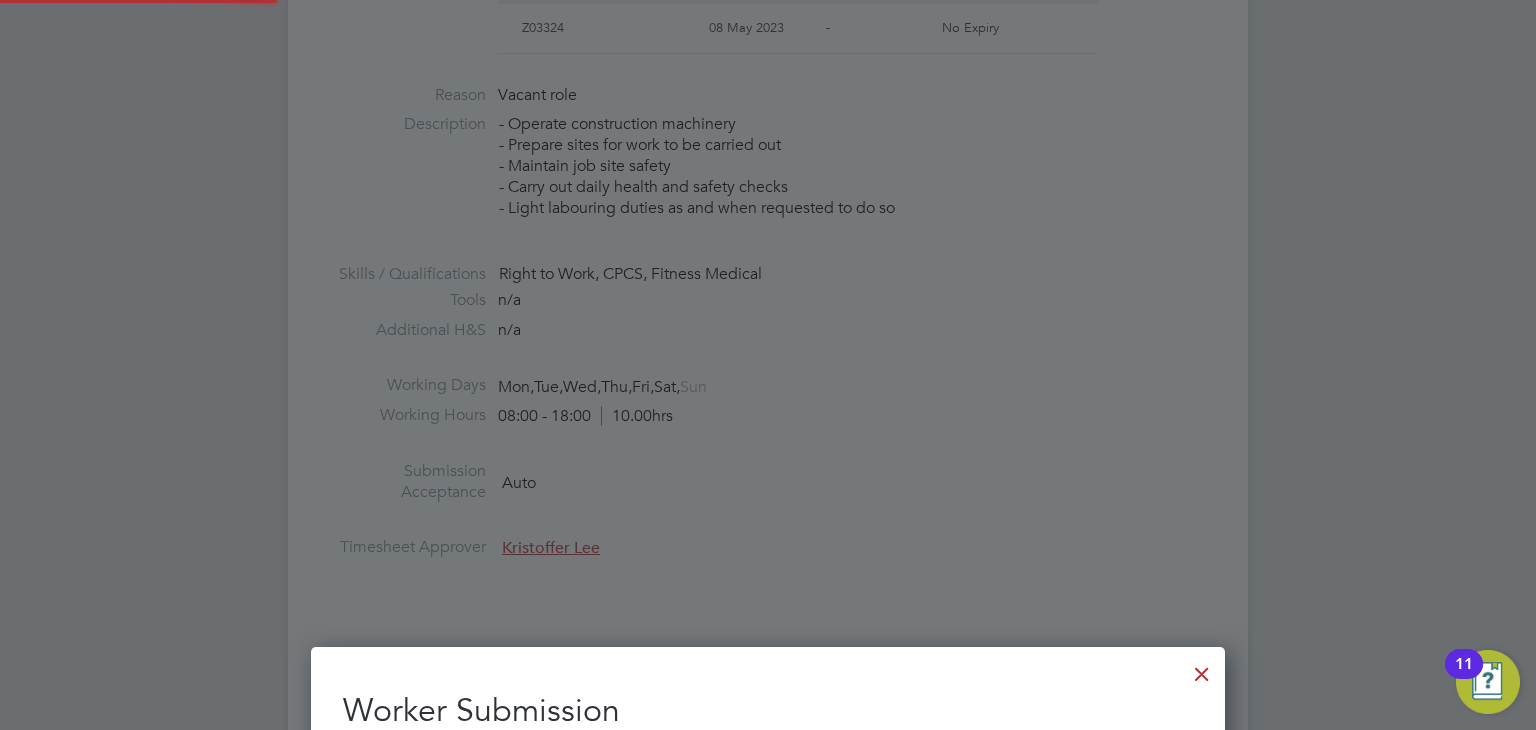 scroll, scrollTop: 10, scrollLeft: 9, axis: both 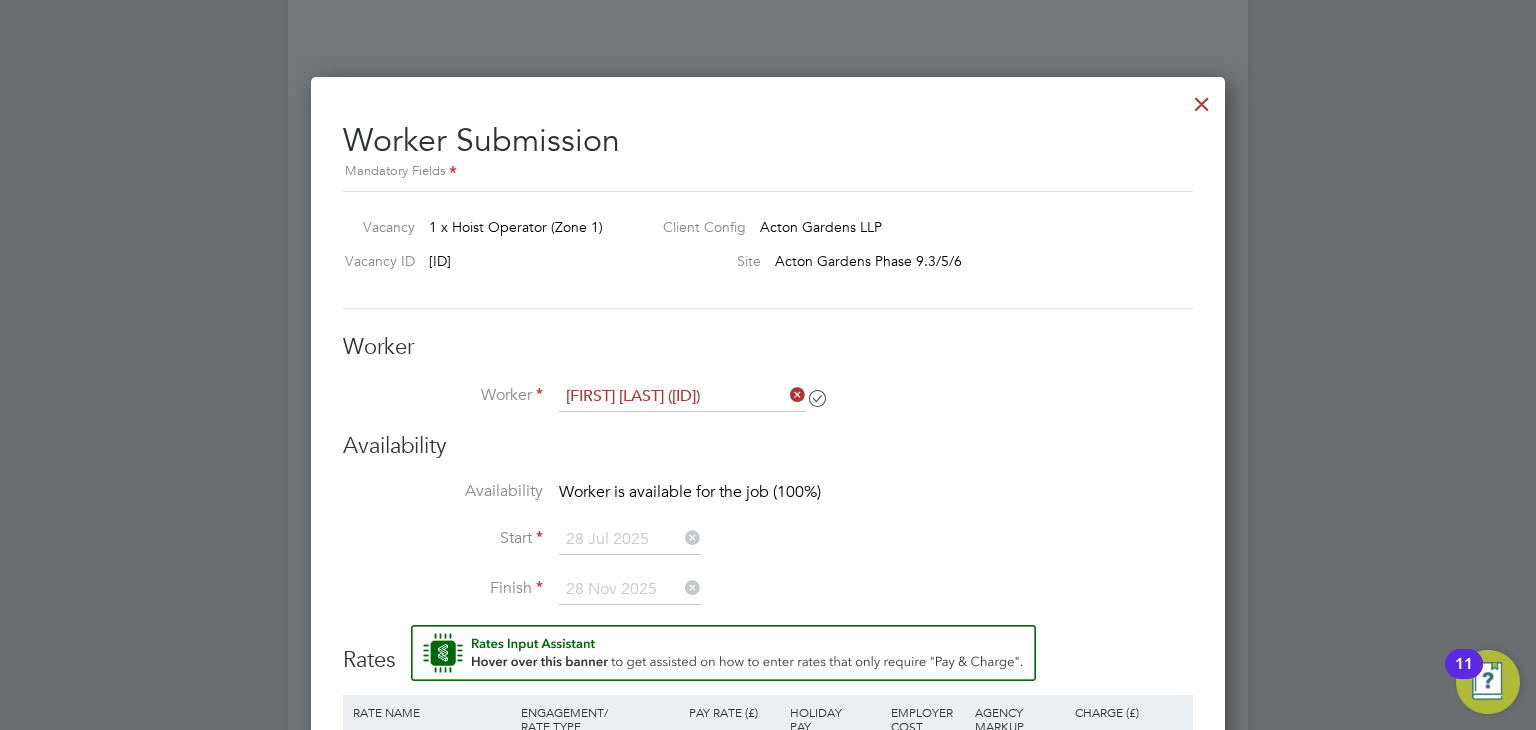 click at bounding box center (786, 395) 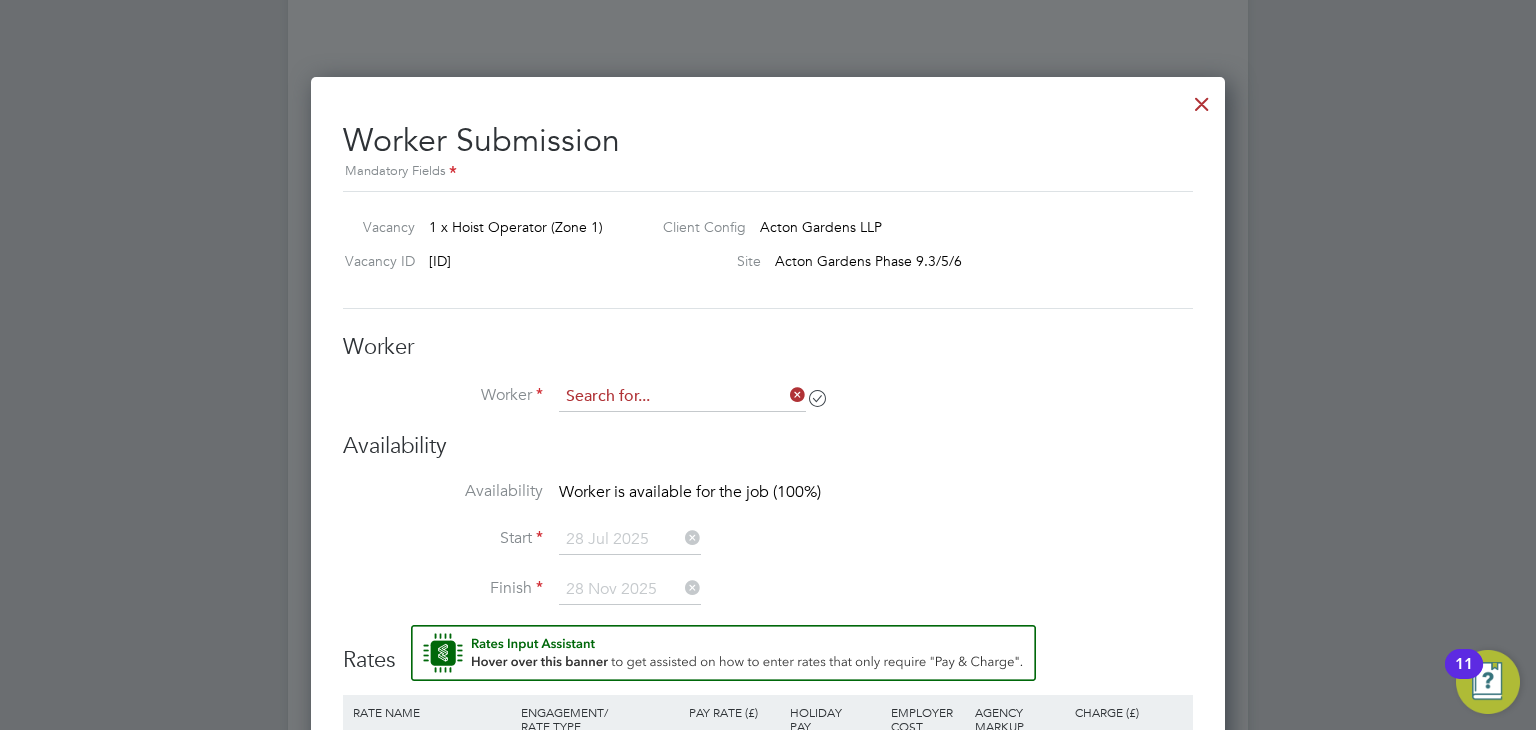 scroll, scrollTop: 1243, scrollLeft: 915, axis: both 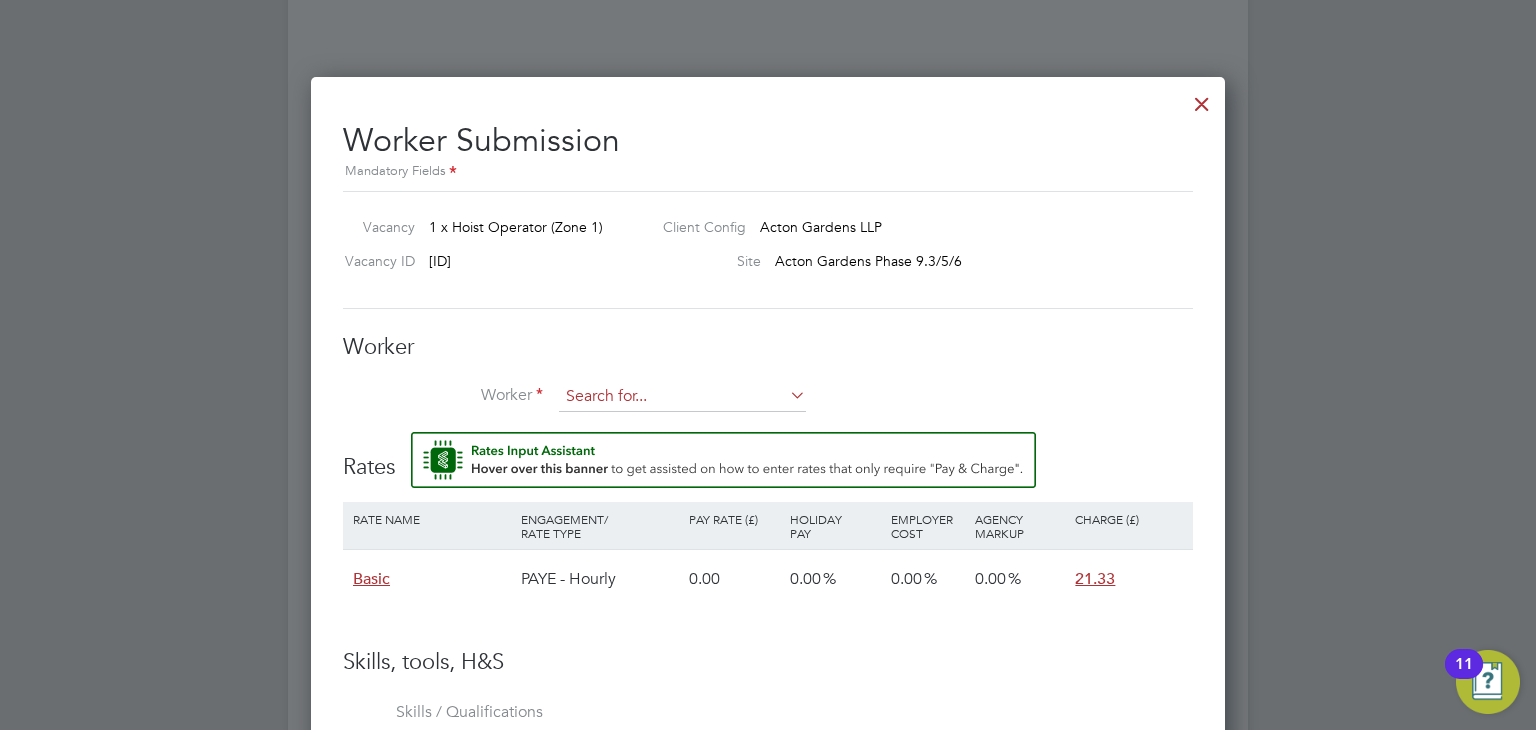 click at bounding box center (682, 397) 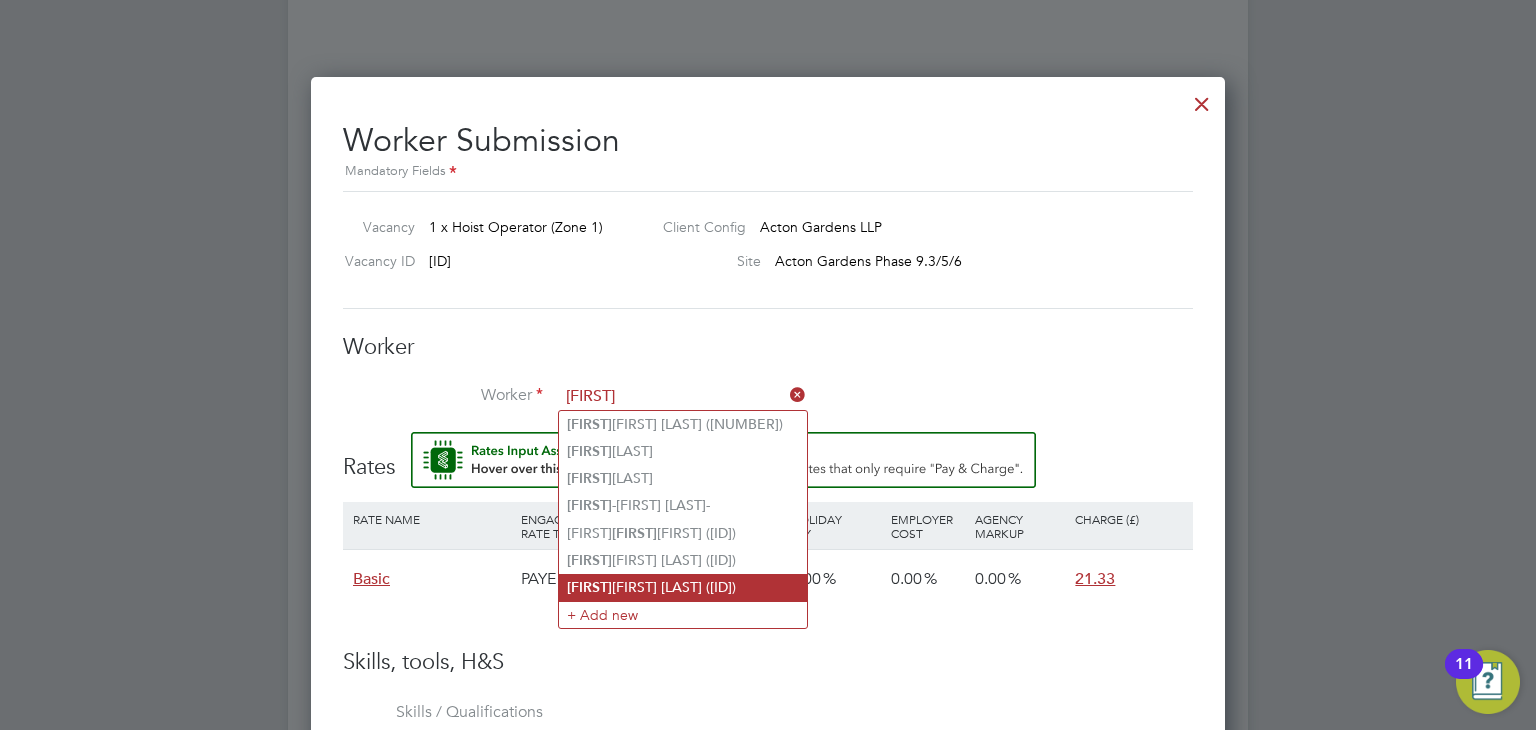 click on "Andrei  Ionut Mercic (CAN-106516)" 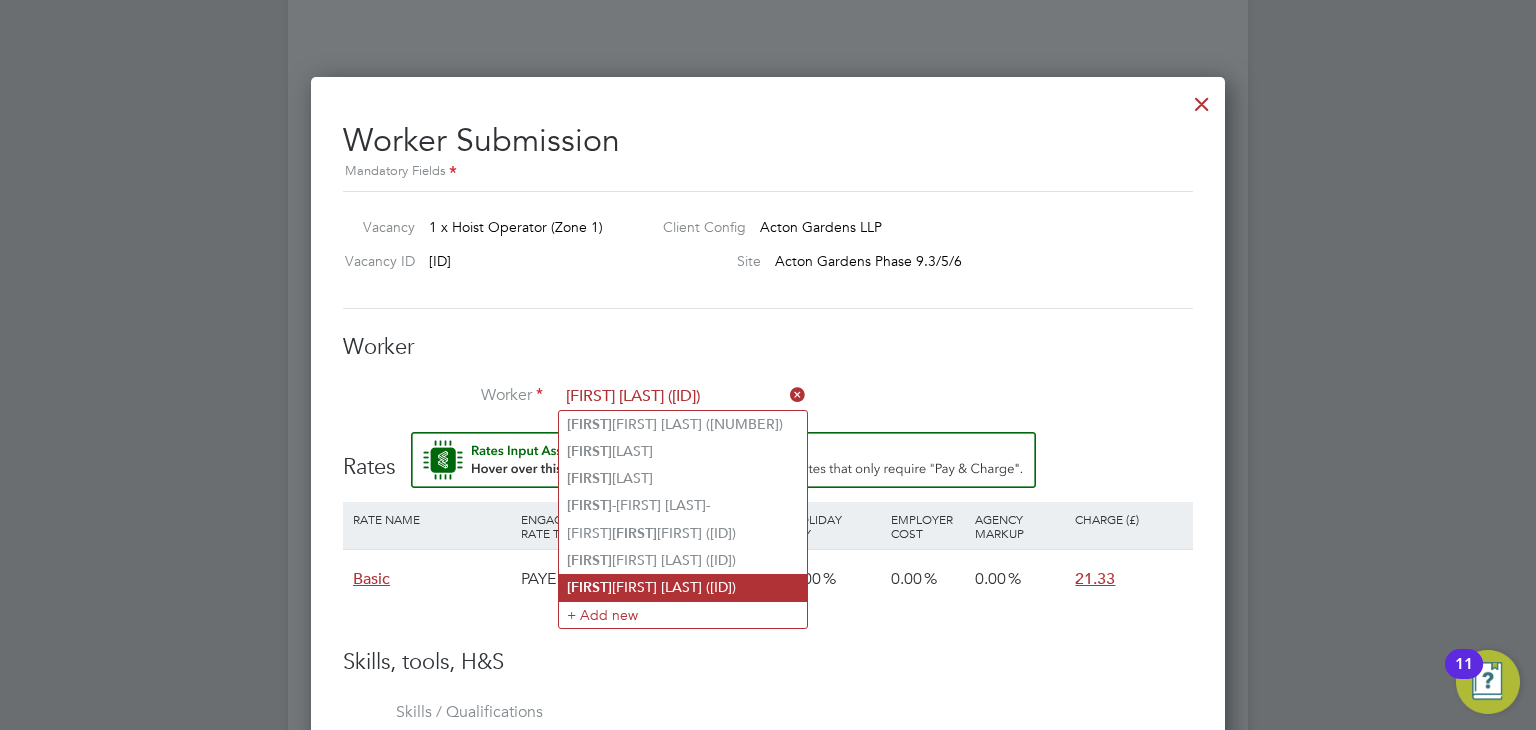 scroll, scrollTop: 10, scrollLeft: 9, axis: both 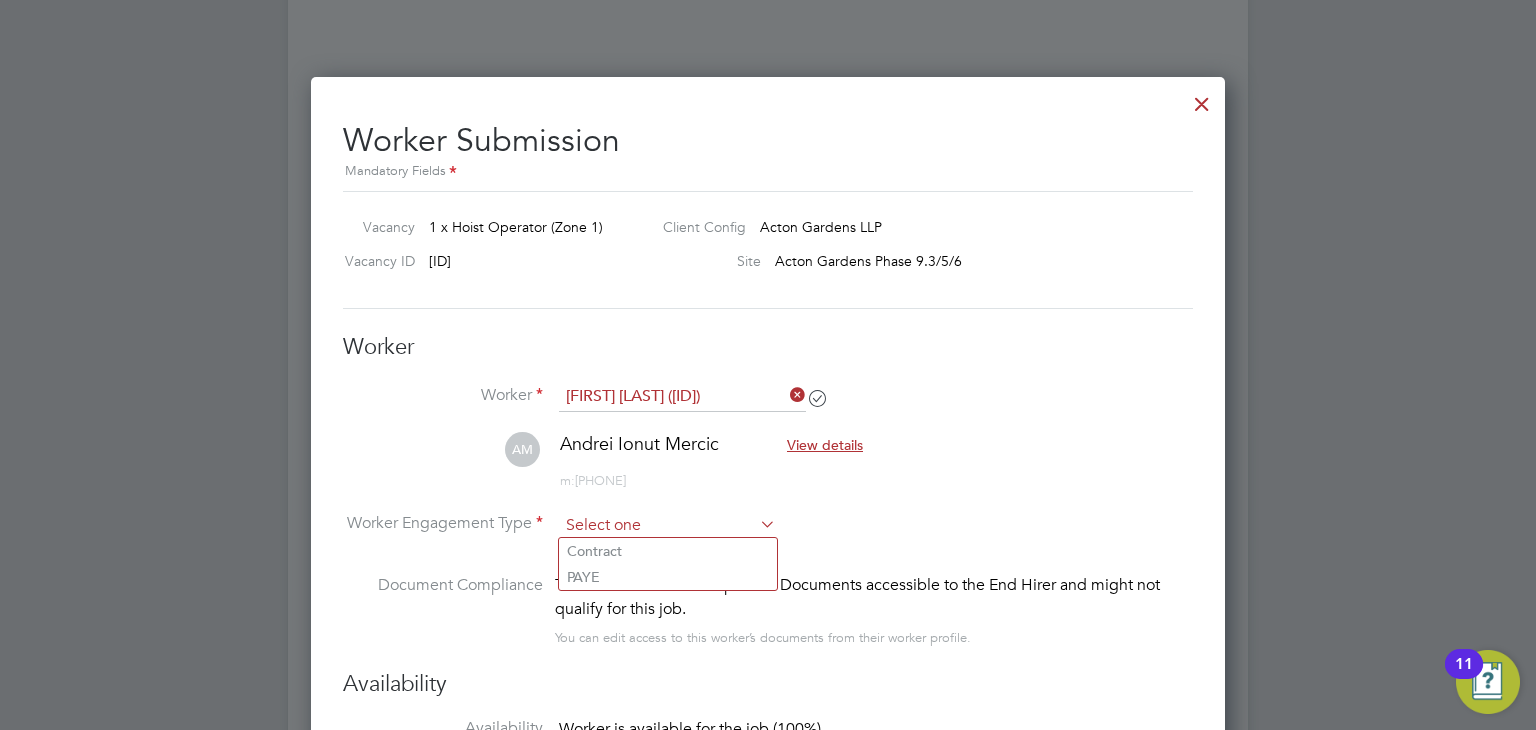 click at bounding box center [667, 526] 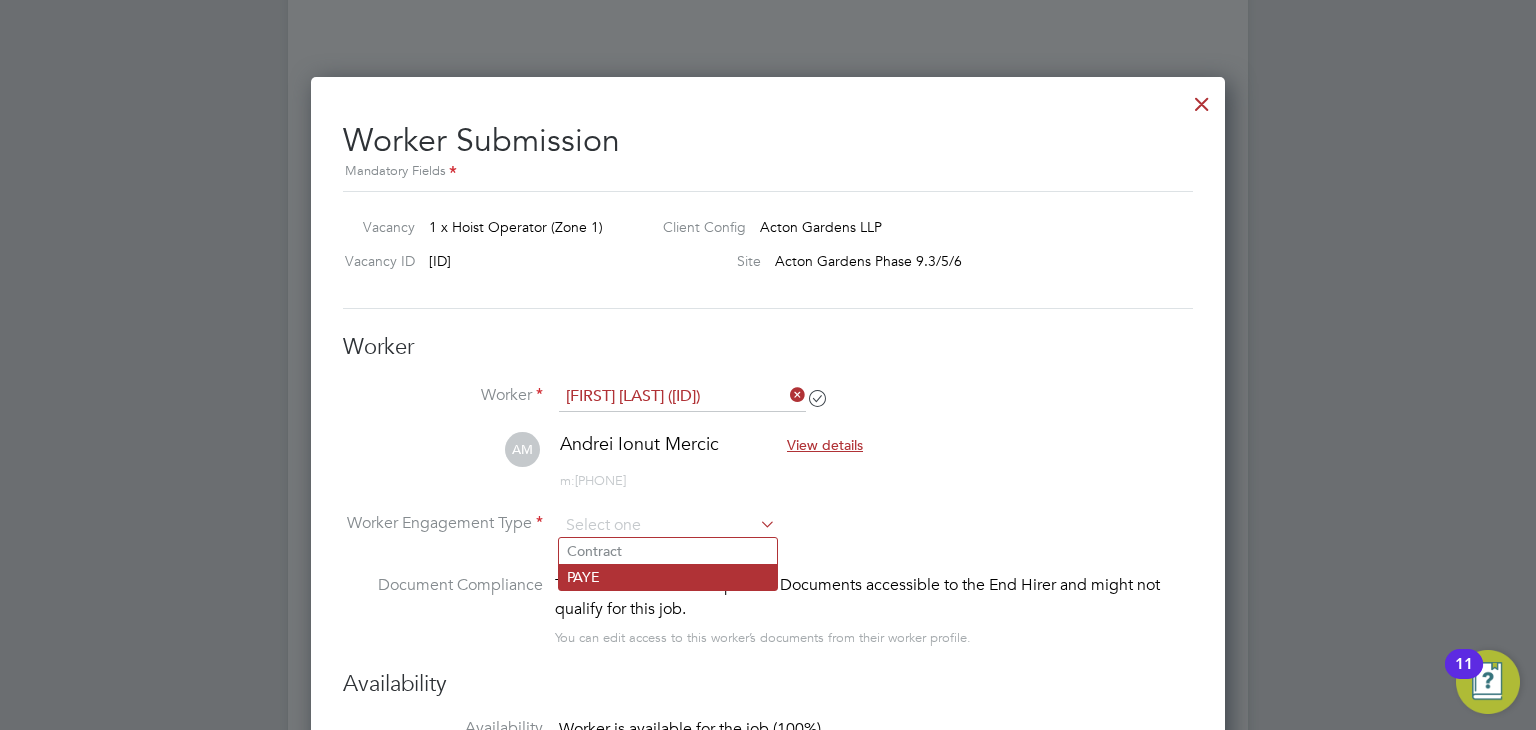click on "PAYE" 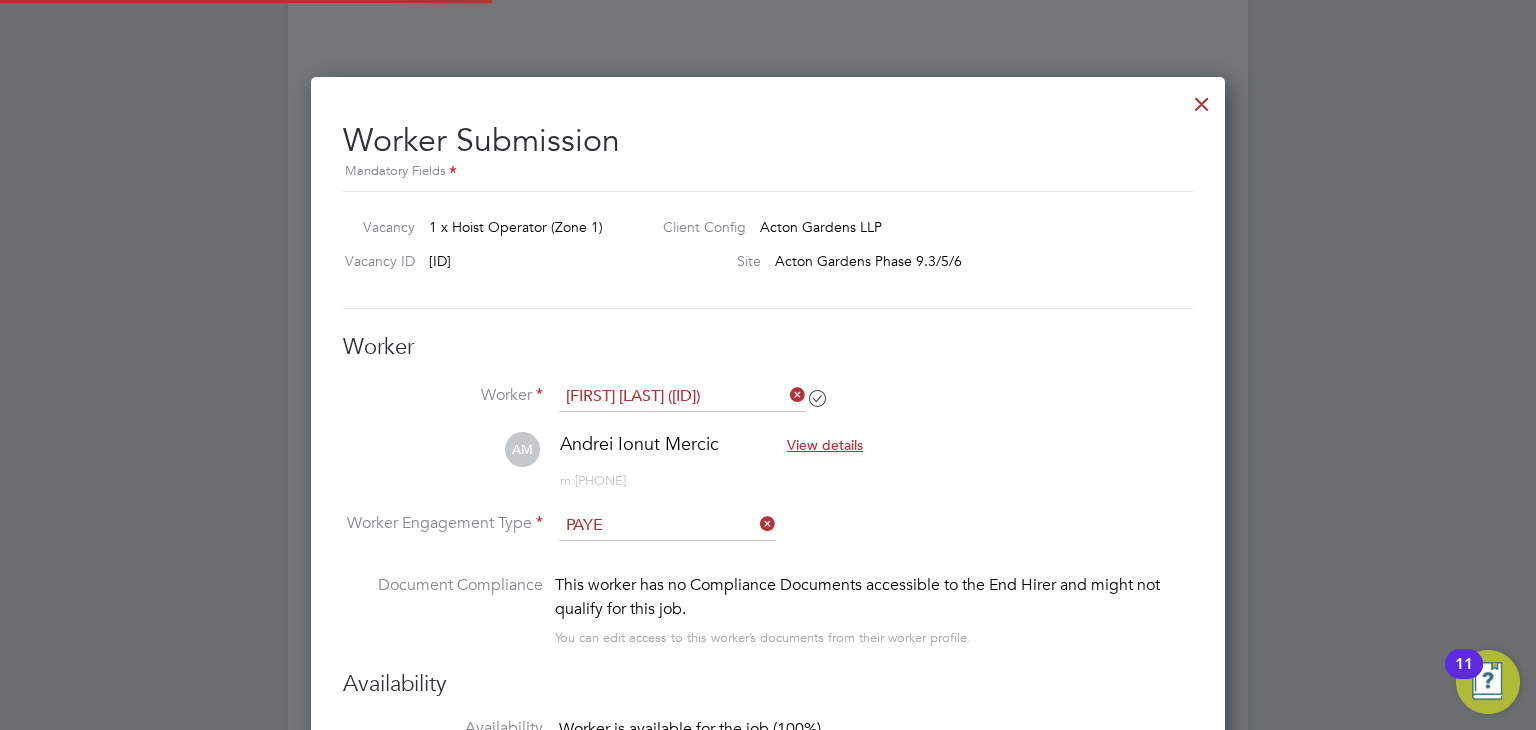 scroll, scrollTop: 9, scrollLeft: 9, axis: both 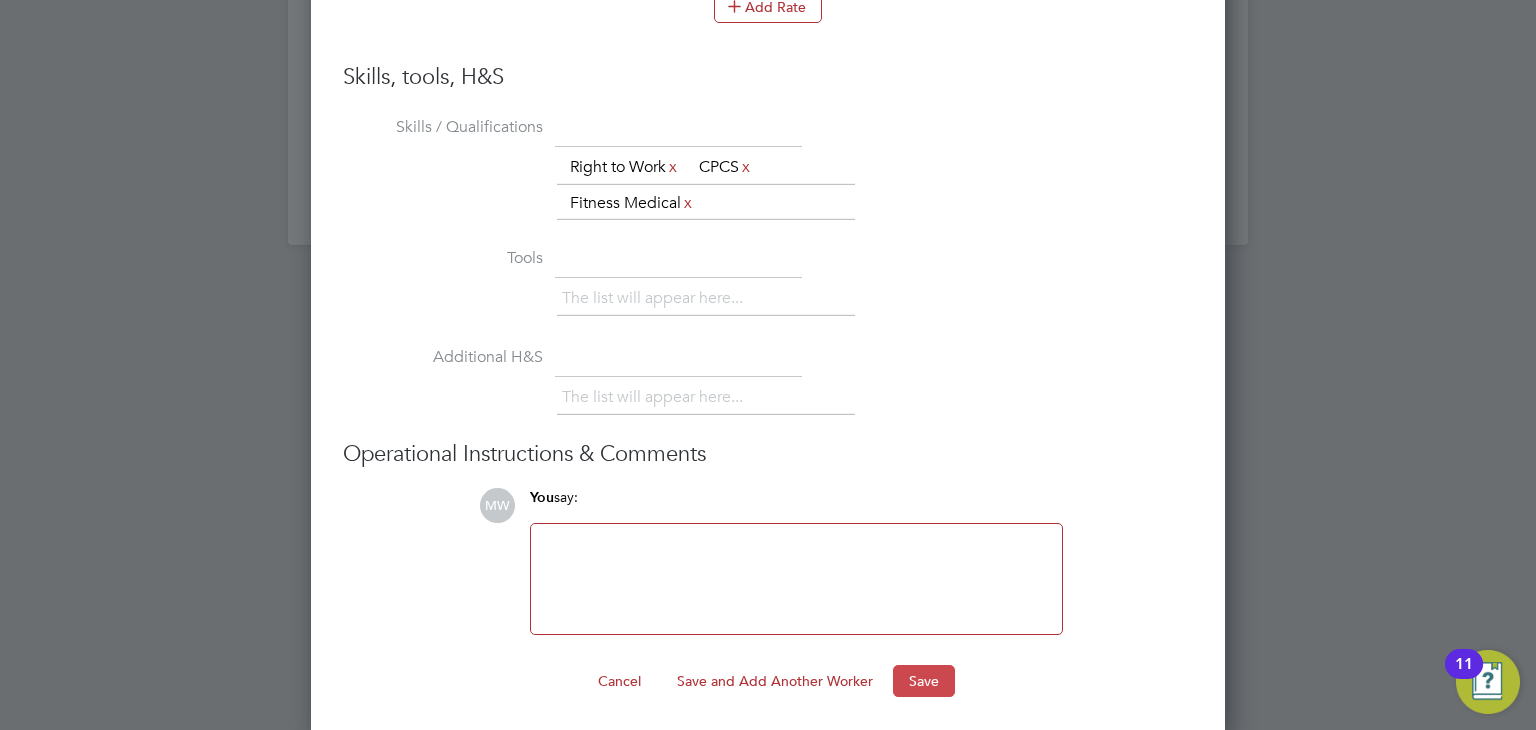 click on "Save" at bounding box center (924, 681) 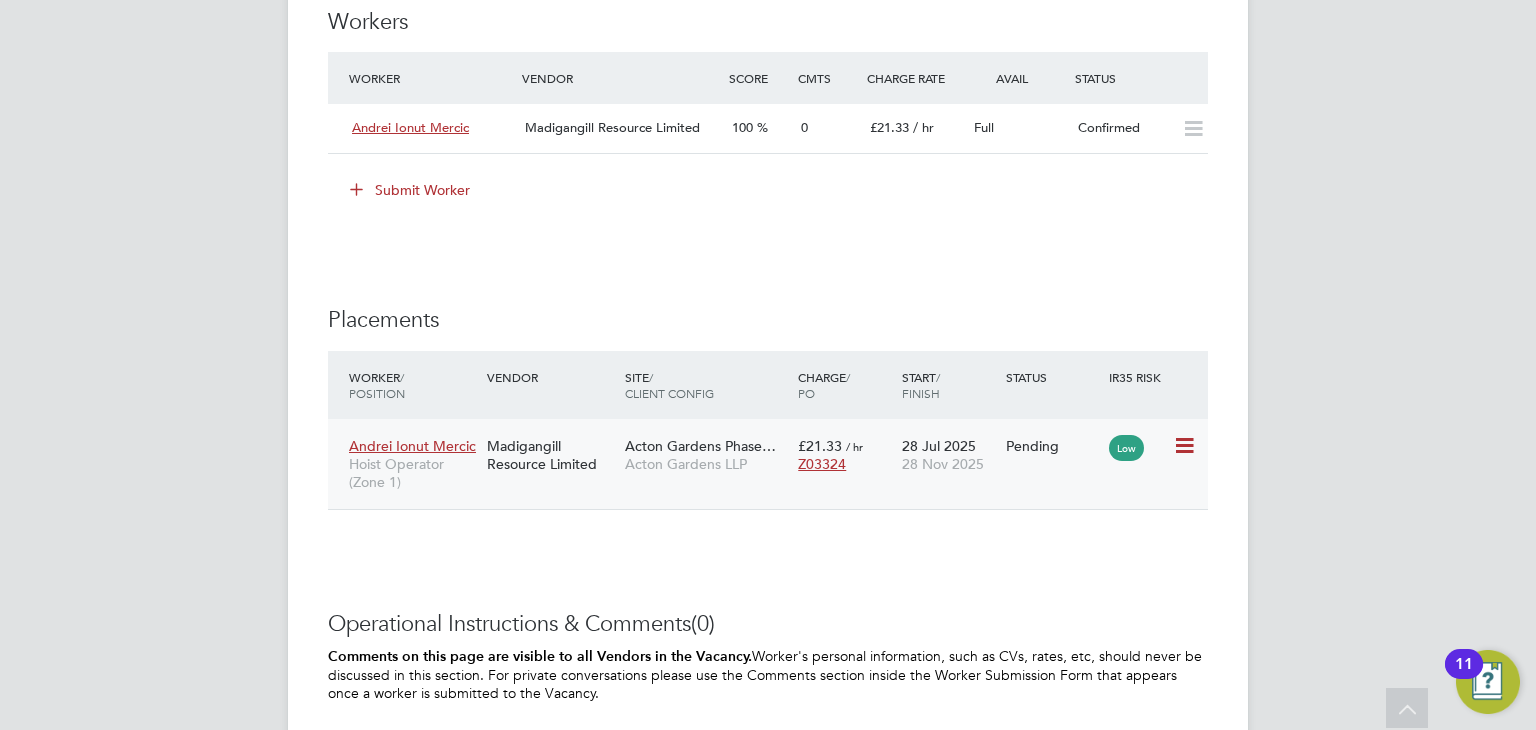 click 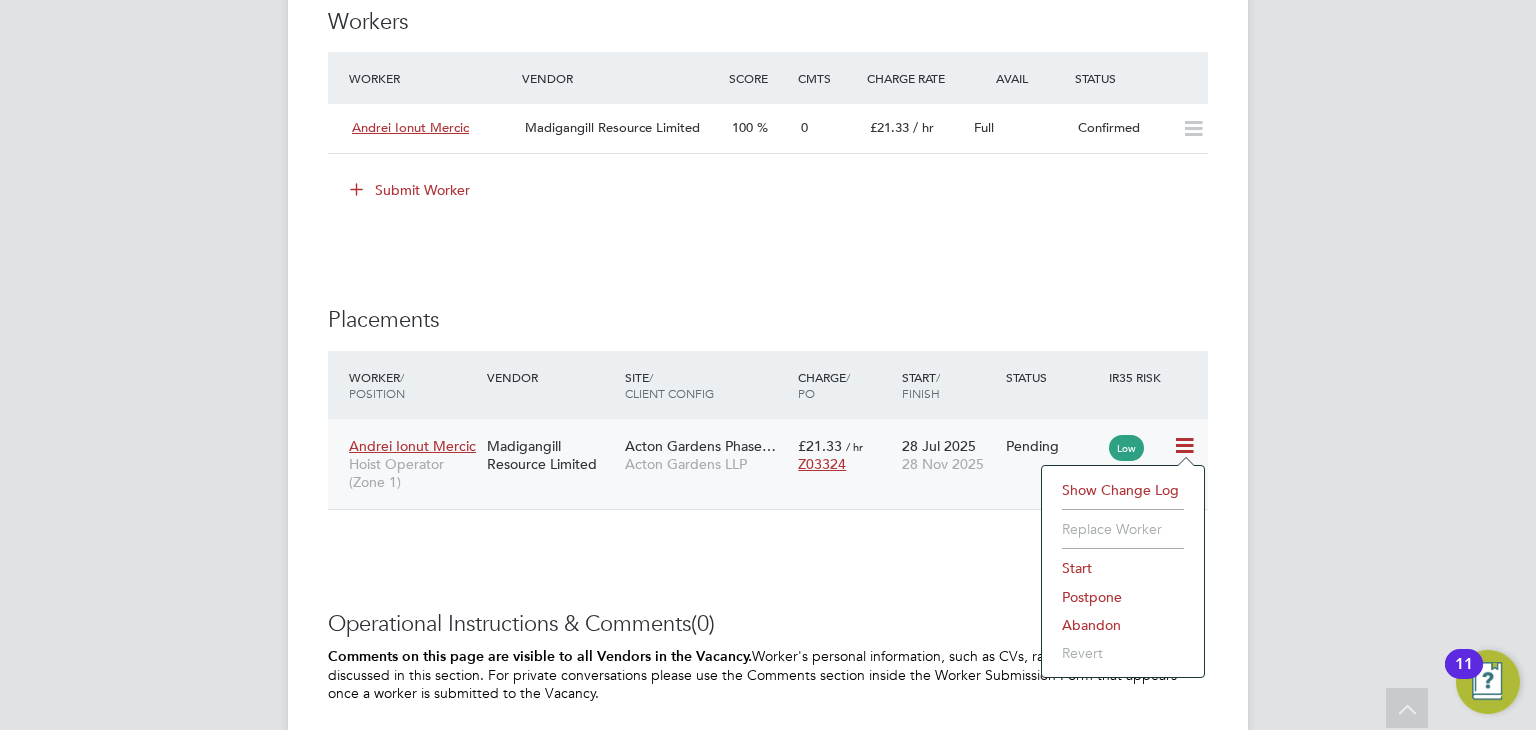 click on "Start" 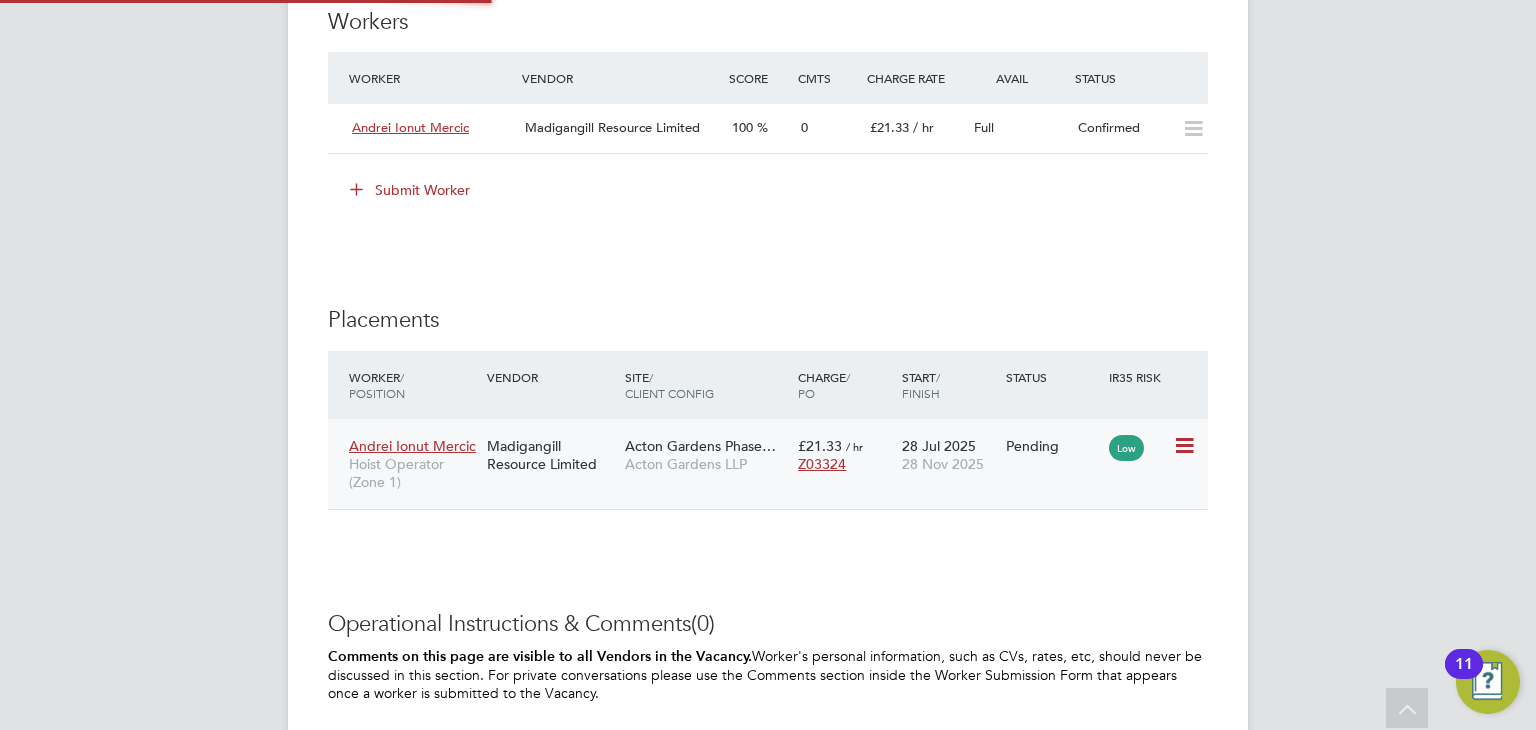 type on "Kristoffer Lee" 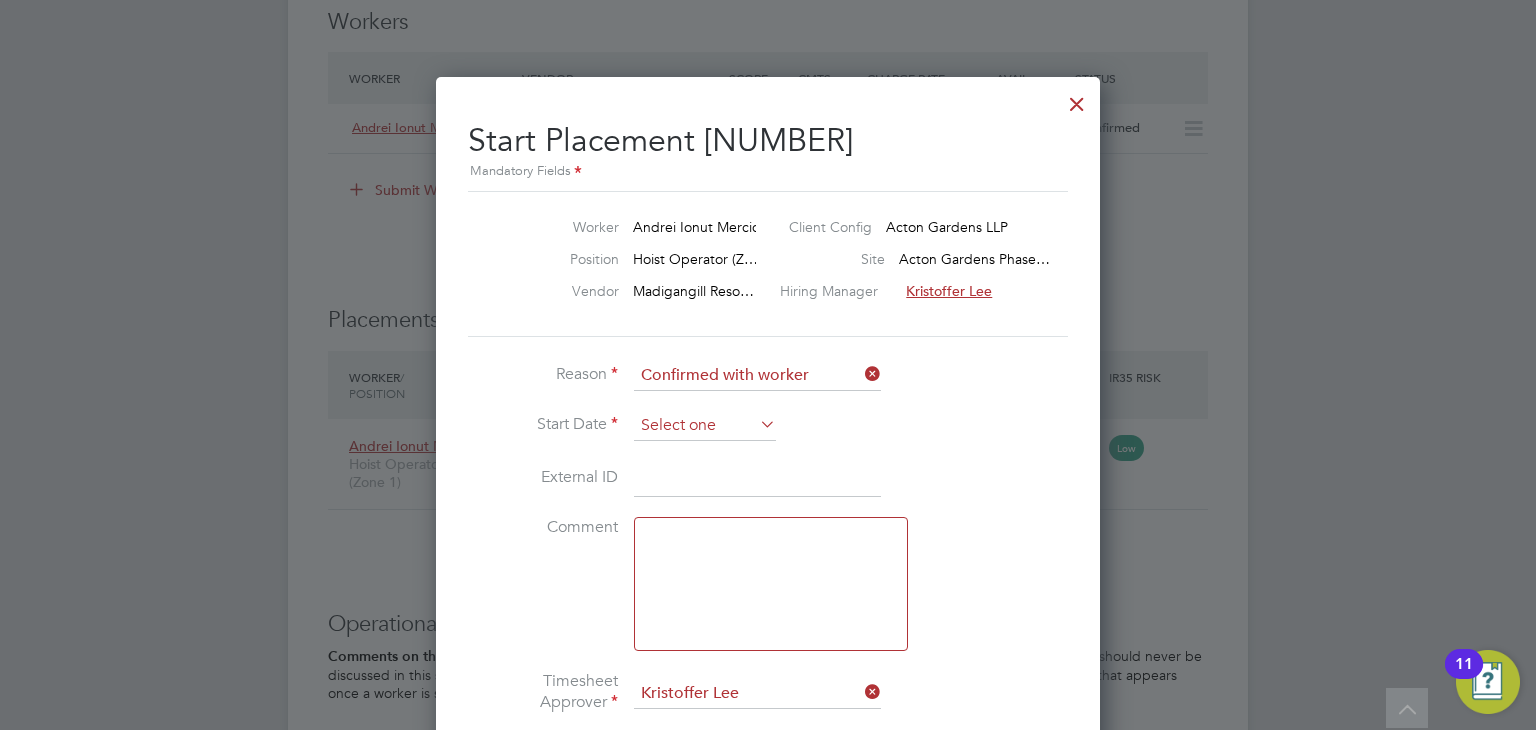 click 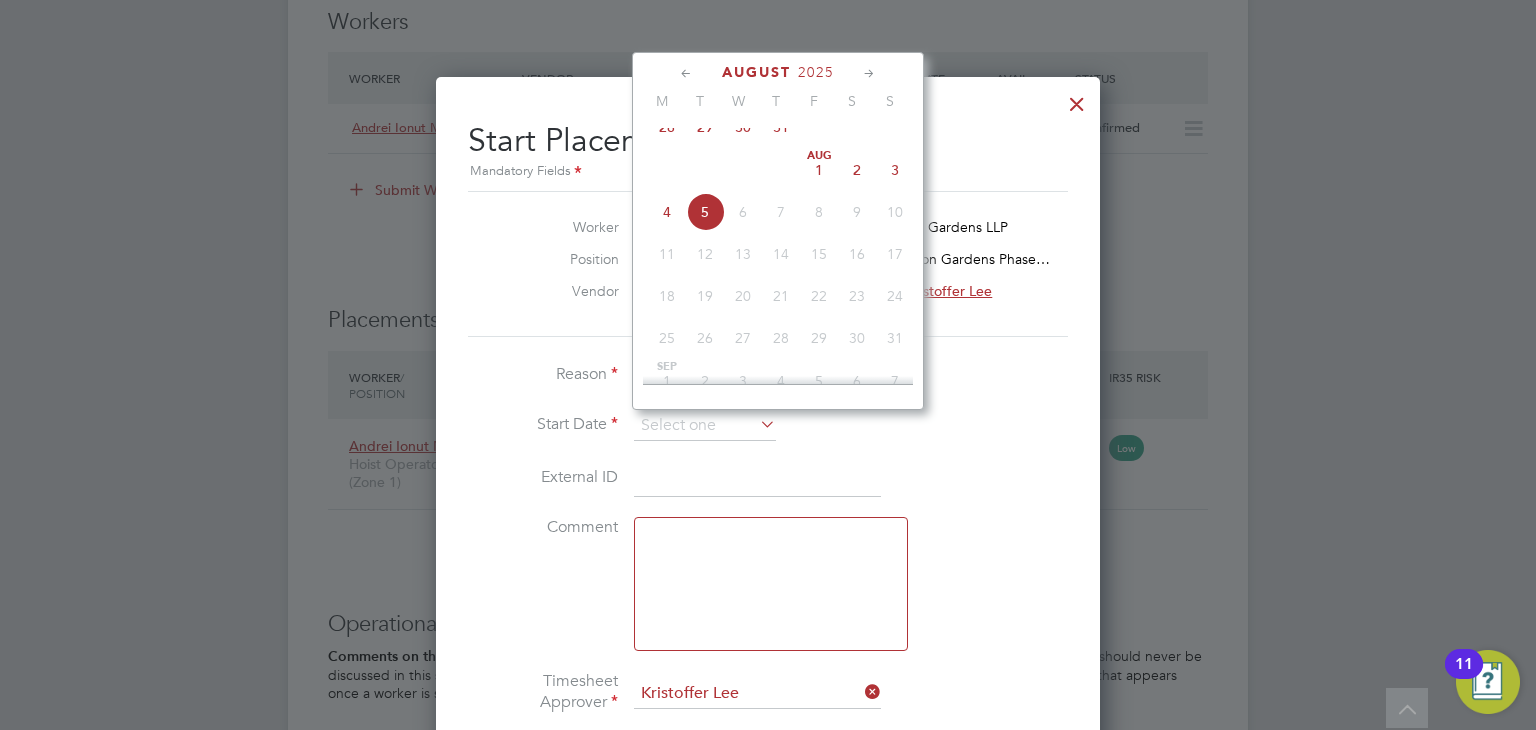 click on "28" 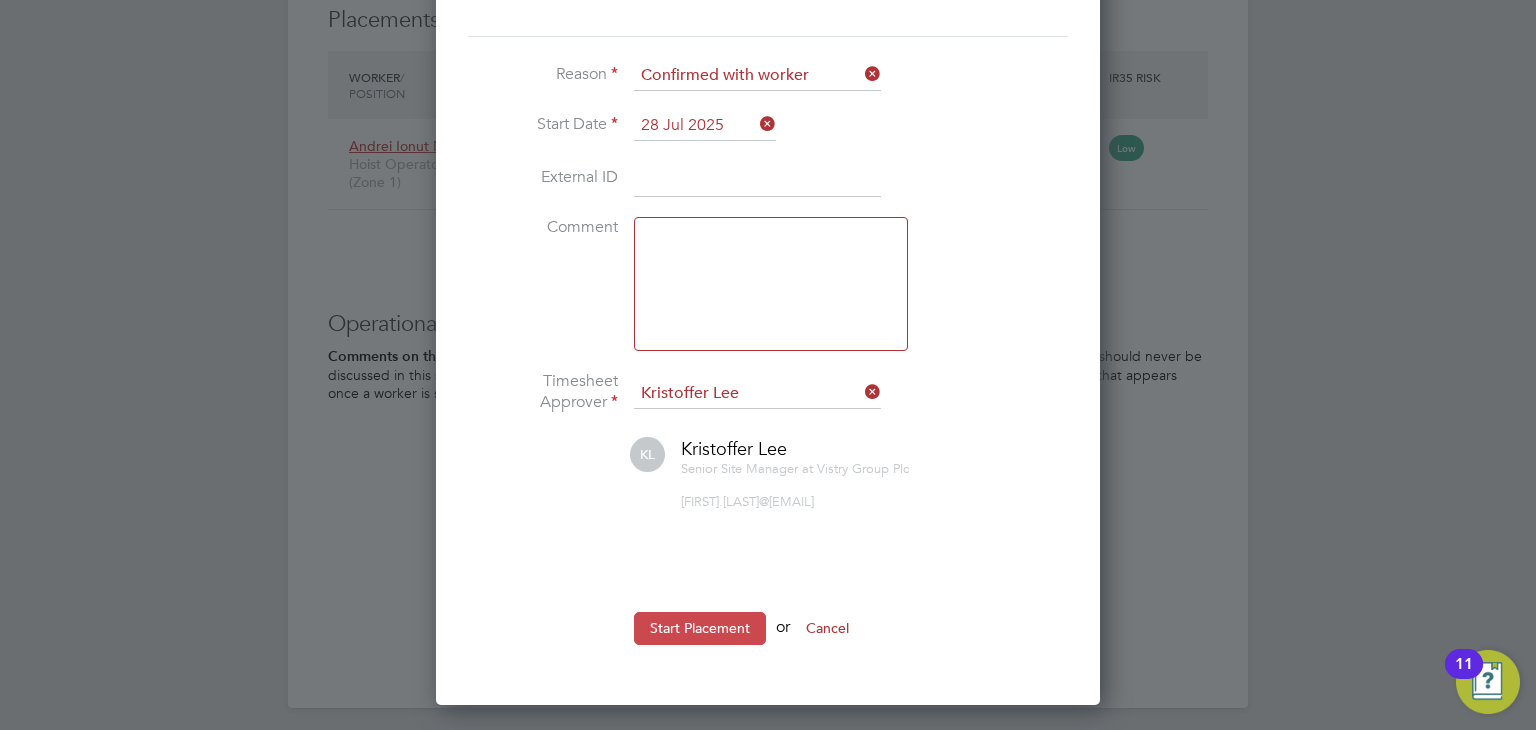 click on "Start Placement" 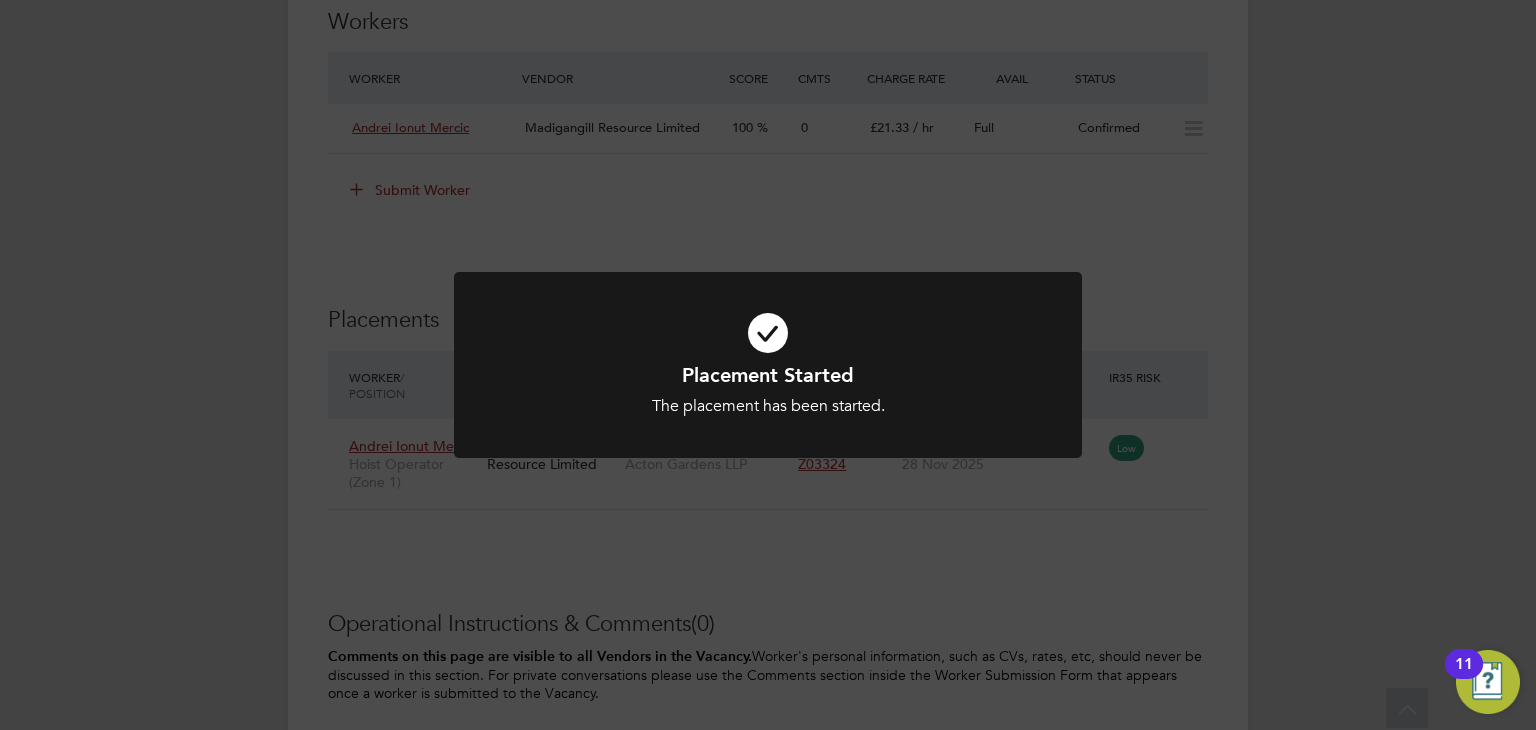 click on "Placement Started The placement has been started. Cancel Okay" 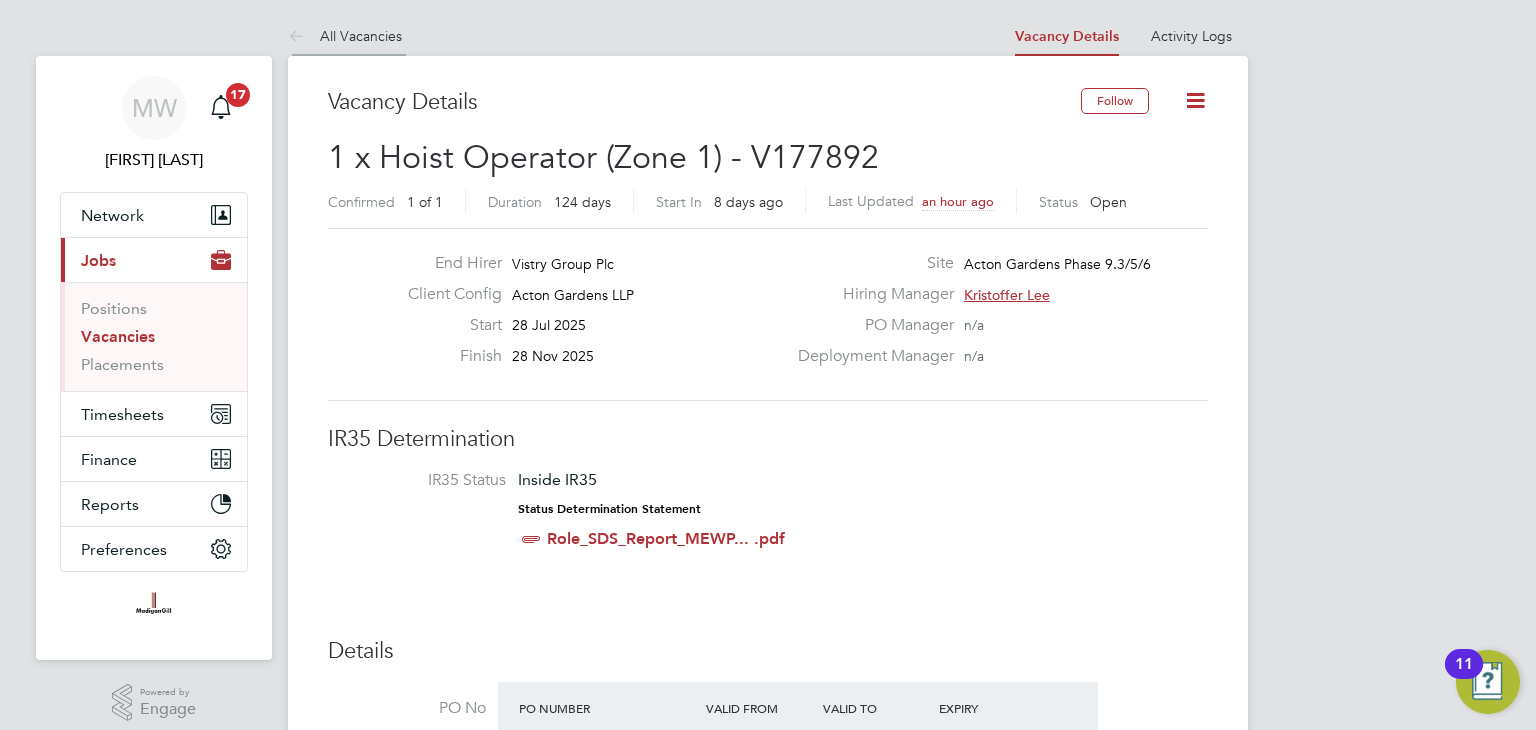 click at bounding box center [300, 37] 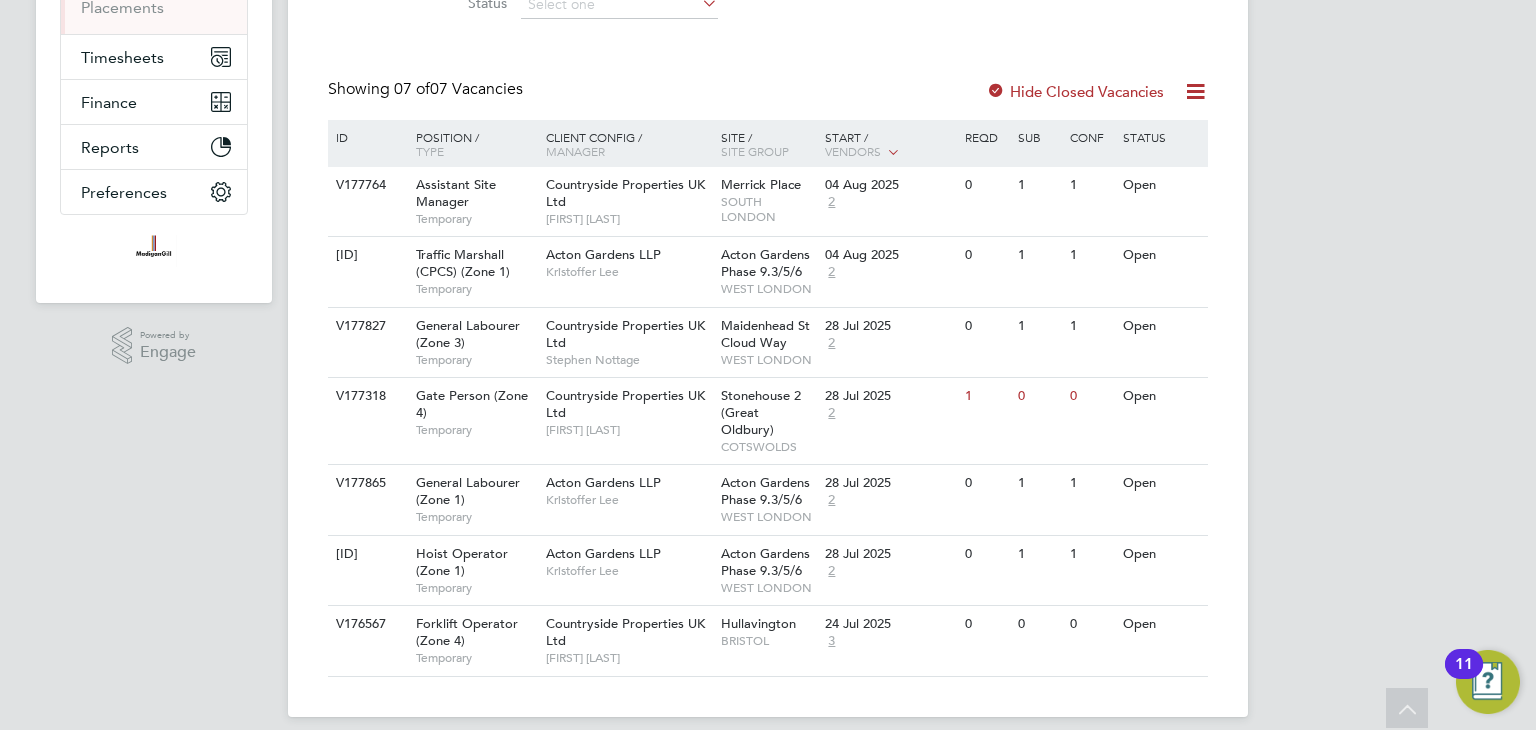 scroll, scrollTop: 0, scrollLeft: 0, axis: both 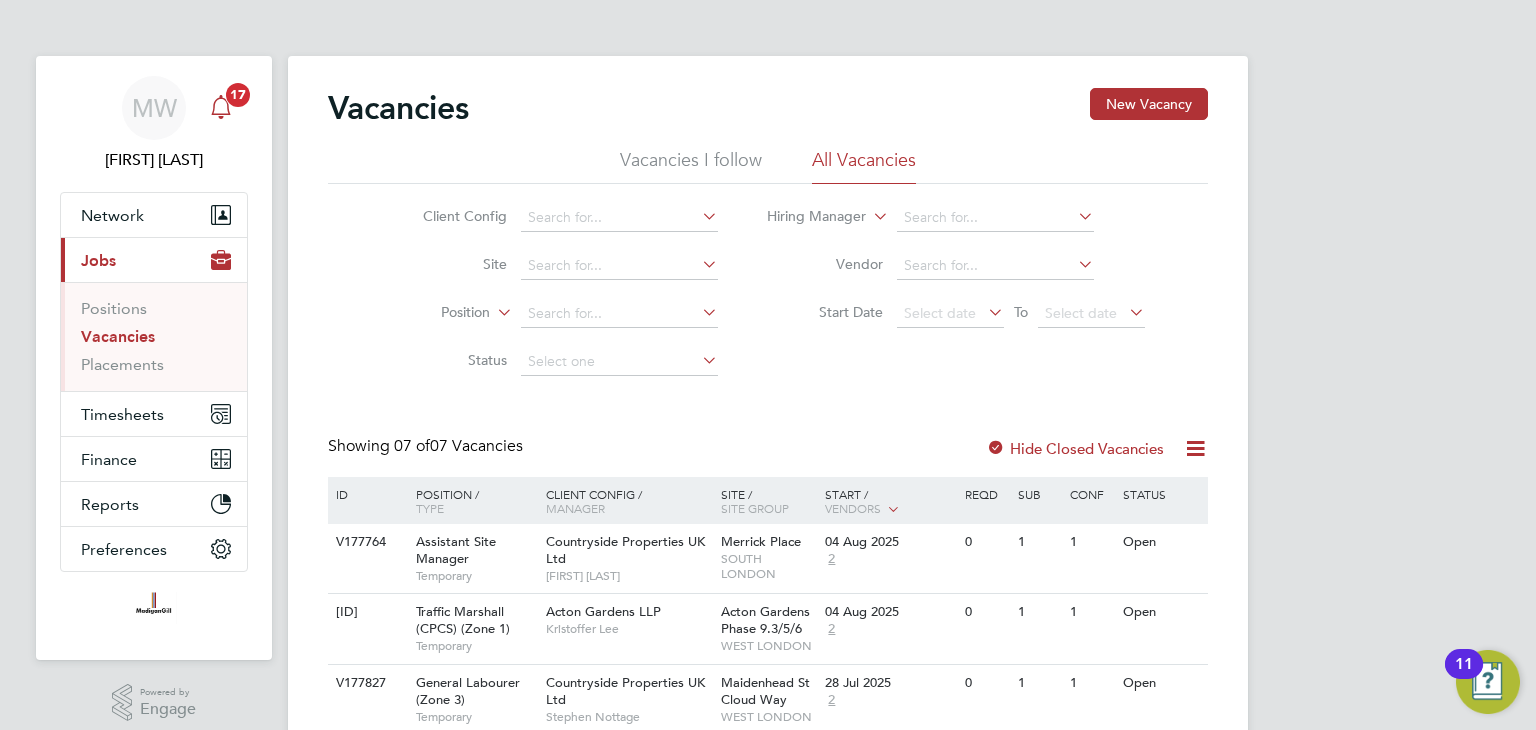 click 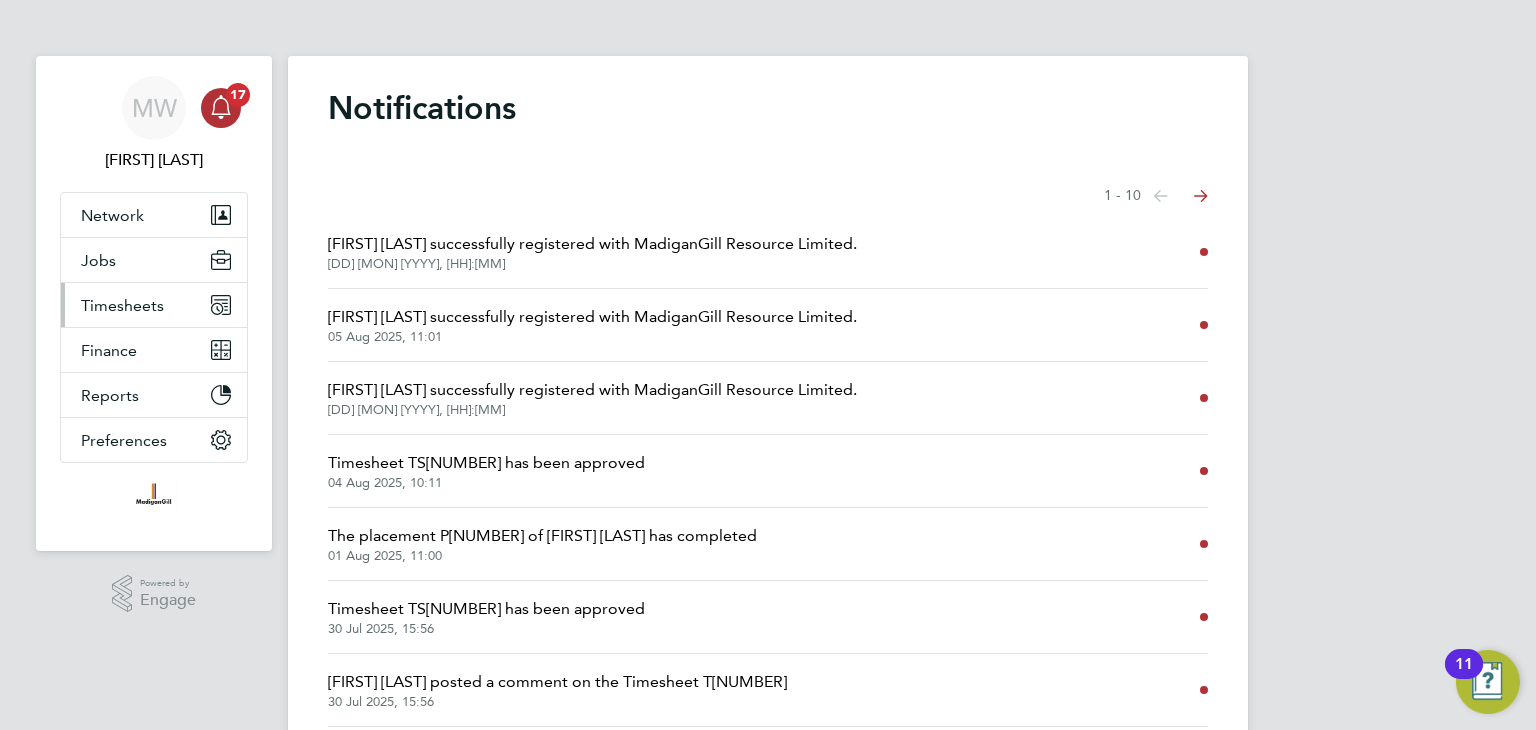 click on "Timesheets" at bounding box center [122, 305] 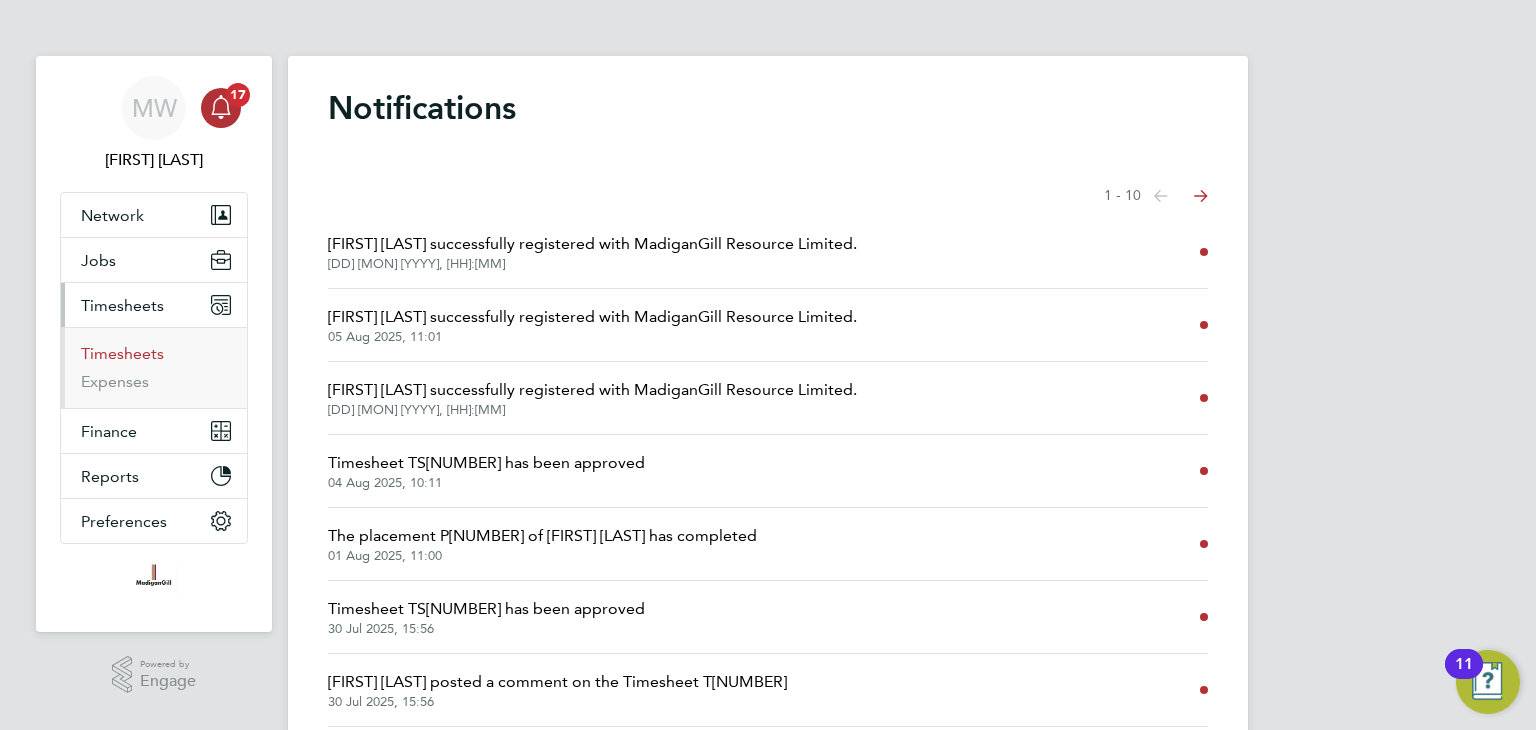 click on "Timesheets" at bounding box center (122, 353) 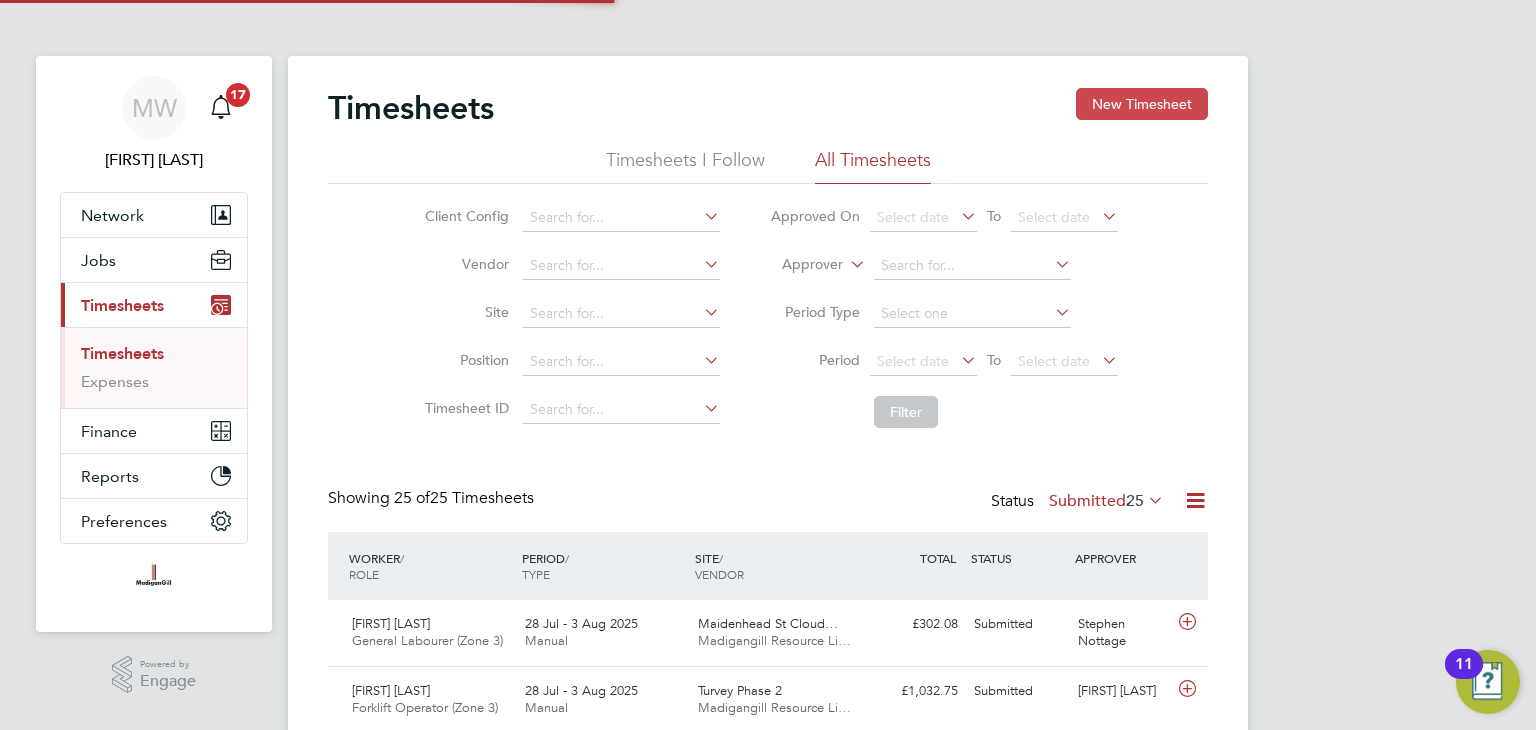 scroll, scrollTop: 9, scrollLeft: 10, axis: both 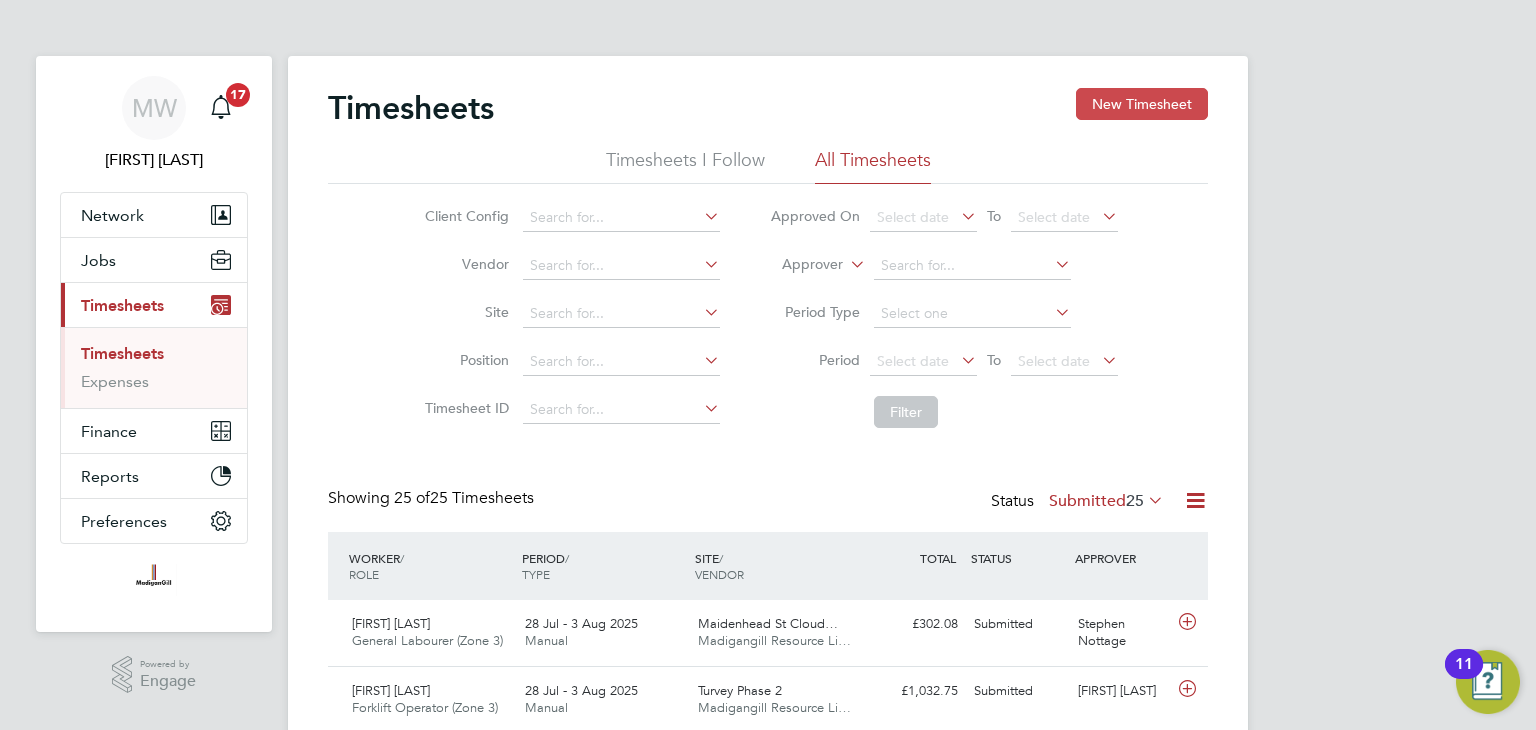 click on "New Timesheet" 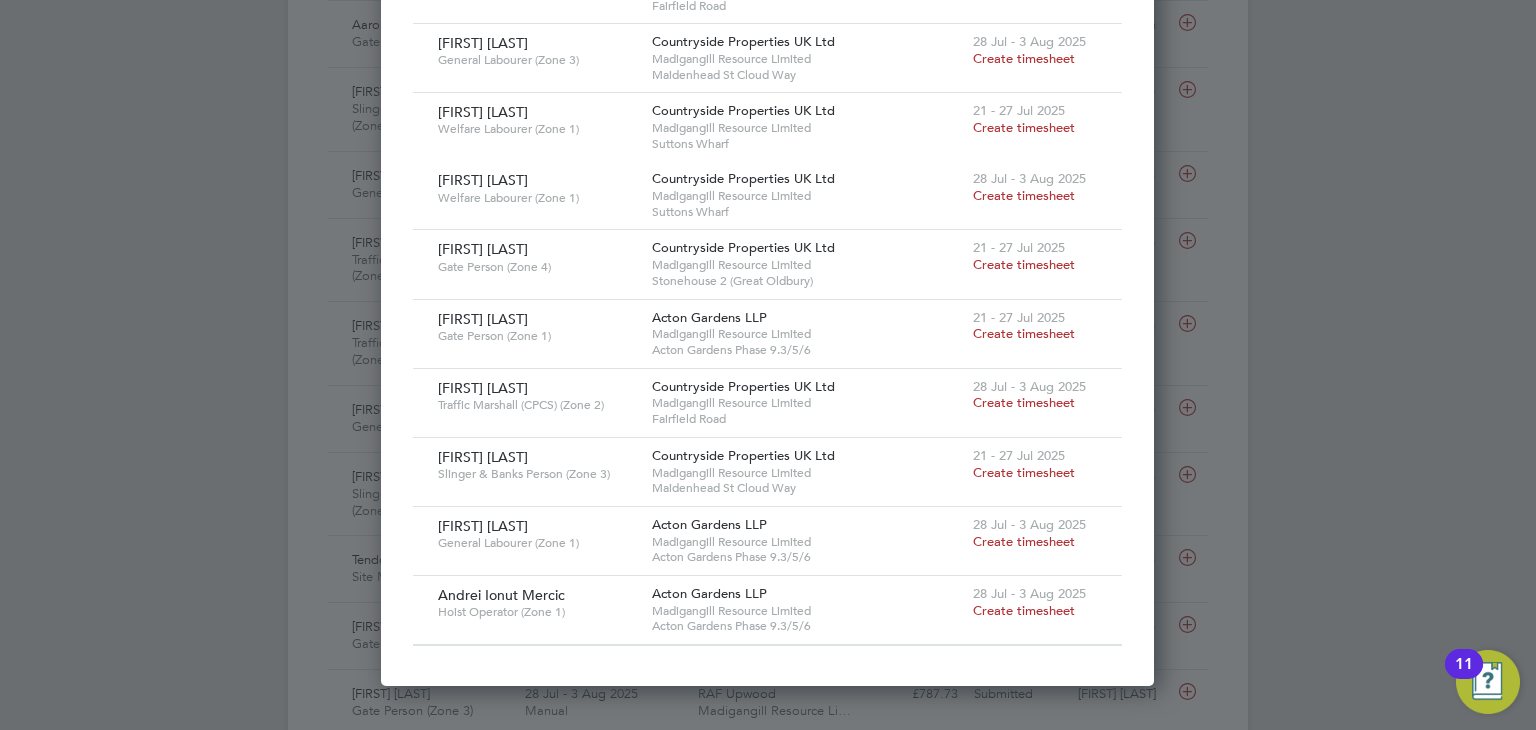 click on "Create timesheet" at bounding box center [1024, 541] 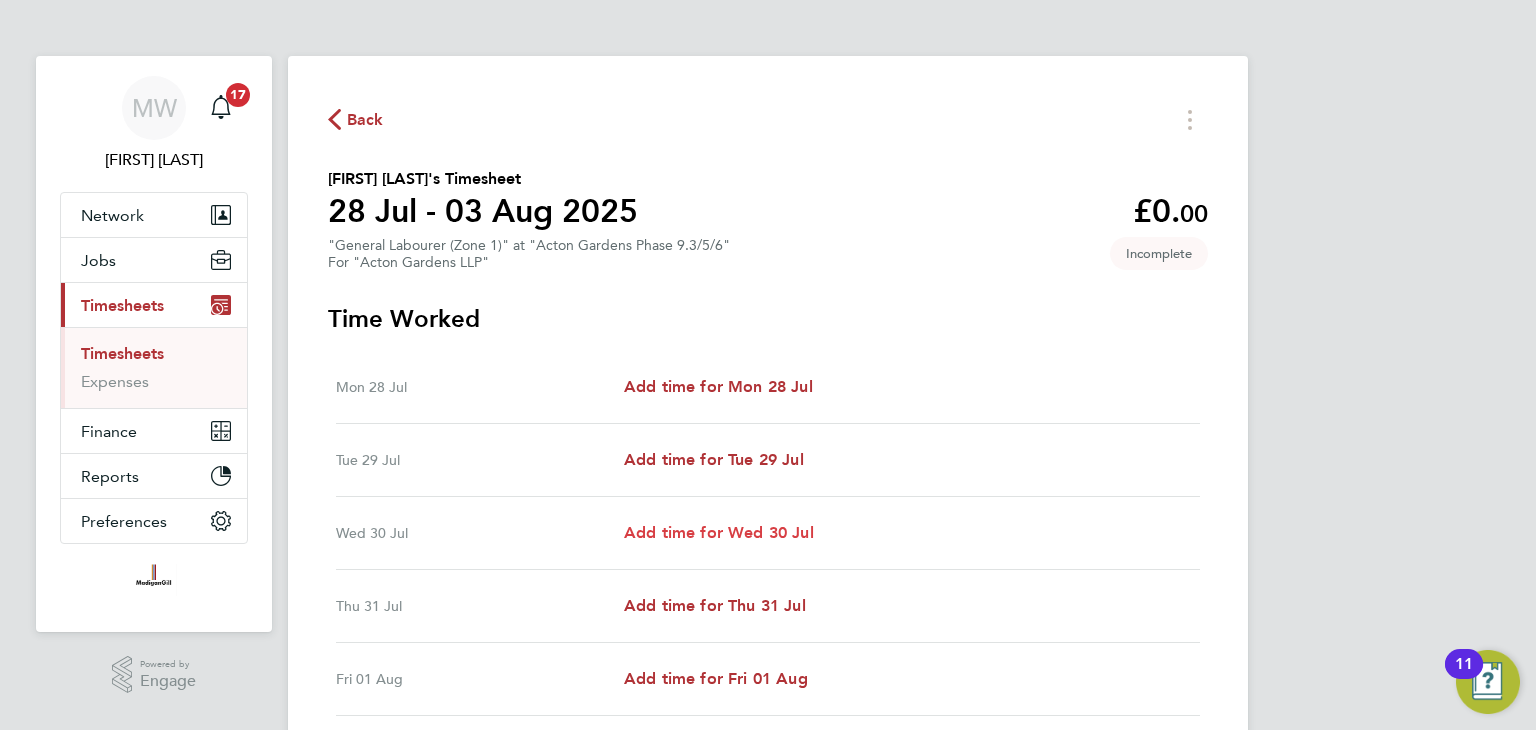 click on "Add time for Wed 30 Jul" at bounding box center [719, 532] 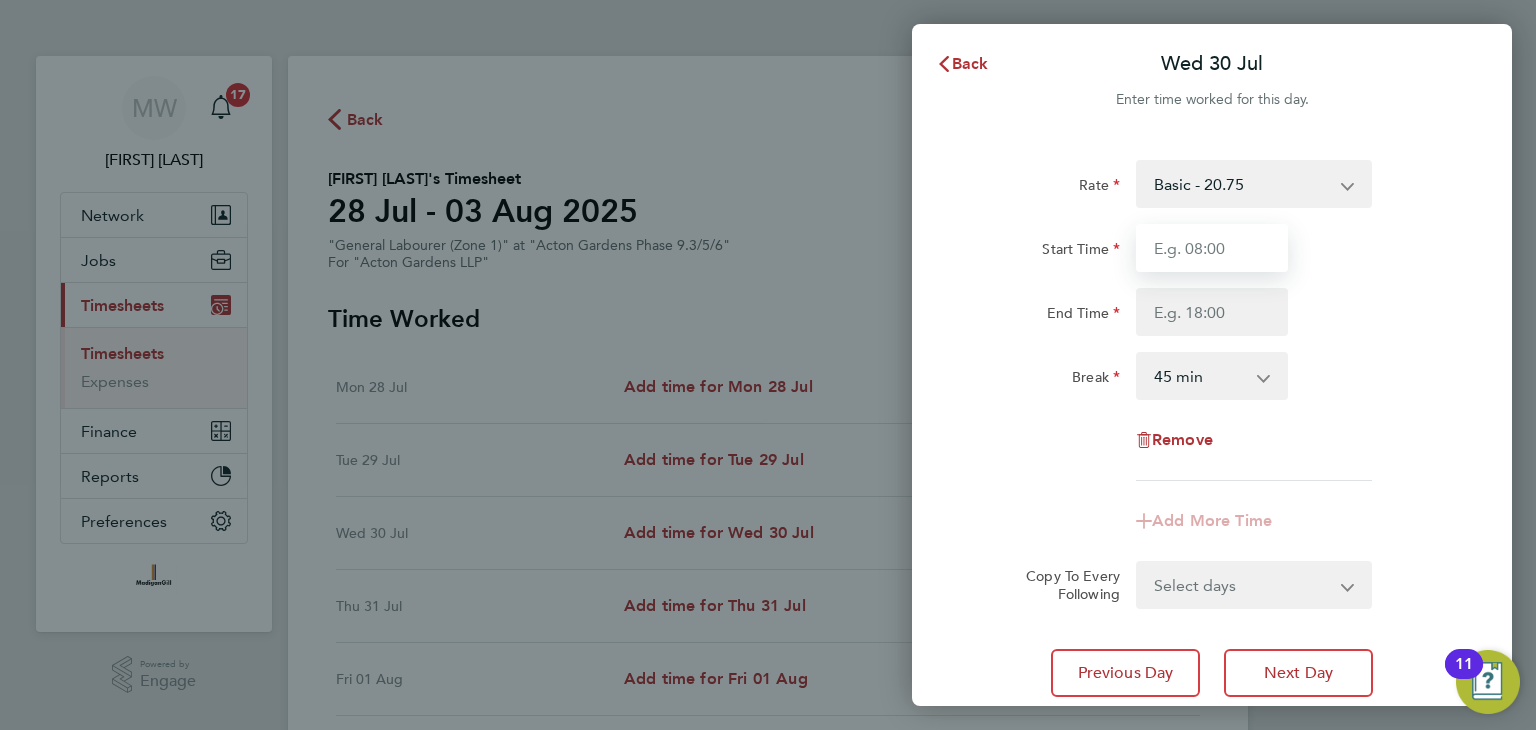 click on "Start Time" at bounding box center [1212, 248] 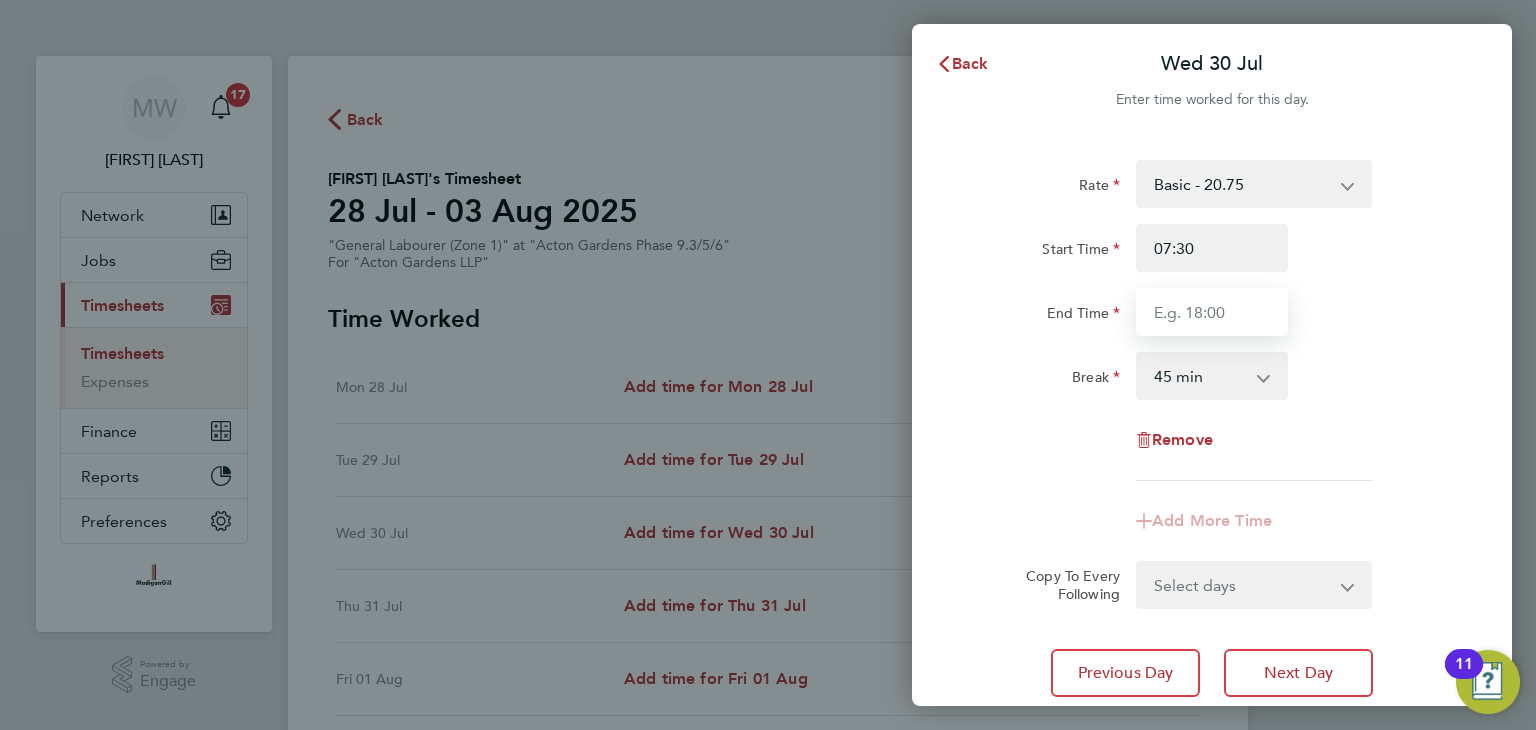 click on "End Time" at bounding box center (1212, 312) 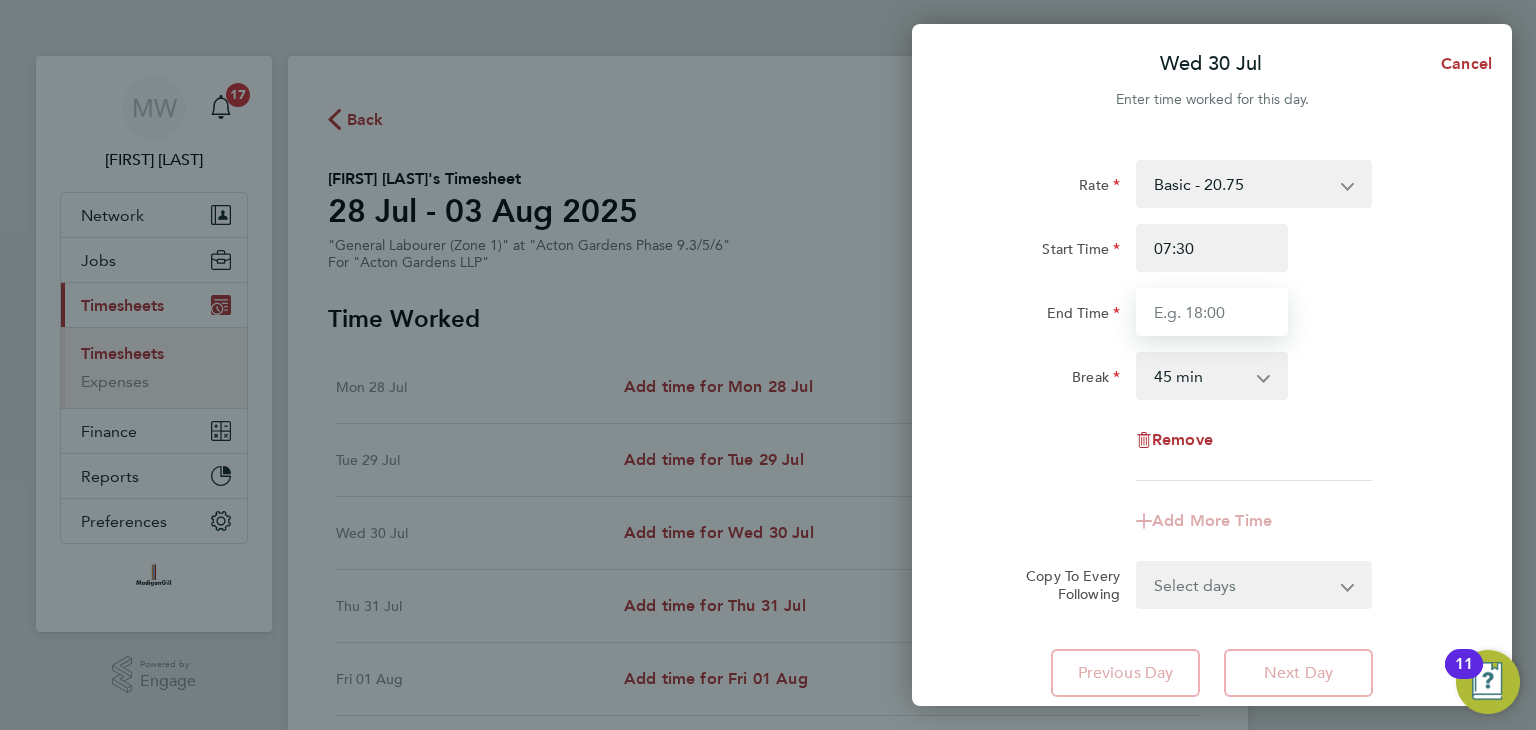 type on "18:00" 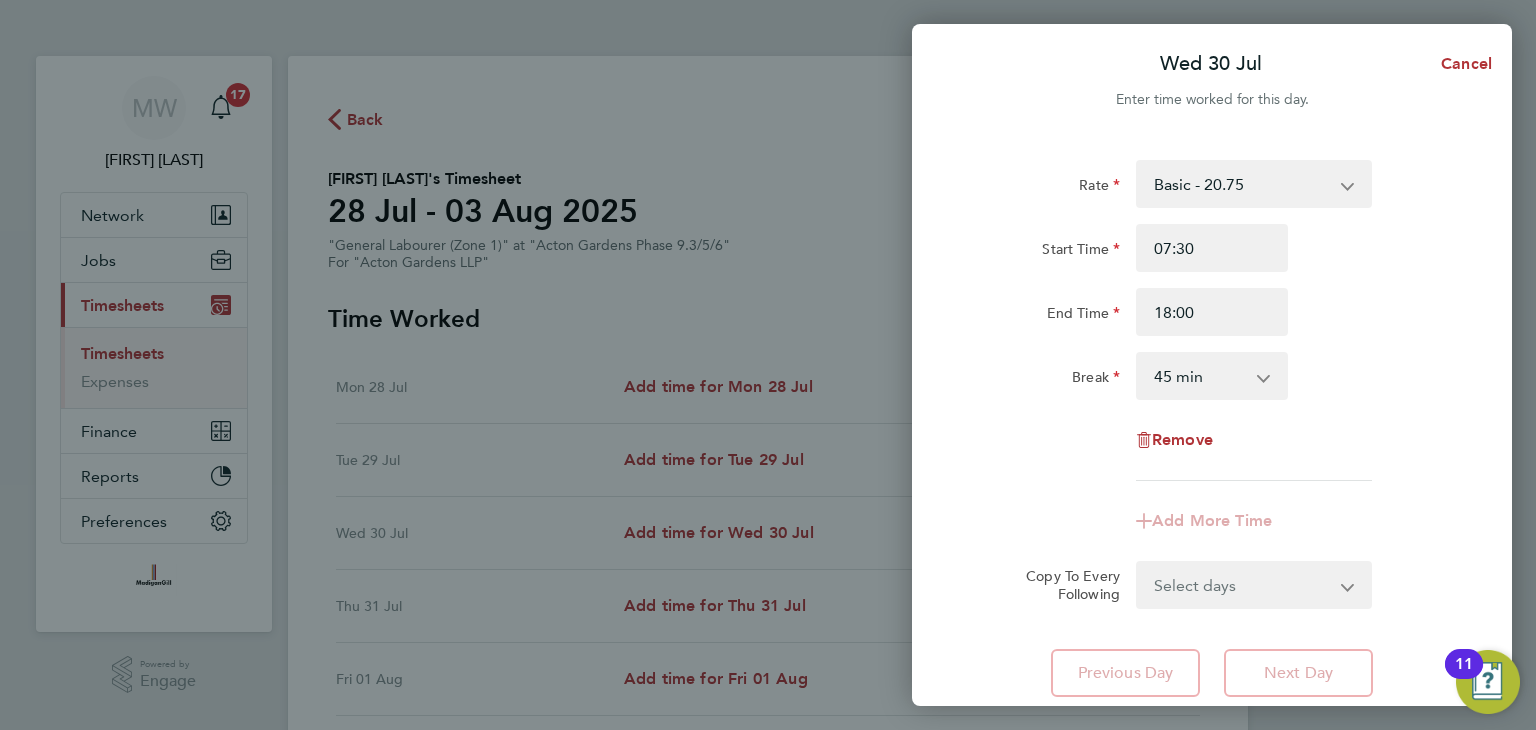 click on "0 min   15 min   30 min   45 min   60 min   75 min   90 min" at bounding box center [1200, 376] 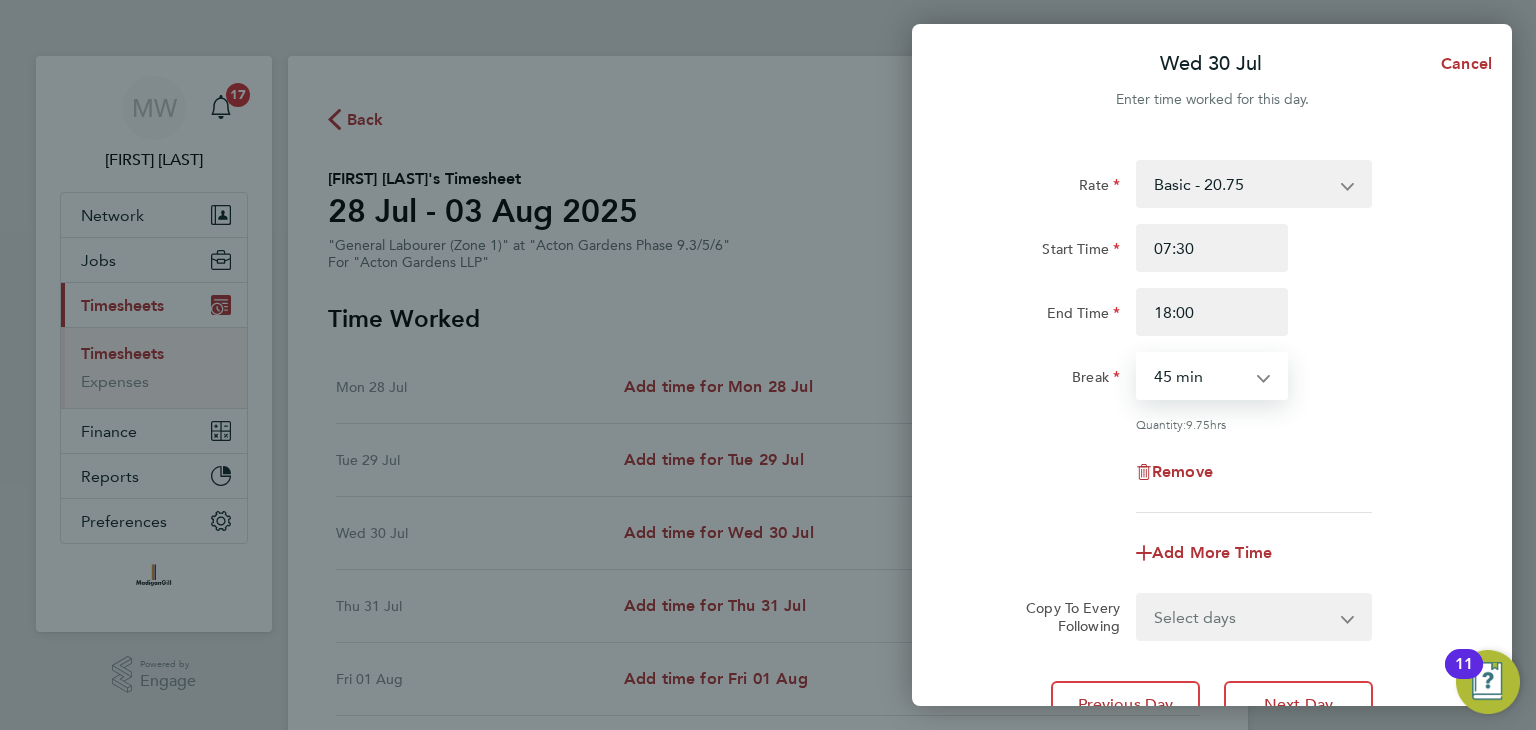 select on "30" 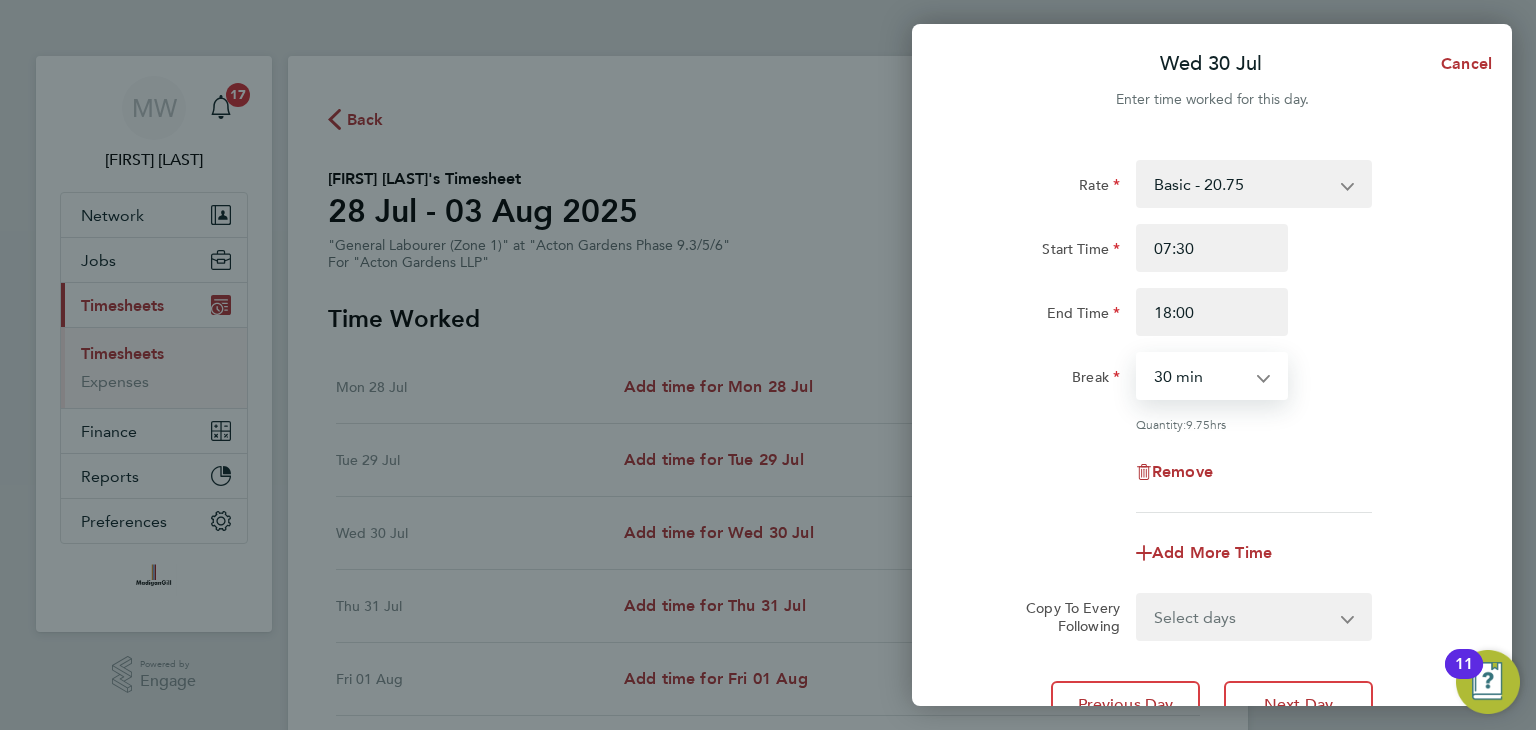 click on "0 min   15 min   30 min   45 min   60 min   75 min   90 min" at bounding box center (1200, 376) 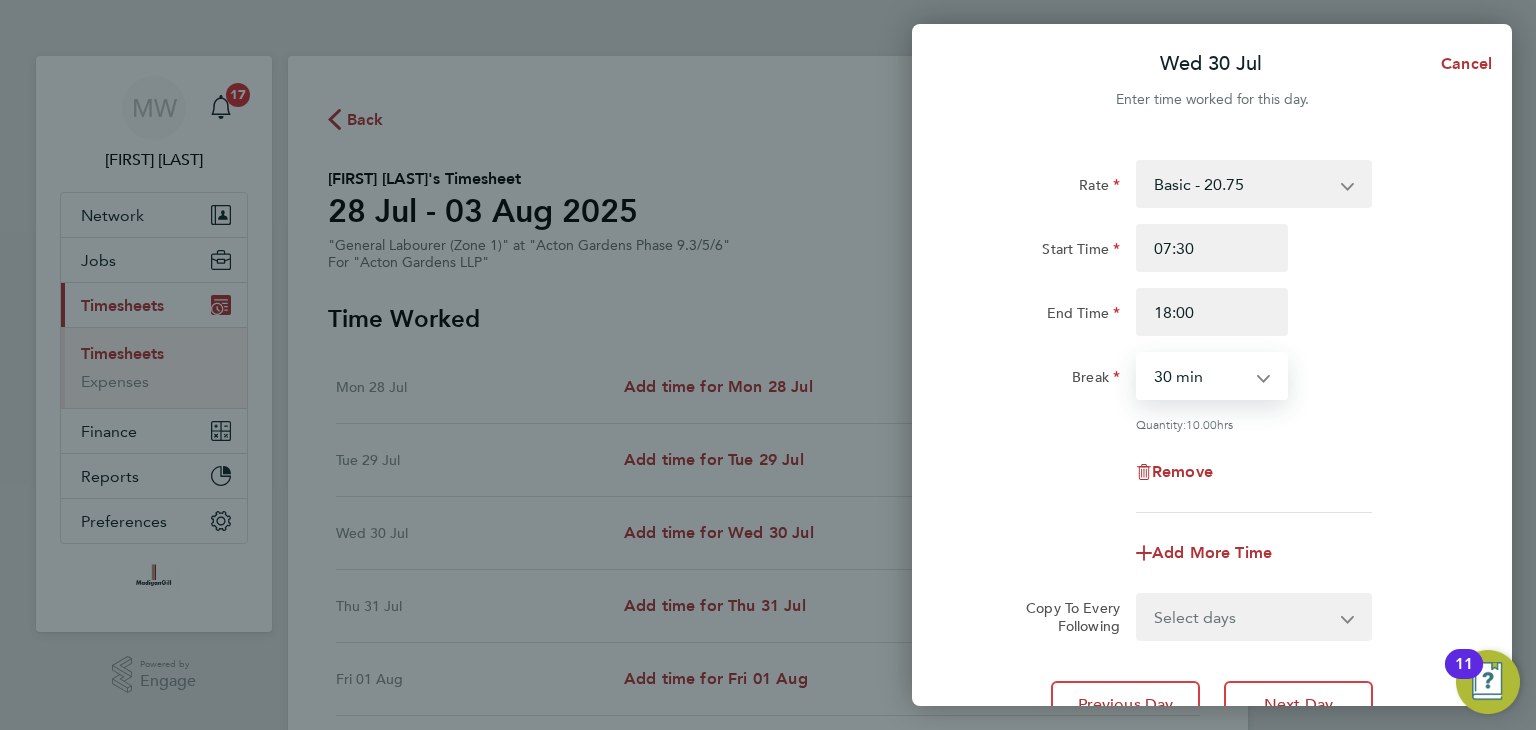 click on "Select days   Day   Weekday (Mon-Fri)   Weekend (Sat-Sun)   Thursday   Friday   Saturday   Sunday" at bounding box center [1243, 617] 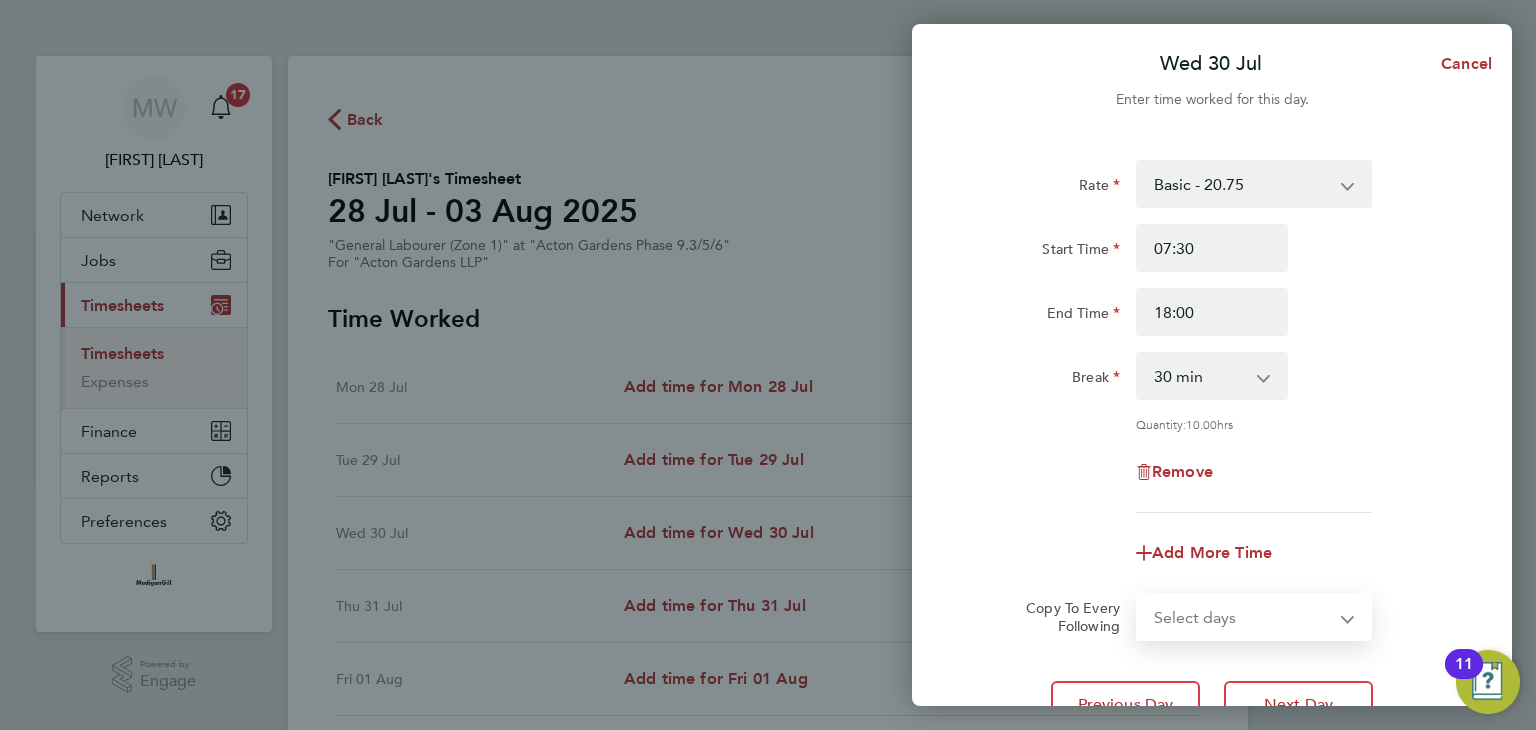 select on "WEEKDAY" 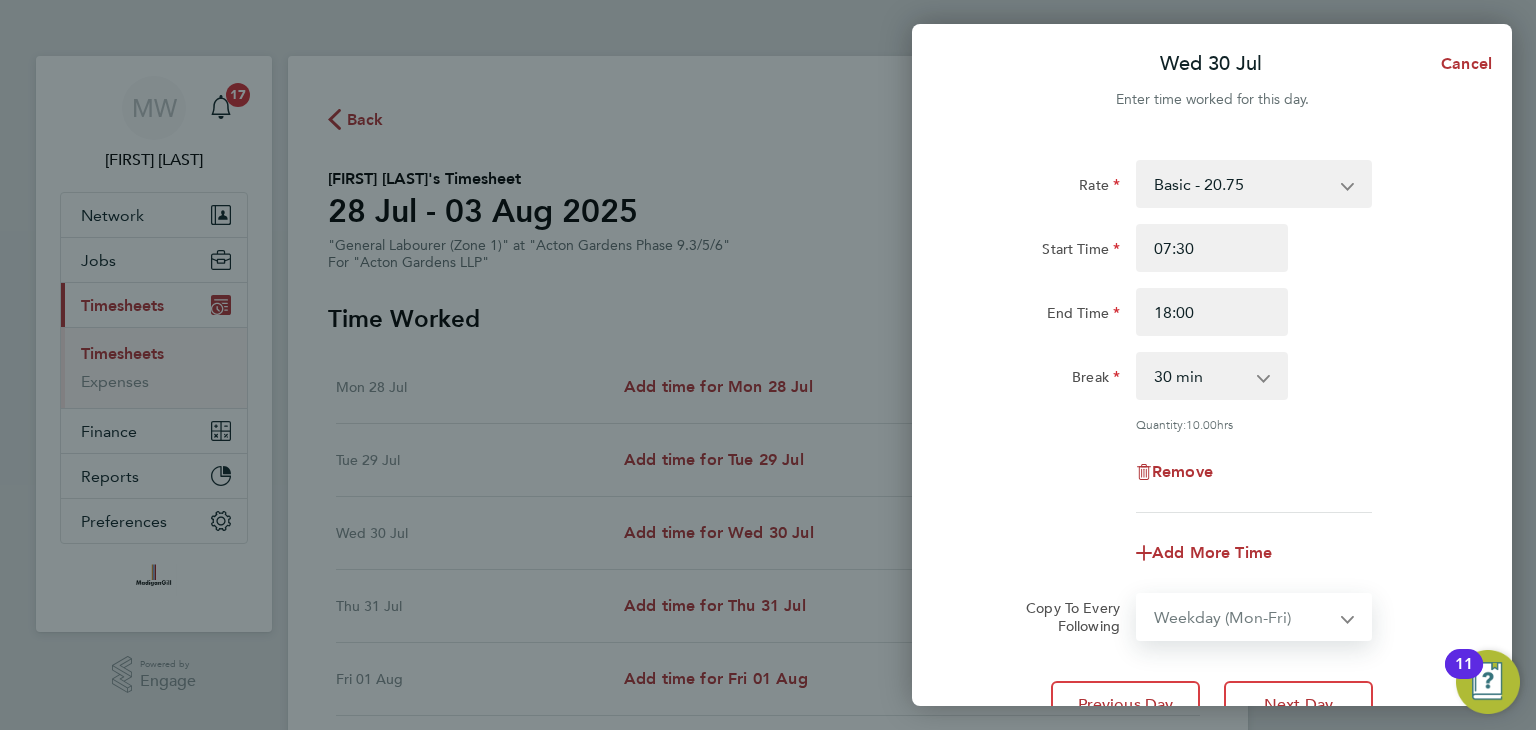 click on "Select days   Day   Weekday (Mon-Fri)   Weekend (Sat-Sun)   Thursday   Friday   Saturday   Sunday" at bounding box center [1243, 617] 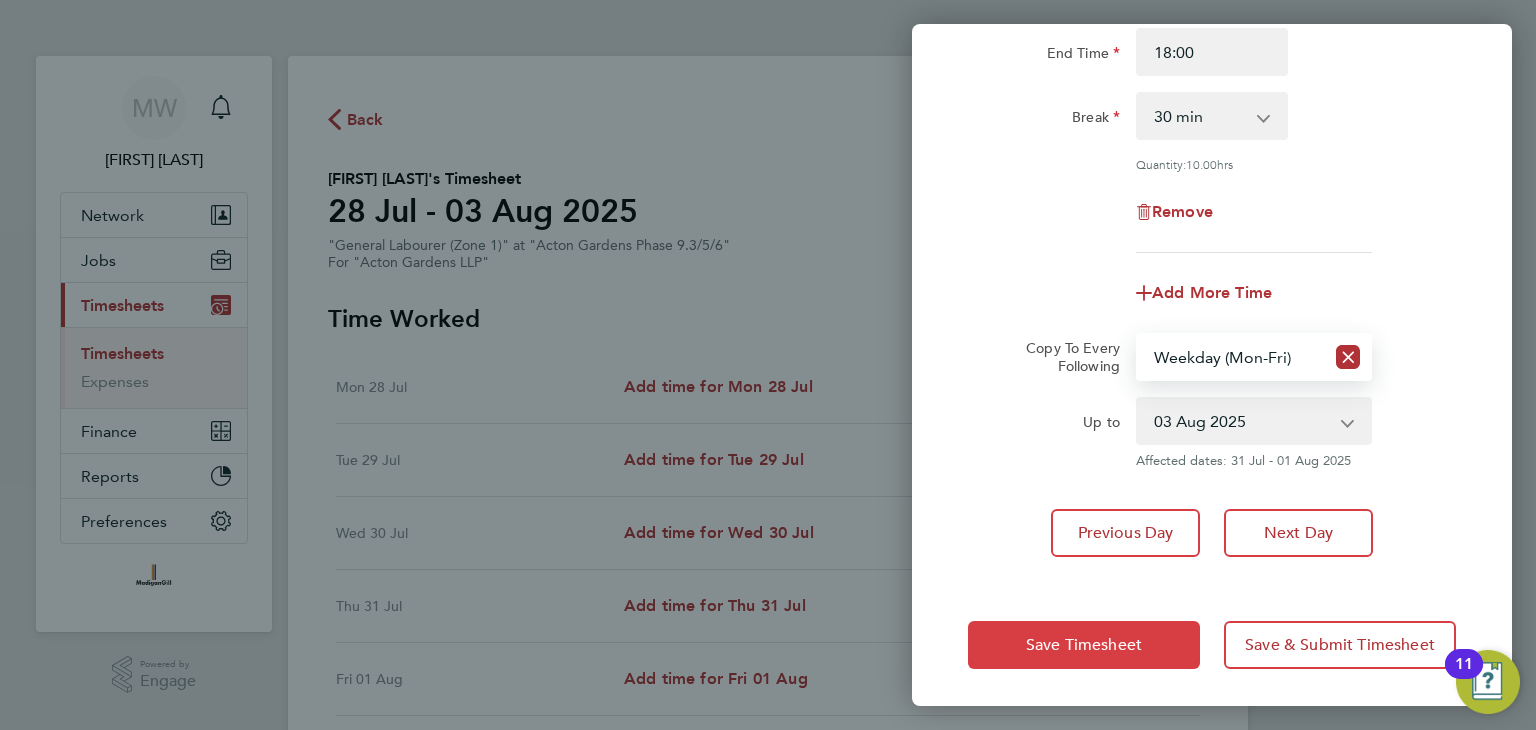 click on "Save Timesheet" 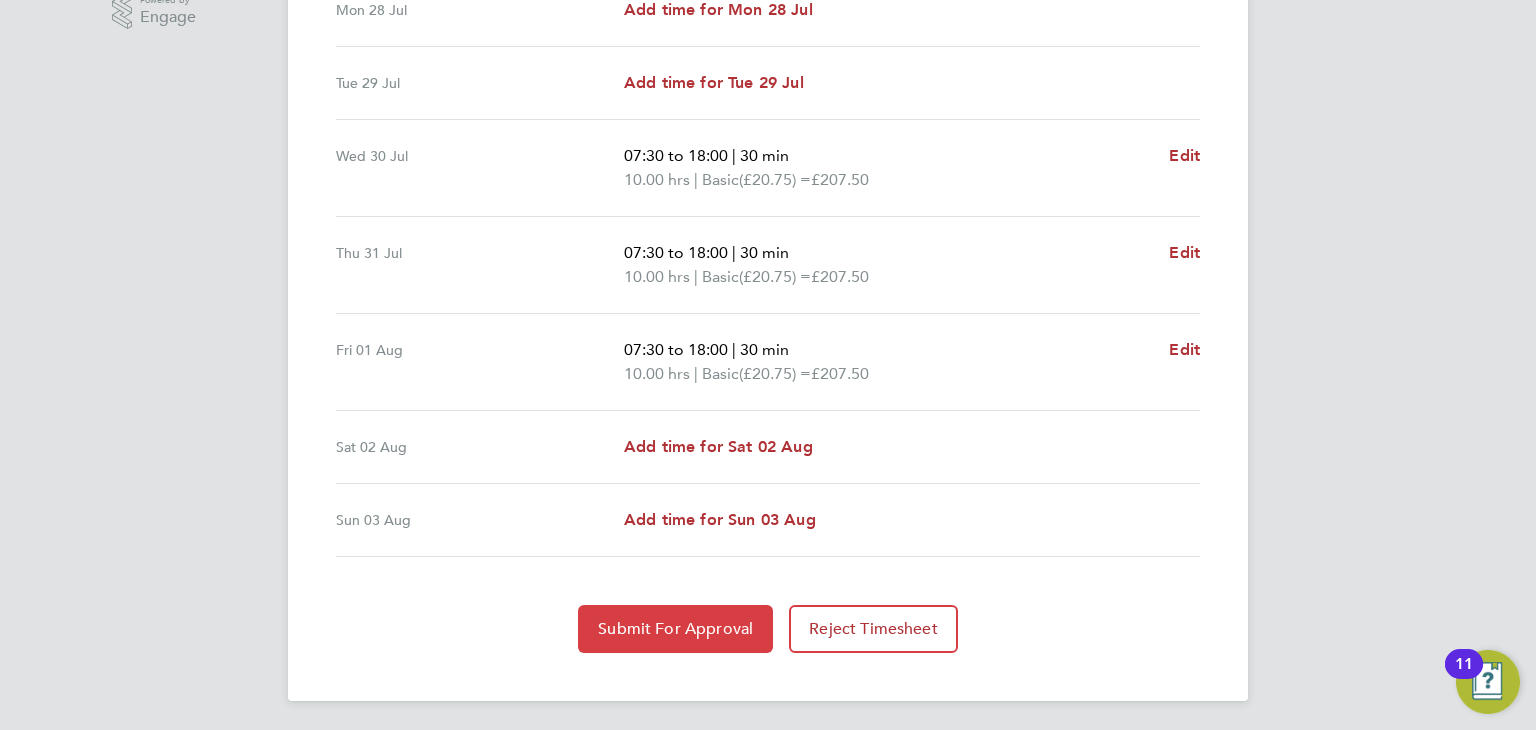 click on "Submit For Approval" 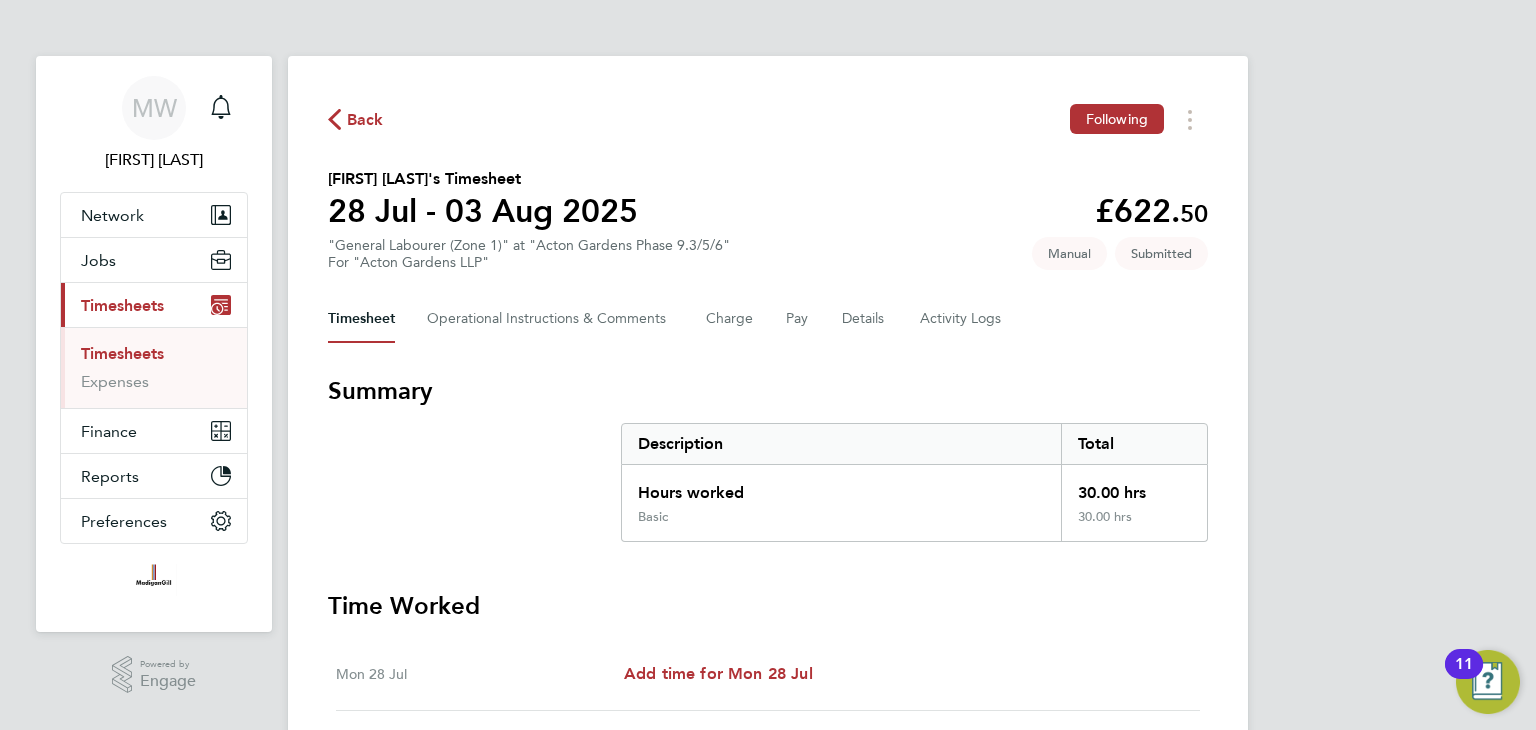 click on "Back" 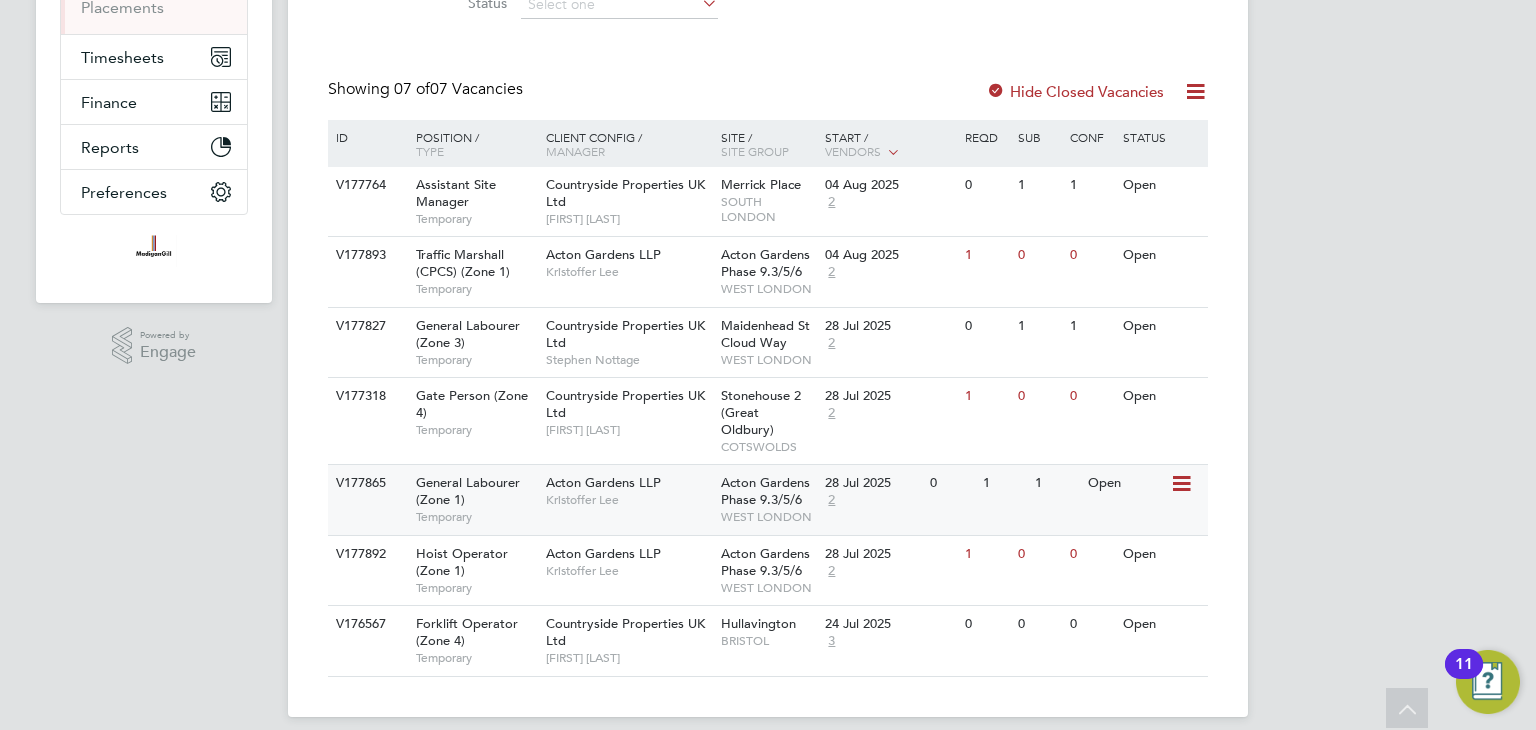scroll, scrollTop: 357, scrollLeft: 0, axis: vertical 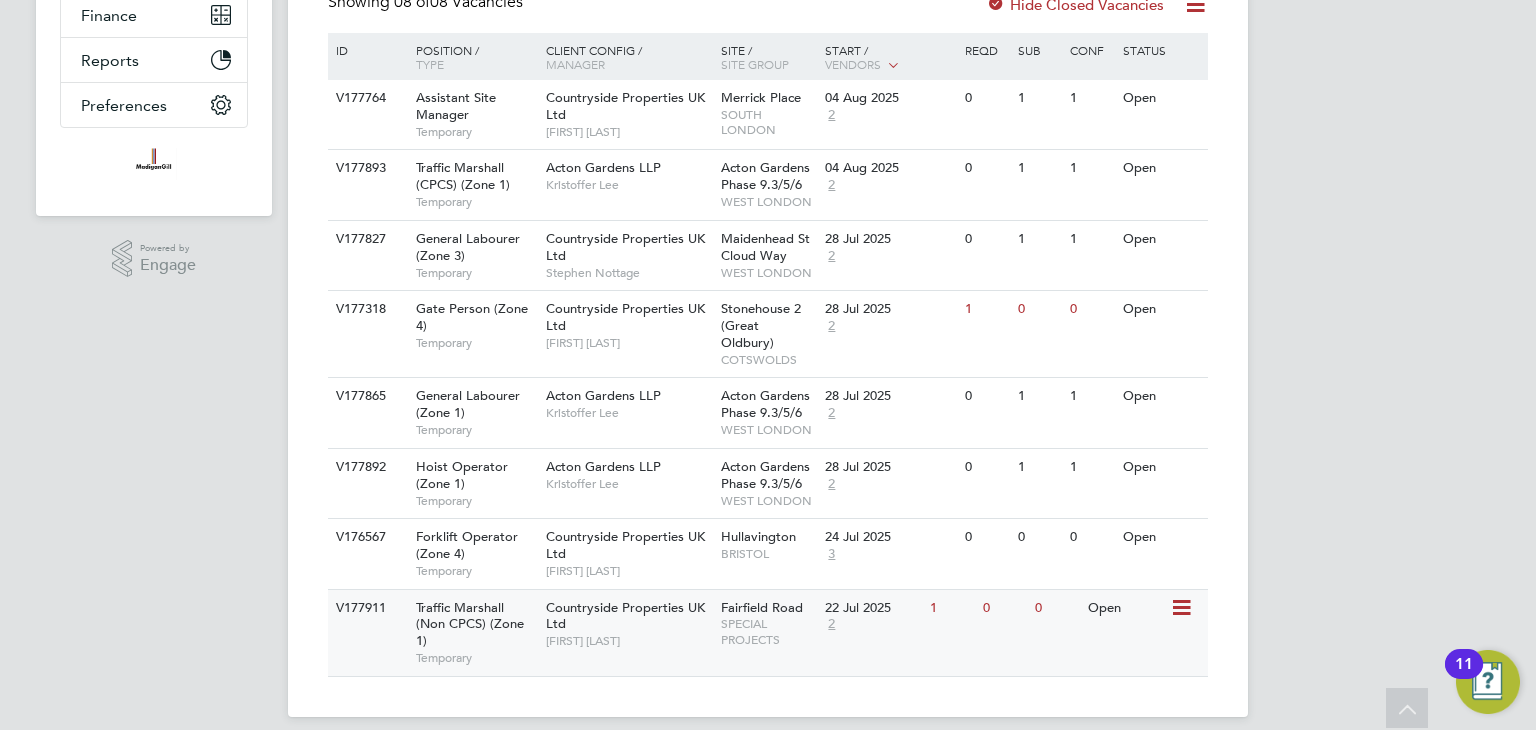 click on "2" 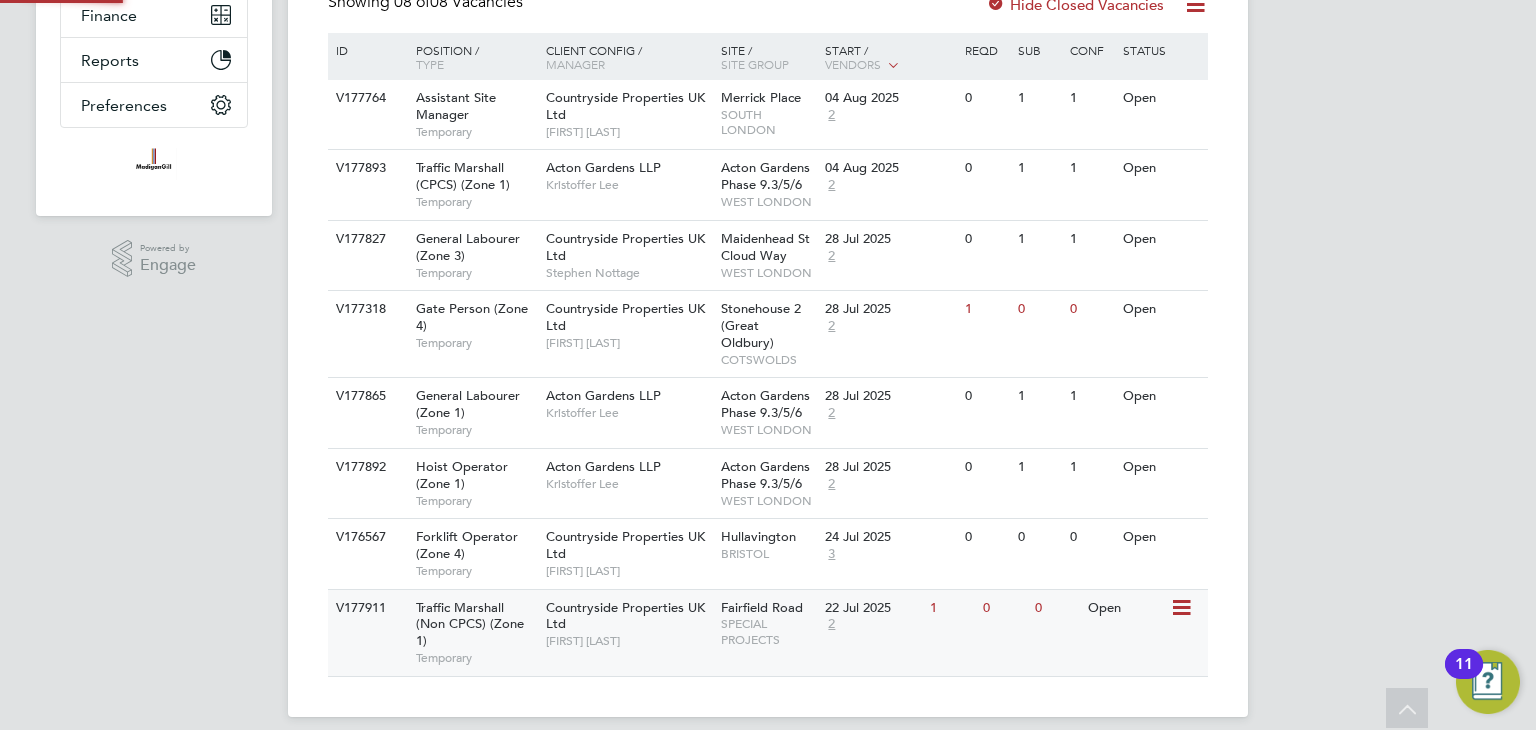 scroll, scrollTop: 10, scrollLeft: 9, axis: both 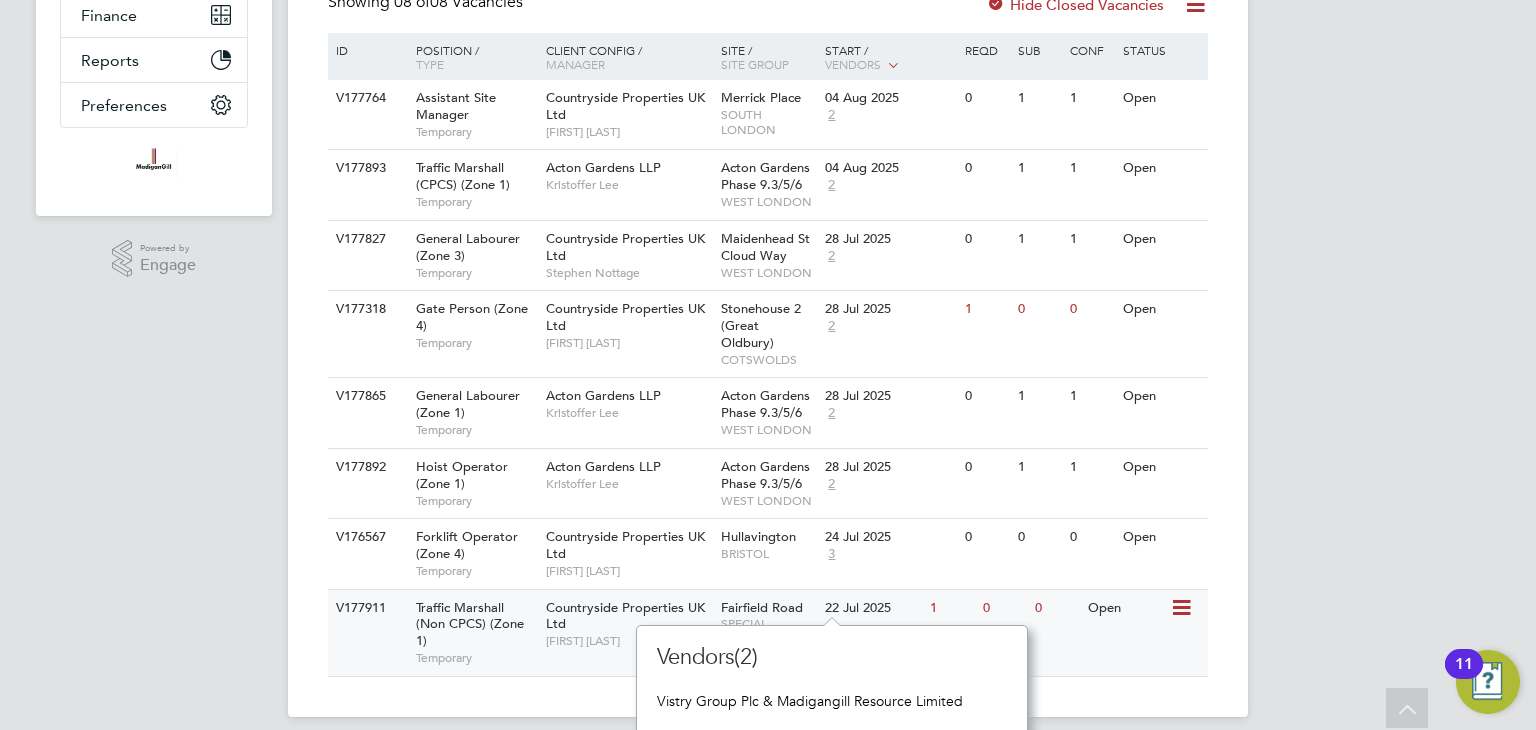 click on "SPECIAL PROJECTS" 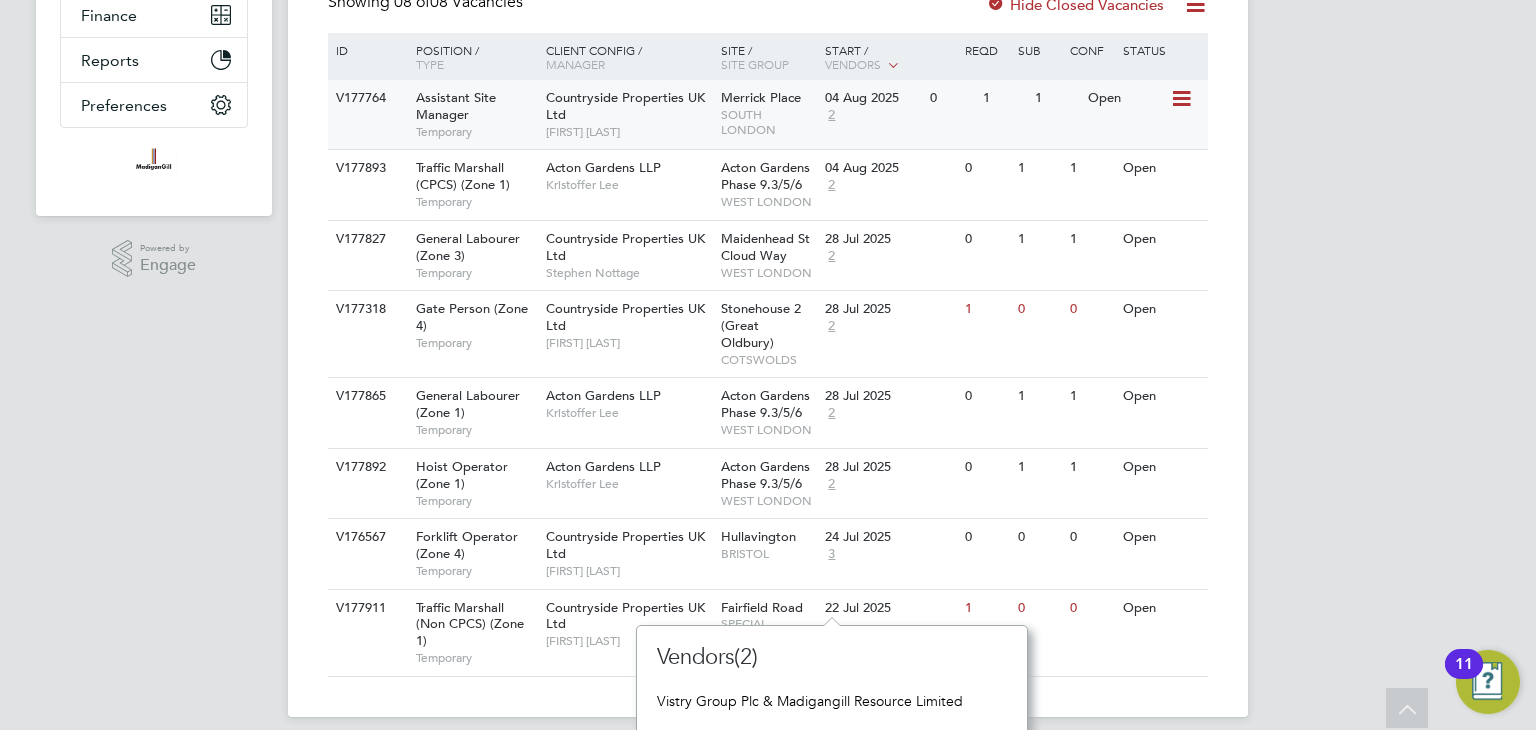 scroll, scrollTop: 244, scrollLeft: 0, axis: vertical 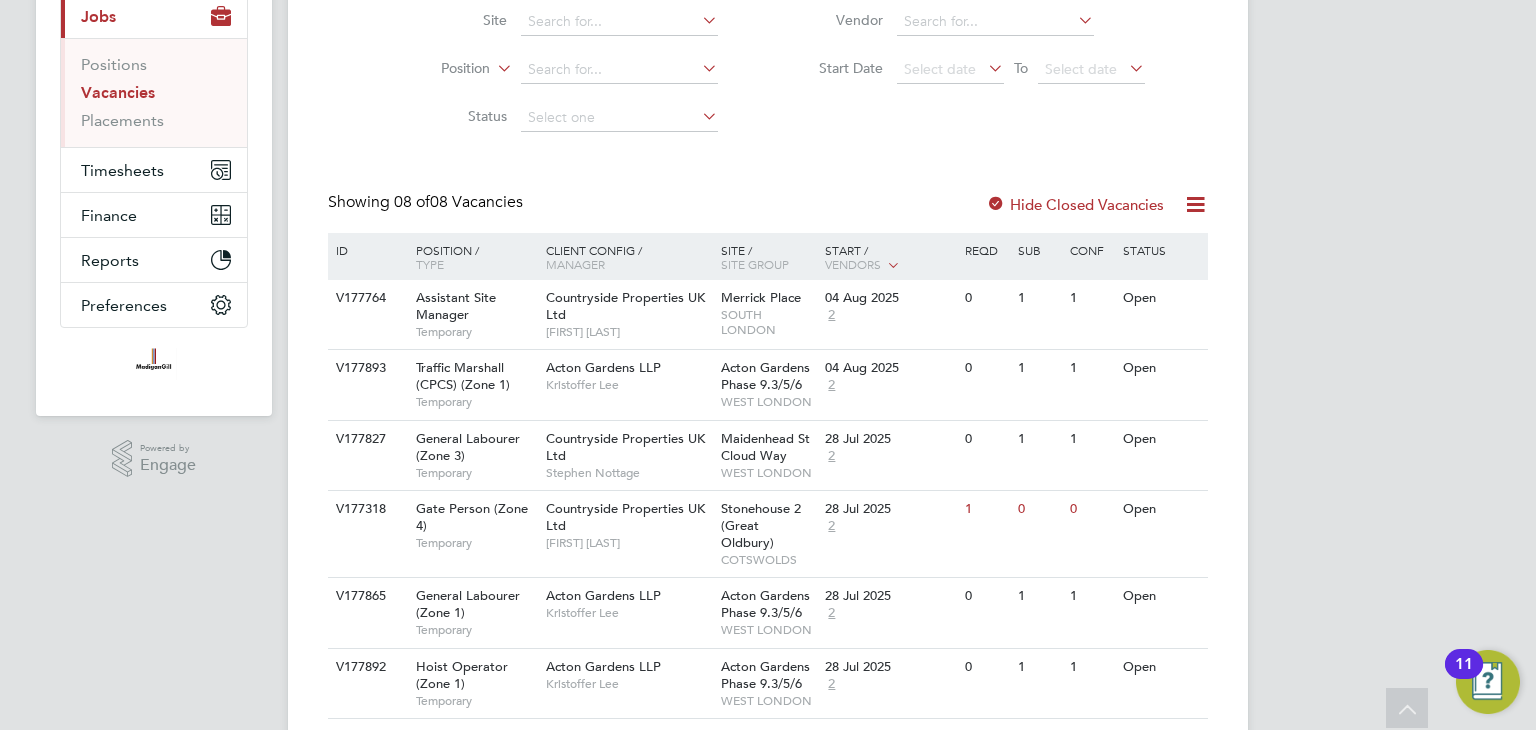 click on "Vacancies New Vacancy Vacancies I follow All Vacancies Client Config     Site     Position     Status   Hiring Manager     Vendor   Start Date
Select date
To
Select date
Showing   08 of  08 Vacancies Hide Closed Vacancies ID  Position / Type   Client Config / Manager Site / Site Group Start / Vendors   Reqd Sub Conf Status V177764 Assistant Site Manager   Temporary Countryside Properties UK Ltd   [FIRST] [LAST] Merrick Place   [REGION], [COUNTRY] 04 Aug 2025 2 0 1 1 Open V177893 Traffic Marshall (CPCS) (Zone 1)   Temporary Acton Gardens LLP   Kristoffer Lee Acton Gardens Phase 9.3/5/6   [REGION], [COUNTRY] 04 Aug 2025 2 0 1 1 Open V177827 General Labourer (Zone 3)   Temporary Countryside Properties UK Ltd   [FIRST] [LAST] Maidenhead St Cloud Way   [REGION], [COUNTRY] 28 Jul 2025 2 0 1 1 Open V177318 Gate Person (Zone 4)   Temporary Countryside Properties UK Ltd   [FIRST] [LAST] Stonehouse 2 (Great Oldbury)   [REGION] 28 Jul 2025 2 1 0 0 Open V177865 General Labourer (Zone 1)   Temporary Acton Gardens LLP" 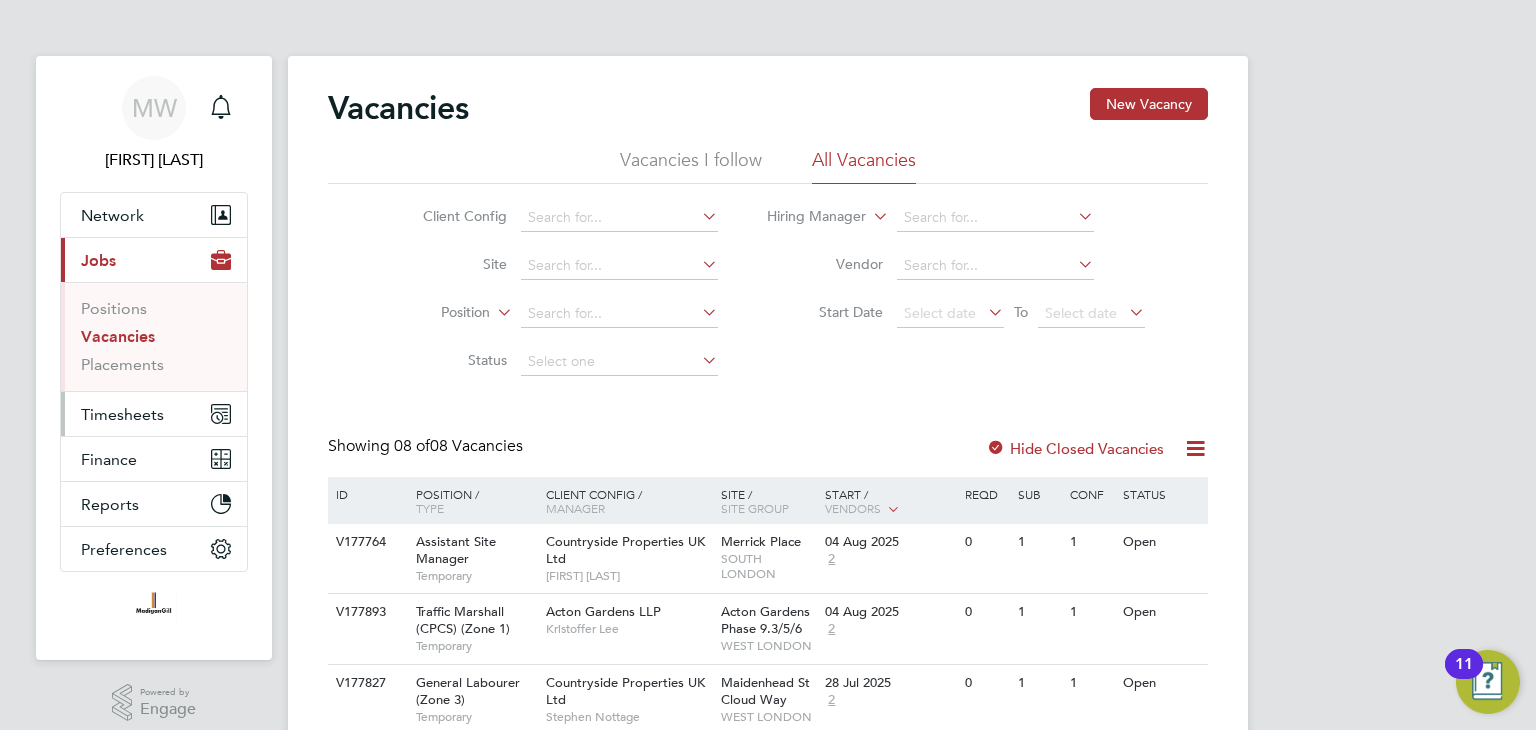 click on "Timesheets" at bounding box center (122, 414) 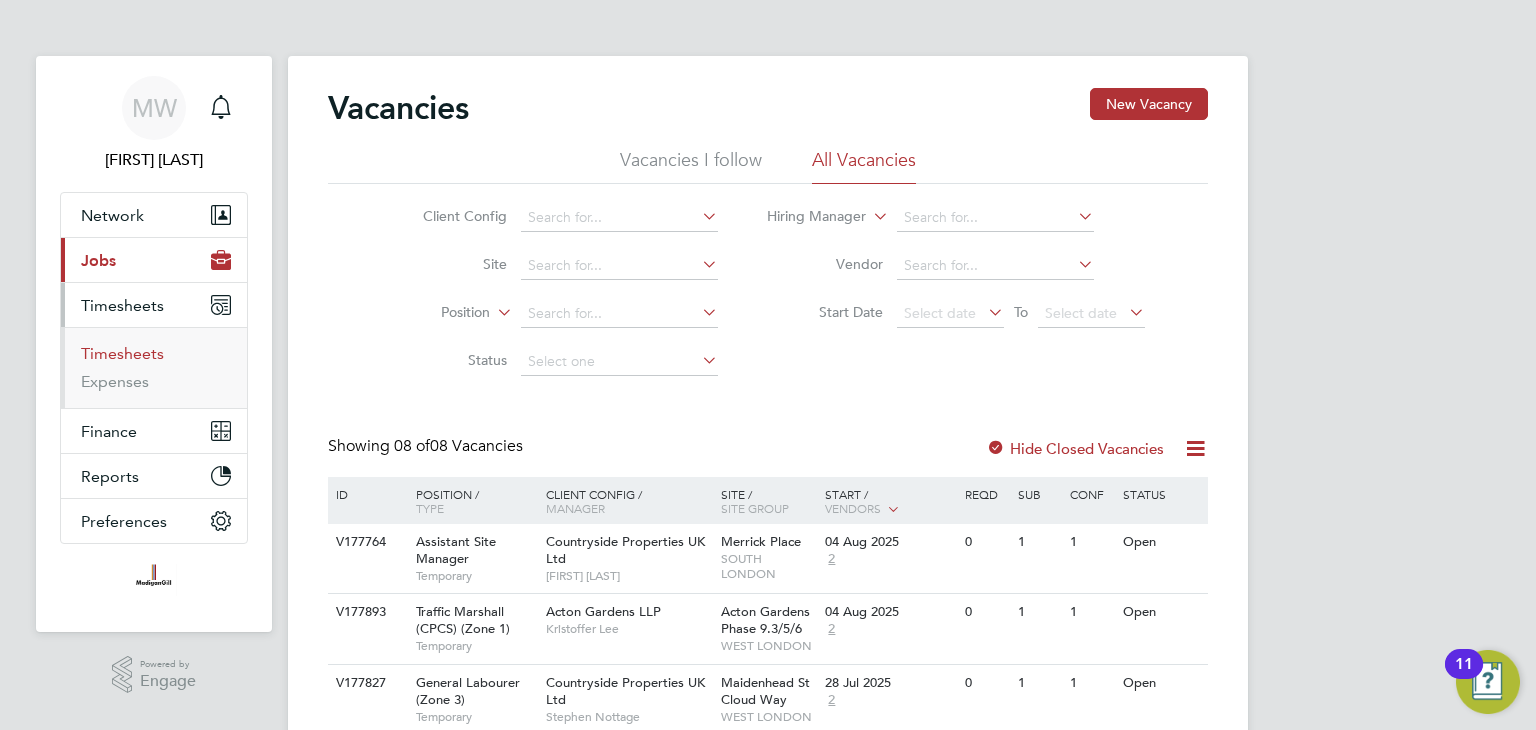 click on "Timesheets" at bounding box center (122, 353) 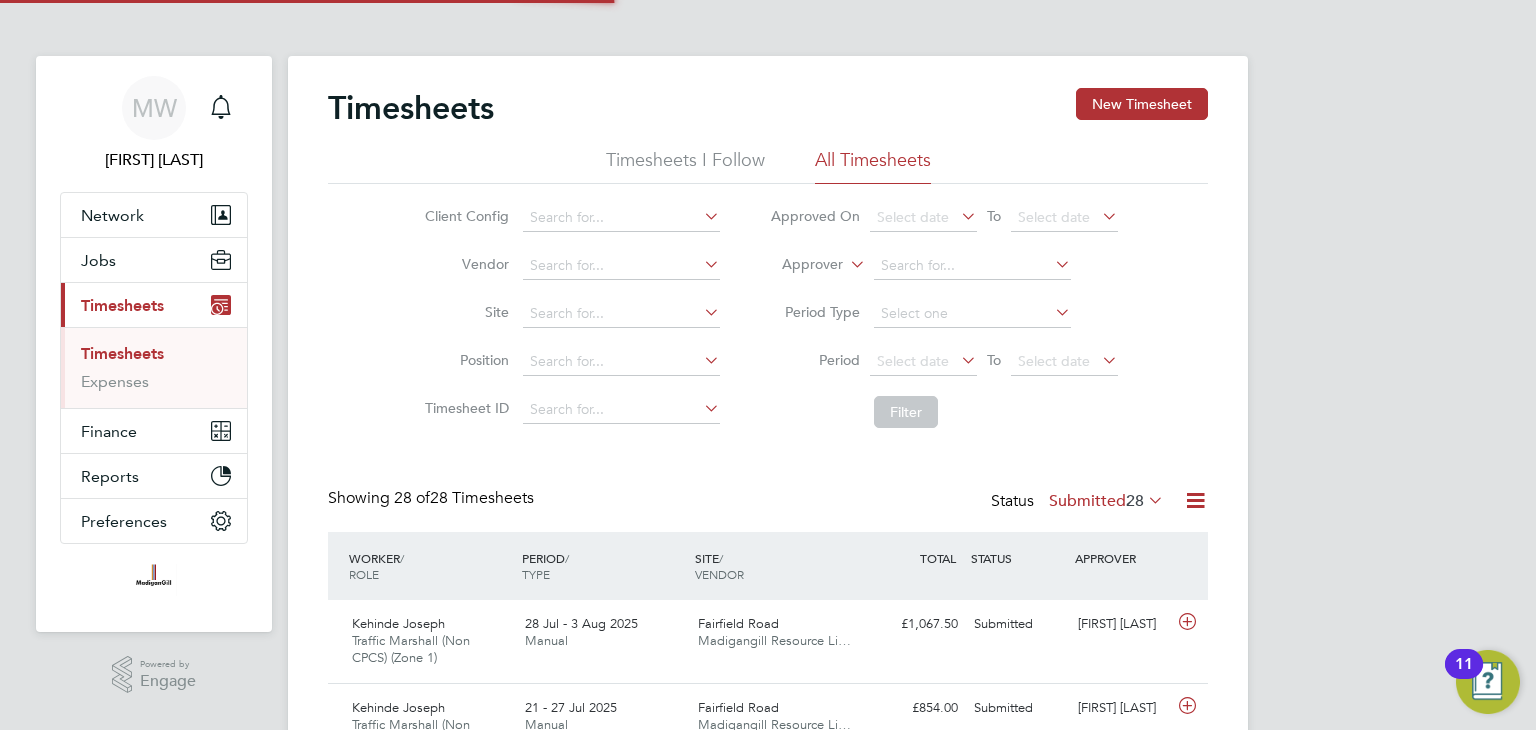 scroll, scrollTop: 10, scrollLeft: 10, axis: both 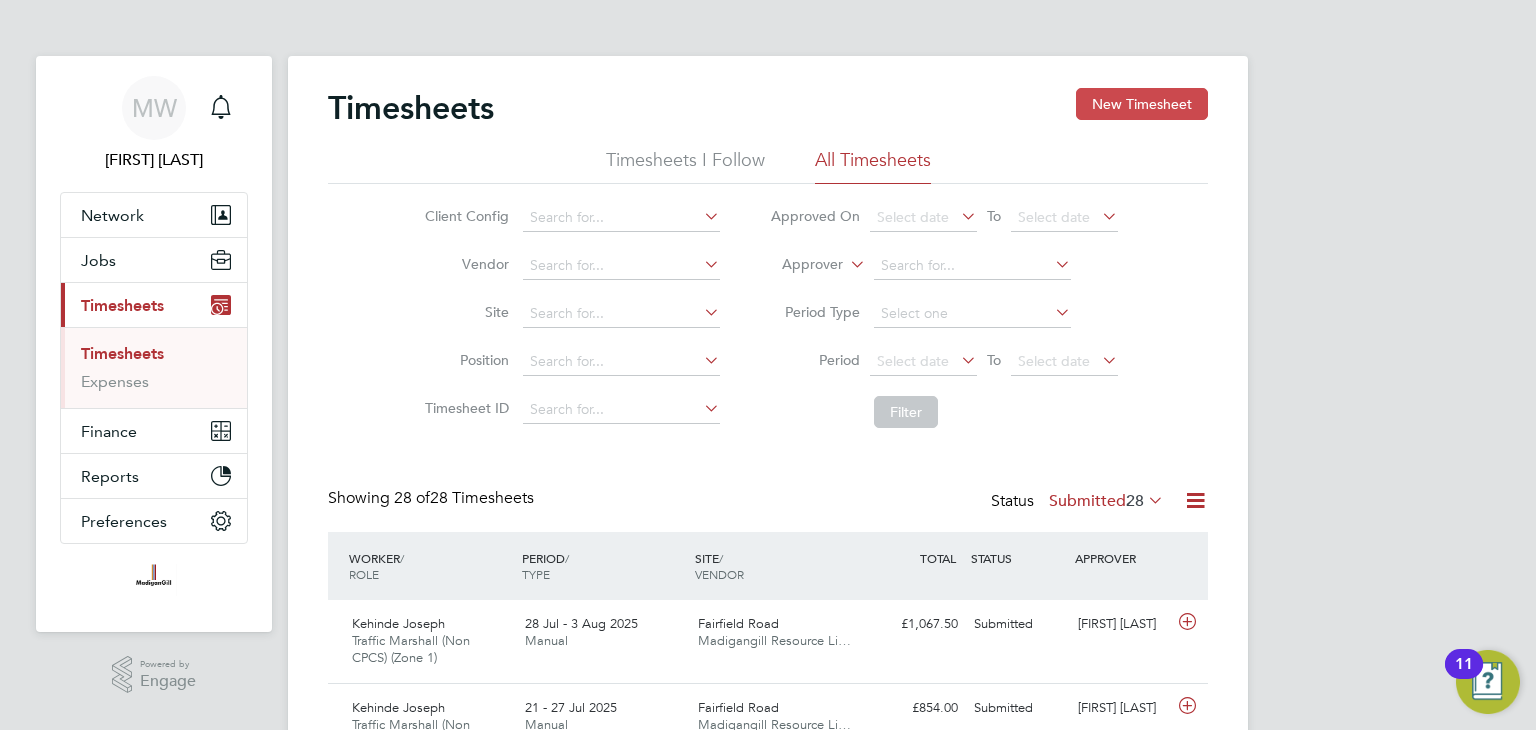 click on "New Timesheet" 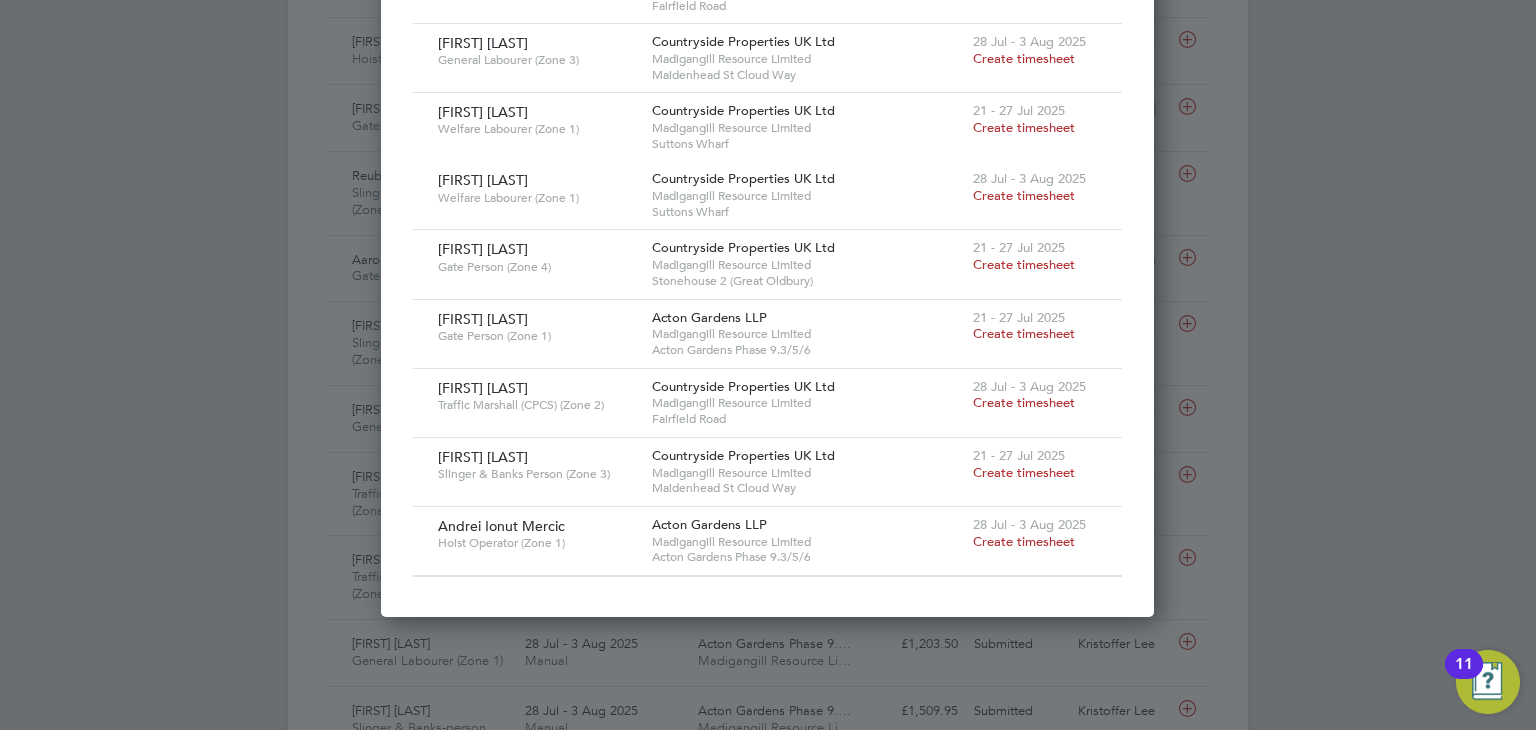 scroll, scrollTop: 1200, scrollLeft: 0, axis: vertical 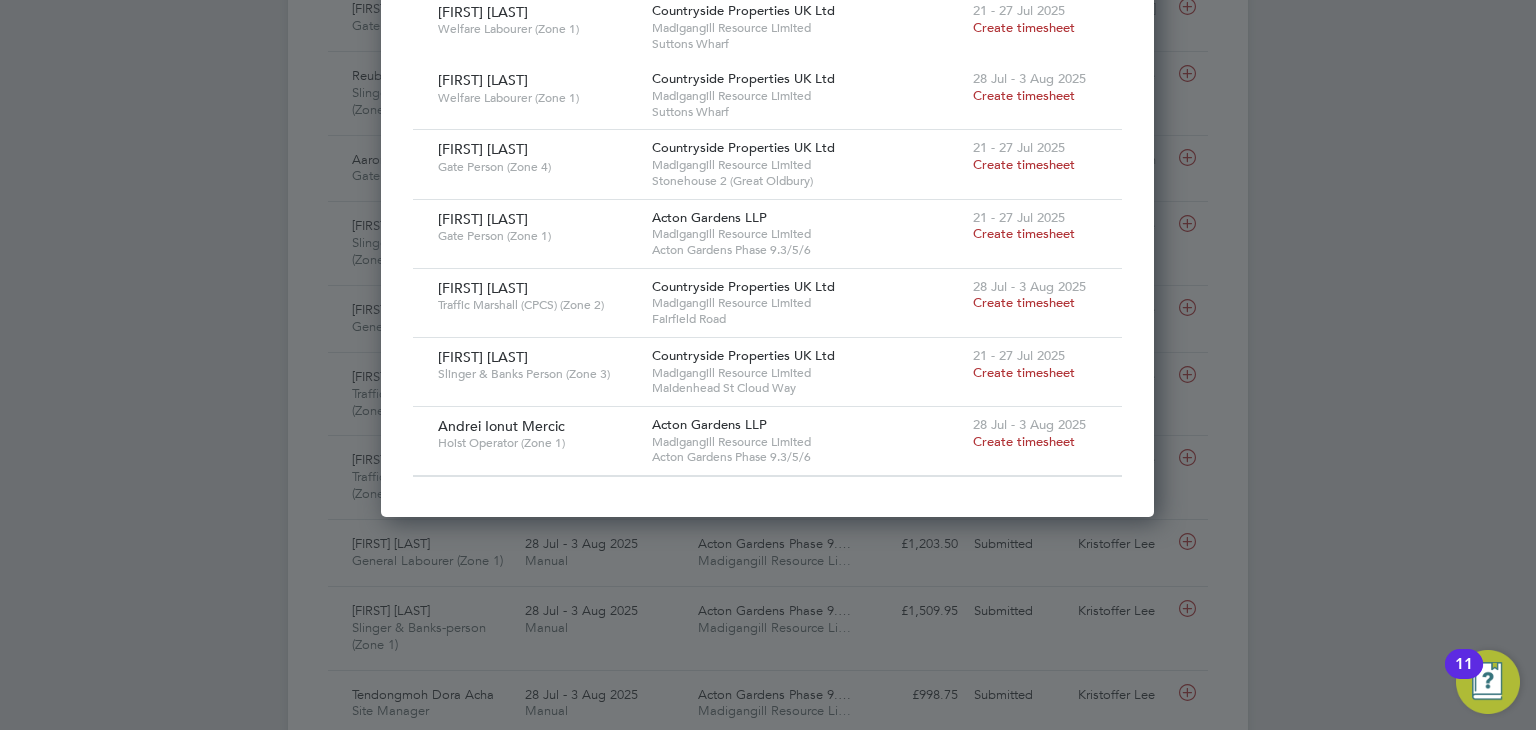 click on "Create timesheet" at bounding box center (1024, 441) 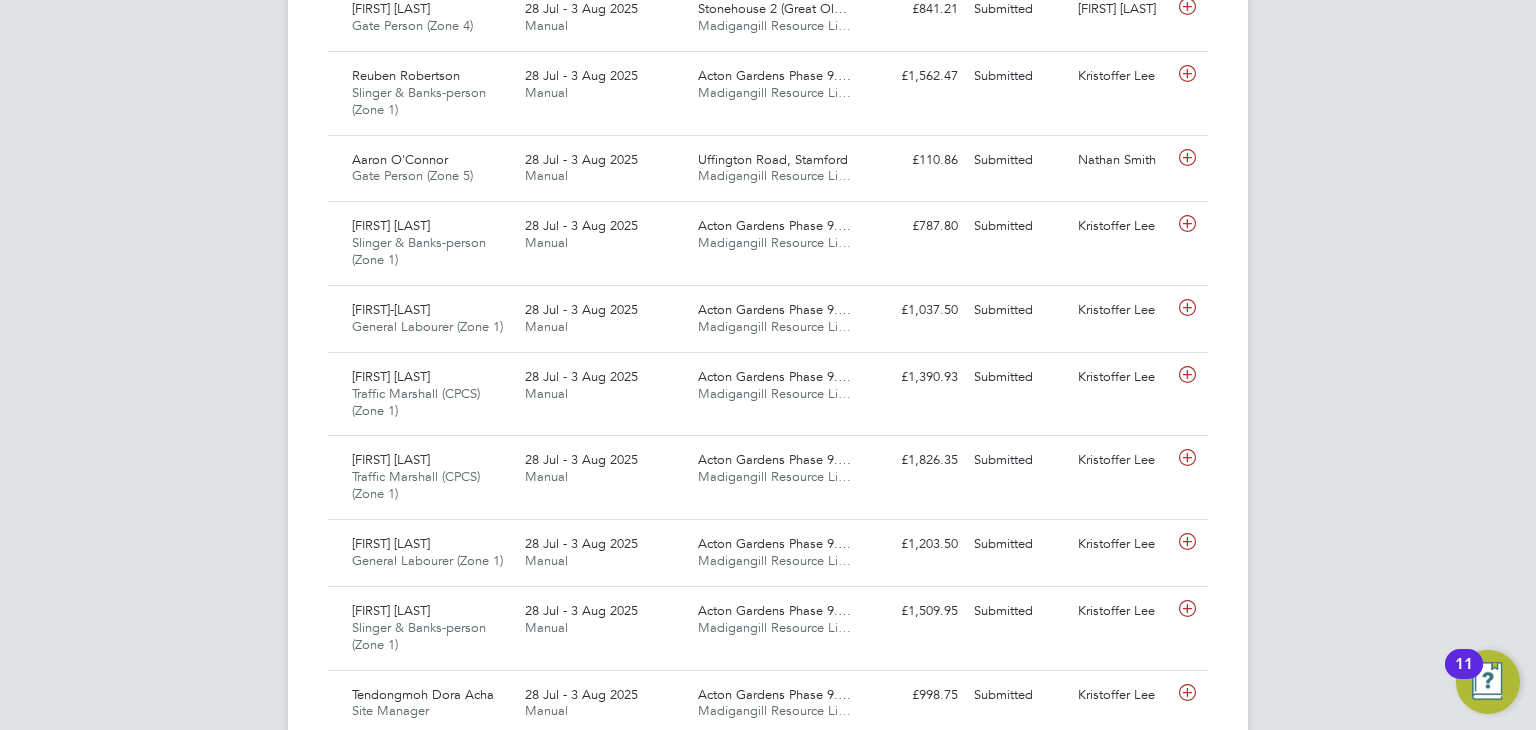 scroll, scrollTop: 44, scrollLeft: 0, axis: vertical 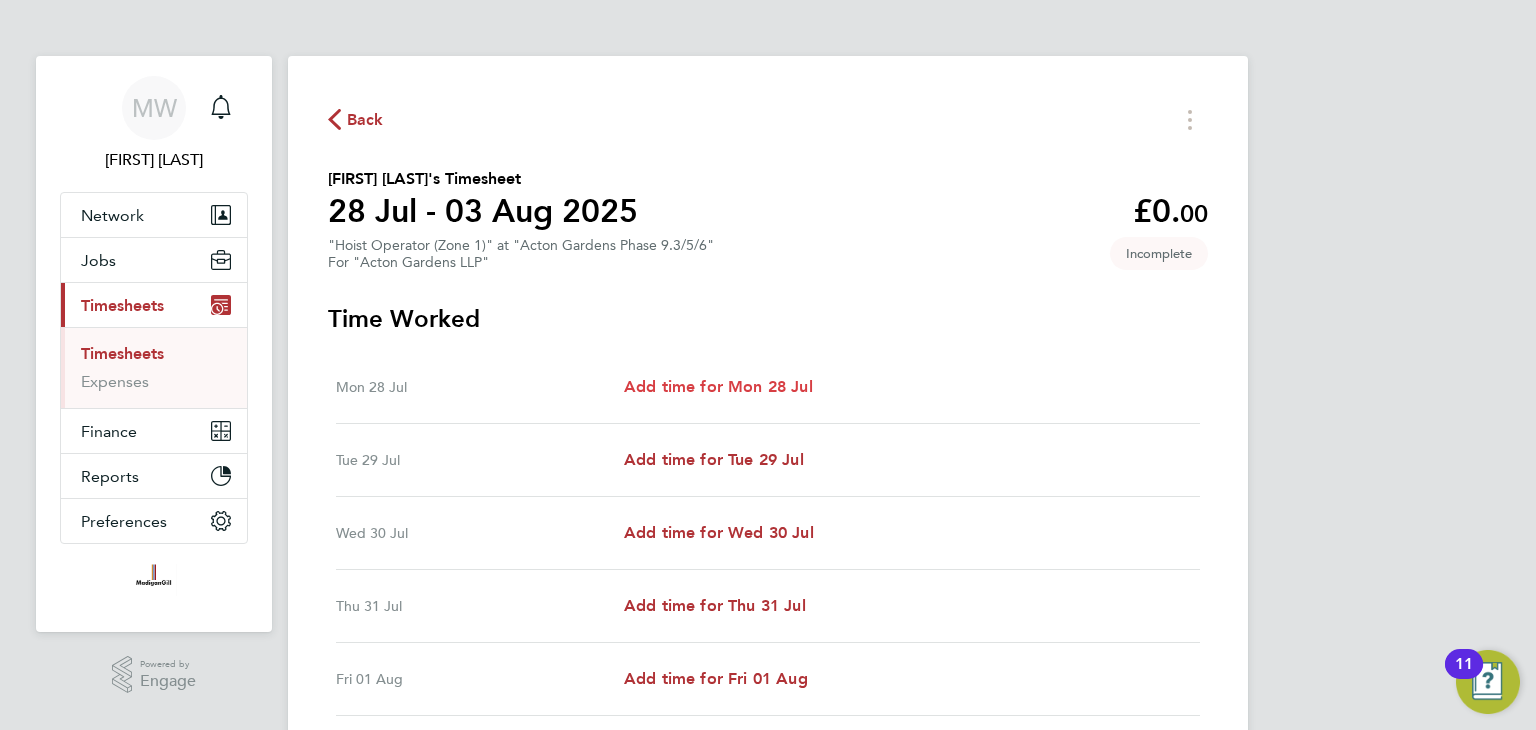click on "Add time for Mon 28 Jul" at bounding box center (718, 386) 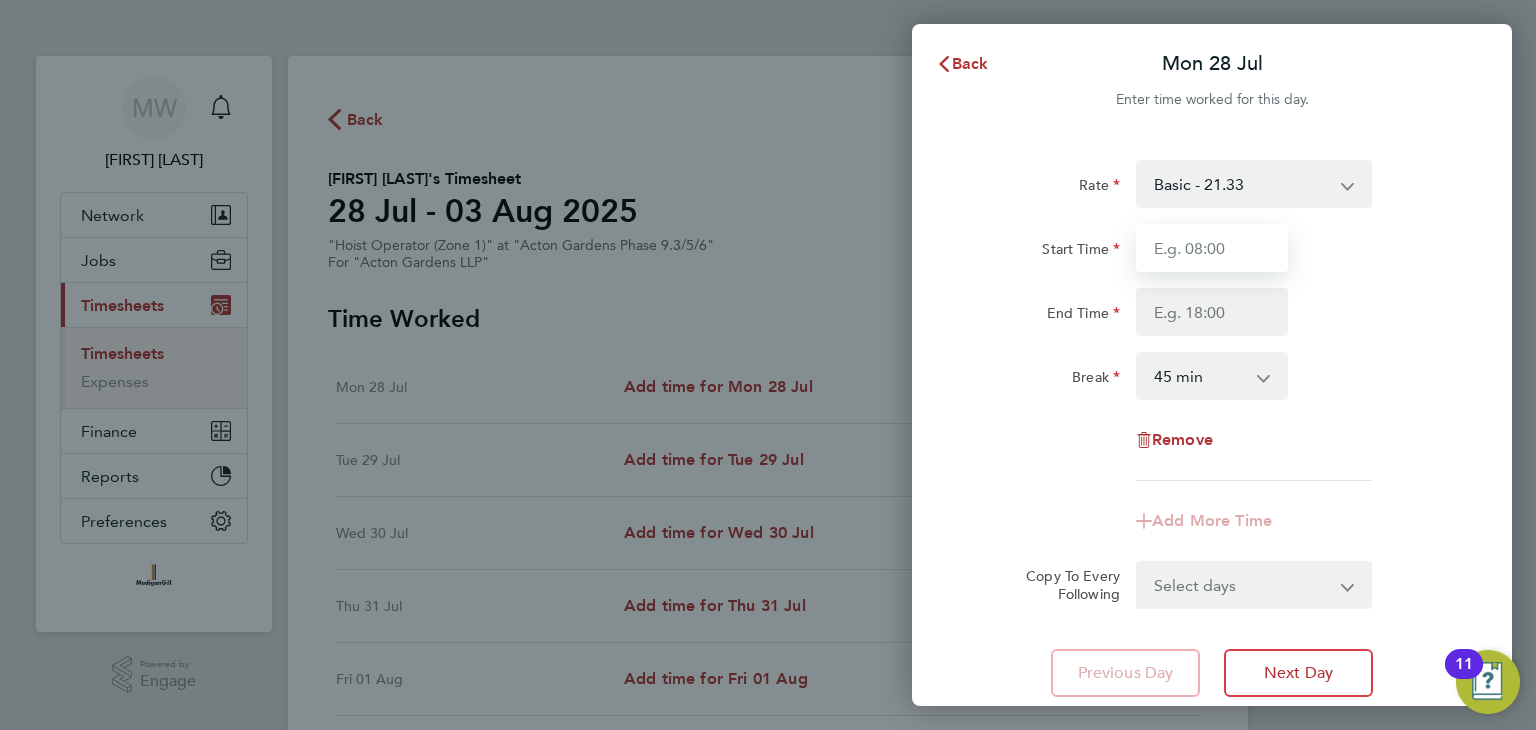 click on "Start Time" at bounding box center [1212, 248] 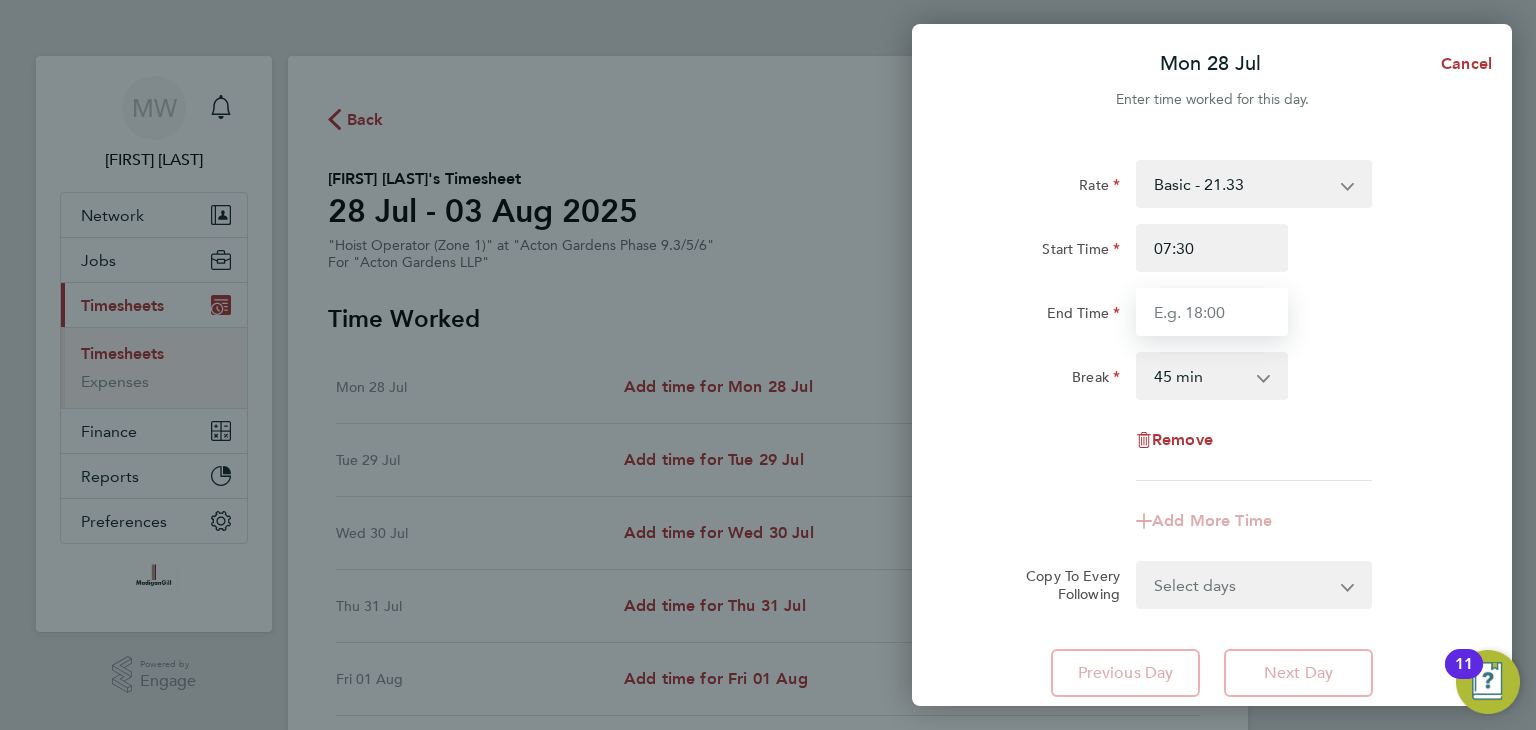 click on "End Time" at bounding box center (1212, 312) 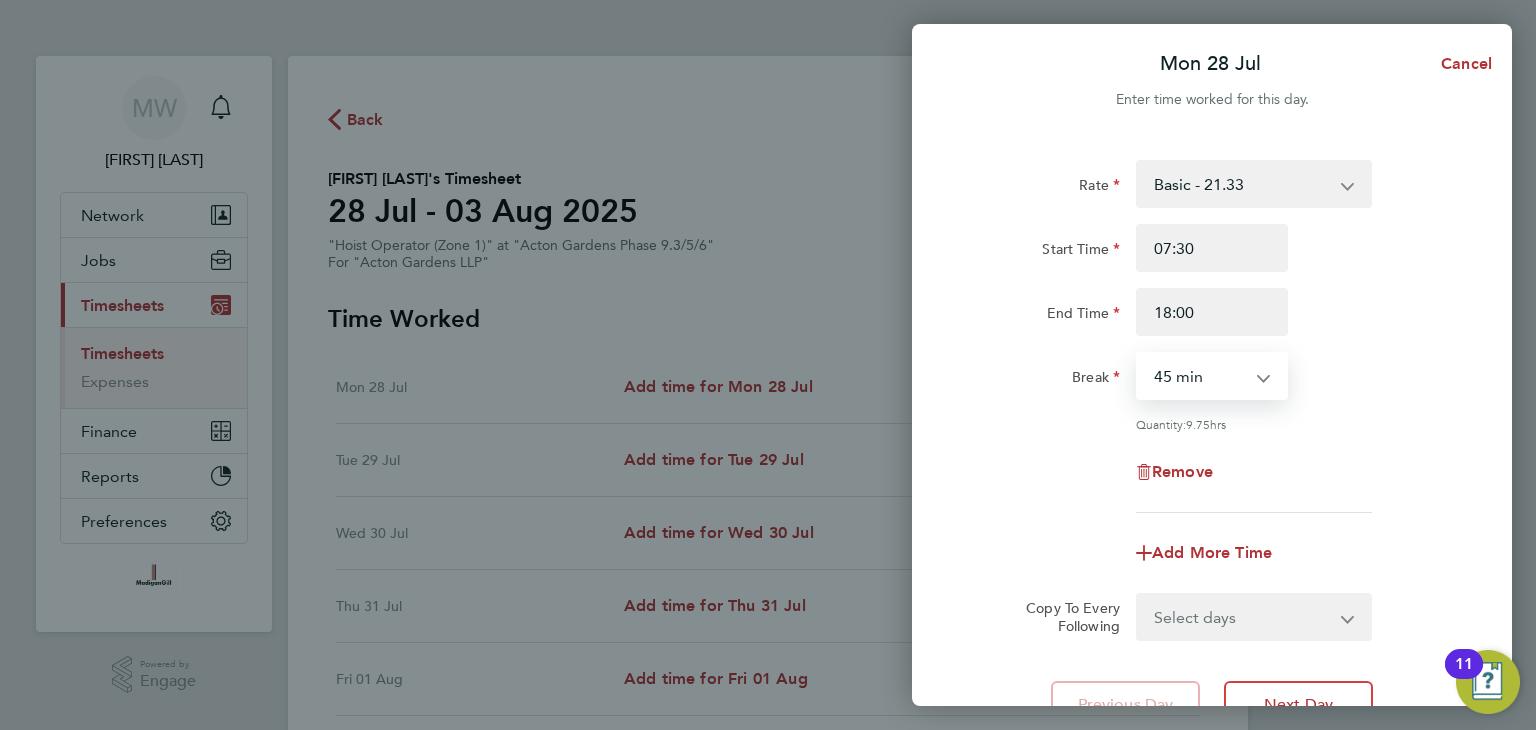click on "0 min   15 min   30 min   45 min   60 min   75 min   90 min" at bounding box center (1200, 376) 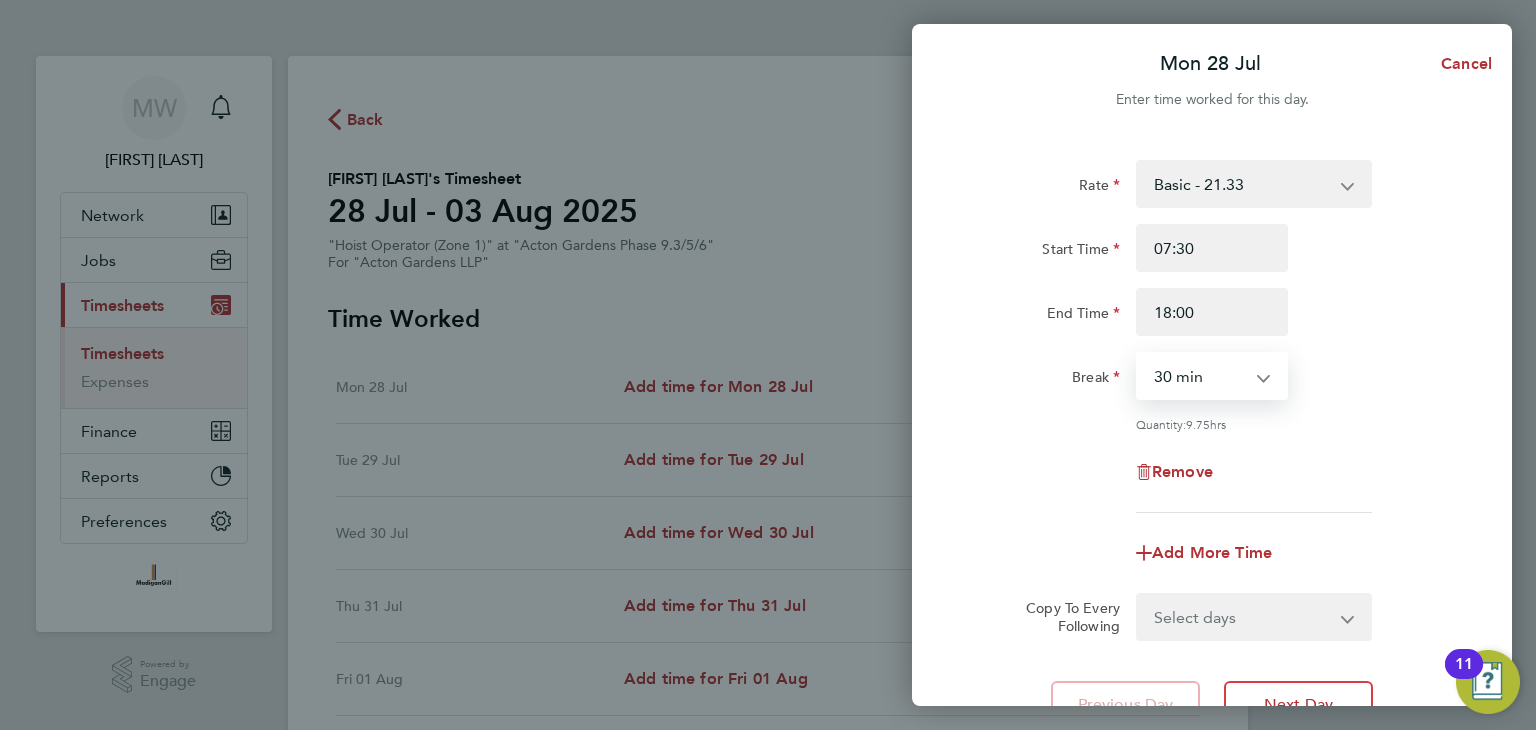click on "0 min   15 min   30 min   45 min   60 min   75 min   90 min" at bounding box center [1200, 376] 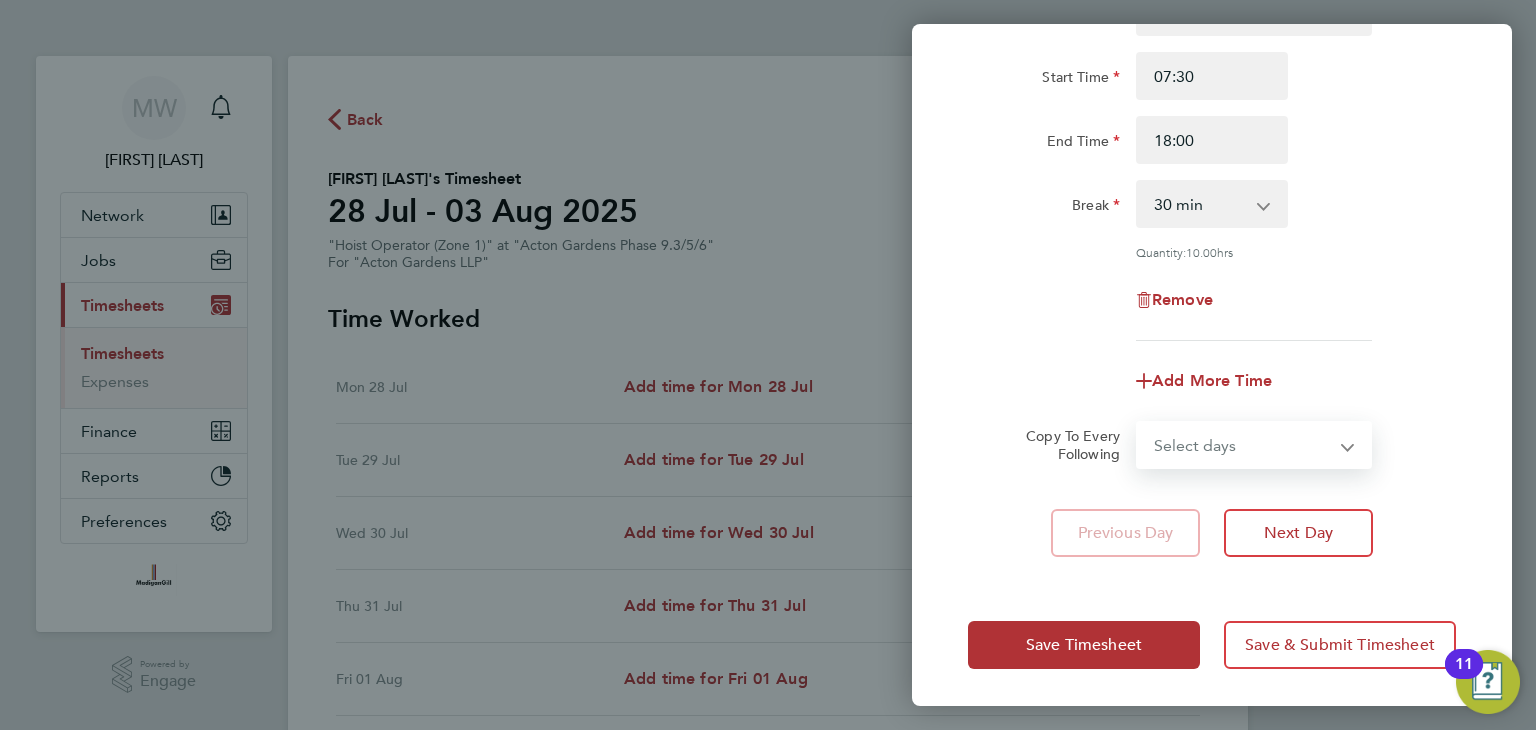 click on "Select days   Day   Weekday (Mon-Fri)   Weekend (Sat-Sun)   Tuesday   Wednesday   Thursday   Friday   Saturday   Sunday" at bounding box center [1243, 445] 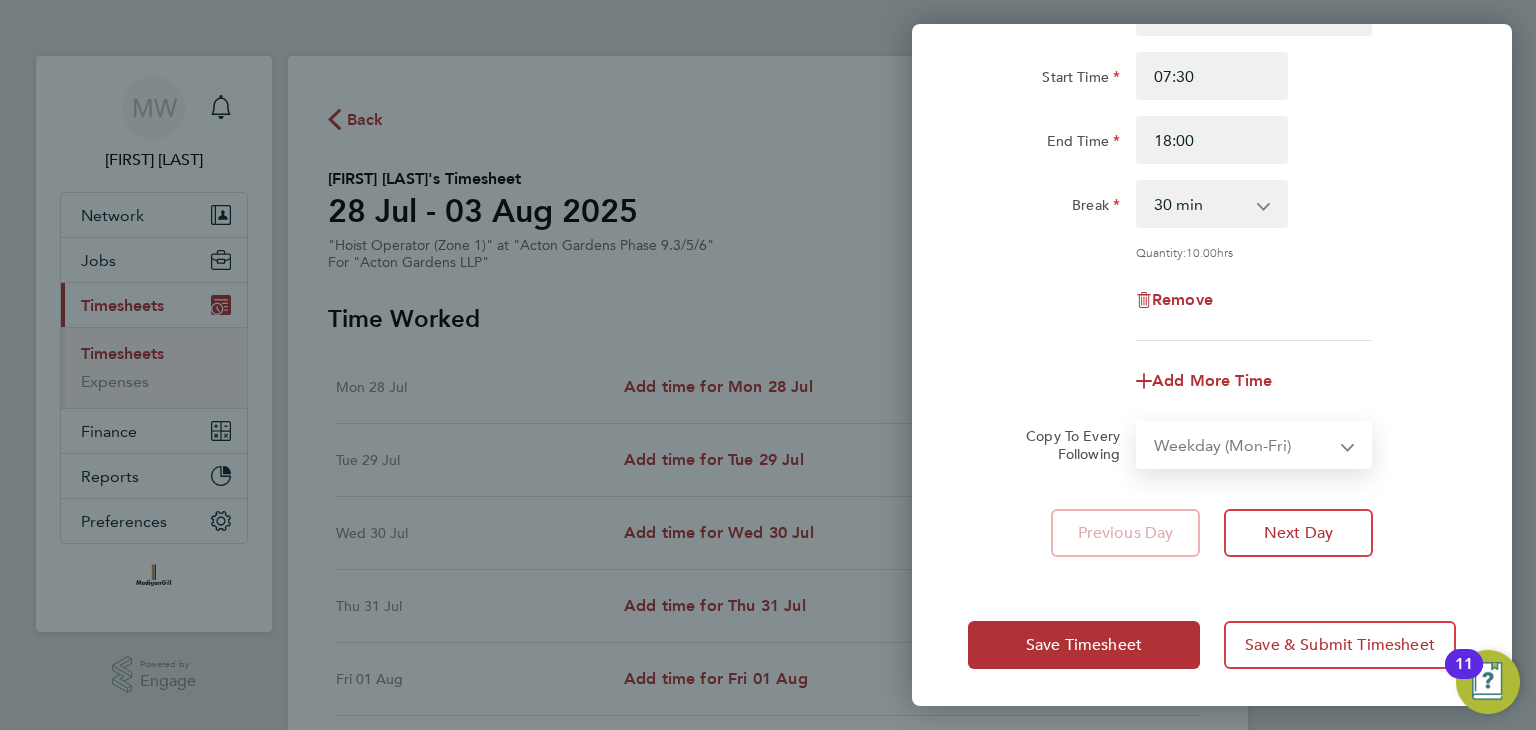 click on "Select days   Day   Weekday (Mon-Fri)   Weekend (Sat-Sun)   Tuesday   Wednesday   Thursday   Friday   Saturday   Sunday" at bounding box center (1243, 445) 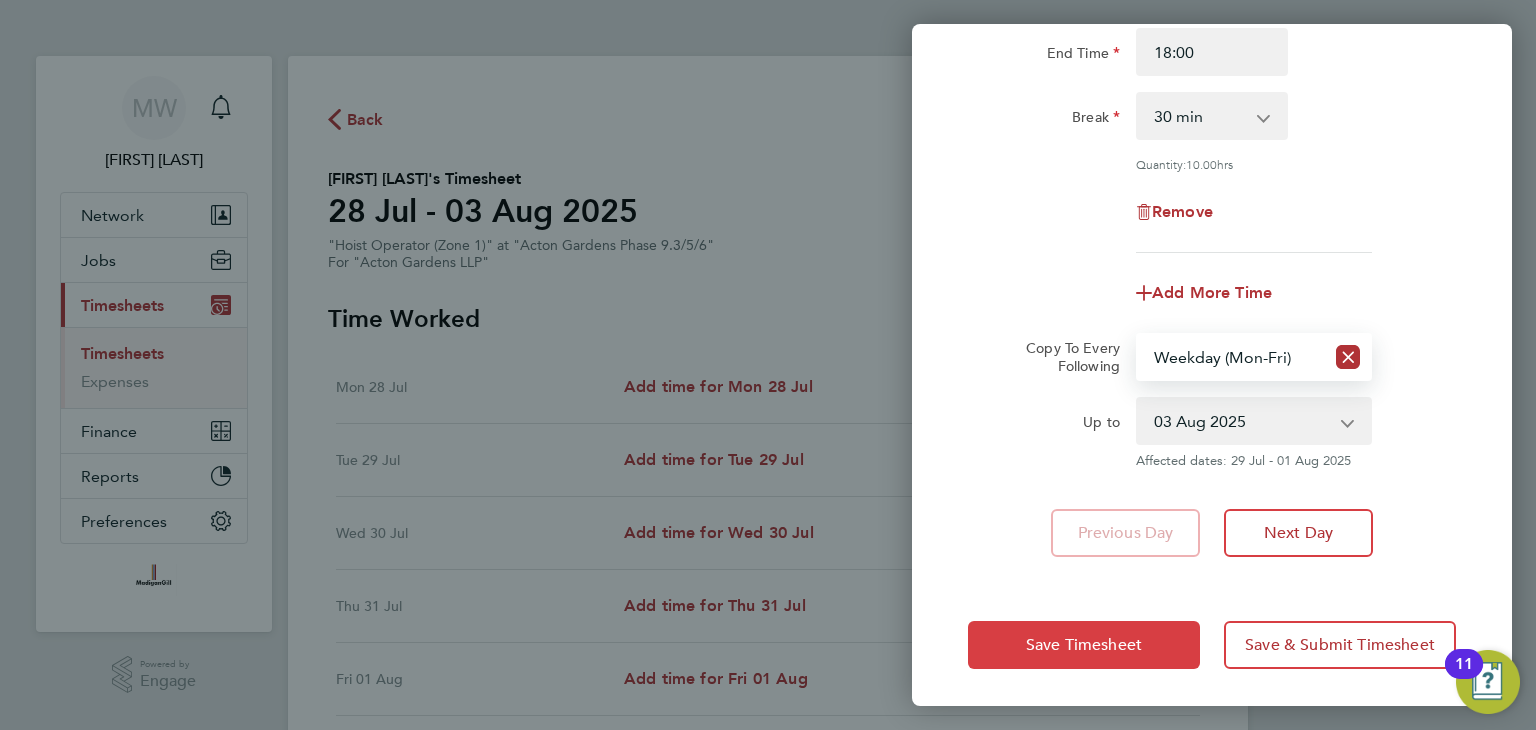 click on "Save Timesheet" 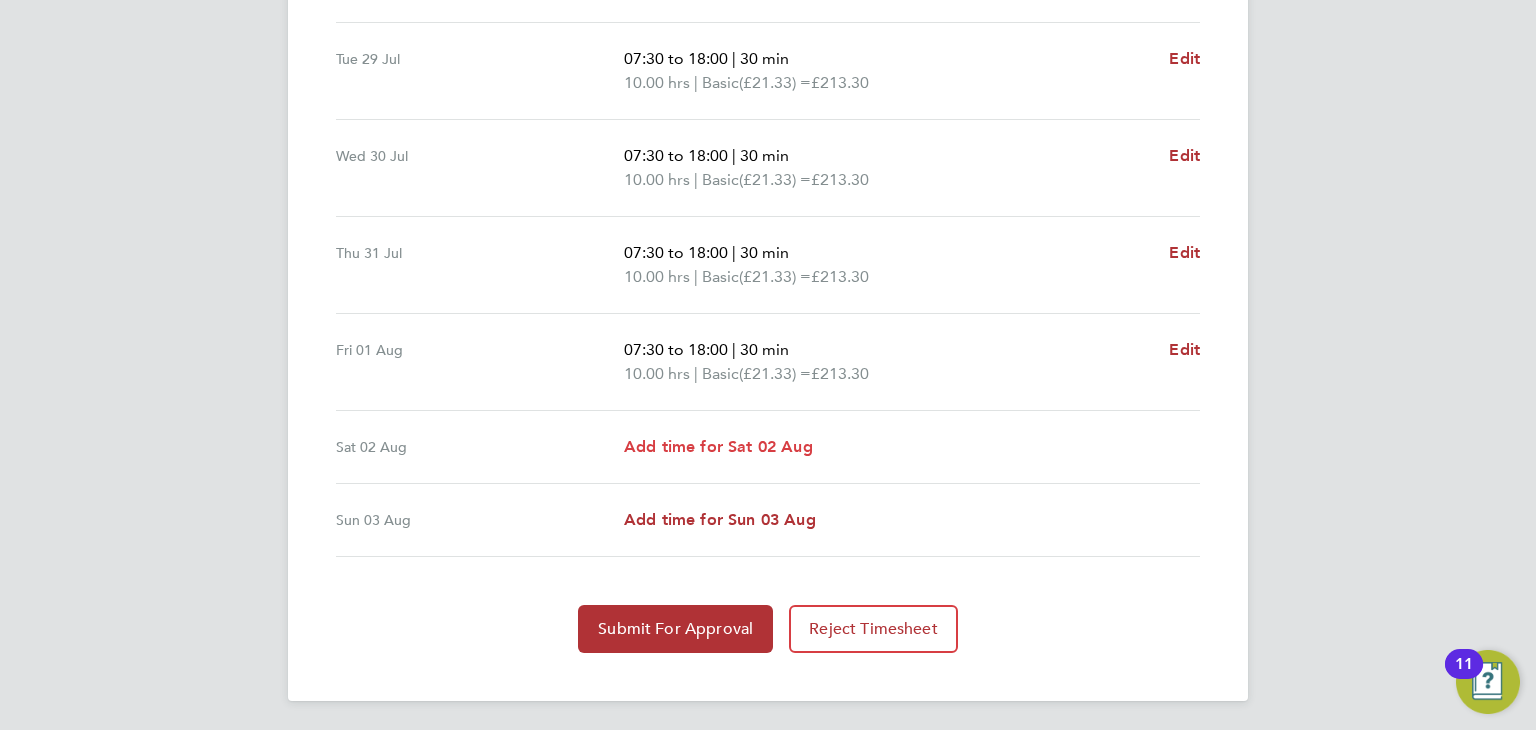 click on "Add time for Sat 02 Aug" at bounding box center (718, 446) 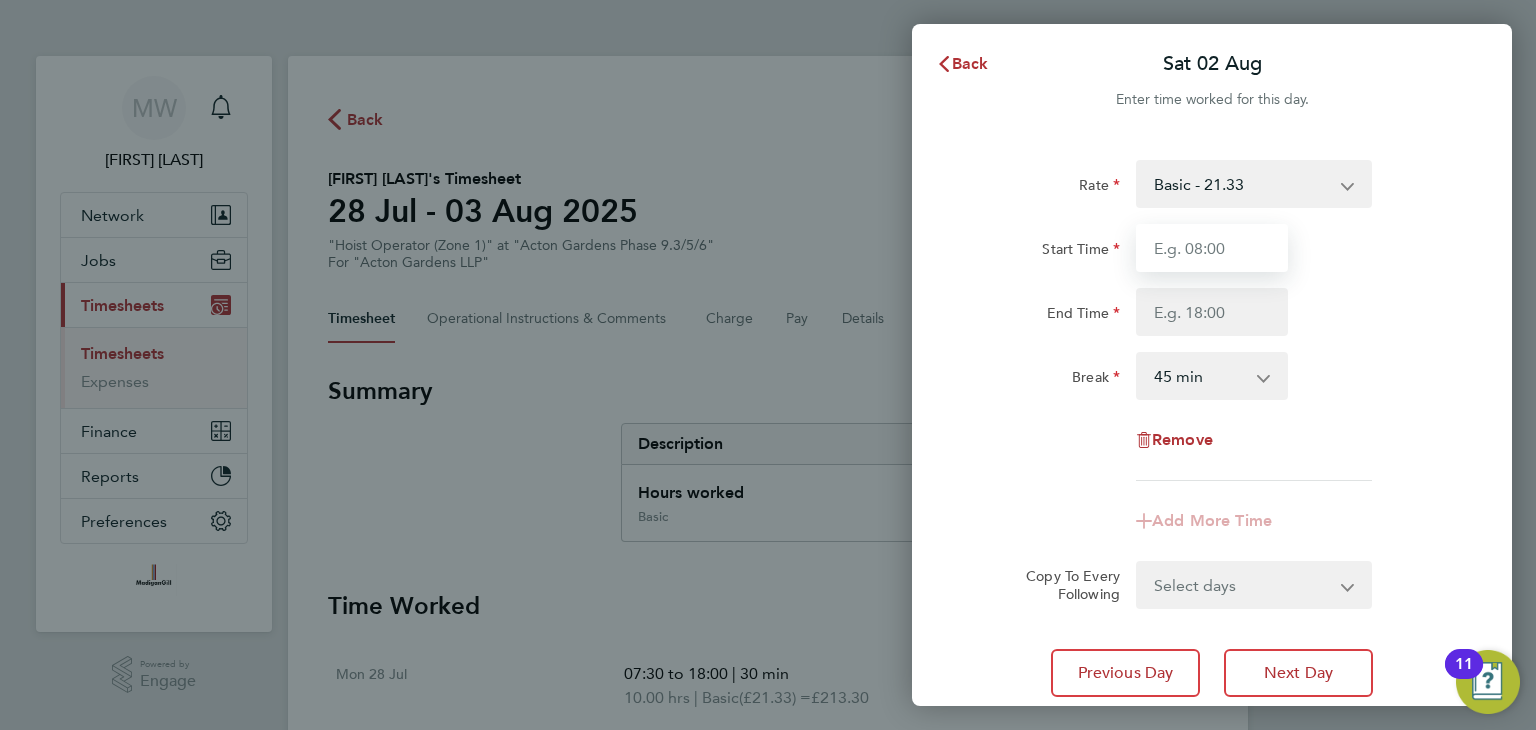 click on "Start Time" at bounding box center (1212, 248) 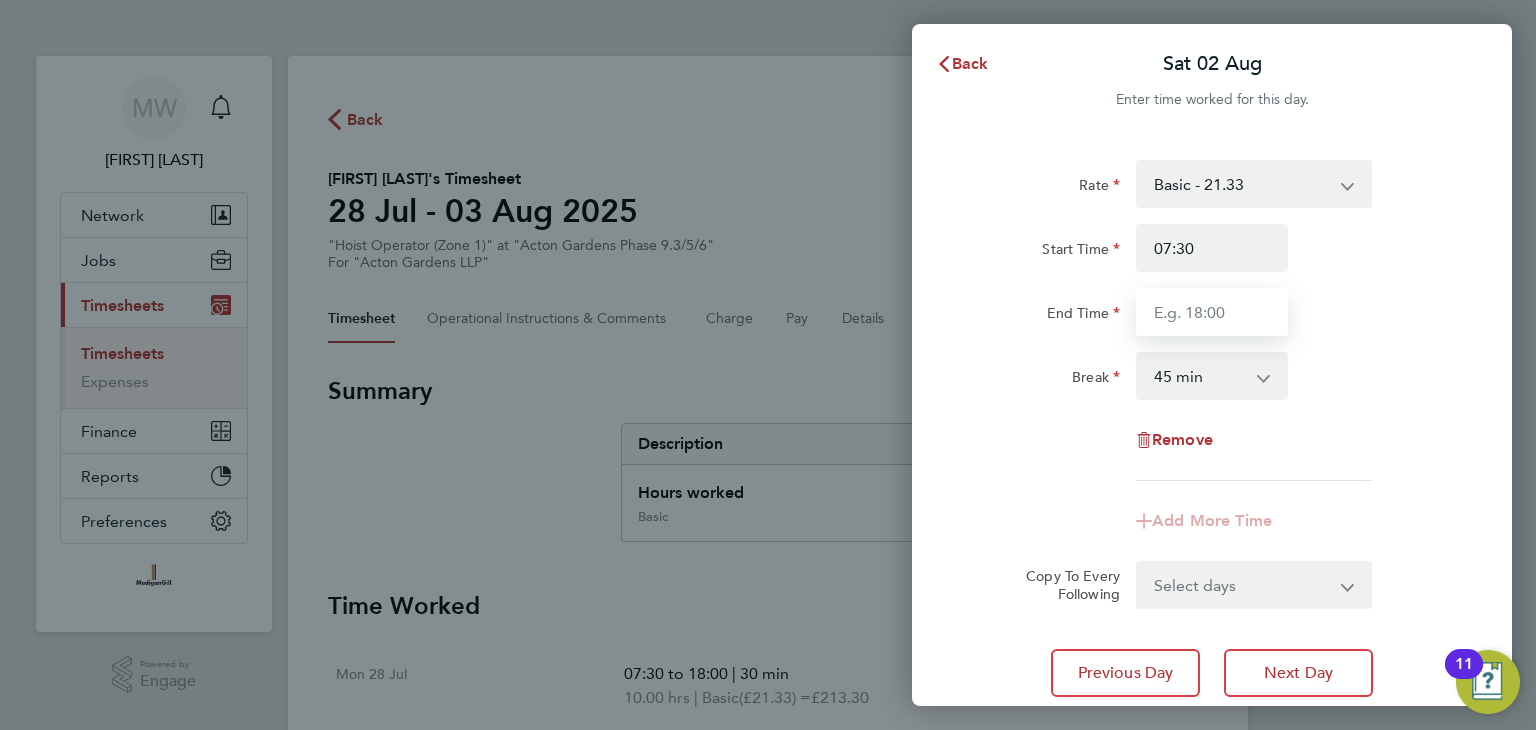click on "End Time" at bounding box center (1212, 312) 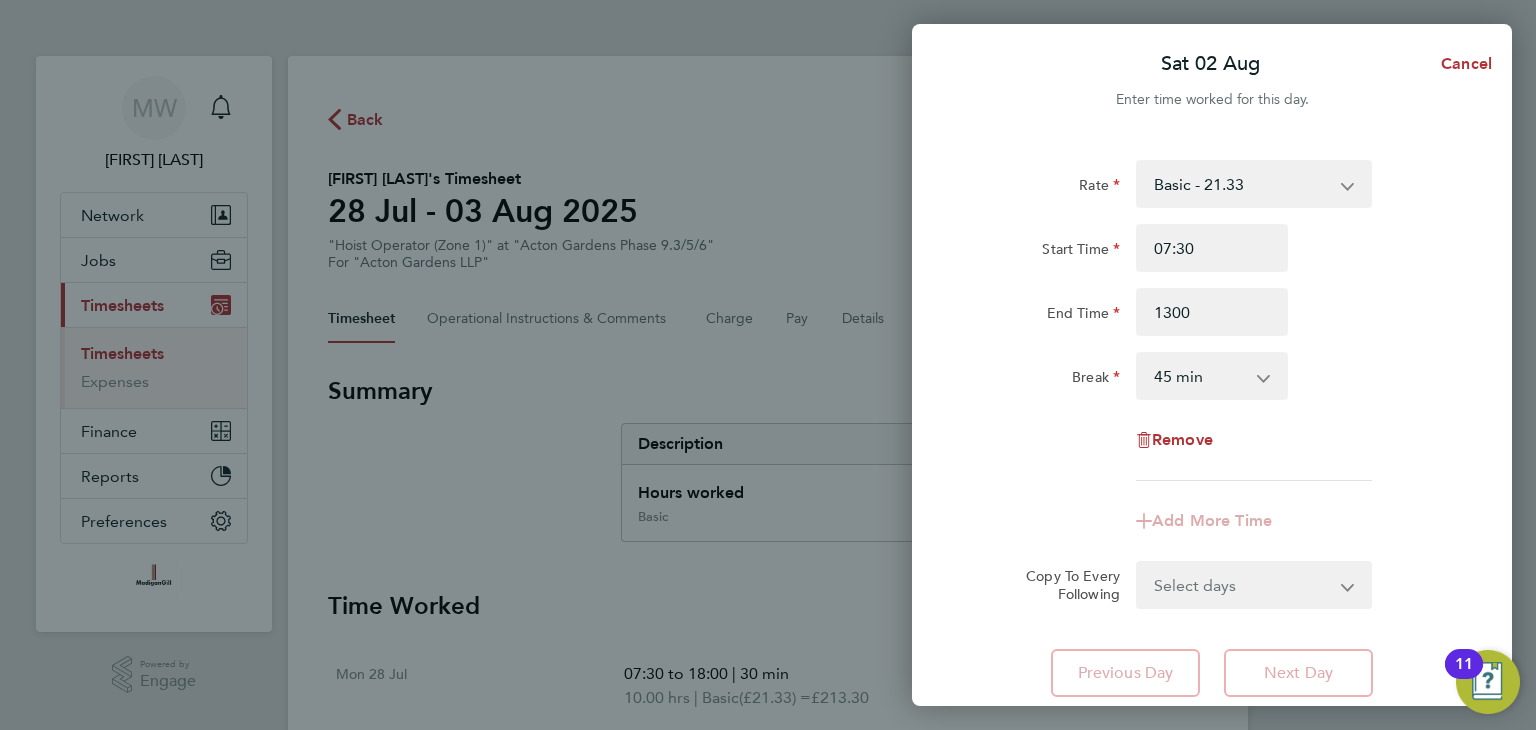 type on "13:00" 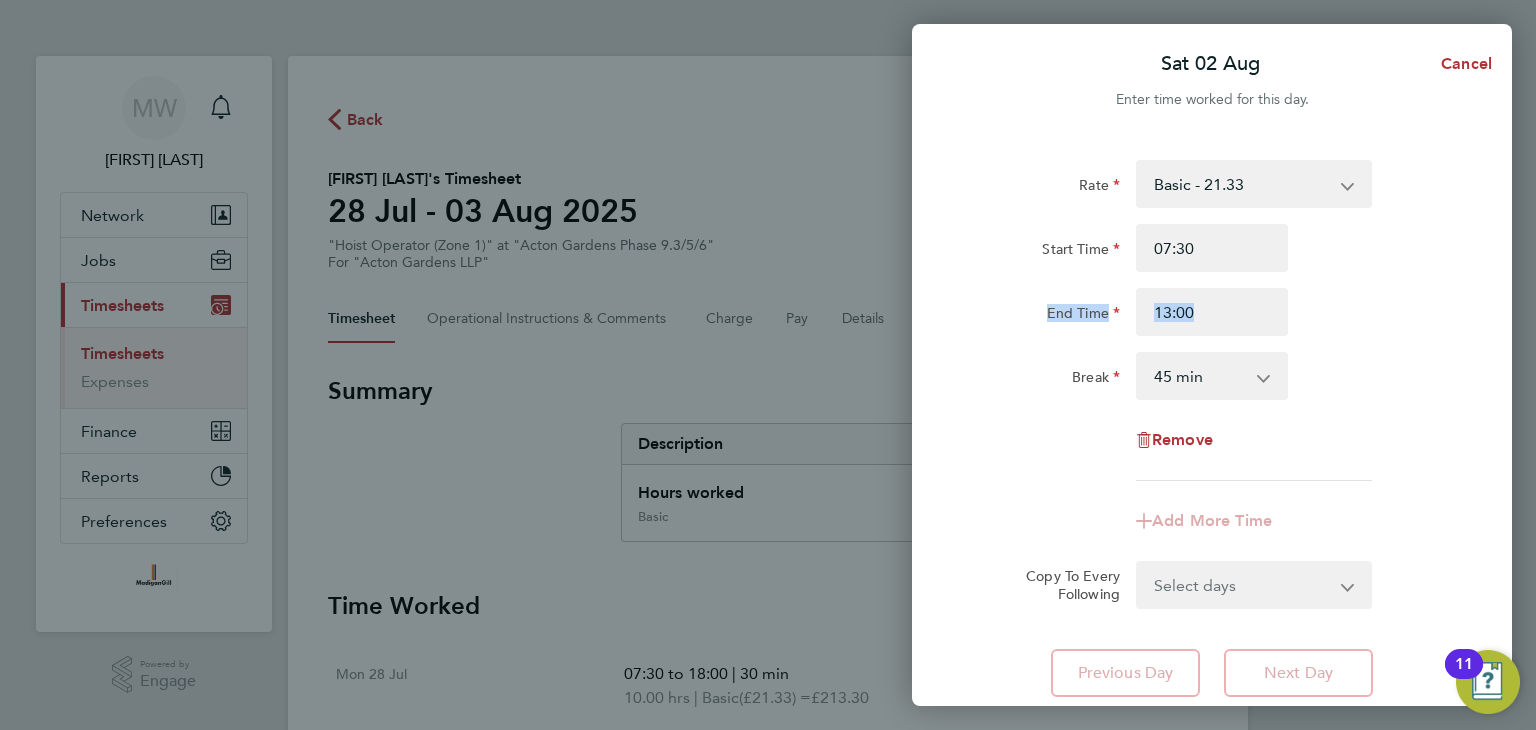 click on "Rate  Basic - 21.33
Start Time 07:30 End Time 13:00 Break  0 min   15 min   30 min   45 min   60 min   75 min   90 min
Remove" 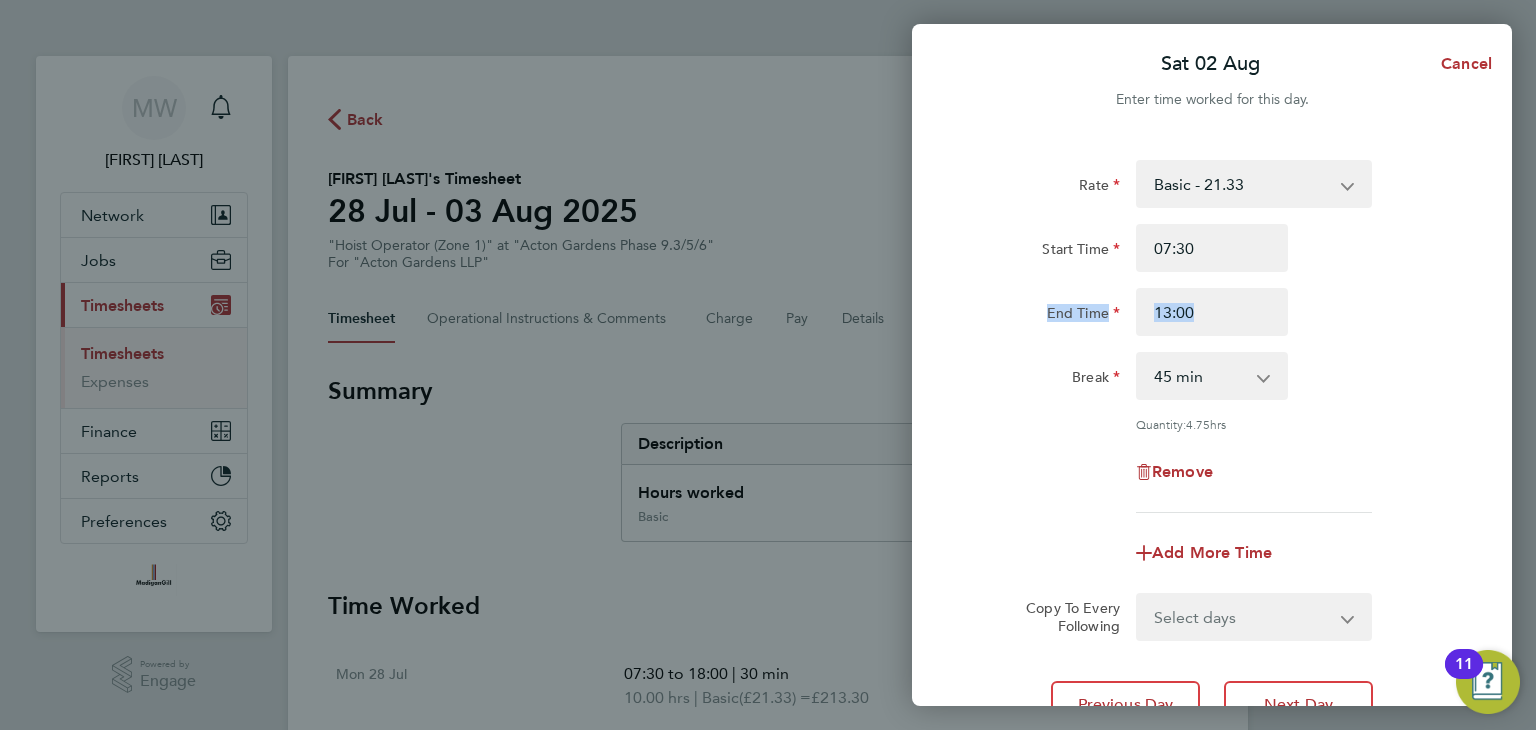 click 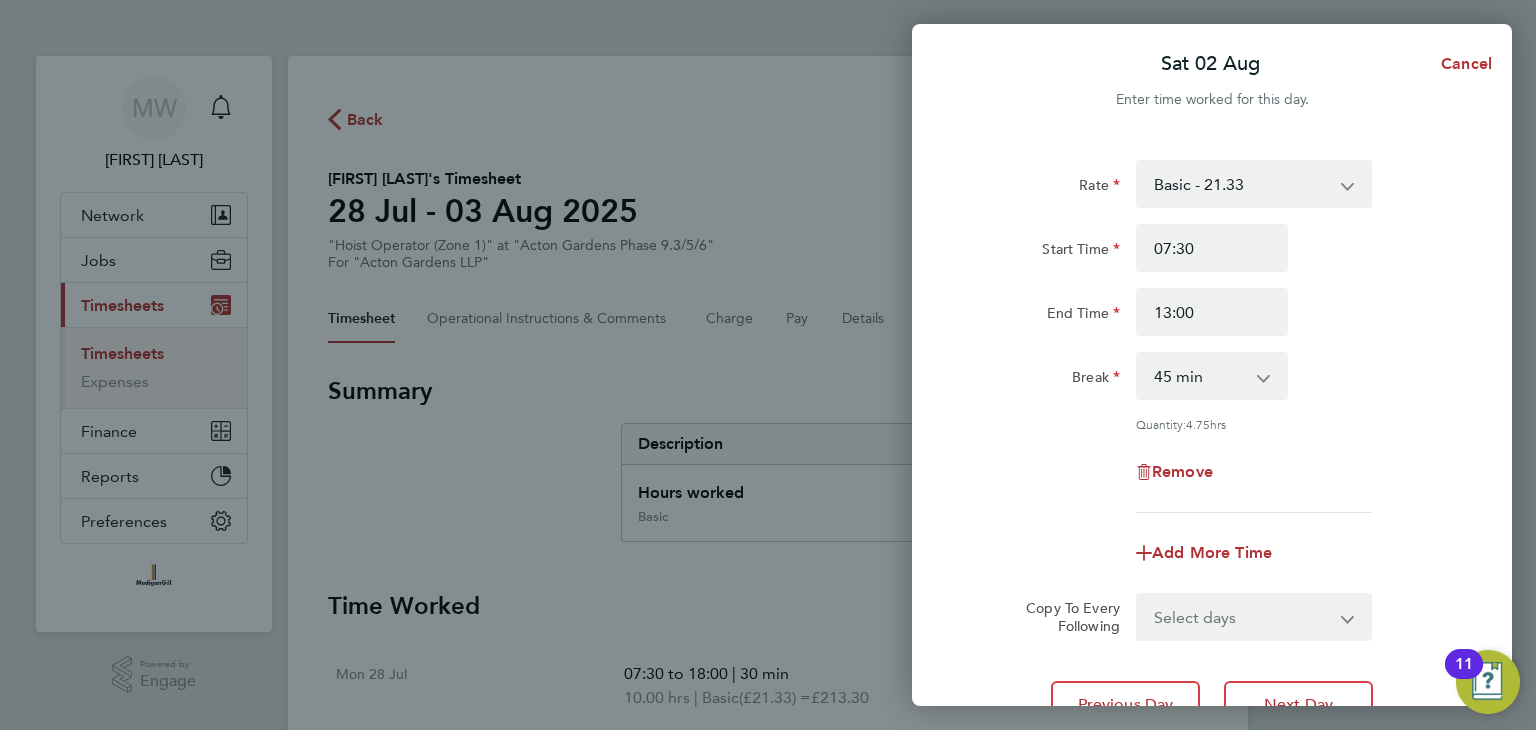 click on "0 min   15 min   30 min   45 min   60 min   75 min   90 min" at bounding box center [1200, 376] 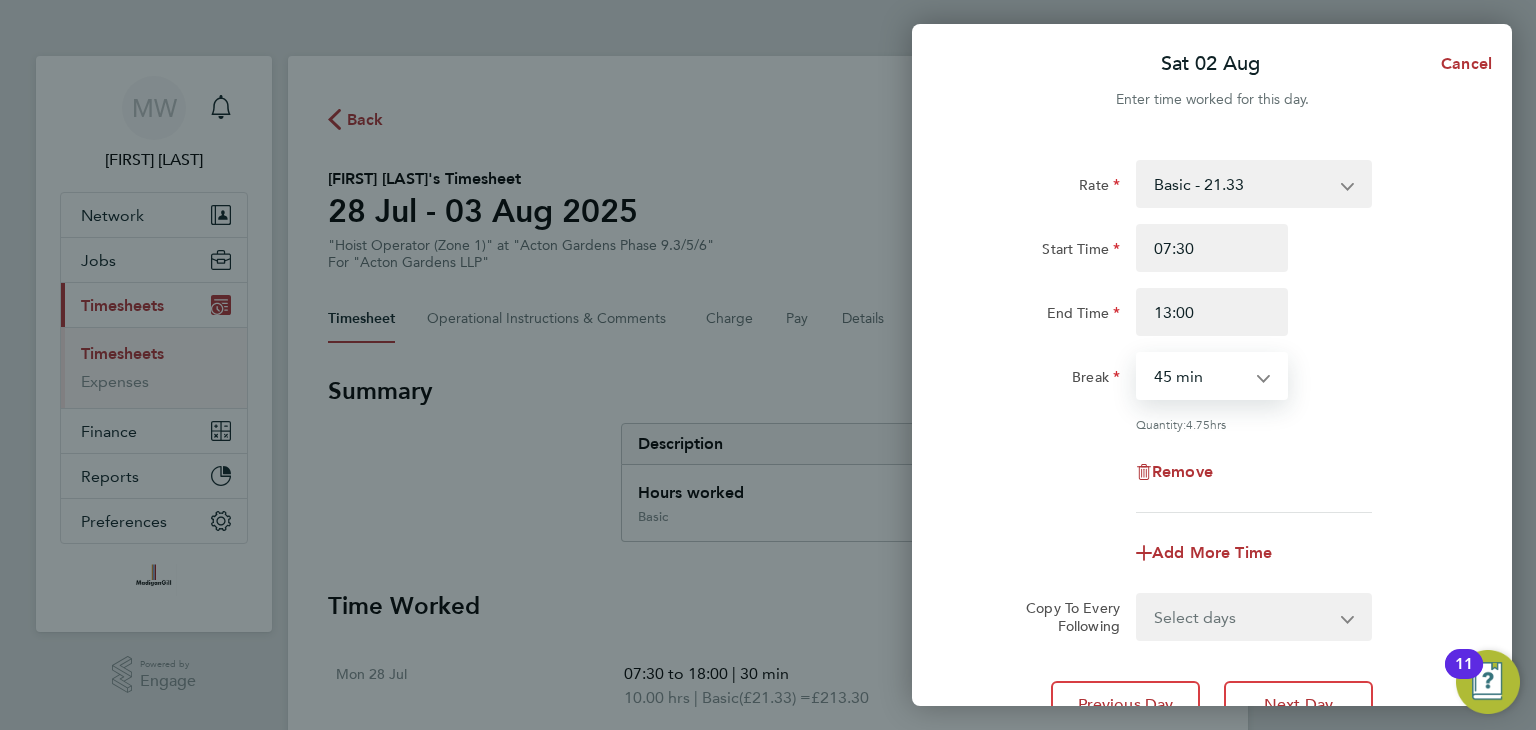 select on "30" 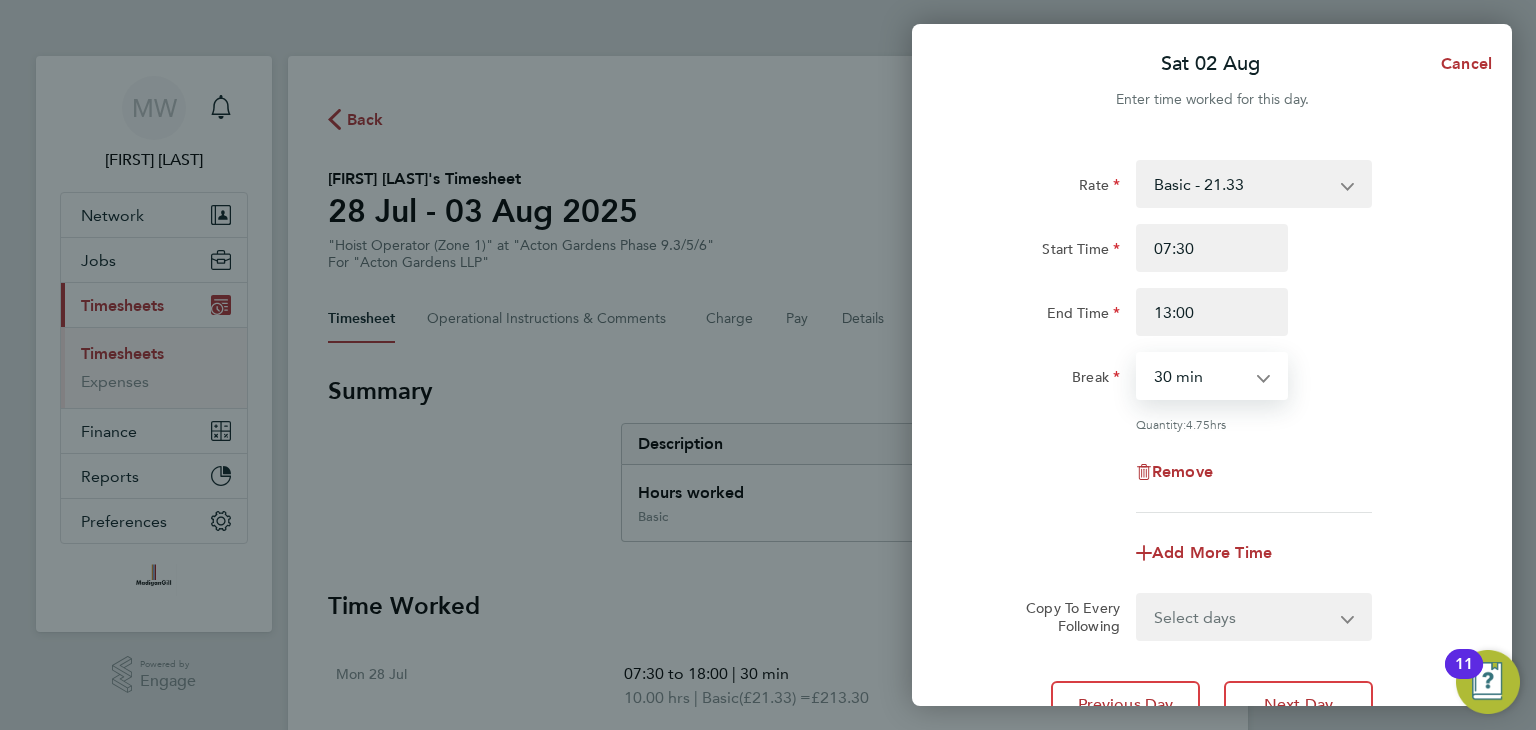 click on "0 min   15 min   30 min   45 min   60 min   75 min   90 min" at bounding box center (1200, 376) 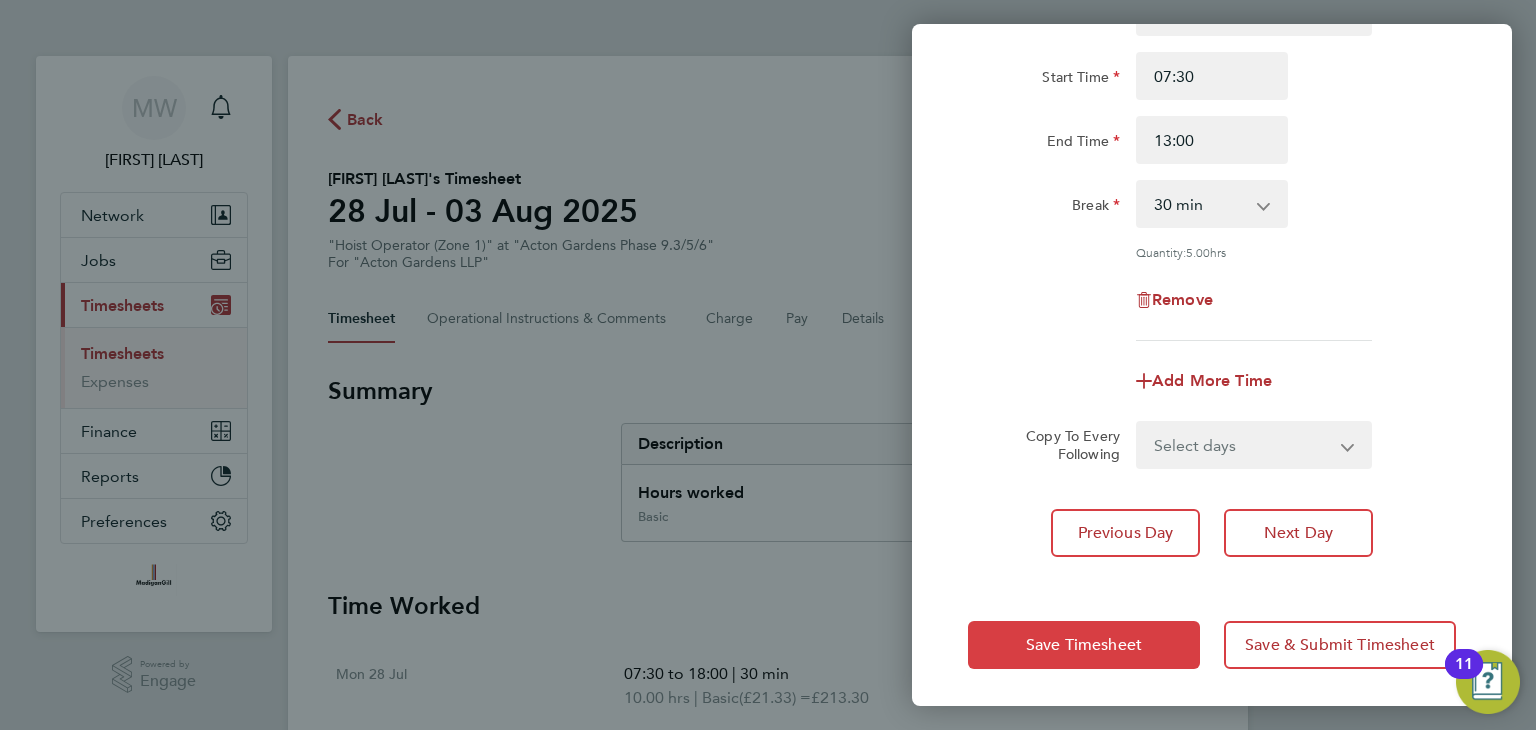 click on "Save Timesheet" 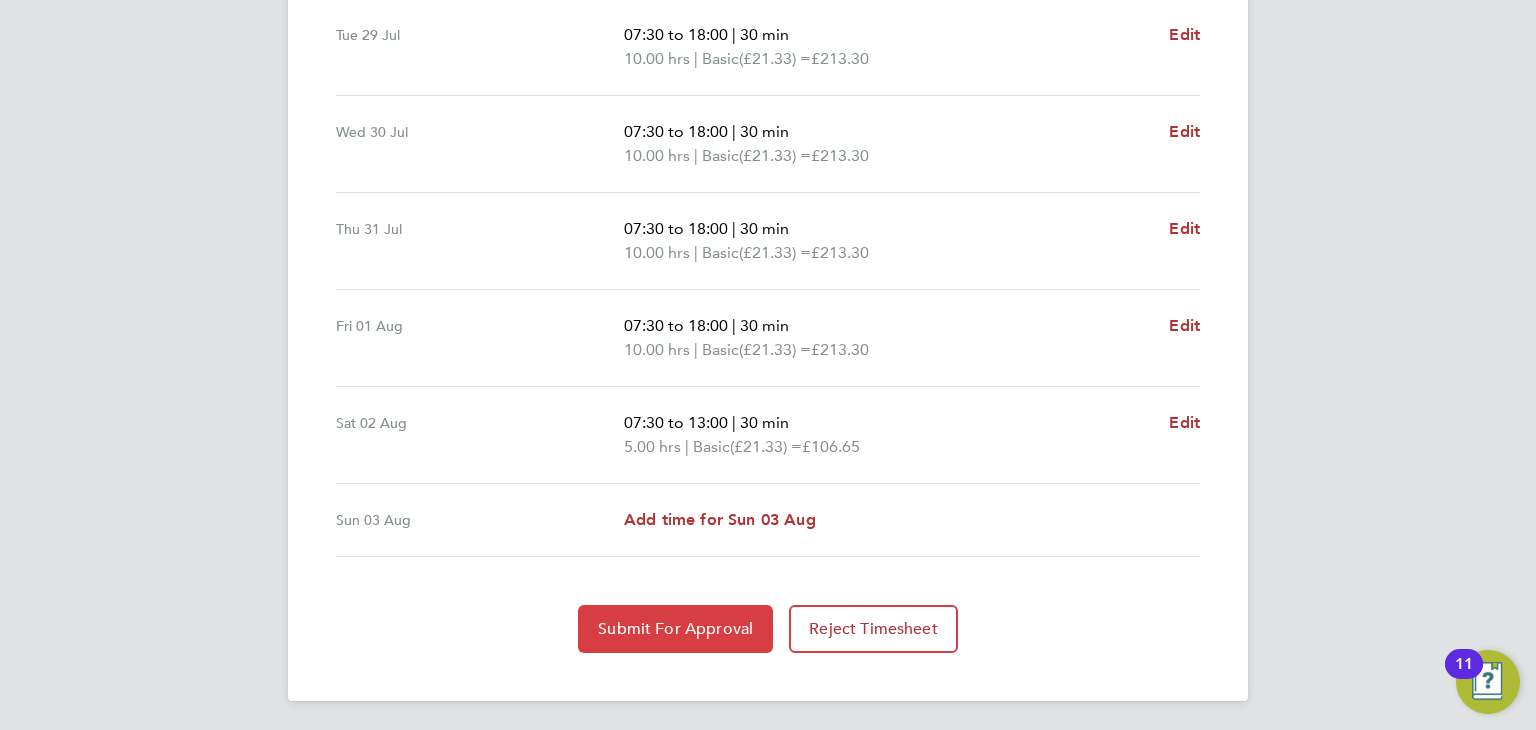 click on "Submit For Approval" 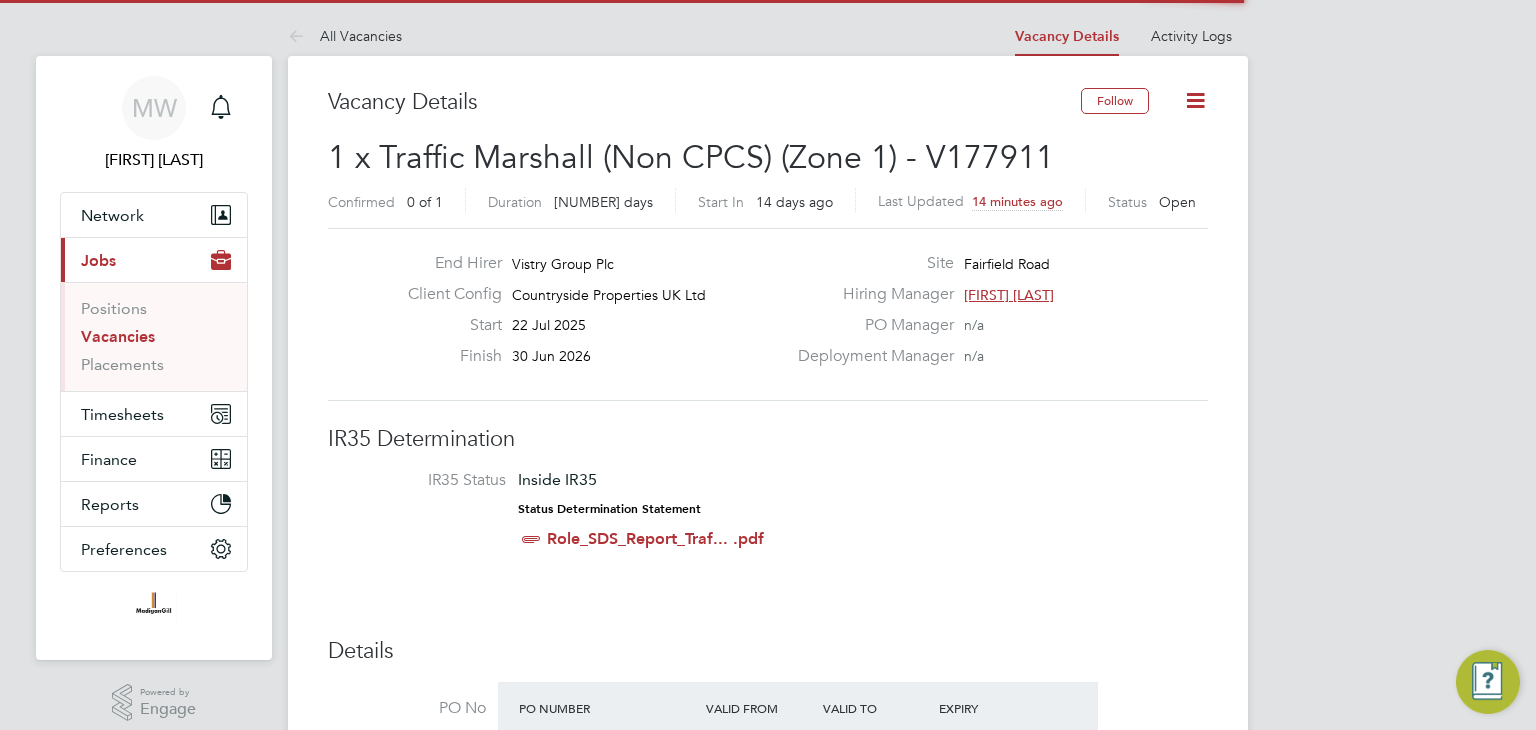 scroll, scrollTop: 0, scrollLeft: 0, axis: both 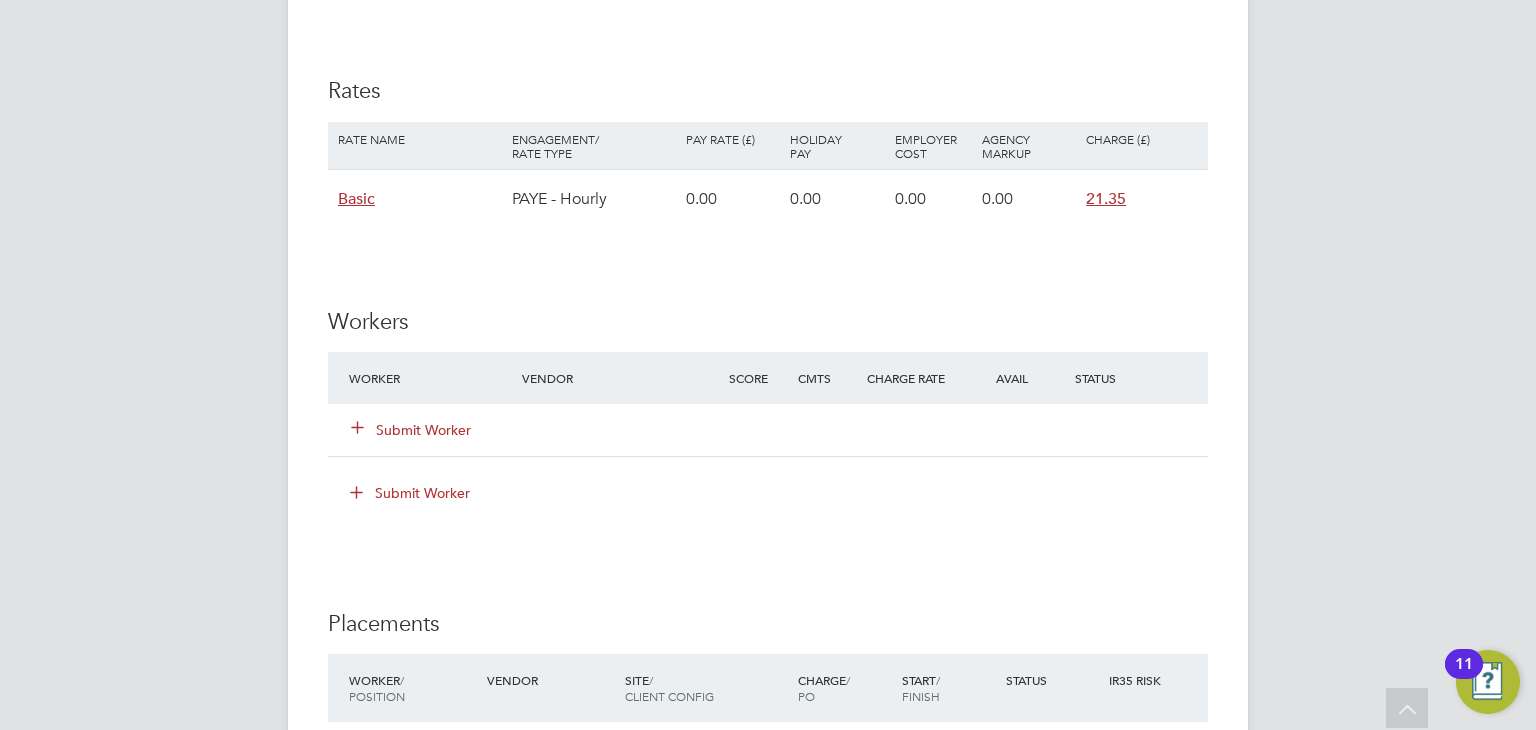 click on "Submit Worker" 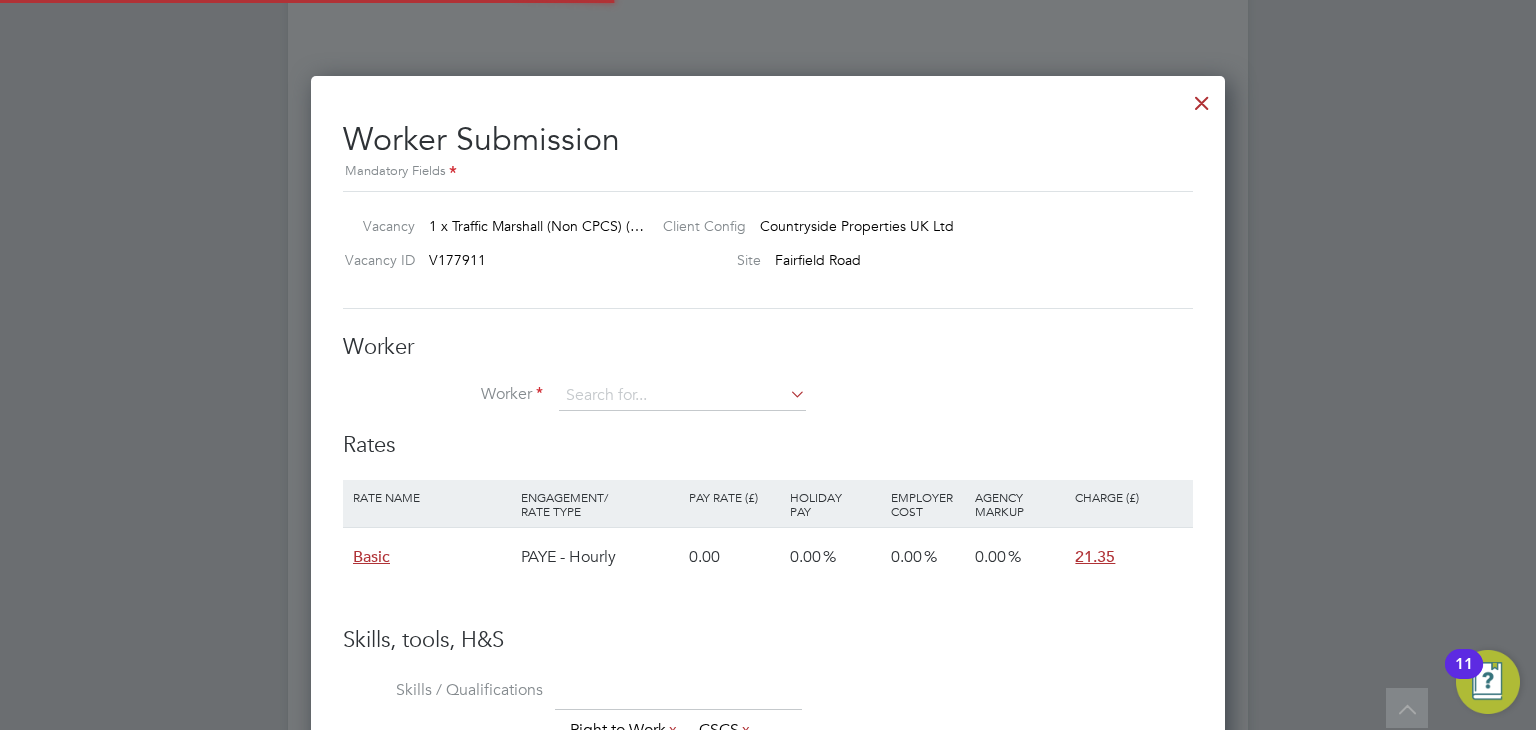scroll, scrollTop: 10, scrollLeft: 10, axis: both 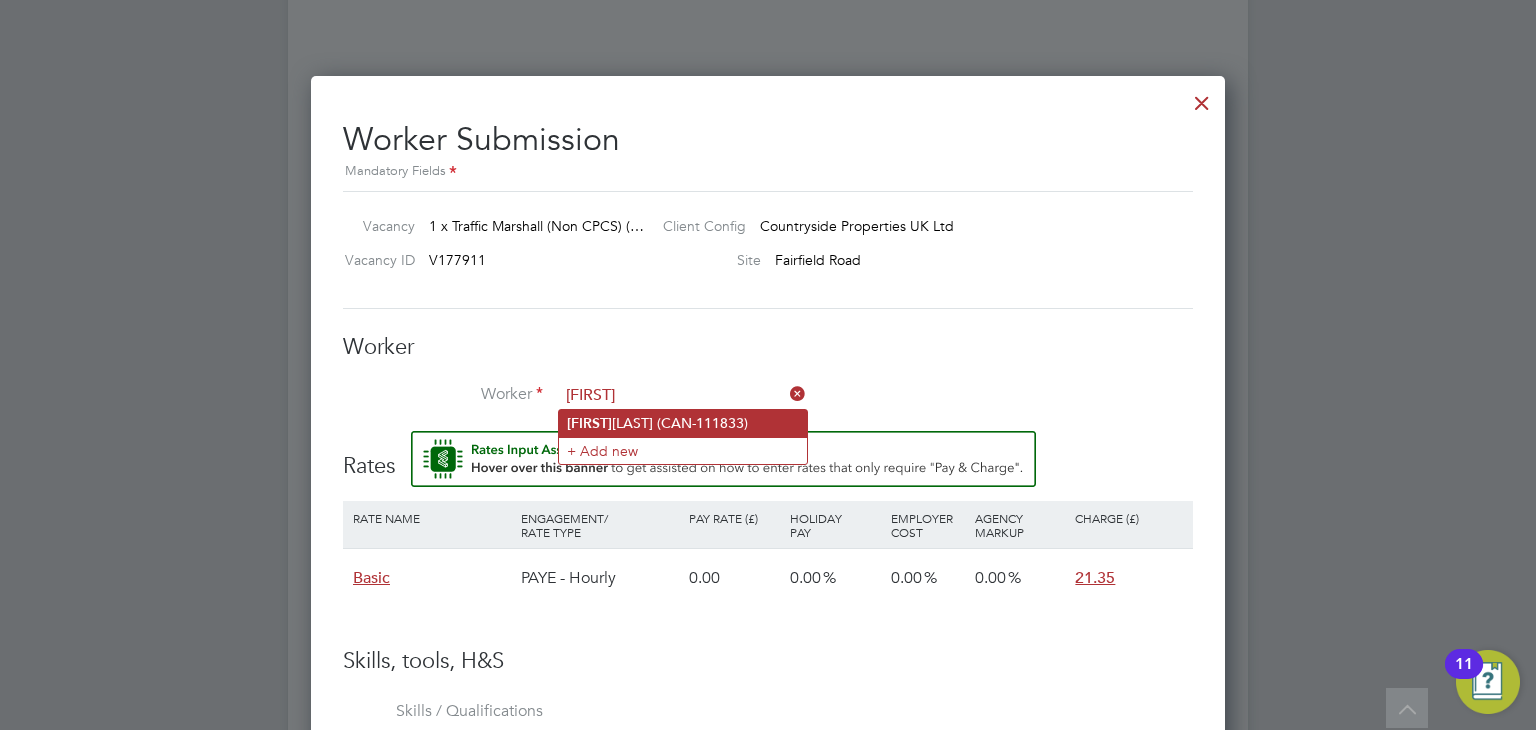click on "[FIRST] [LAST] (CAN-111833)" 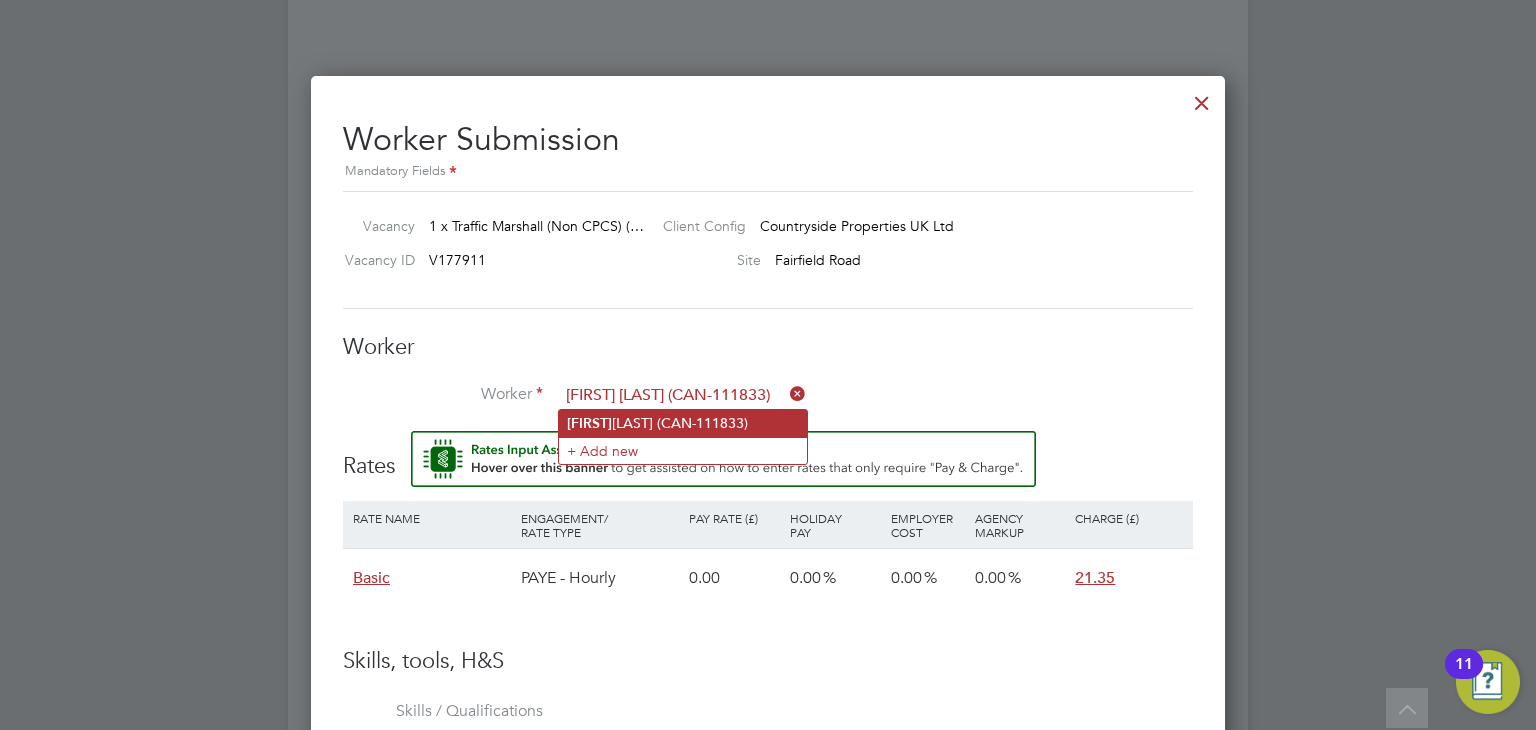 scroll, scrollTop: 9, scrollLeft: 9, axis: both 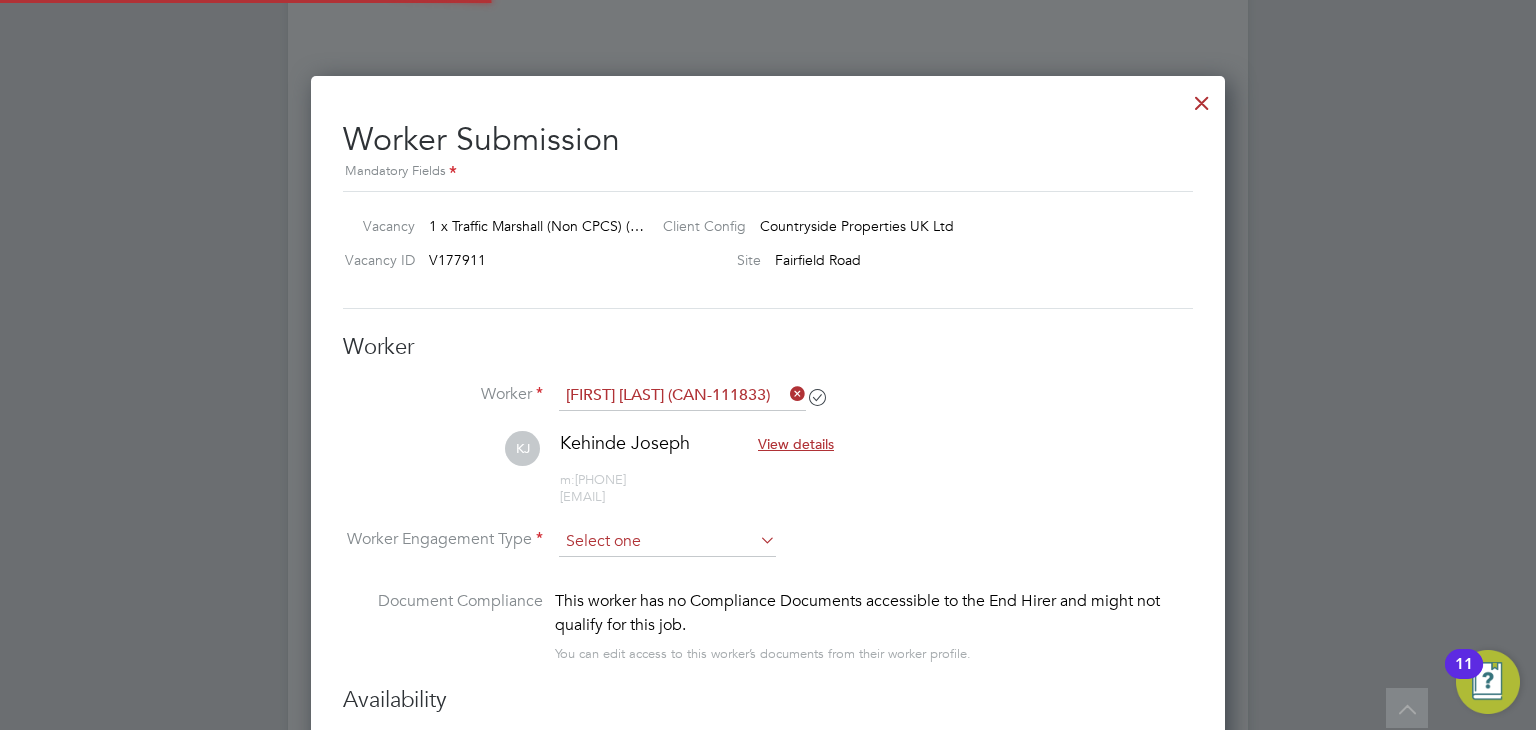 click at bounding box center (667, 542) 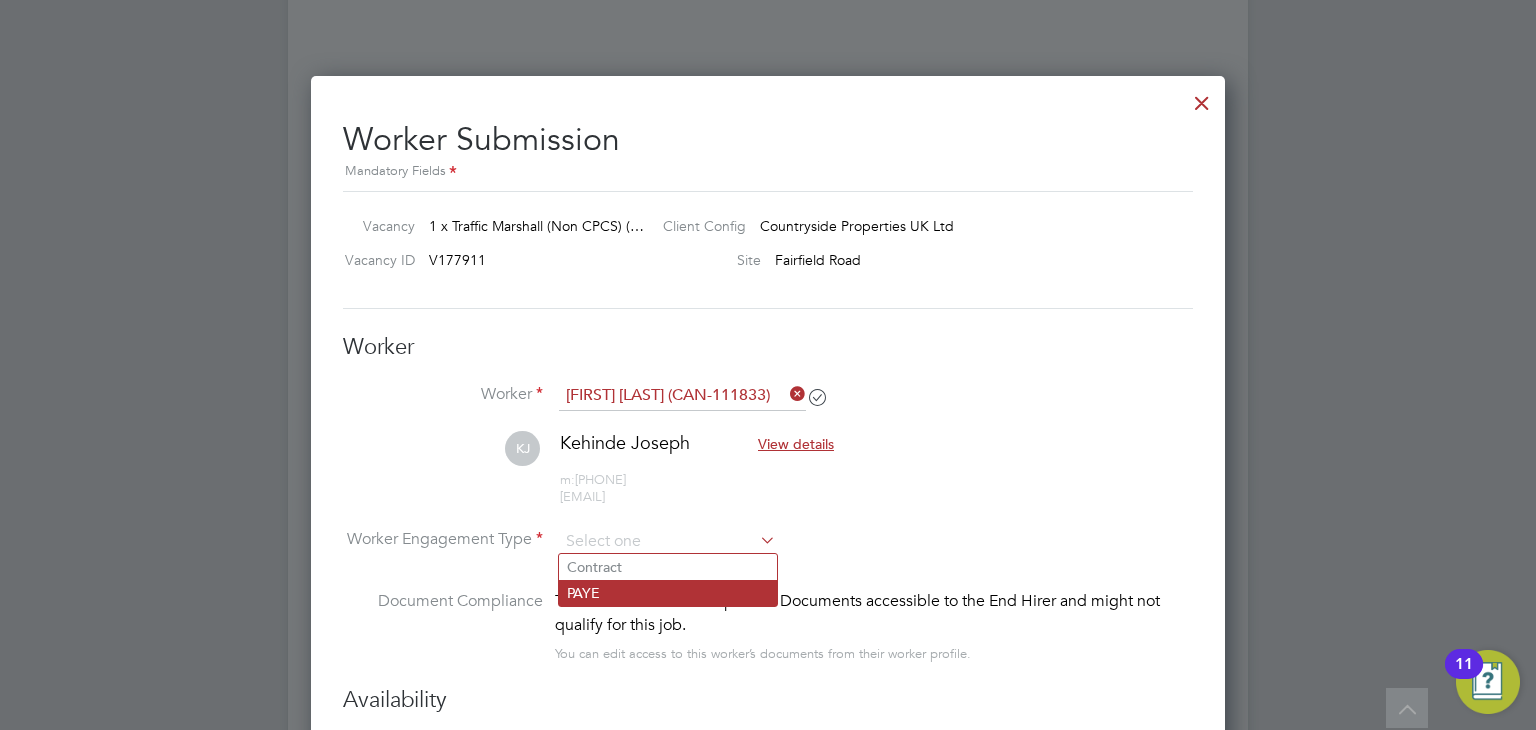 click on "PAYE" 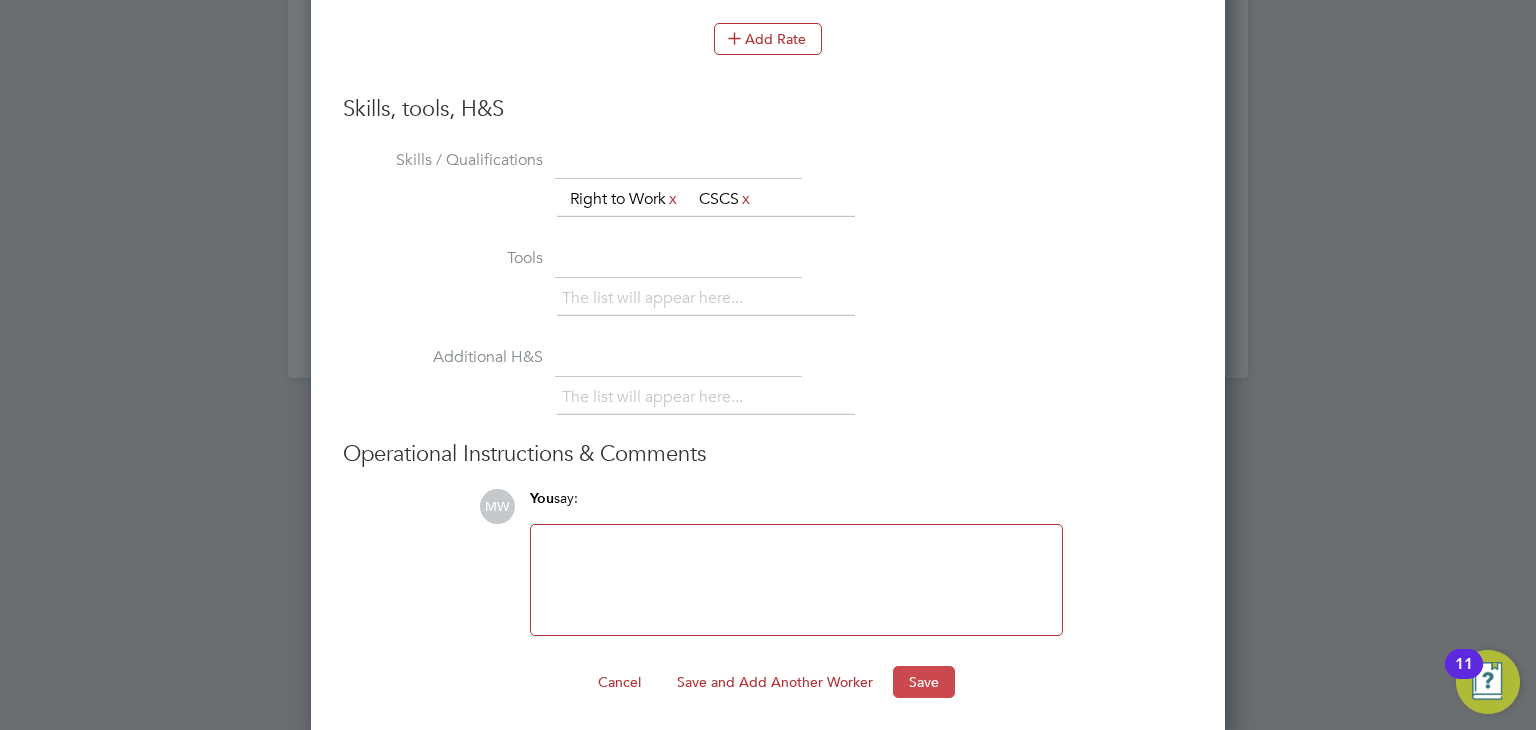 click on "Save" at bounding box center [924, 682] 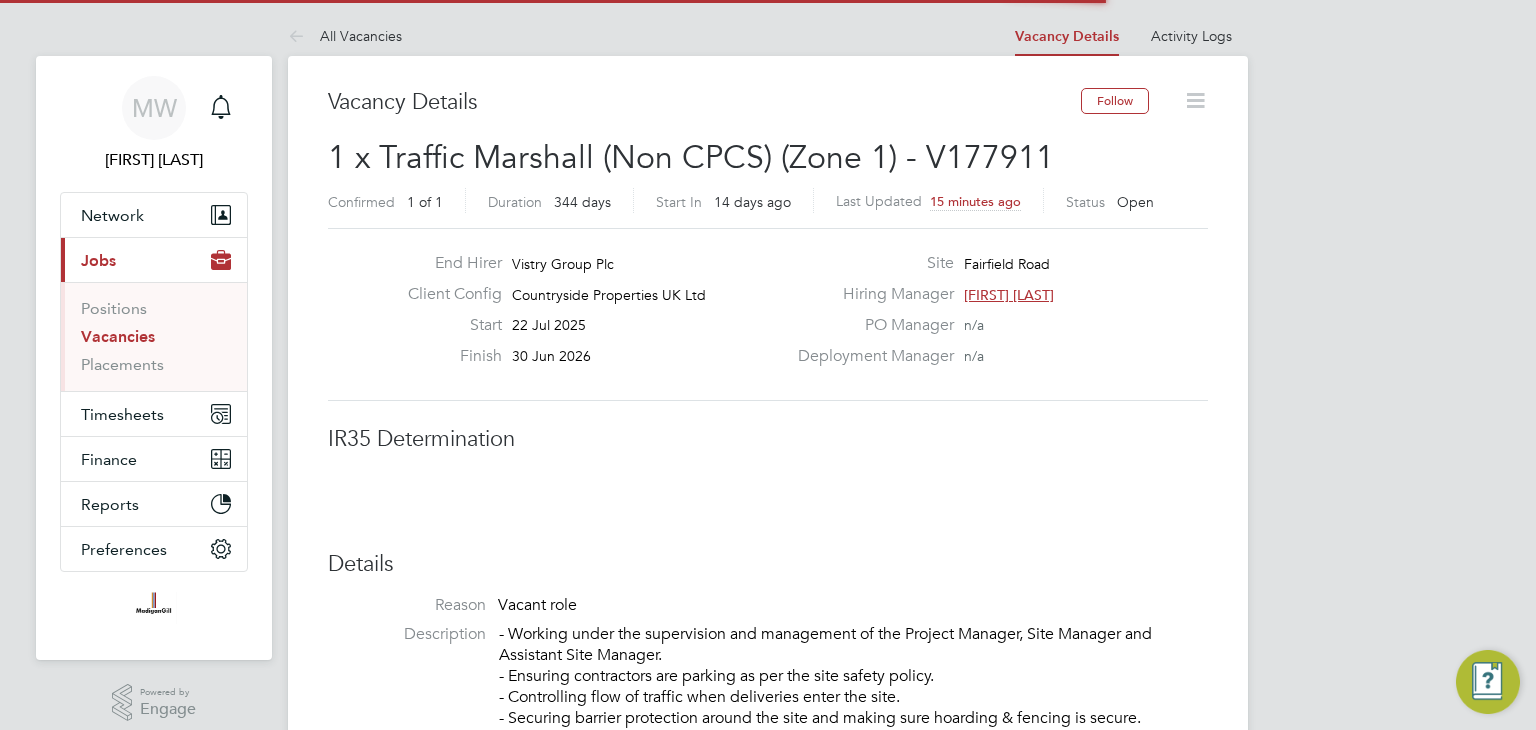 scroll, scrollTop: 0, scrollLeft: 0, axis: both 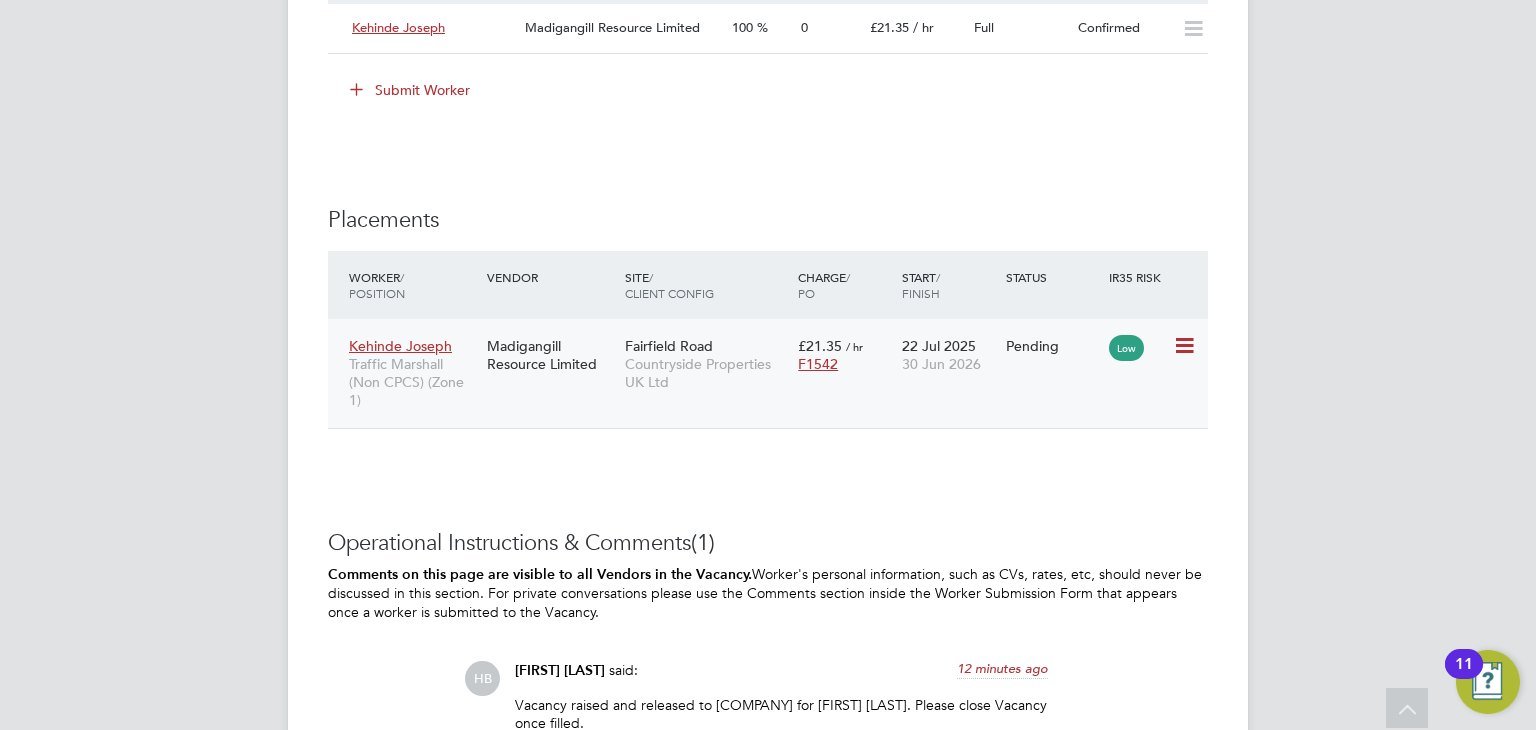 click 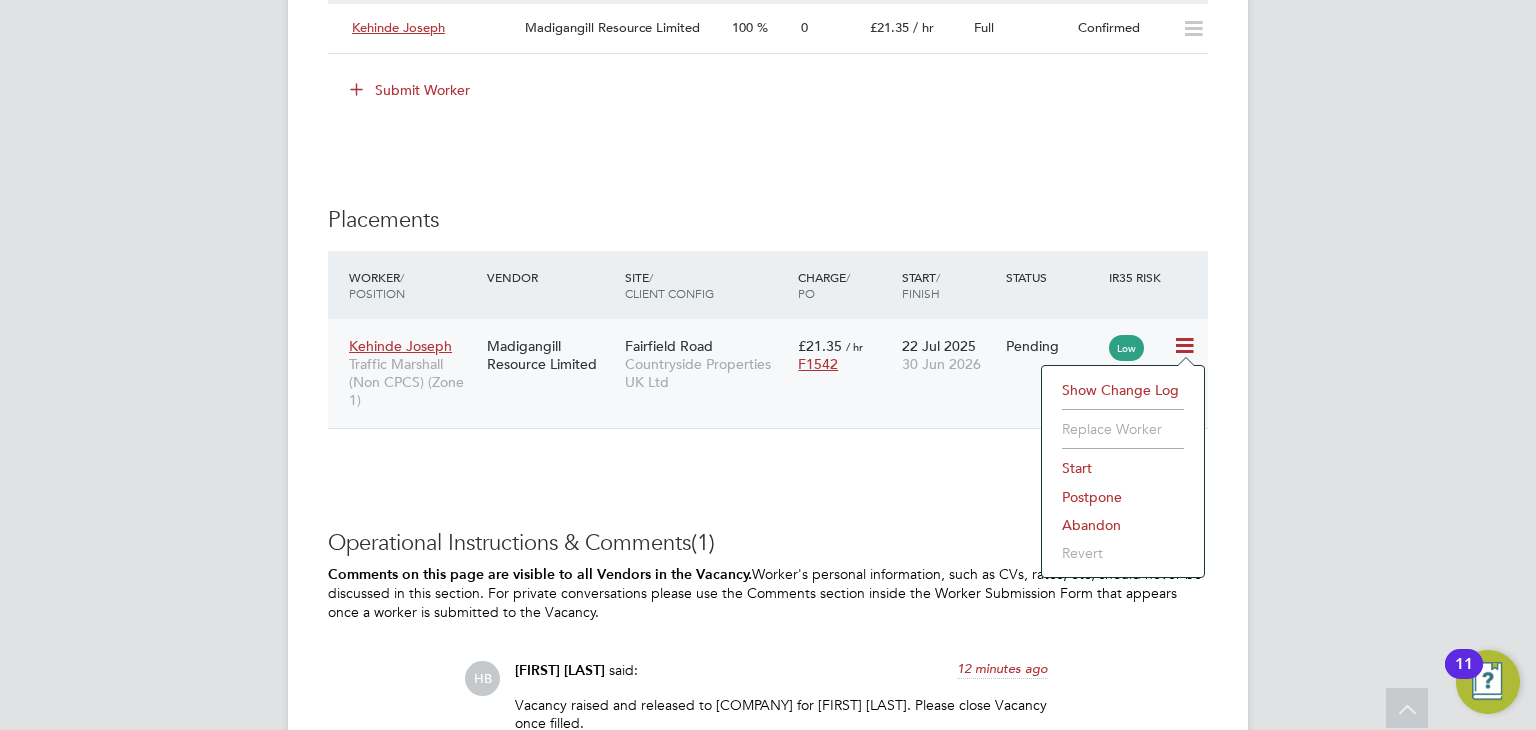 click on "Start" 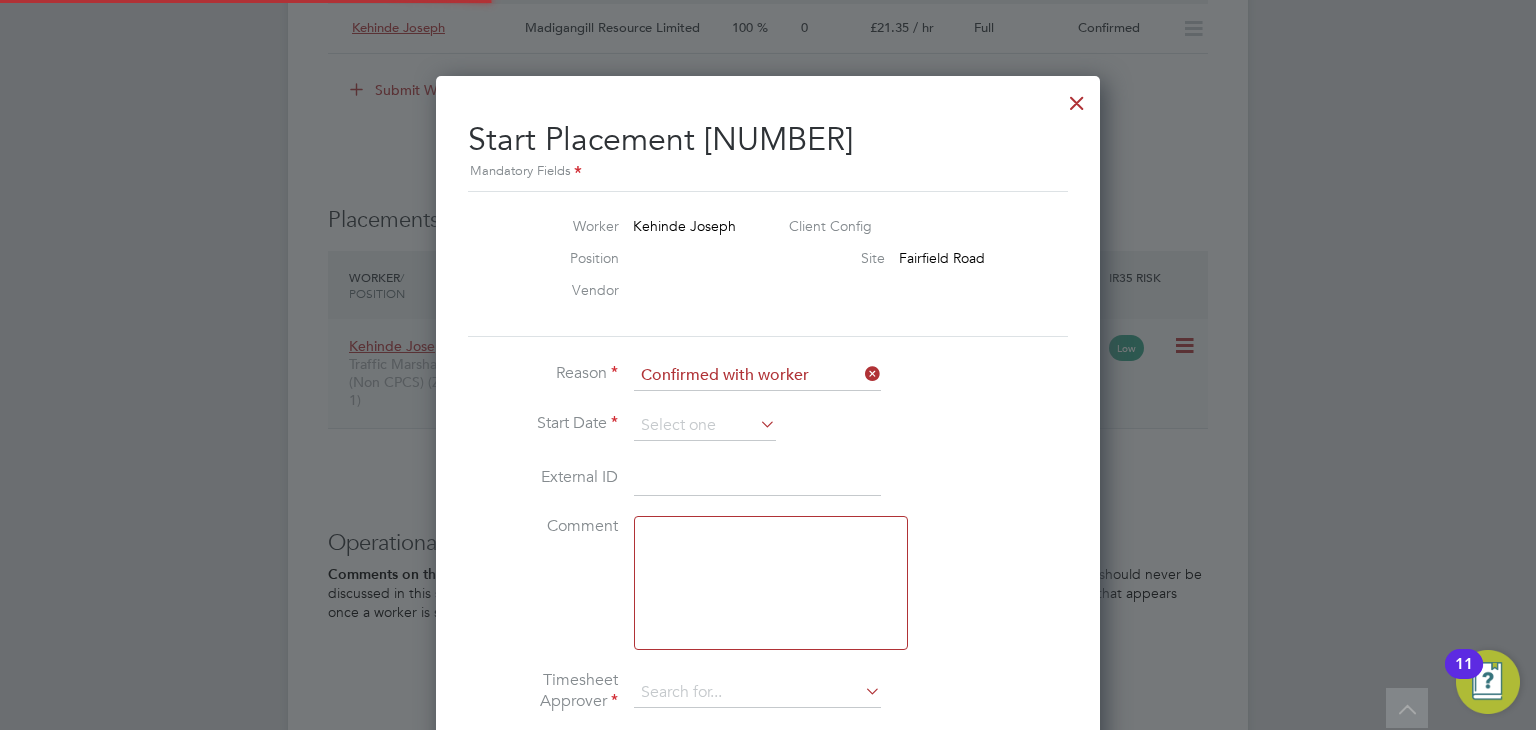 type on "[FIRST] [LAST]" 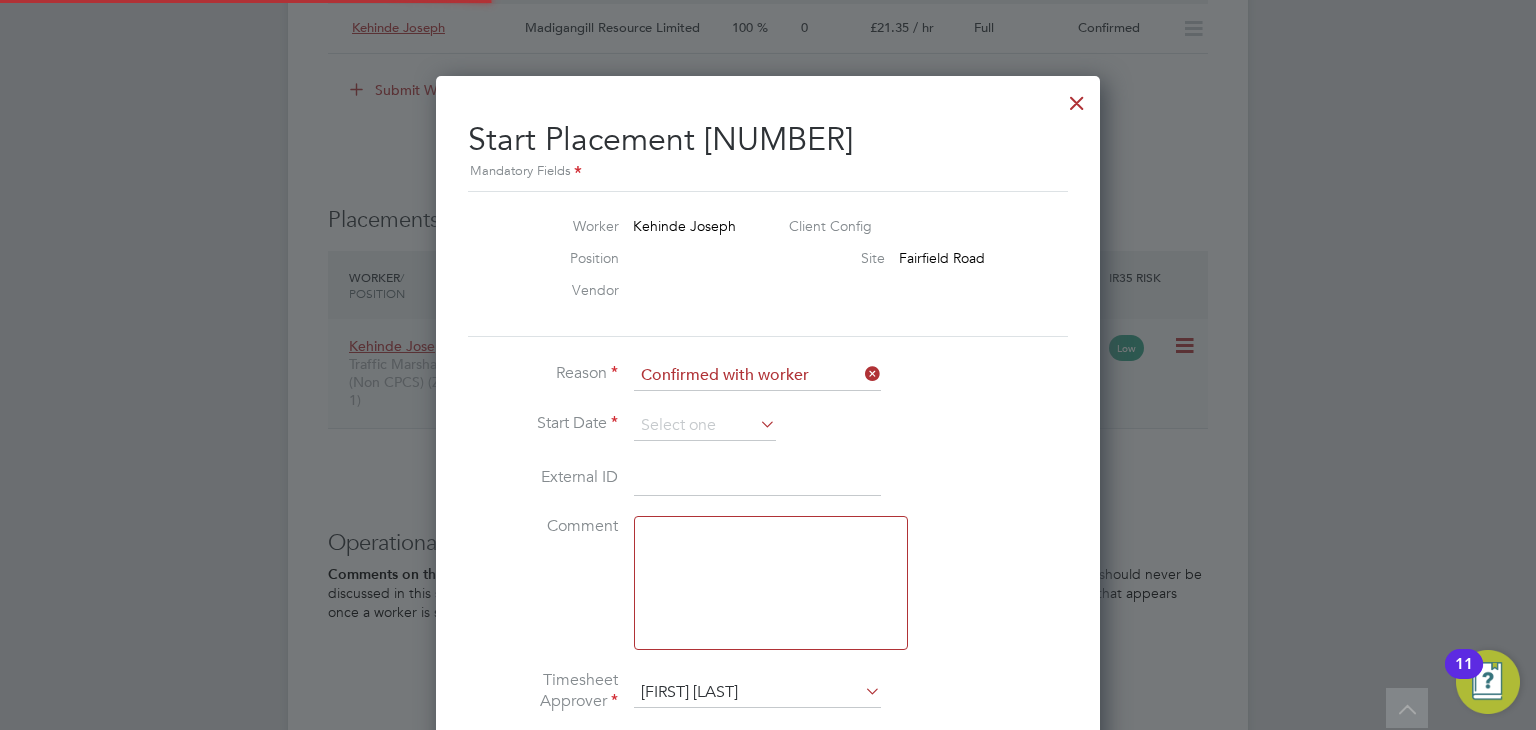 scroll, scrollTop: 10, scrollLeft: 10, axis: both 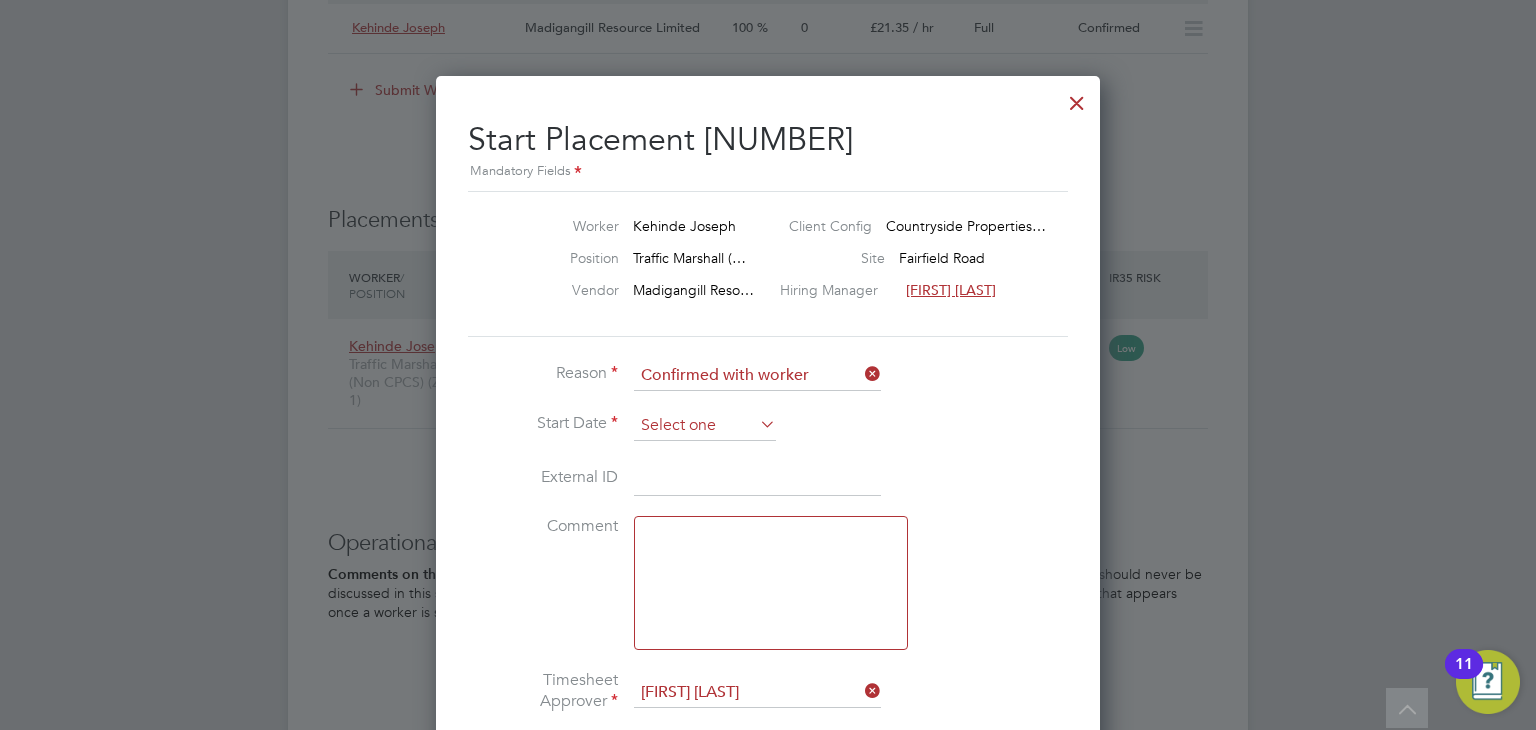 click 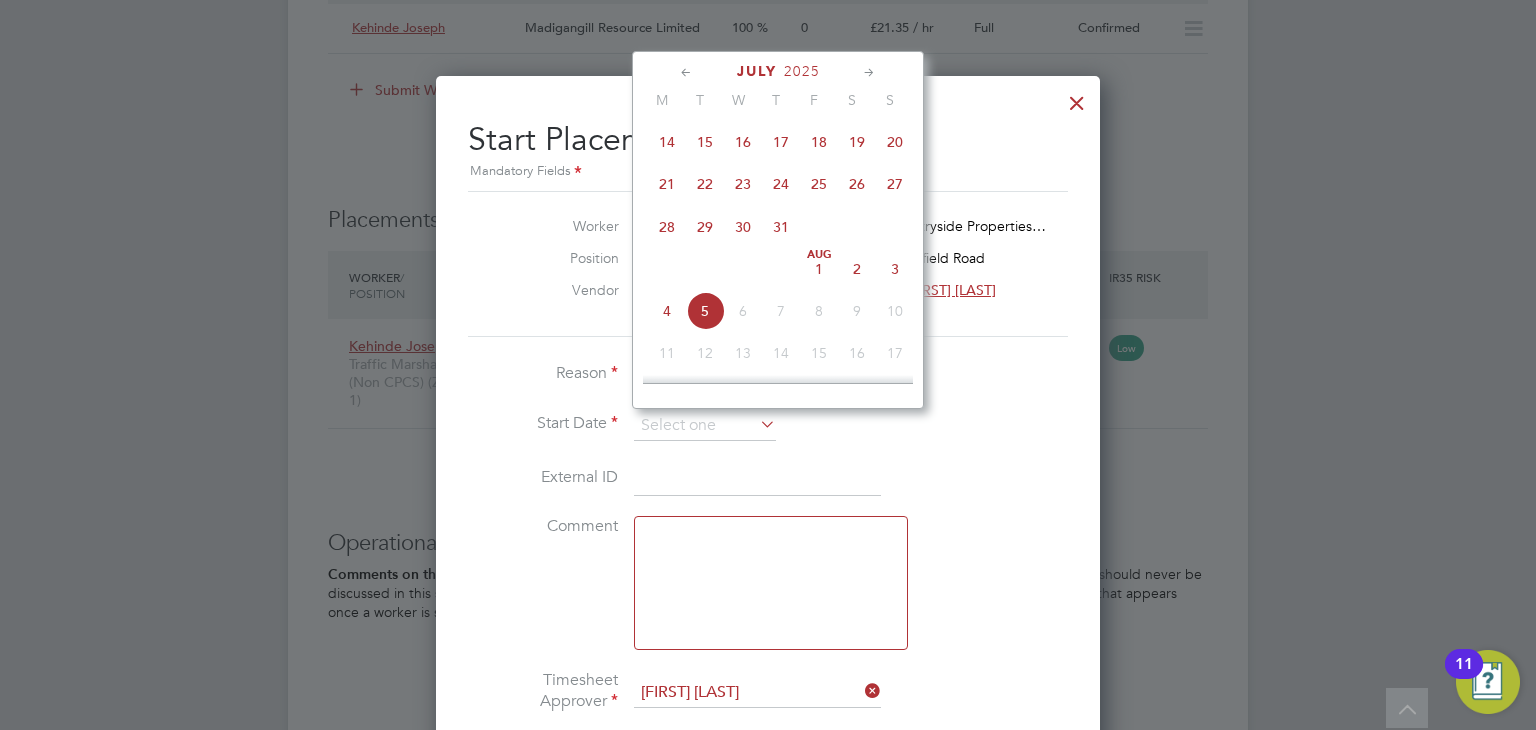 click on "22" 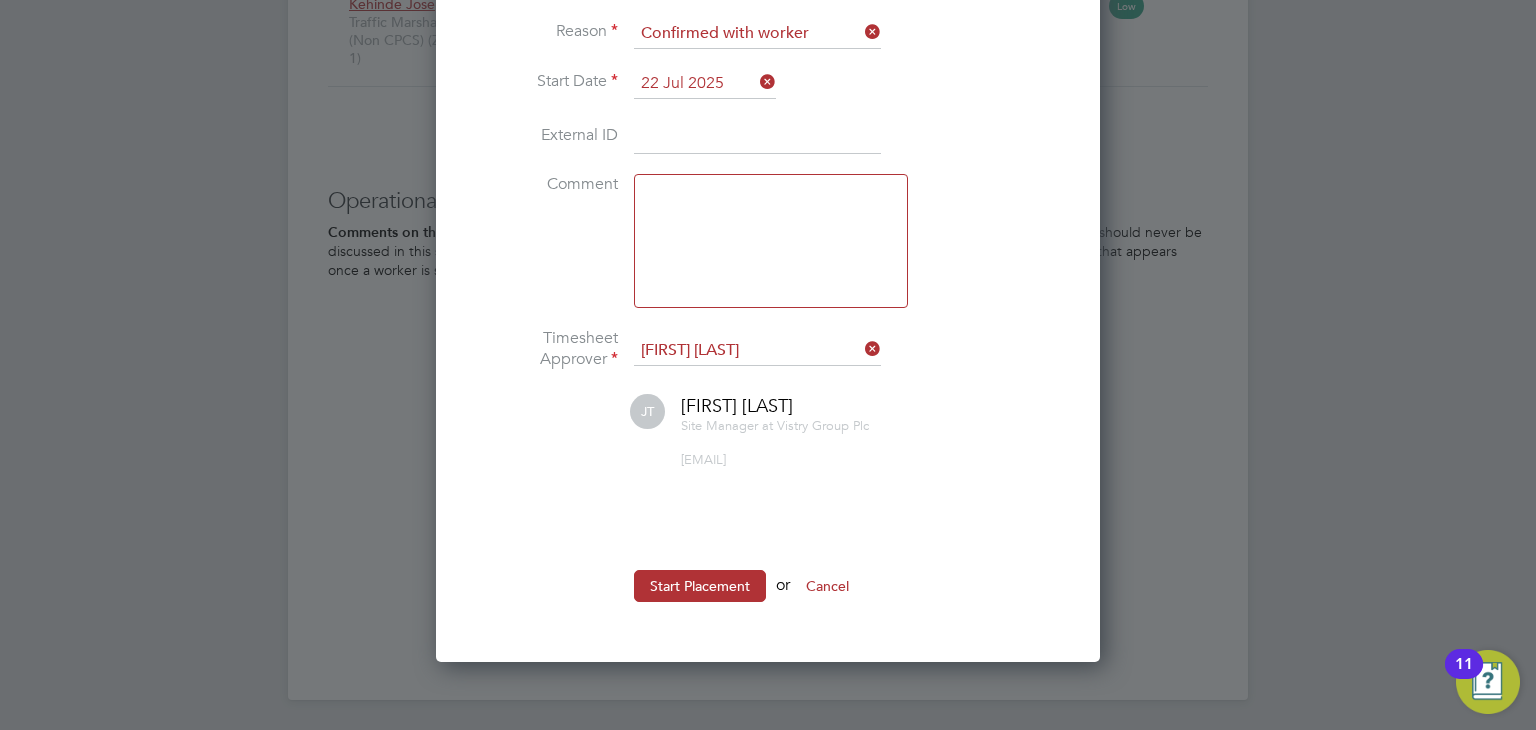 click on "Start Placement" 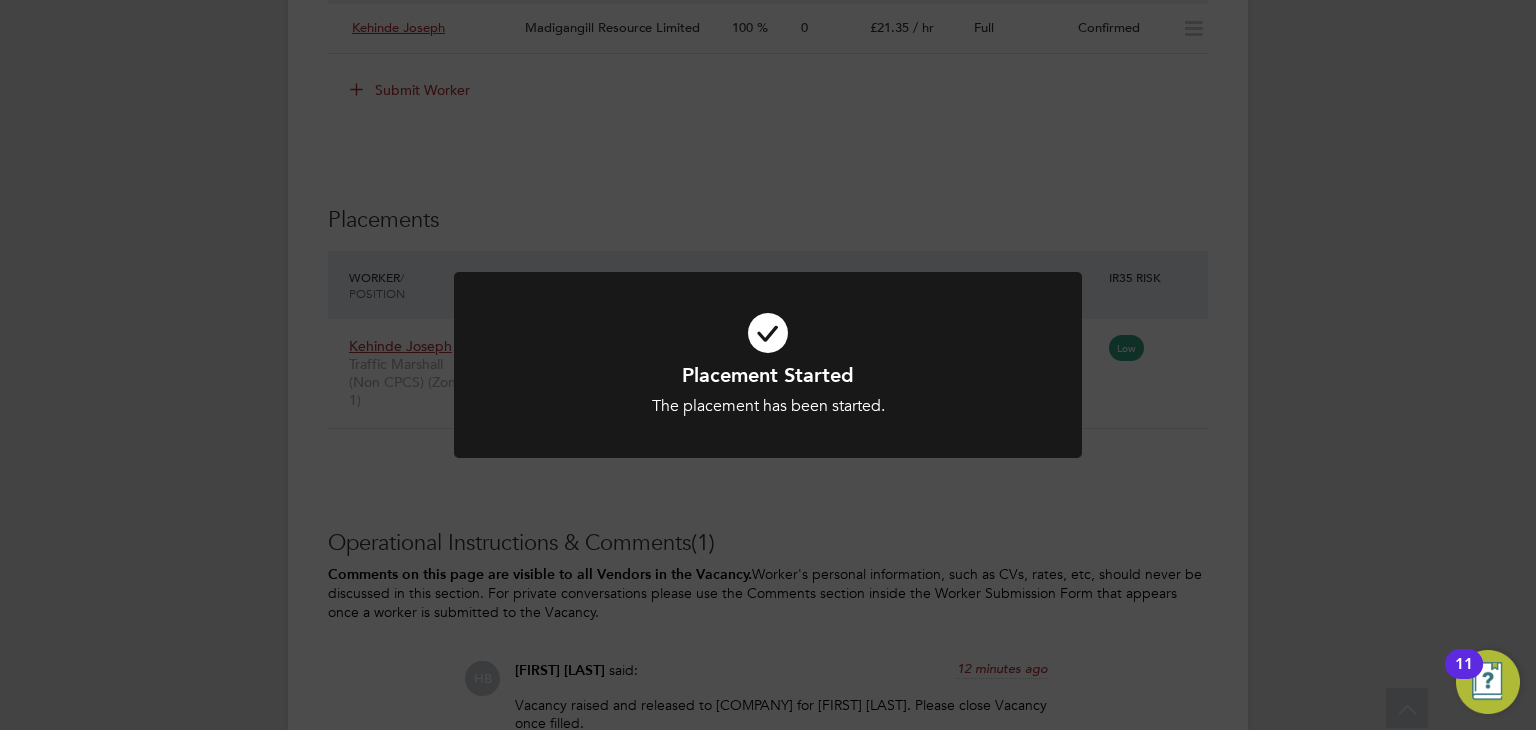 click on "Placement Started The placement has been started. Cancel Okay" 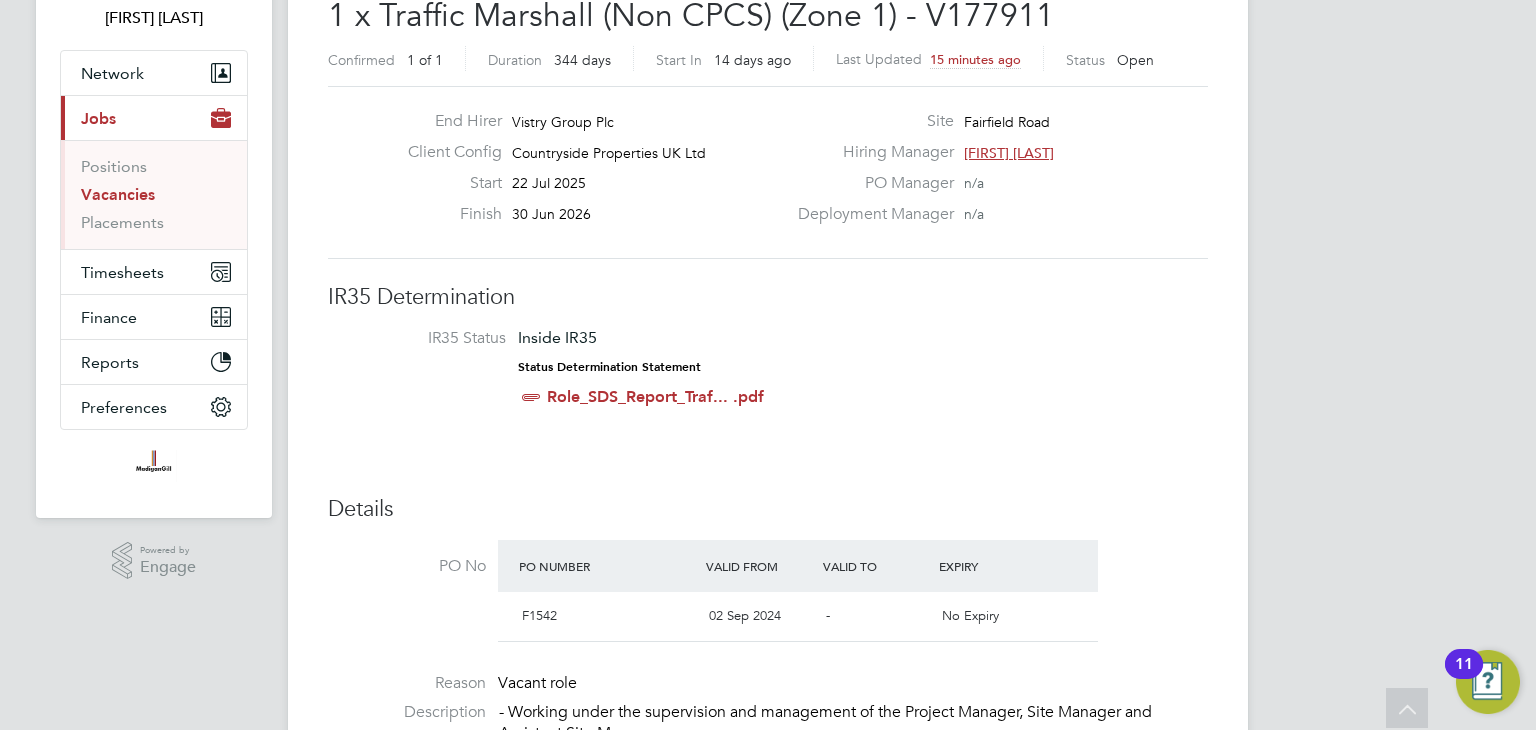 click on "IR35 Status Inside IR35 Status Determination Statement   Role_SDS_Report_Traf... .pdf" at bounding box center [768, 371] 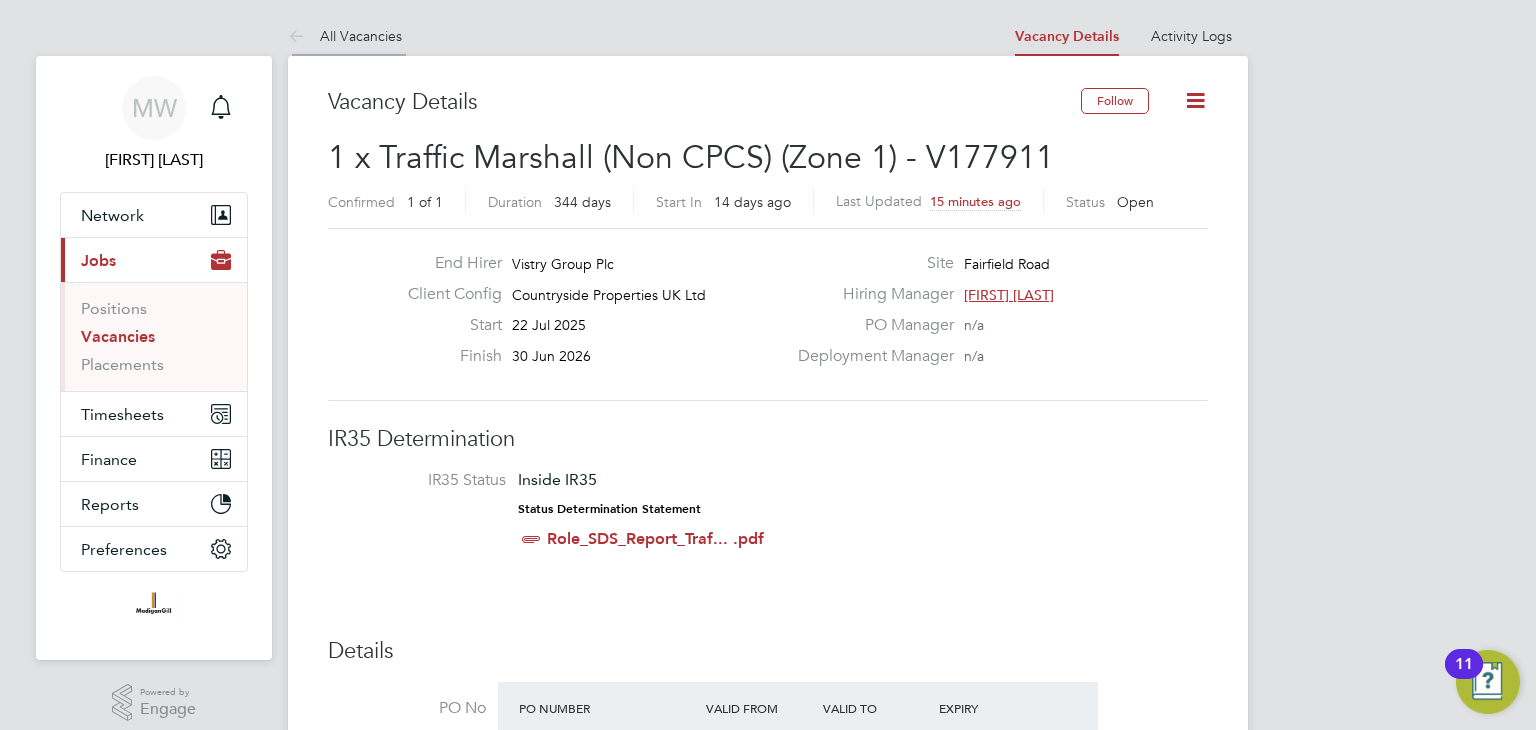 click at bounding box center [300, 37] 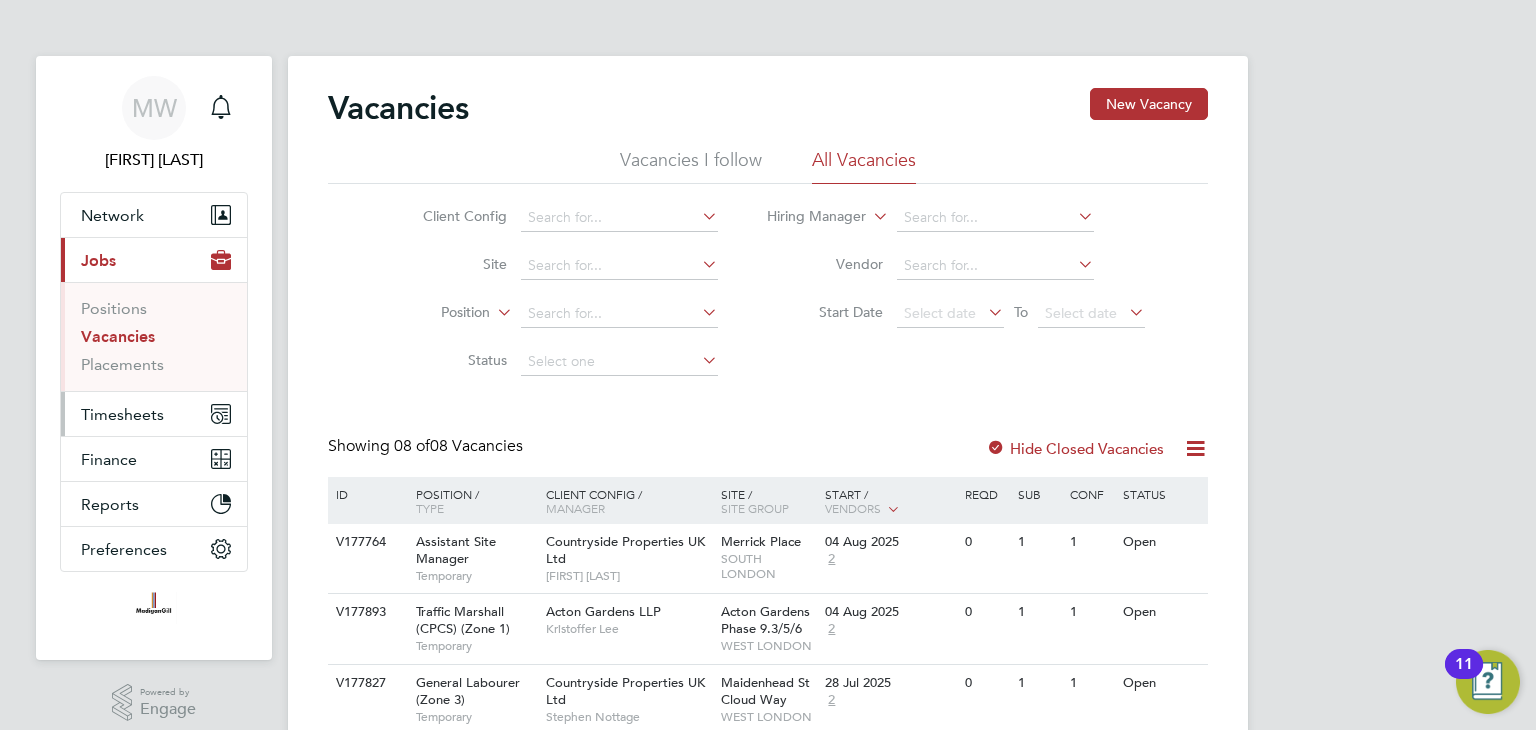 click on "Timesheets" at bounding box center (122, 414) 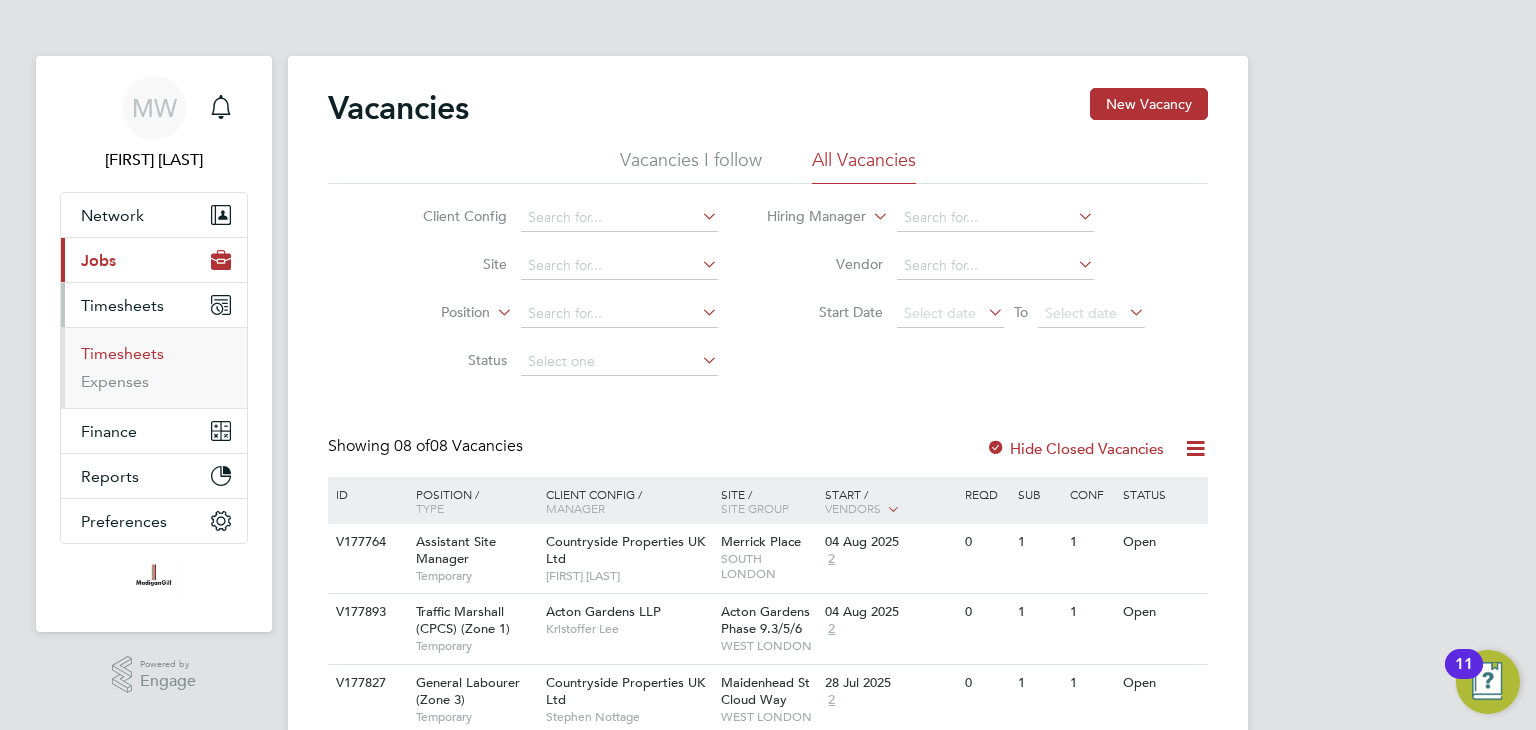 click on "Timesheets" at bounding box center (122, 353) 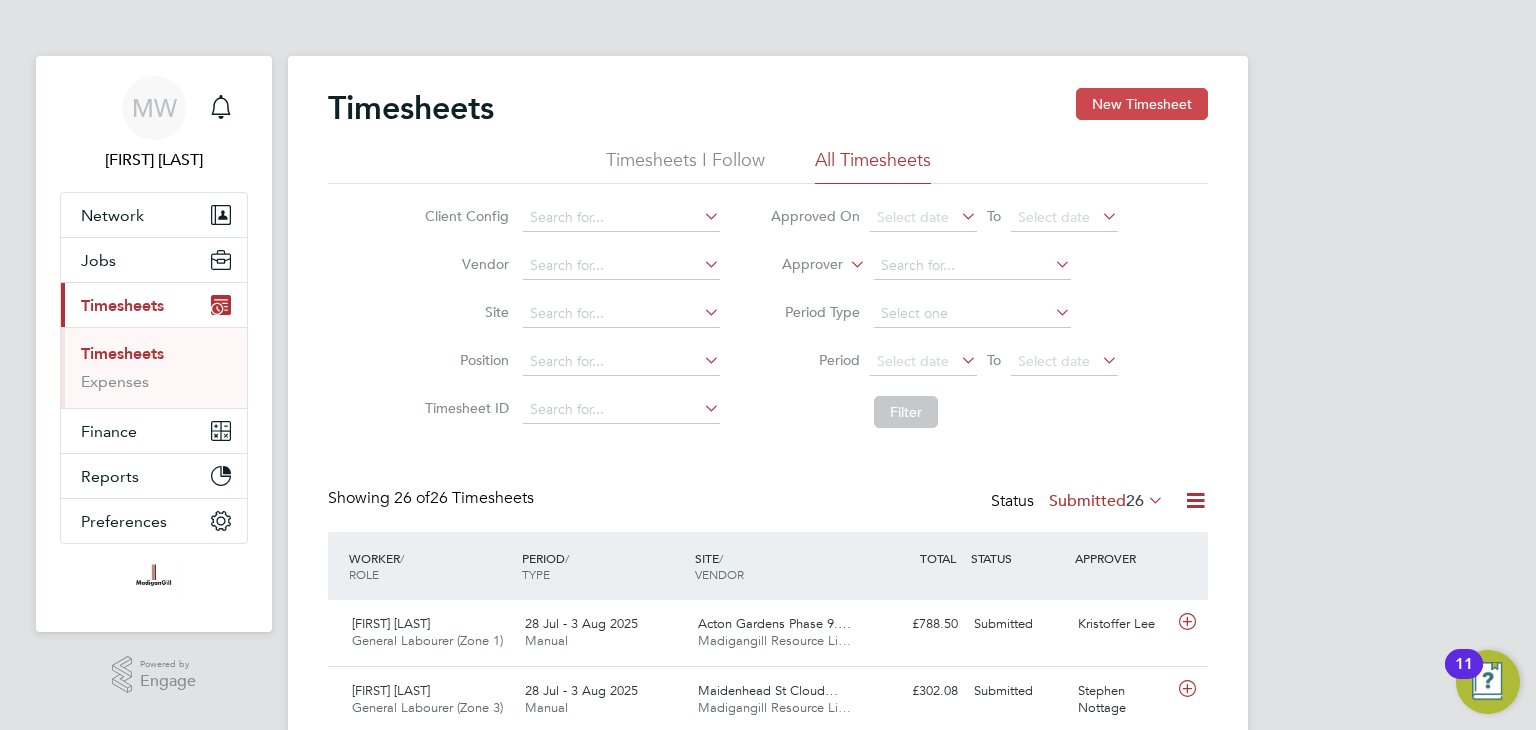 click on "New Timesheet" 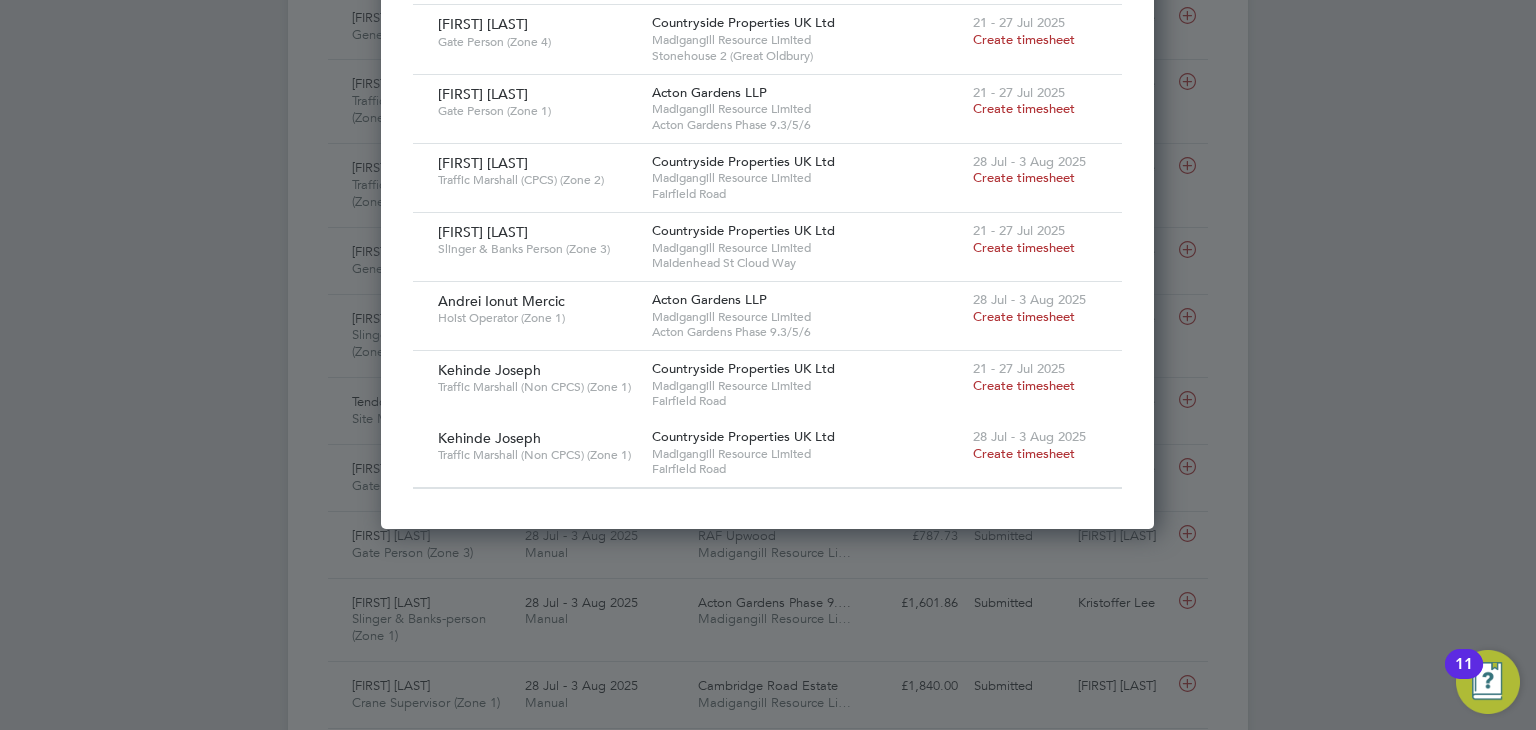 drag, startPoint x: 1032, startPoint y: 381, endPoint x: 845, endPoint y: 389, distance: 187.17105 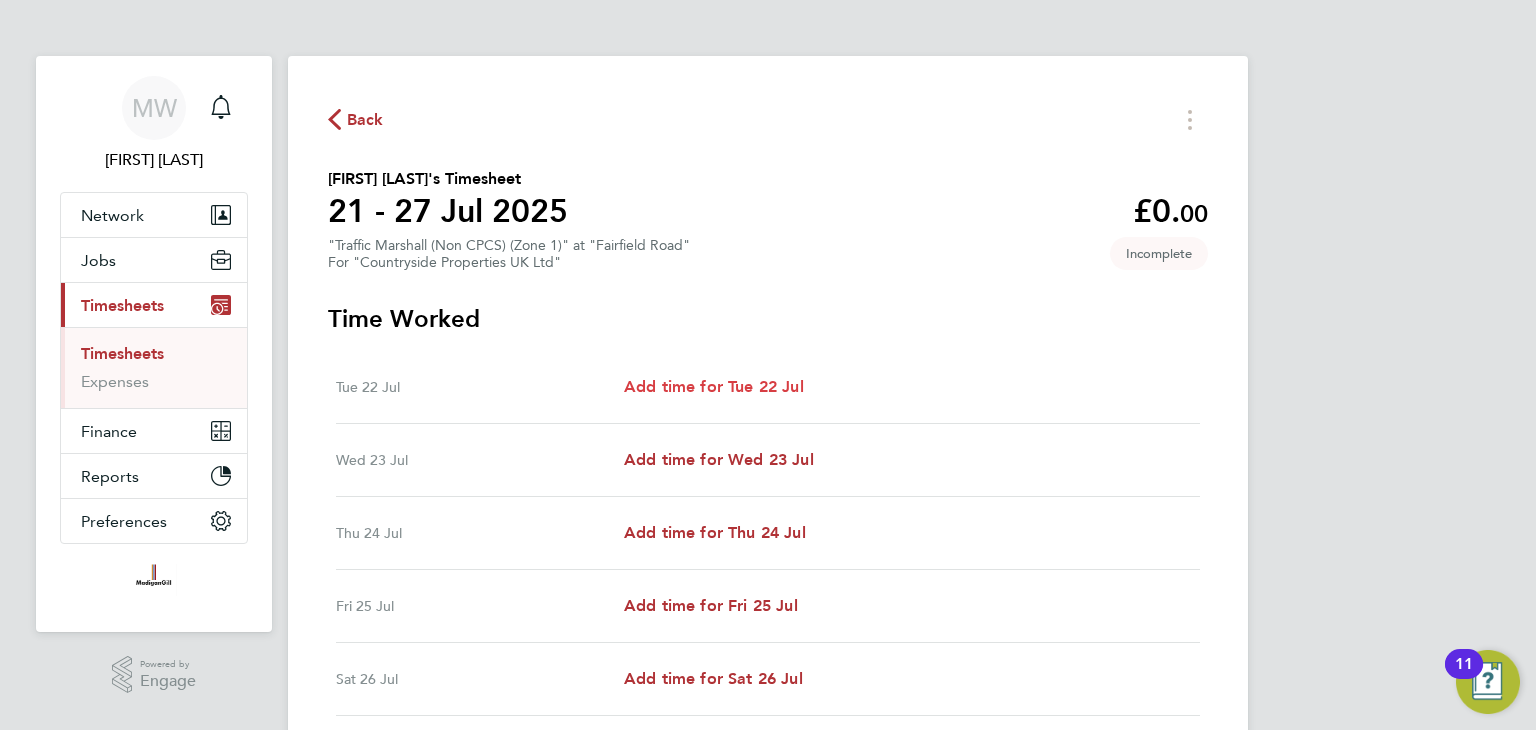 click on "Add time for Tue 22 Jul" at bounding box center (714, 386) 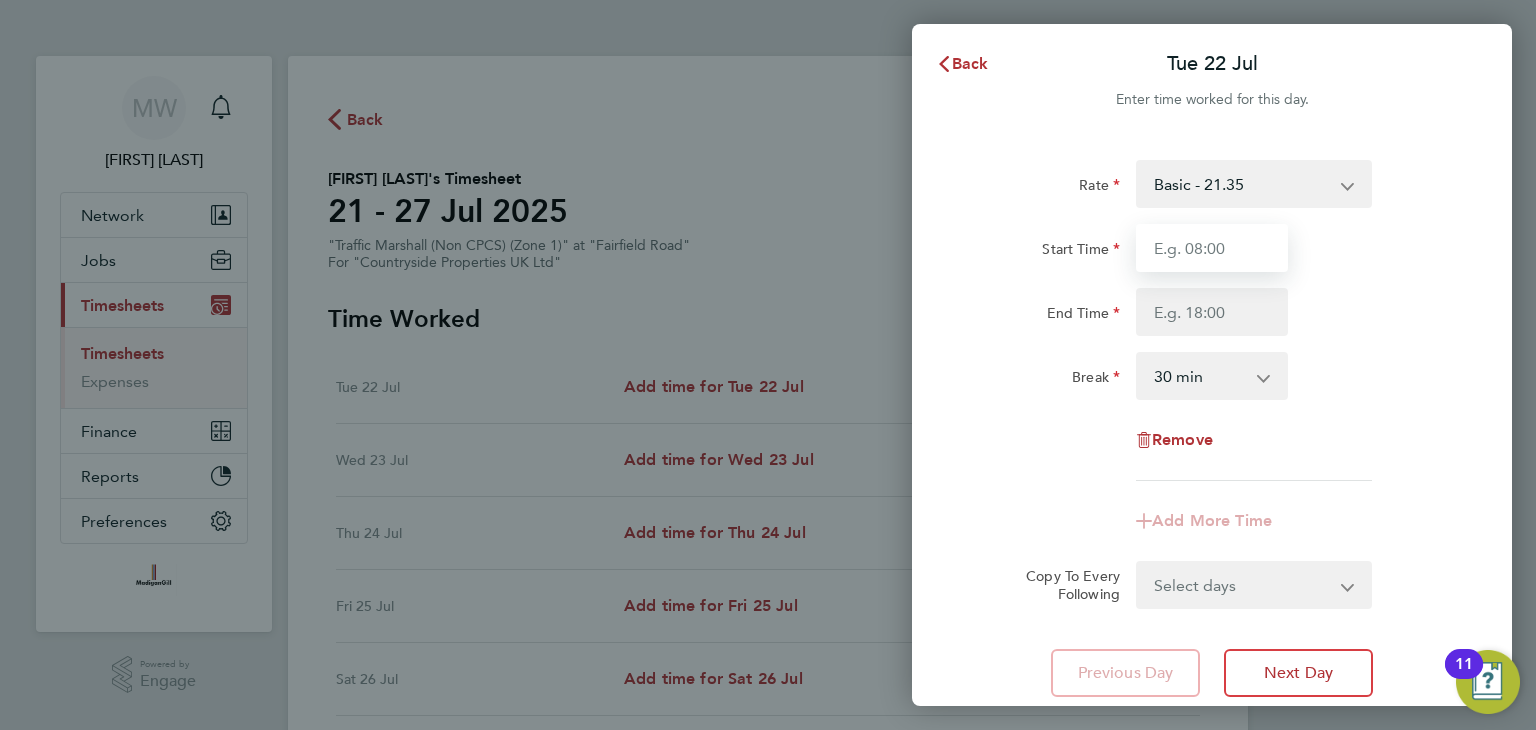 click on "Start Time" at bounding box center (1212, 248) 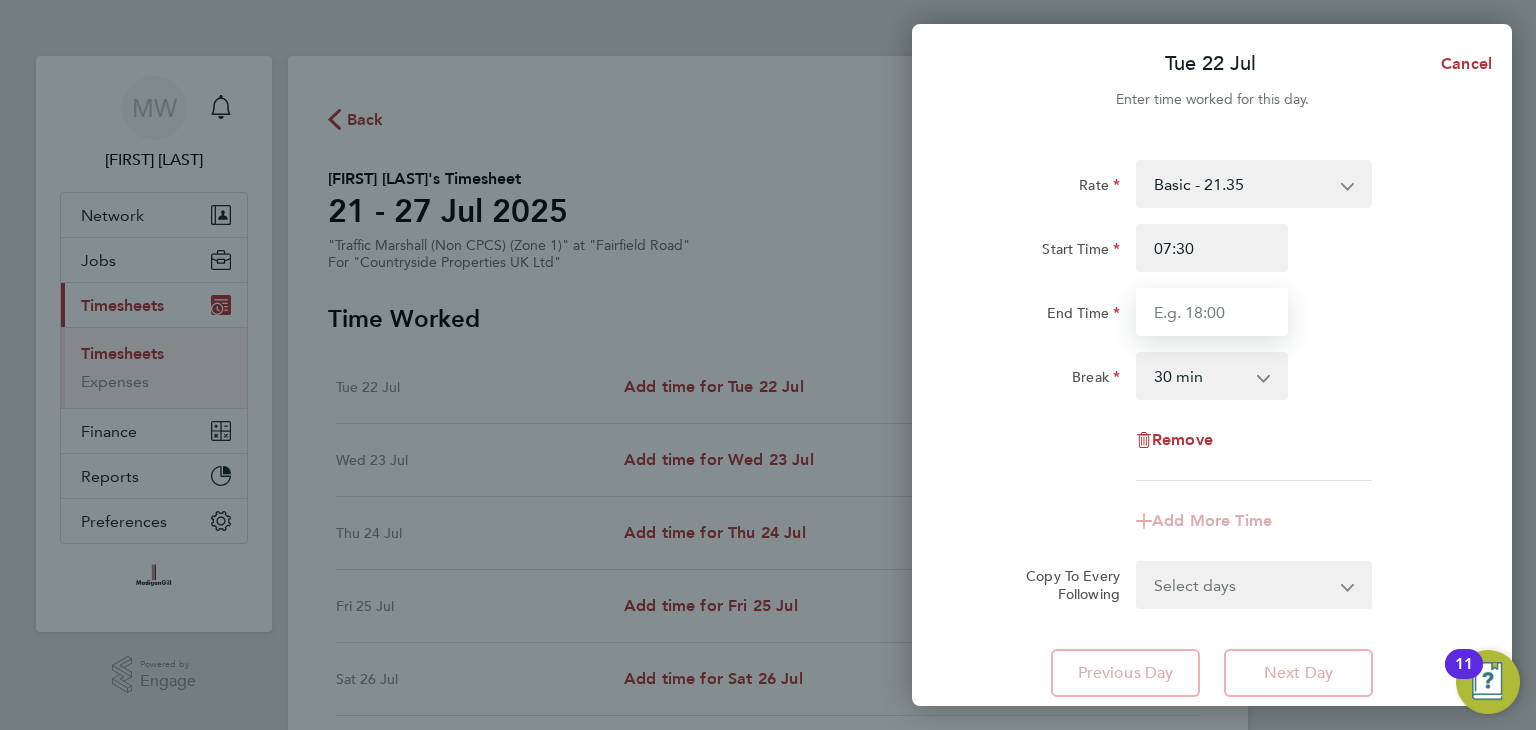 click on "End Time" at bounding box center (1212, 312) 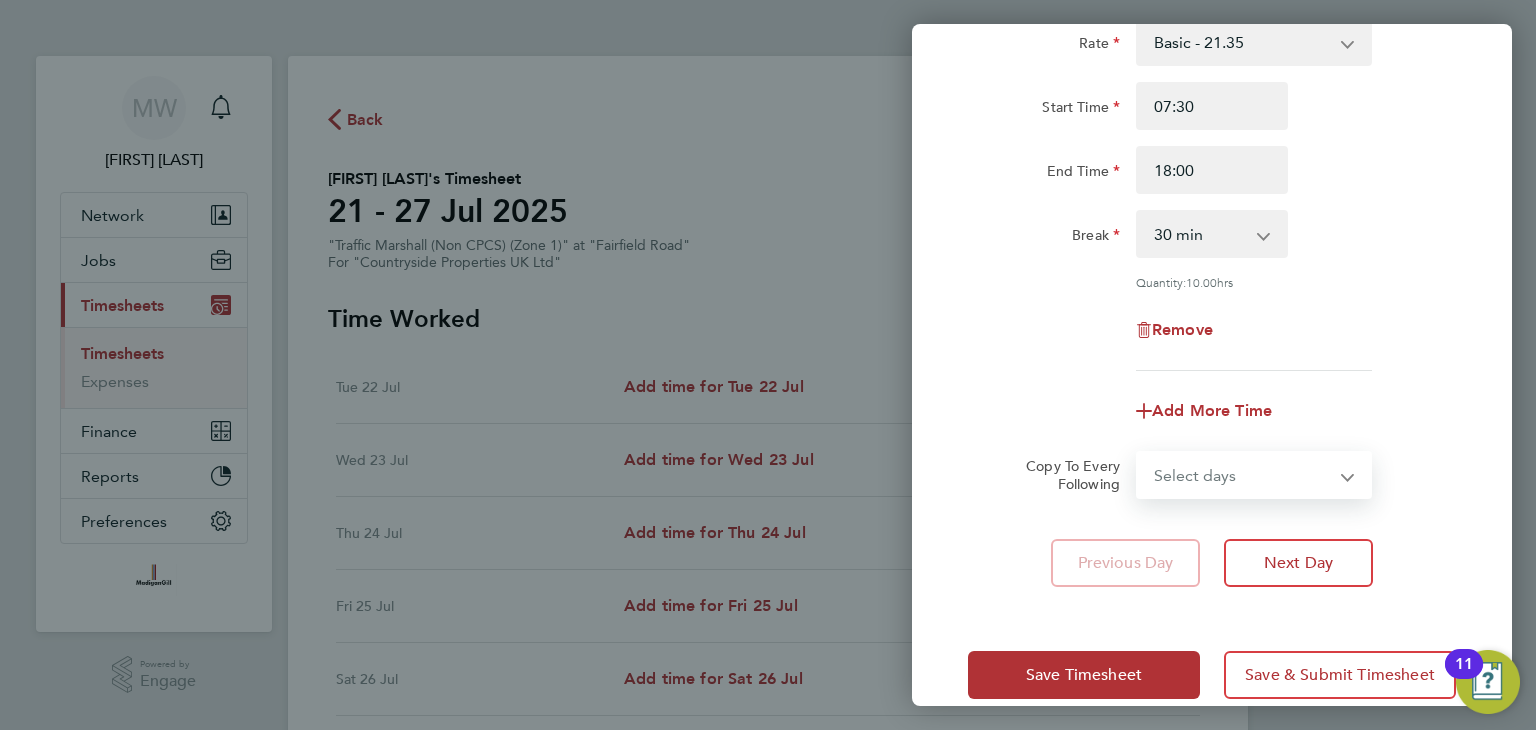 click on "Select days   Day   Weekday (Mon-Fri)   Weekend (Sat-Sun)   Wednesday   Thursday   Friday   Saturday   Sunday" 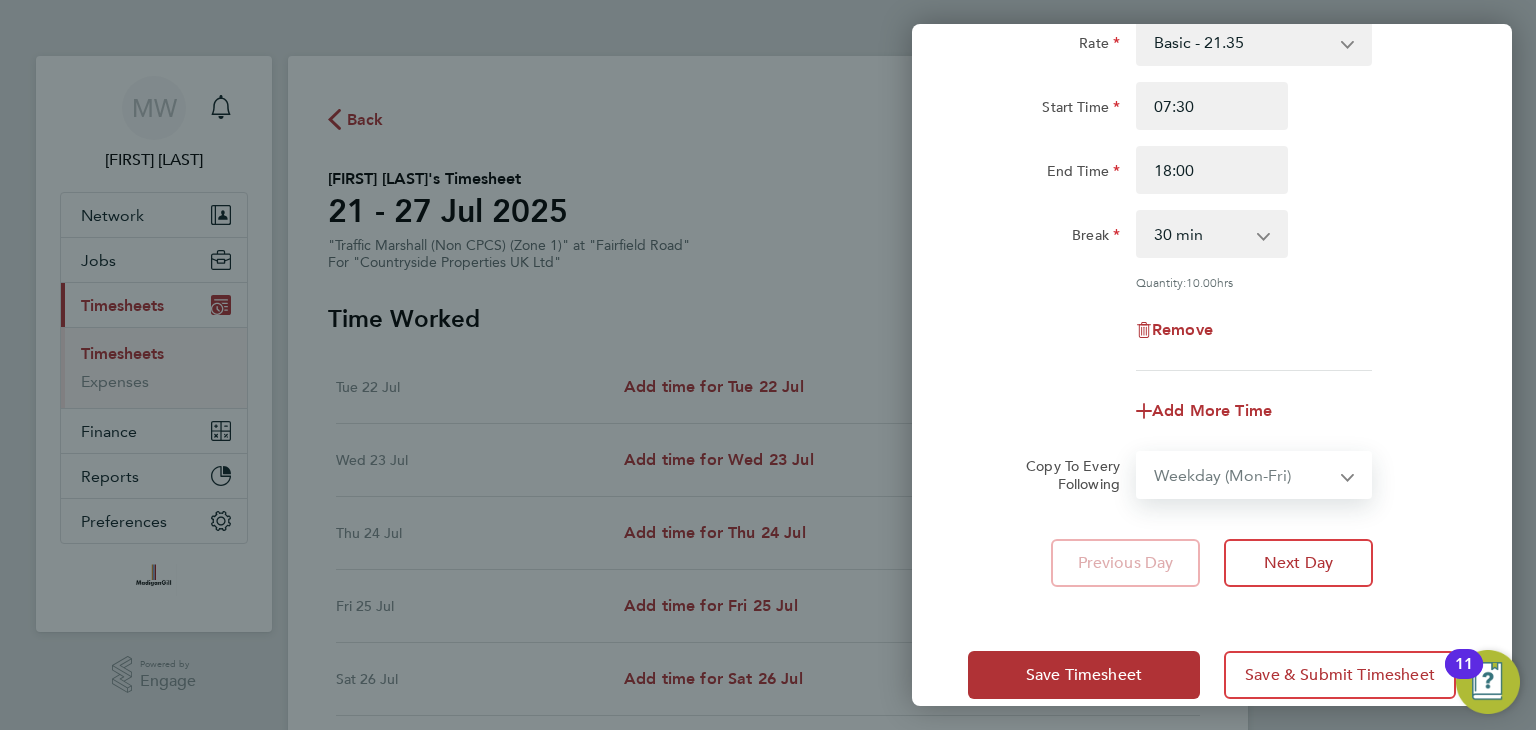 click on "Select days   Day   Weekday (Mon-Fri)   Weekend (Sat-Sun)   Wednesday   Thursday   Friday   Saturday   Sunday" at bounding box center (1243, 475) 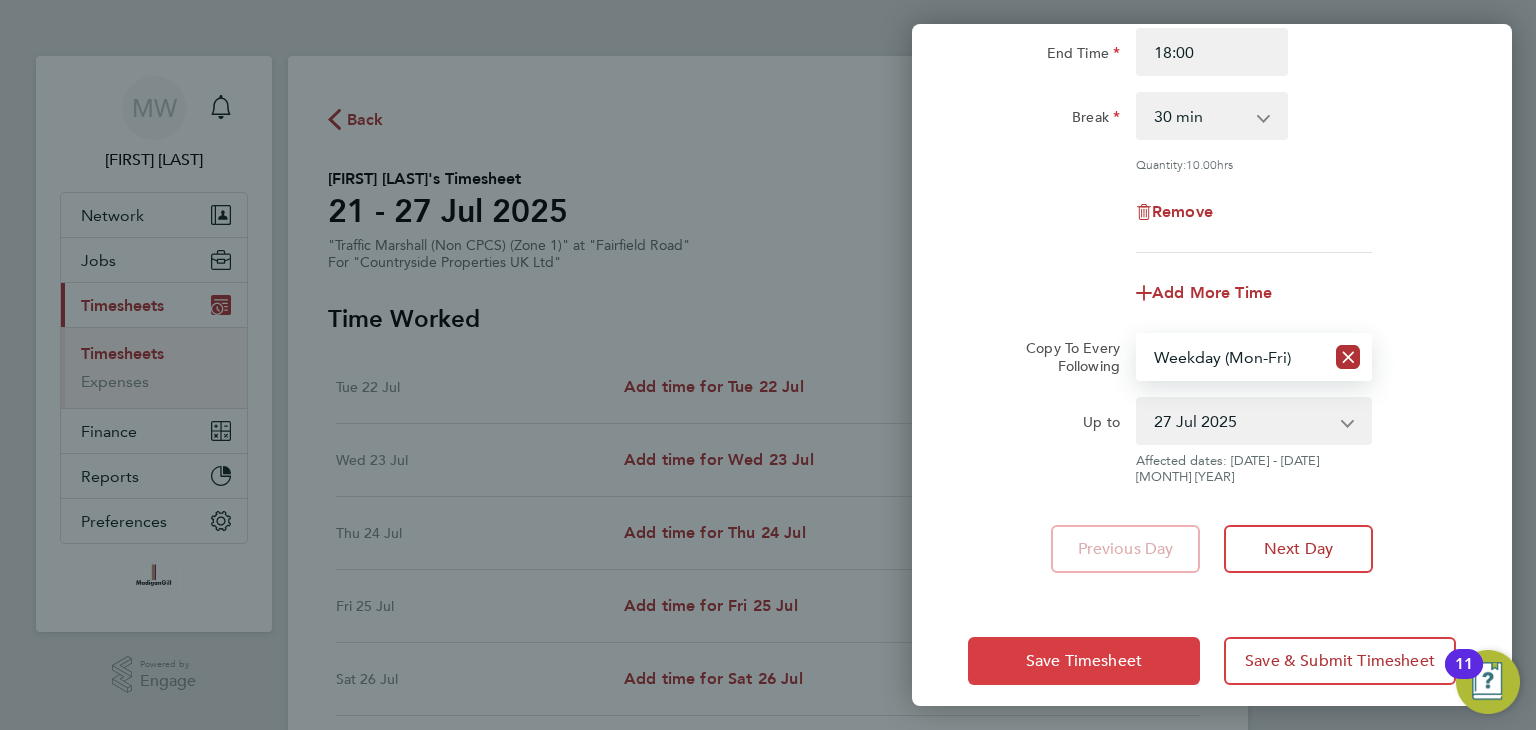 click on "Save Timesheet" 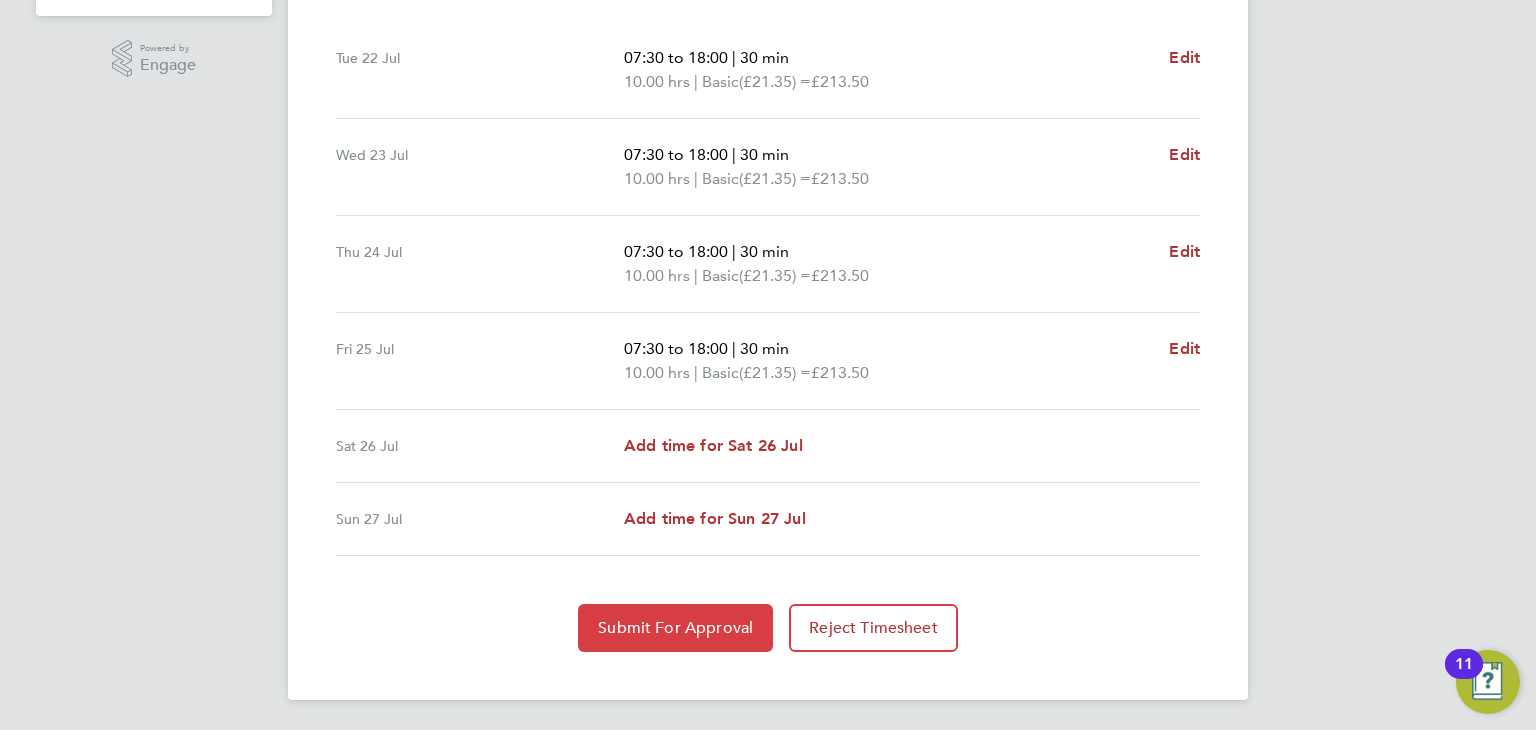 click on "Submit For Approval" 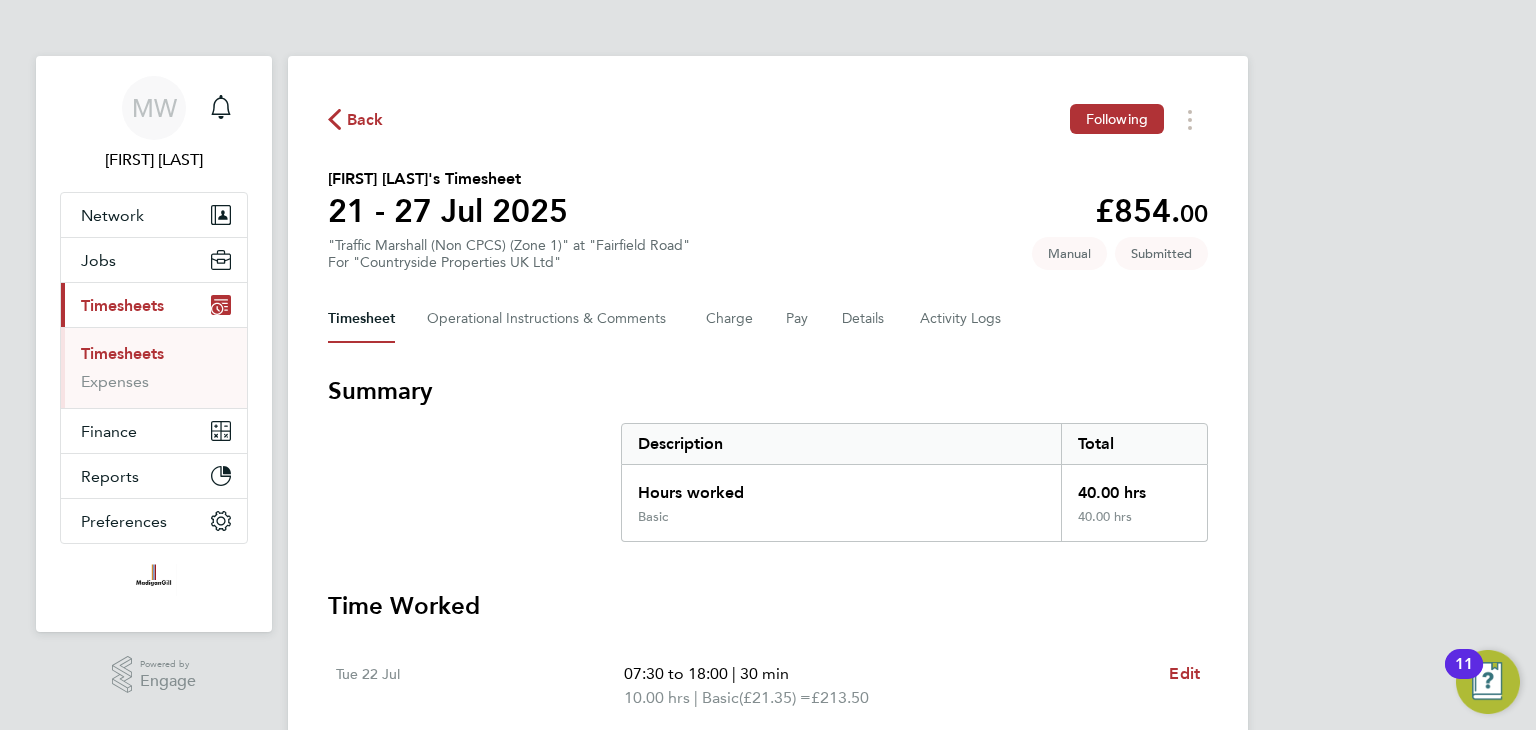 click on "Back" 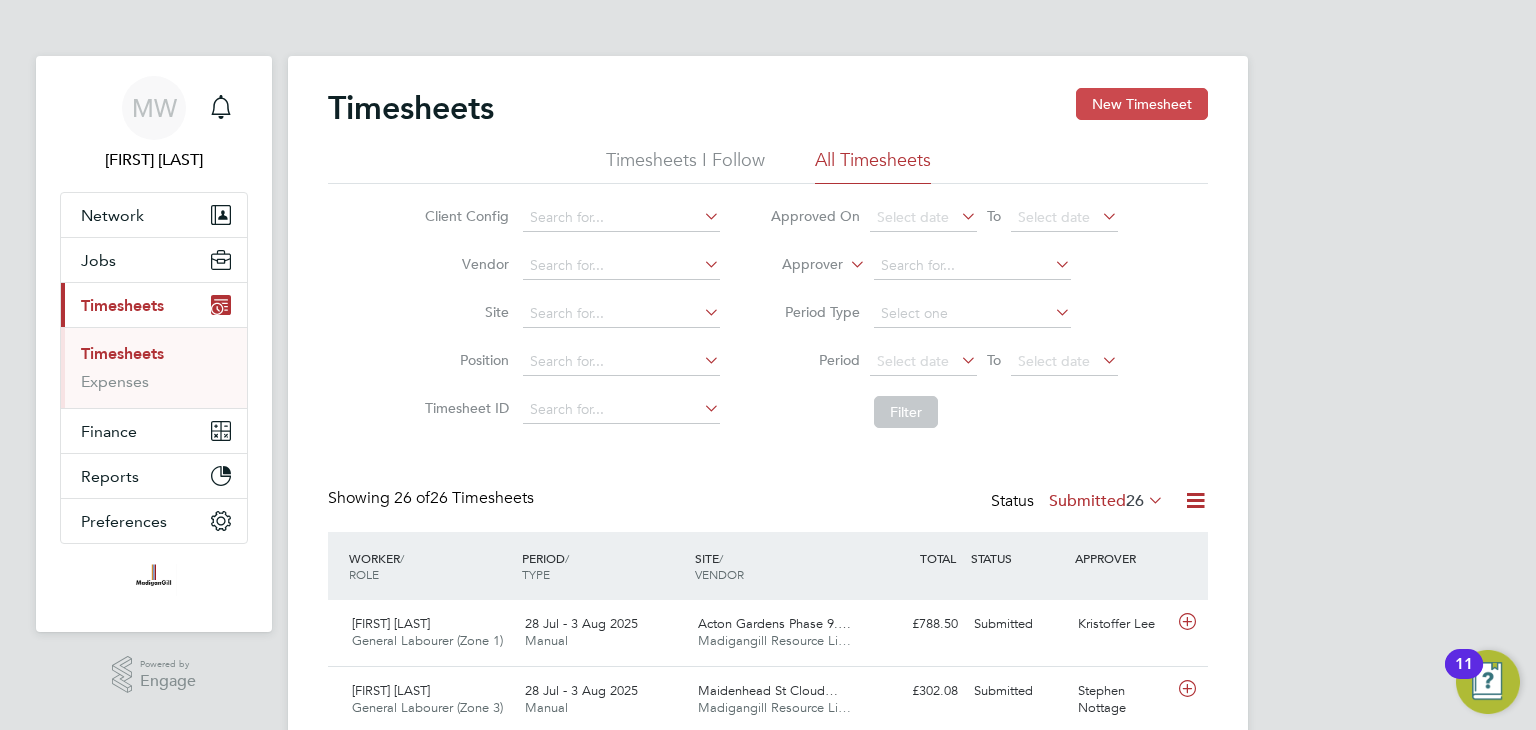 click on "New Timesheet" 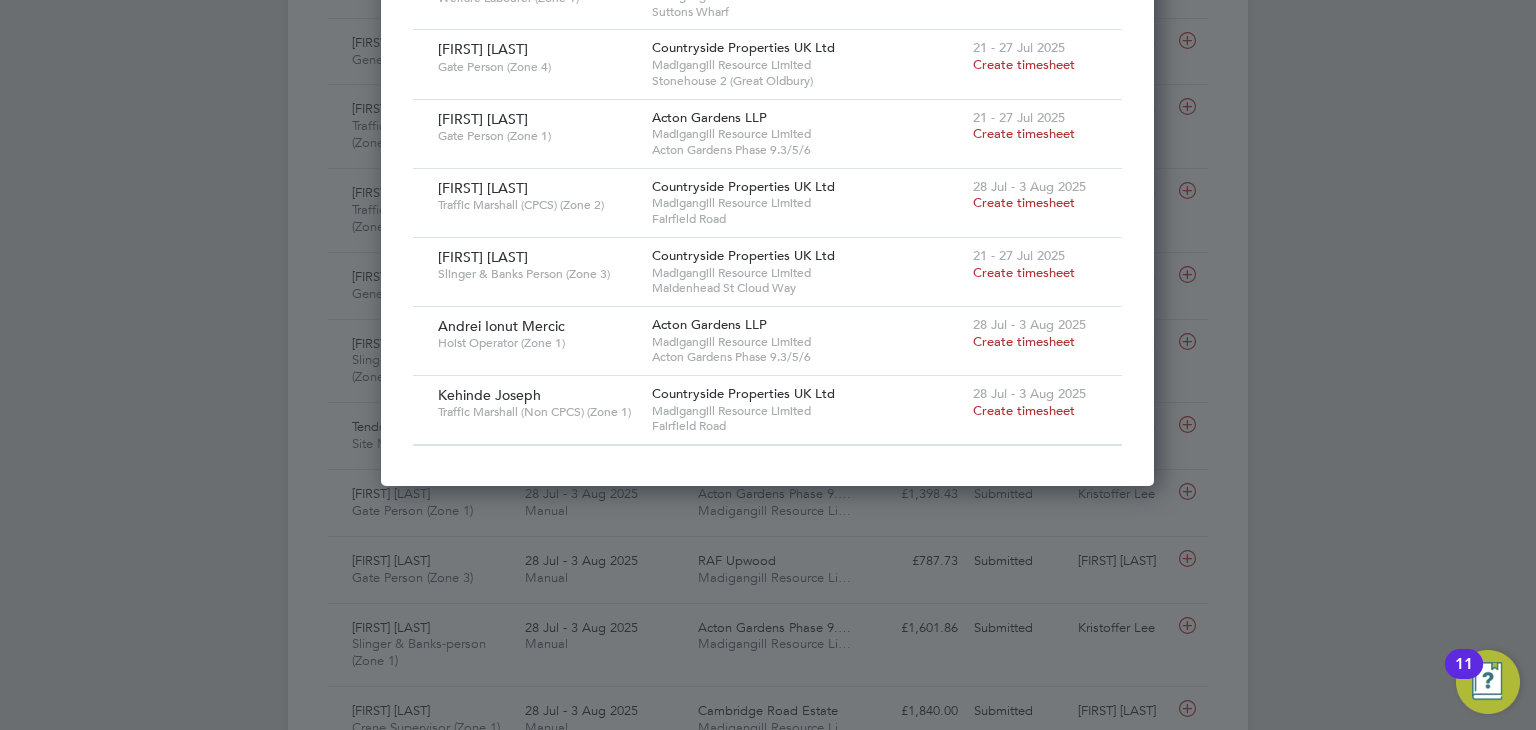 click on "Create timesheet" at bounding box center (1024, 410) 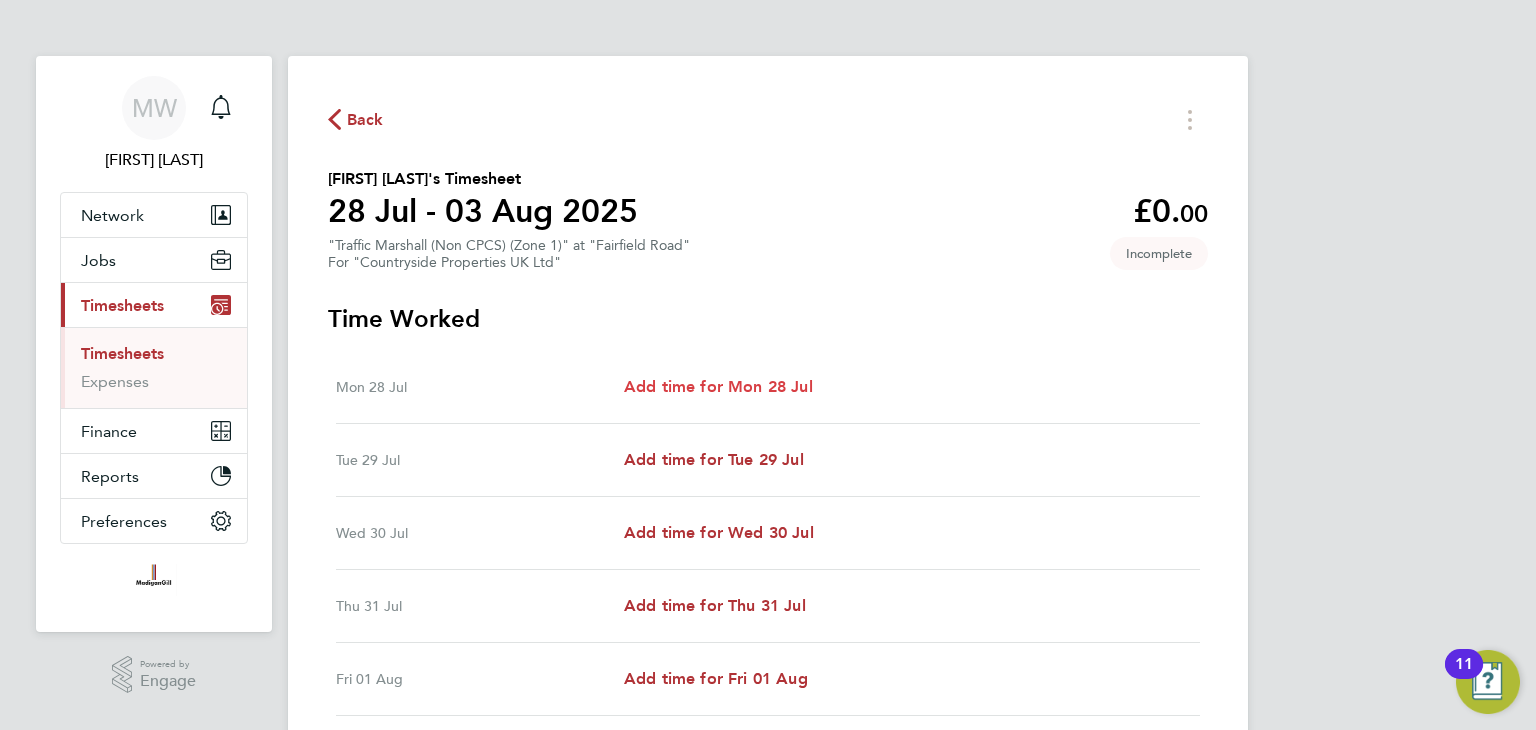 click on "Add time for Mon 28 Jul" at bounding box center [718, 386] 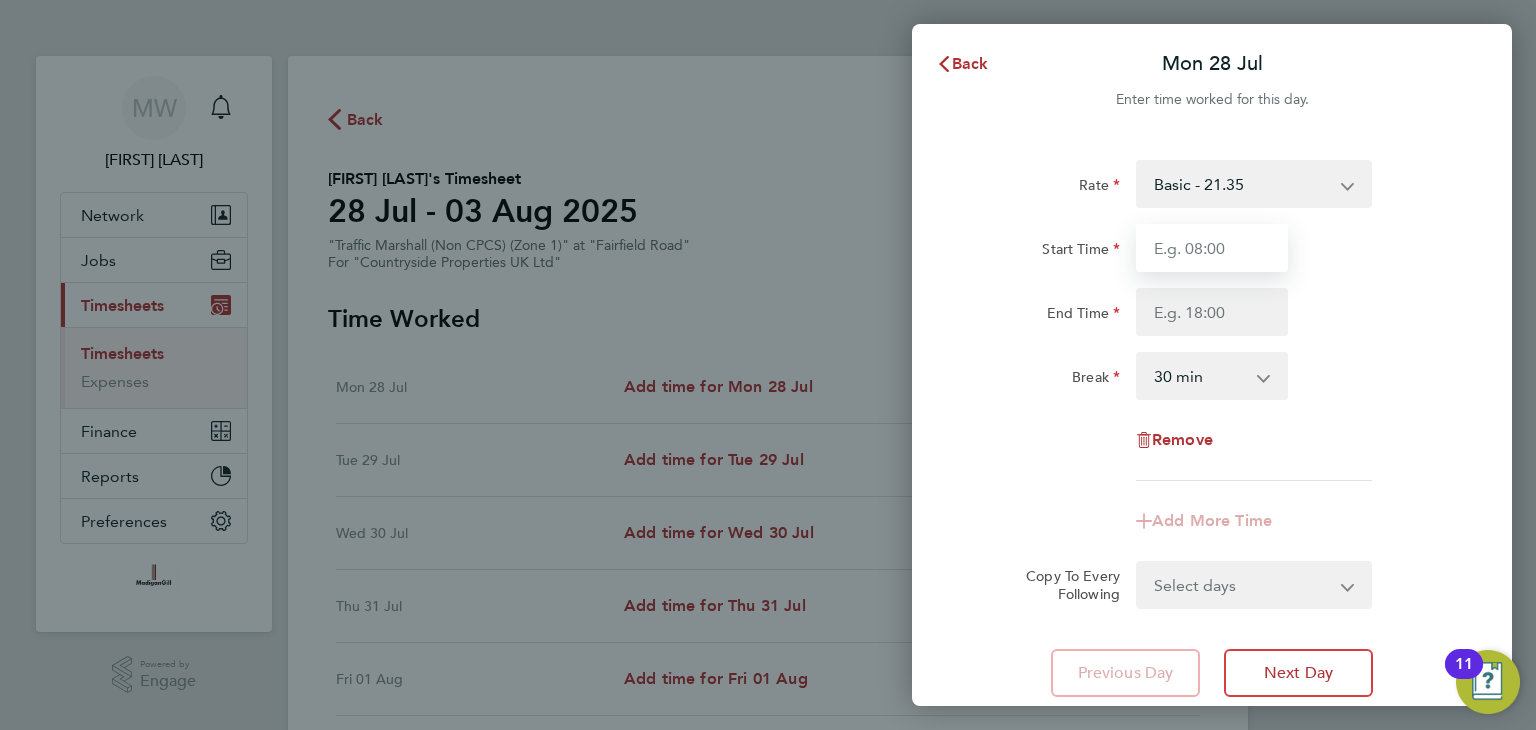 click on "Start Time" at bounding box center (1212, 248) 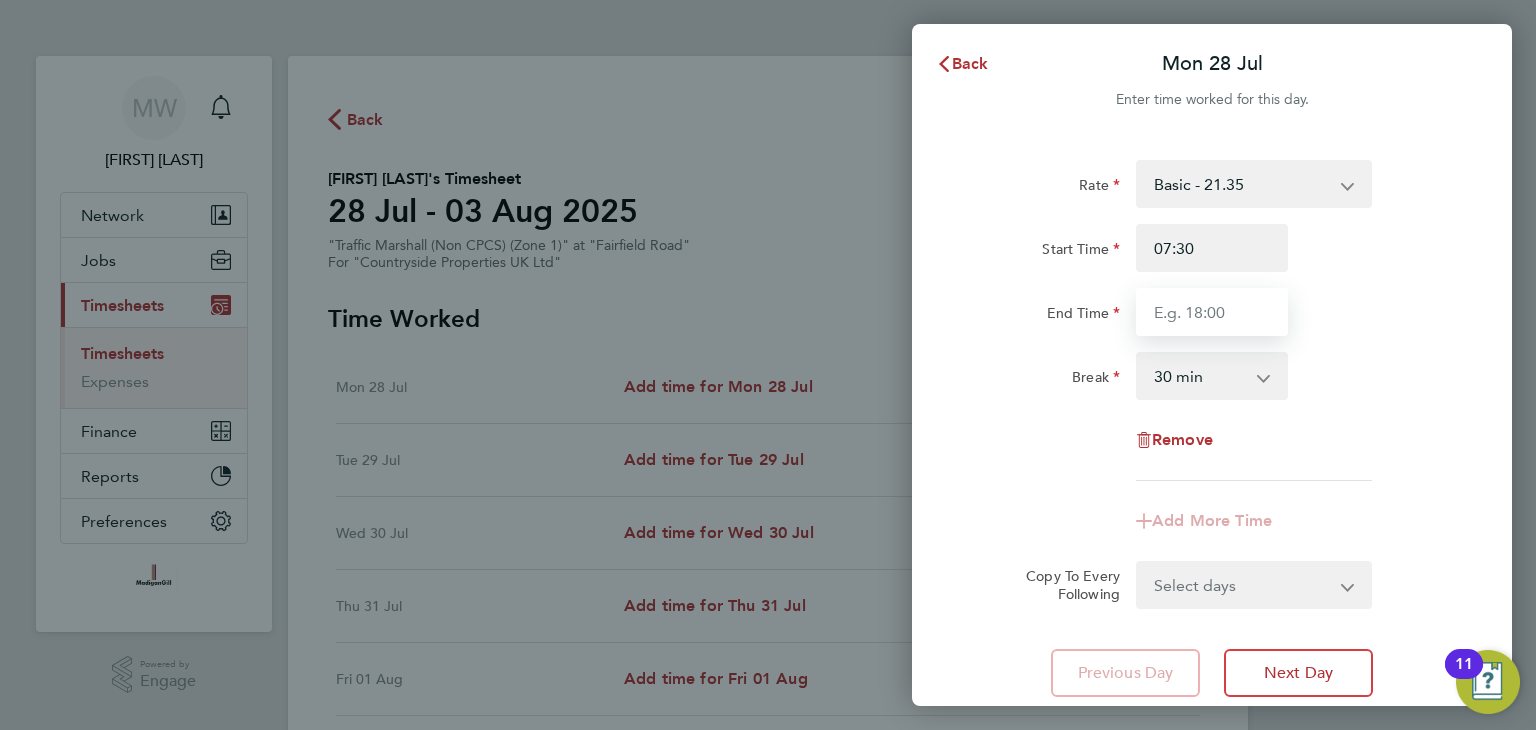 click on "End Time" at bounding box center [1212, 312] 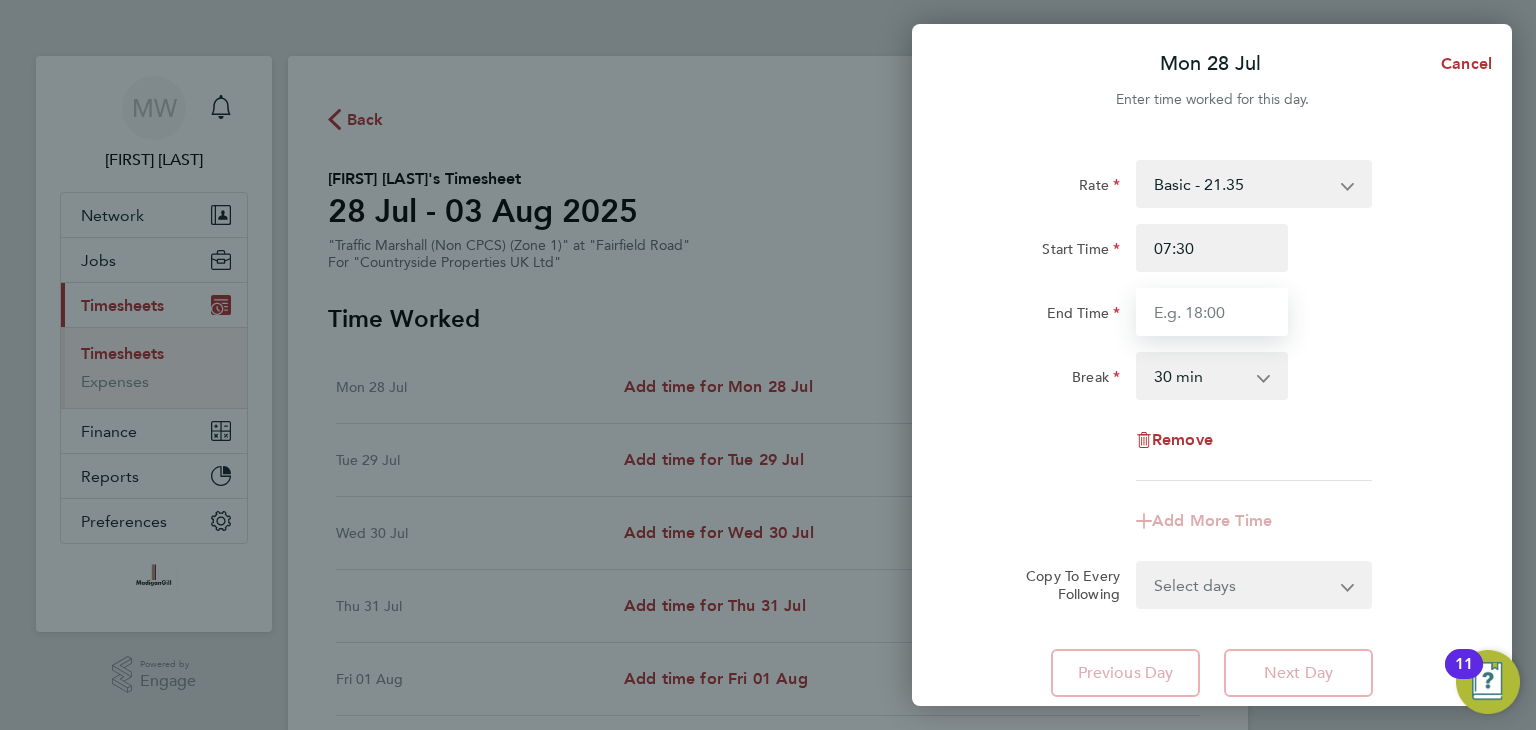 type on "18:00" 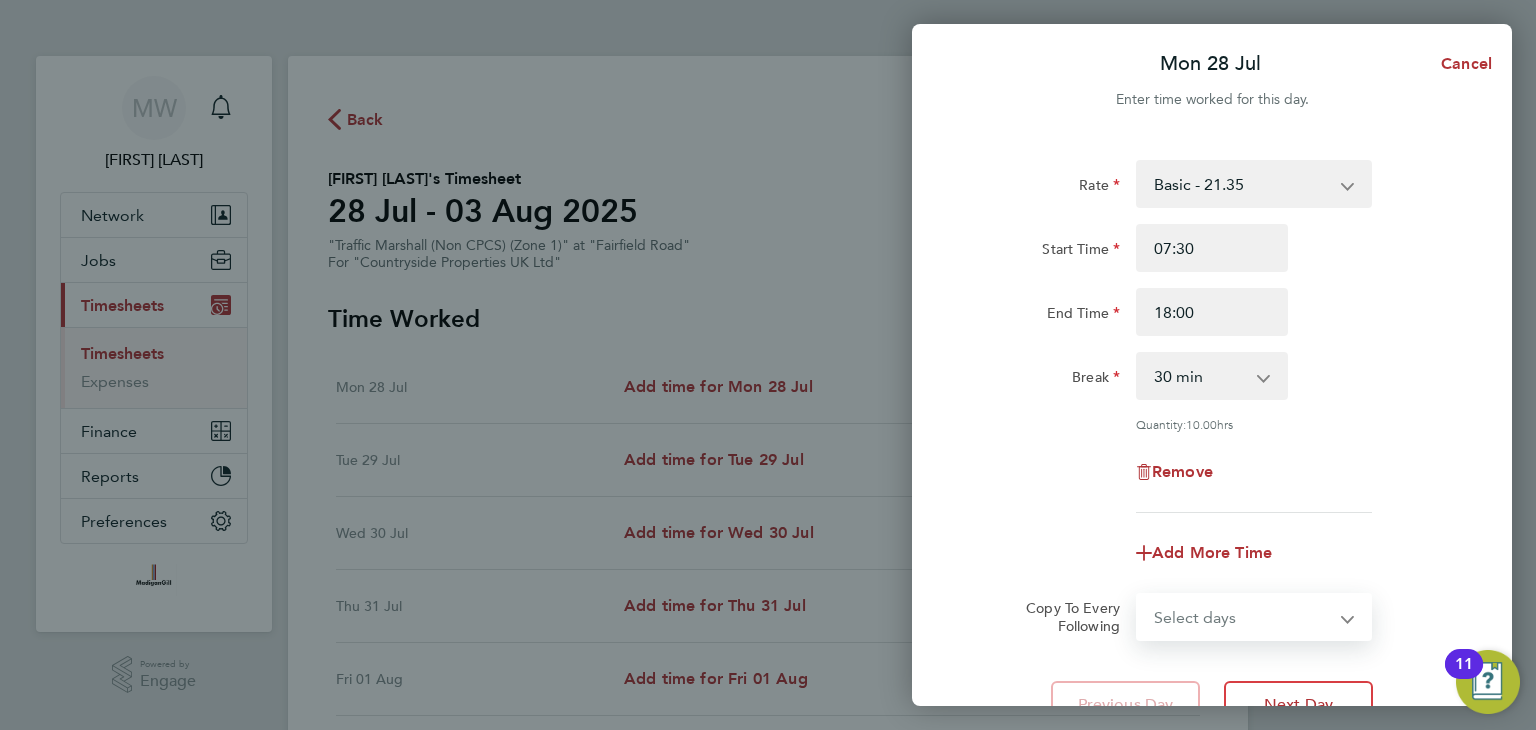 click on "Select days   Day   Weekday (Mon-Fri)   Weekend (Sat-Sun)   Tuesday   Wednesday   Thursday   Friday   Saturday   Sunday" at bounding box center (1243, 617) 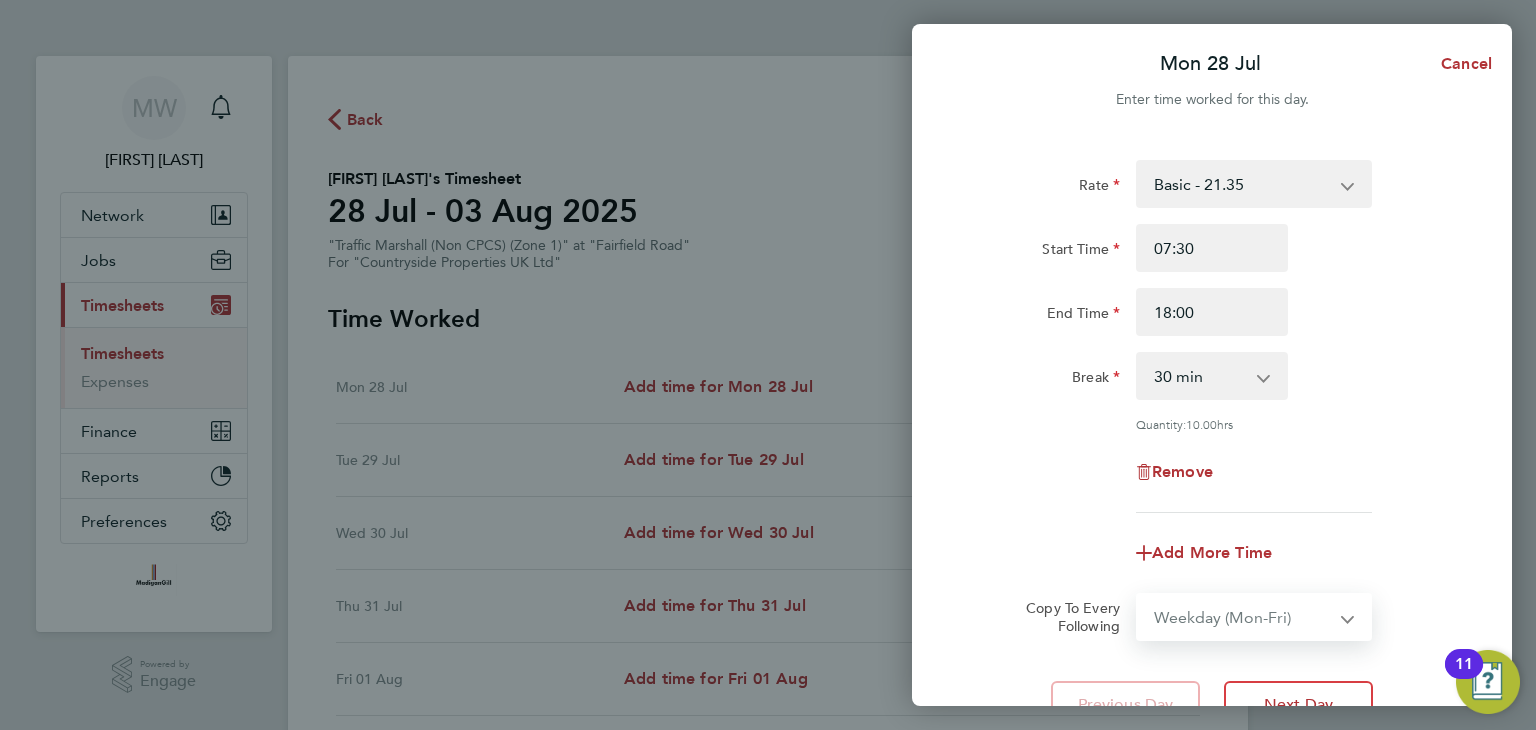 click on "Select days   Day   Weekday (Mon-Fri)   Weekend (Sat-Sun)   Tuesday   Wednesday   Thursday   Friday   Saturday   Sunday" at bounding box center [1243, 617] 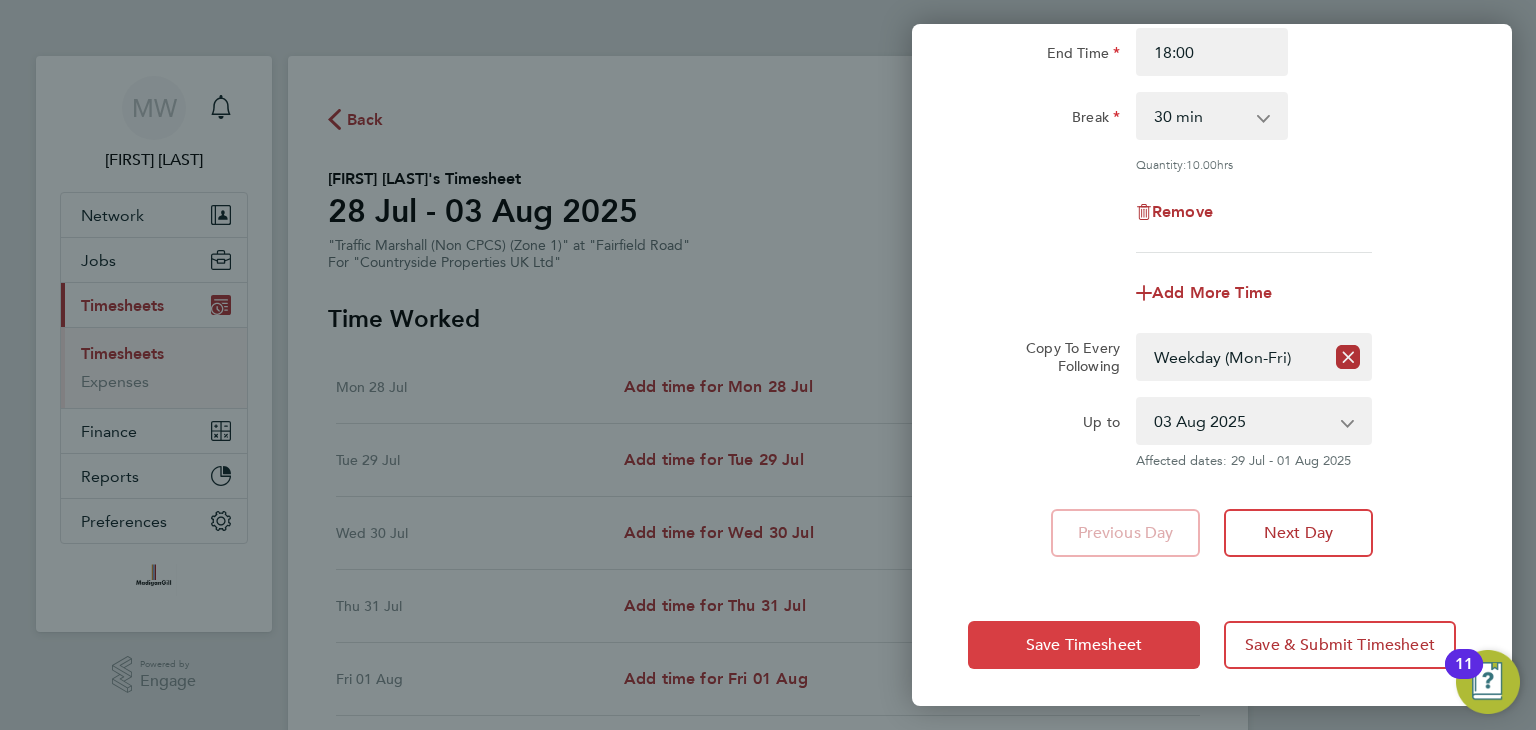 click on "Save Timesheet" 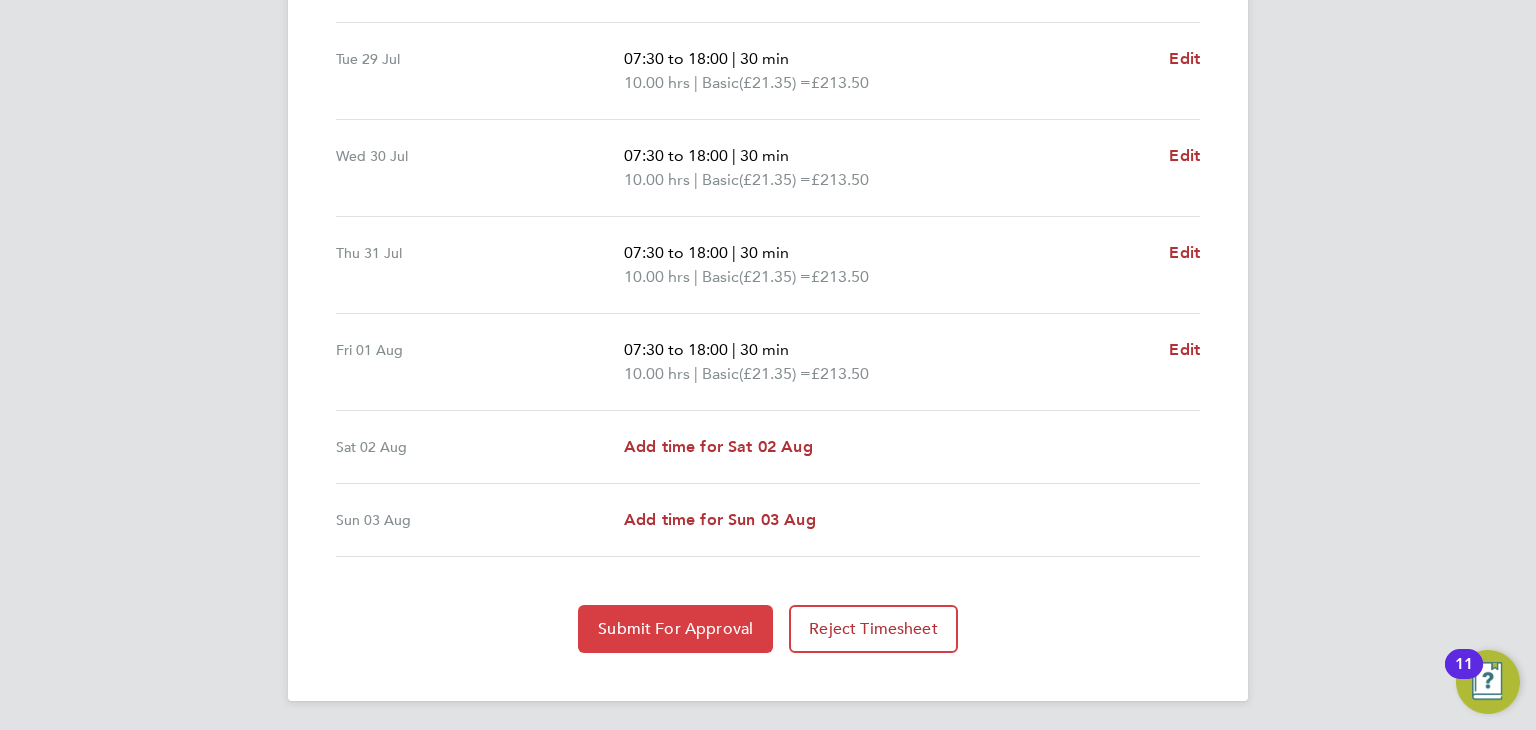 click on "Submit For Approval" 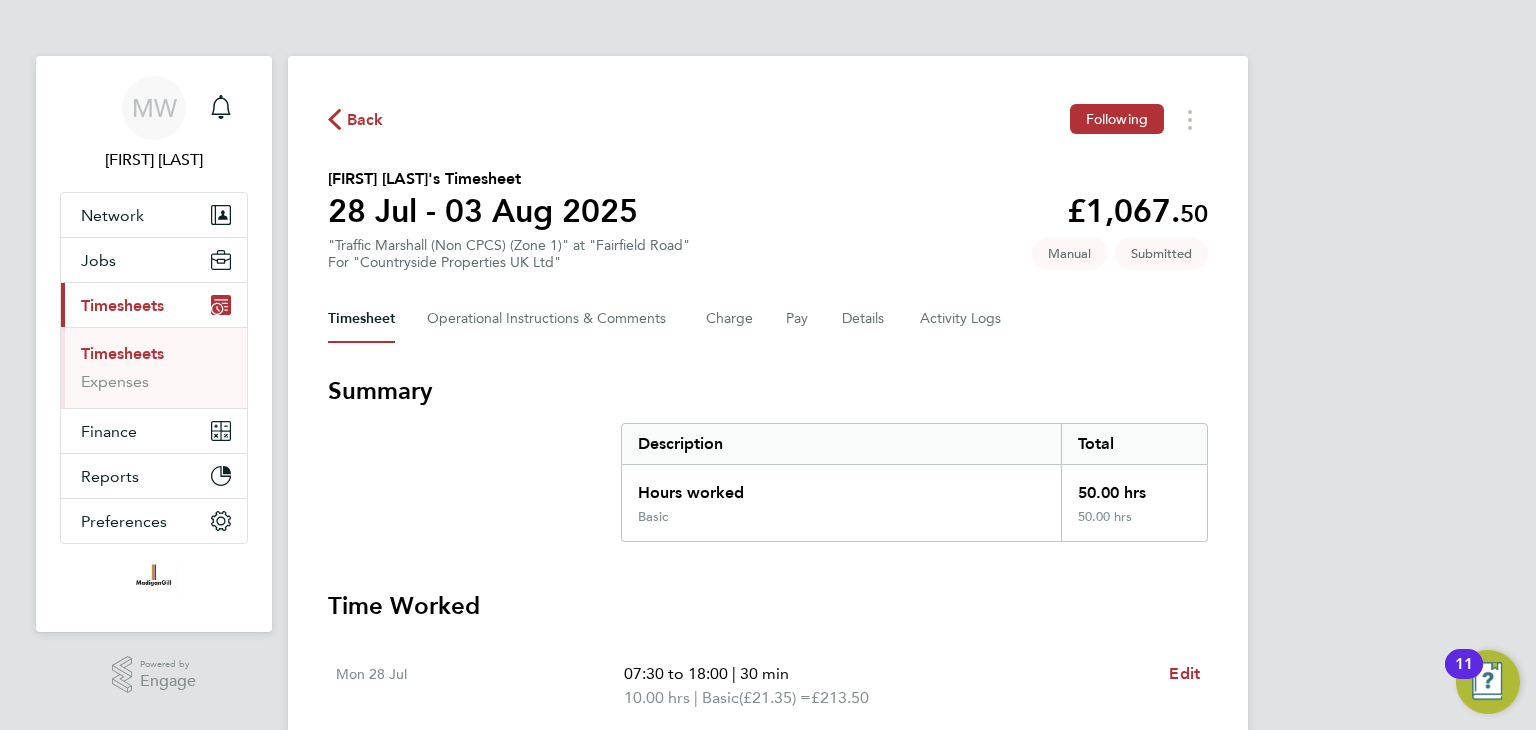 click on "Back" 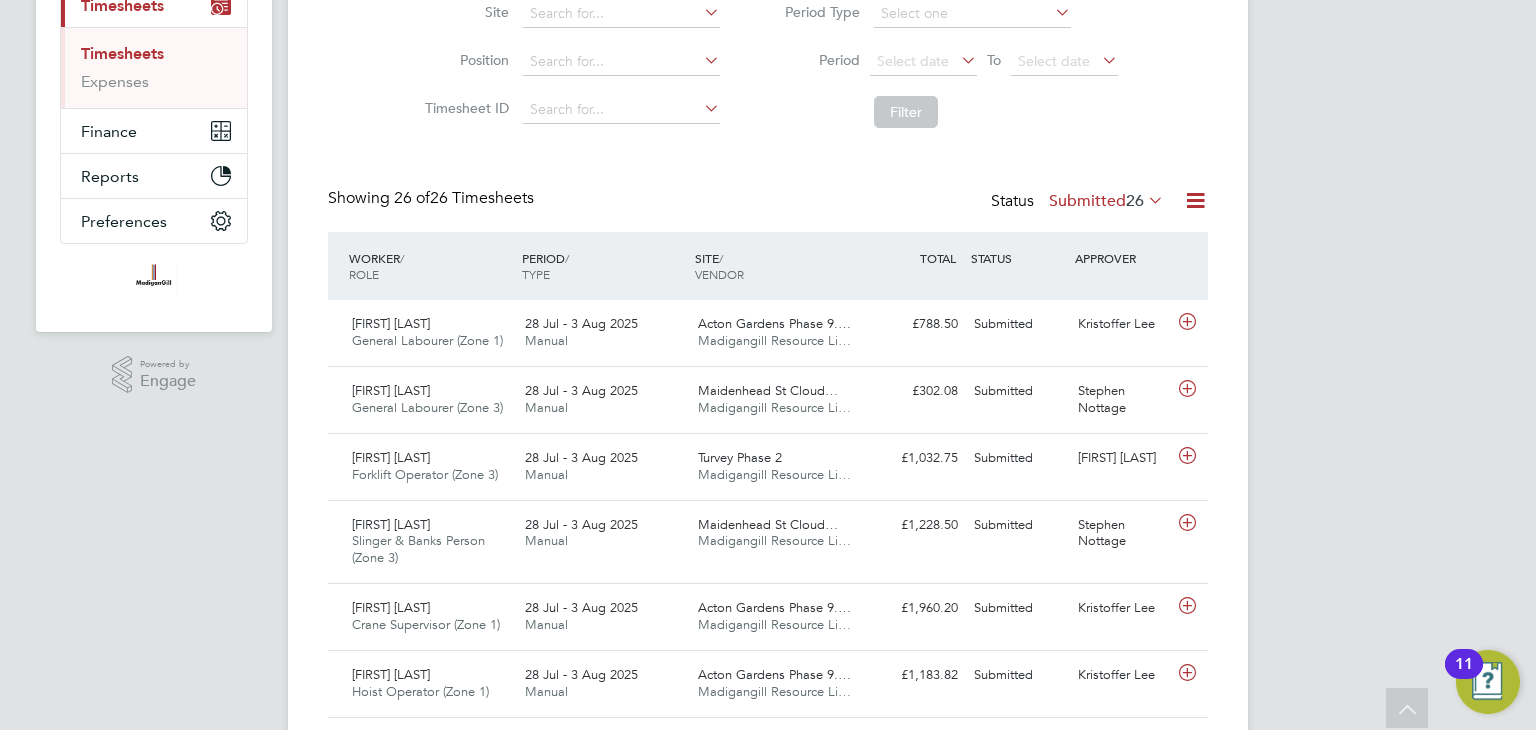 click 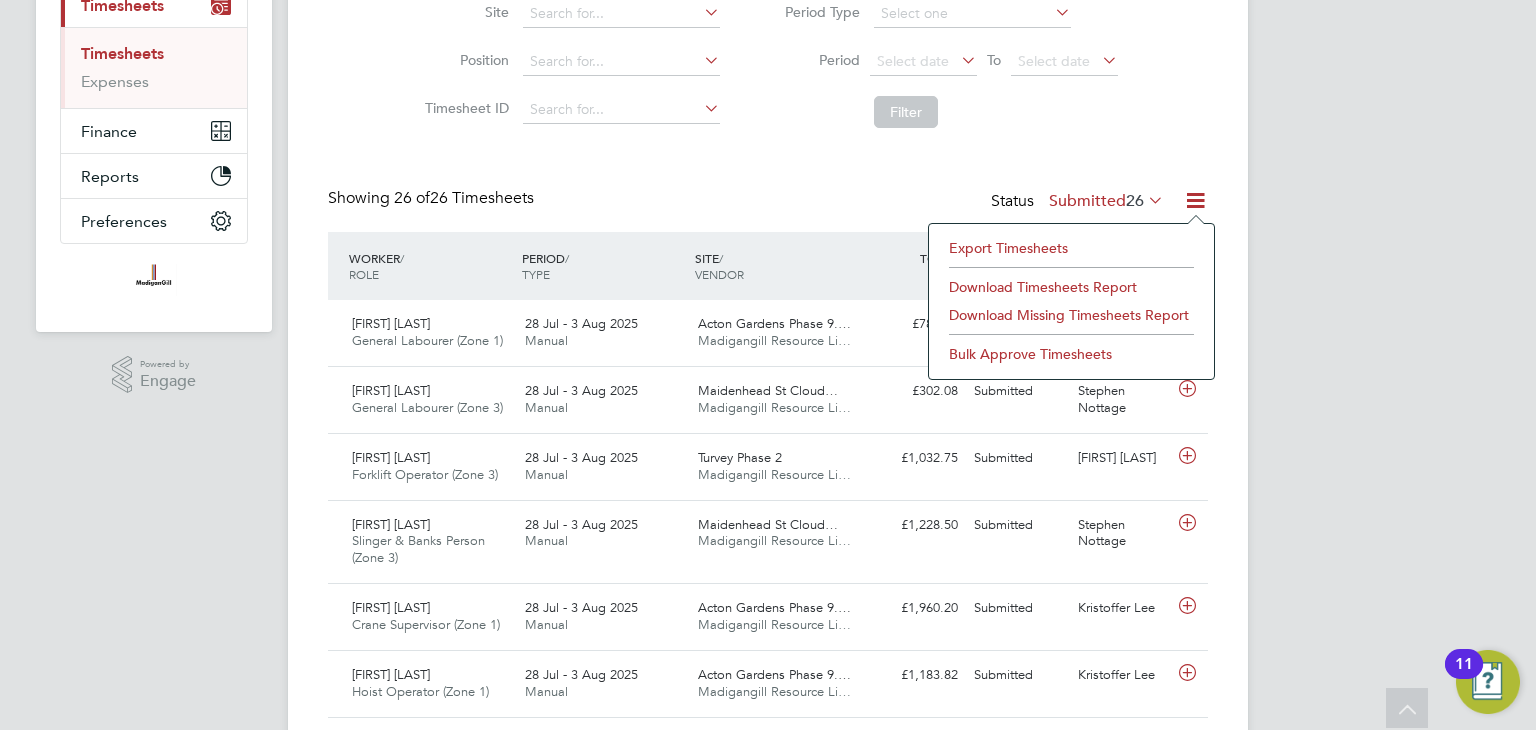 click on "Export Timesheets" 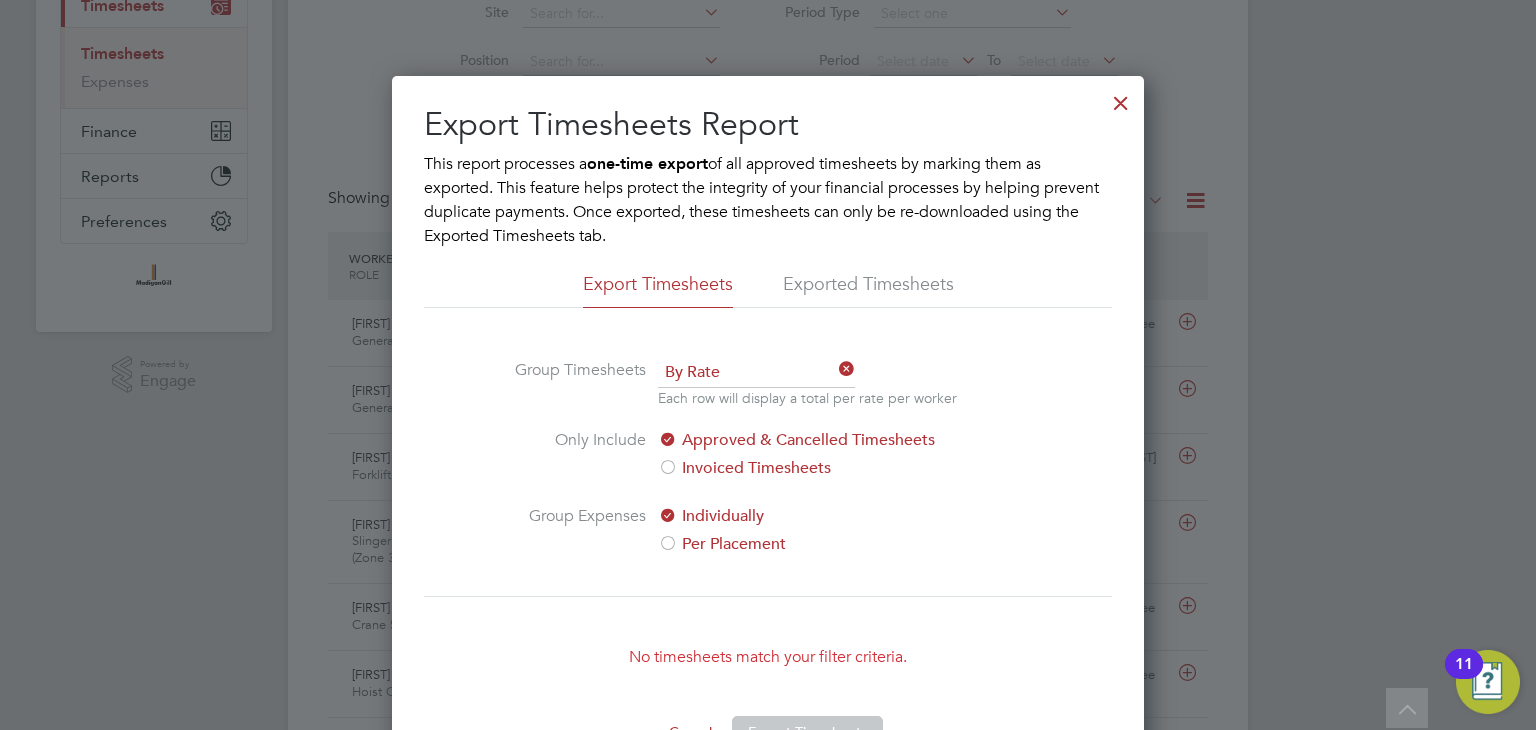 click at bounding box center [1121, 98] 